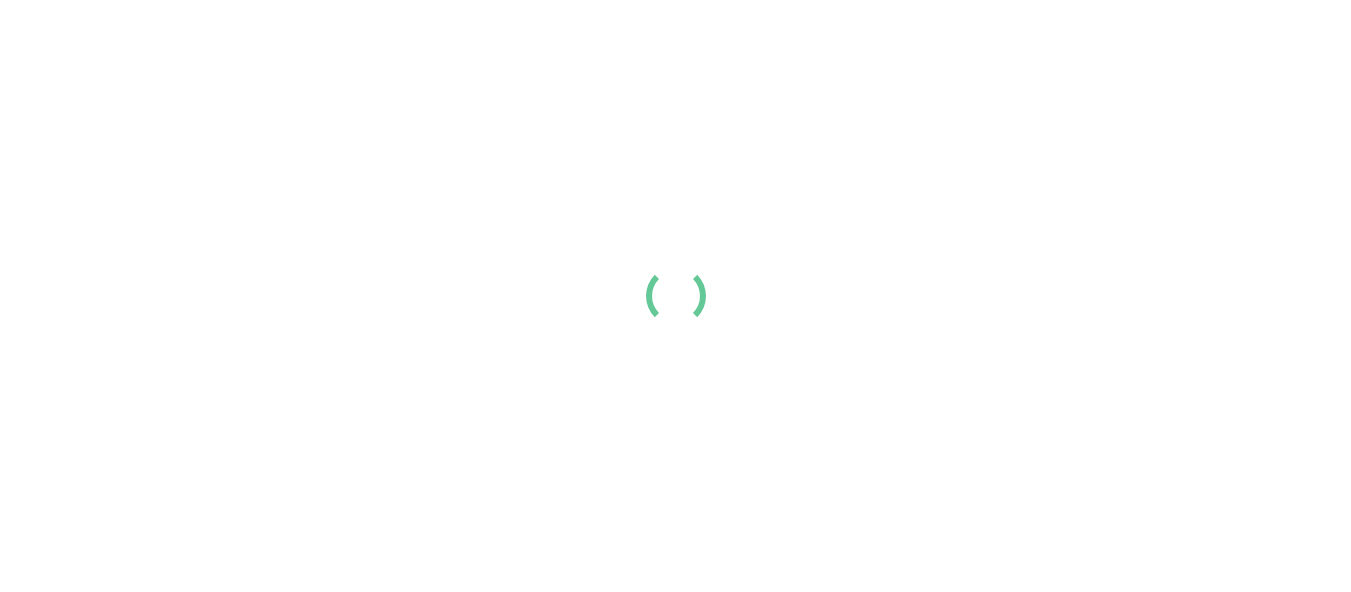 scroll, scrollTop: 0, scrollLeft: 0, axis: both 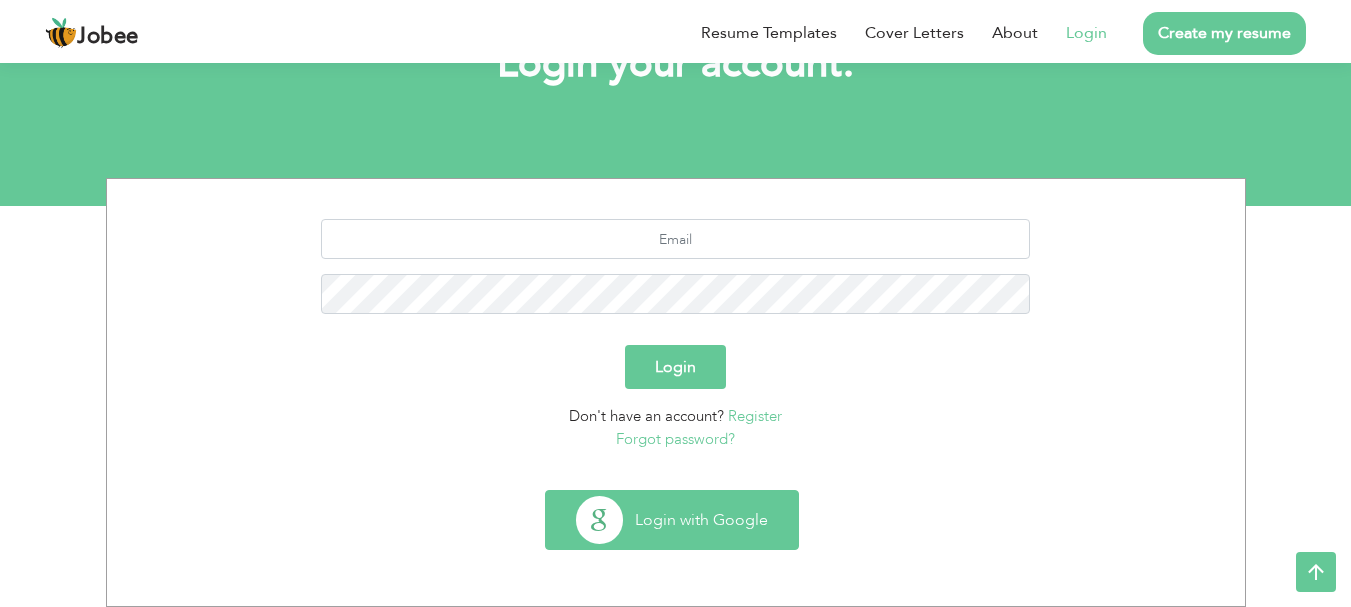 click on "Login with Google" at bounding box center (672, 520) 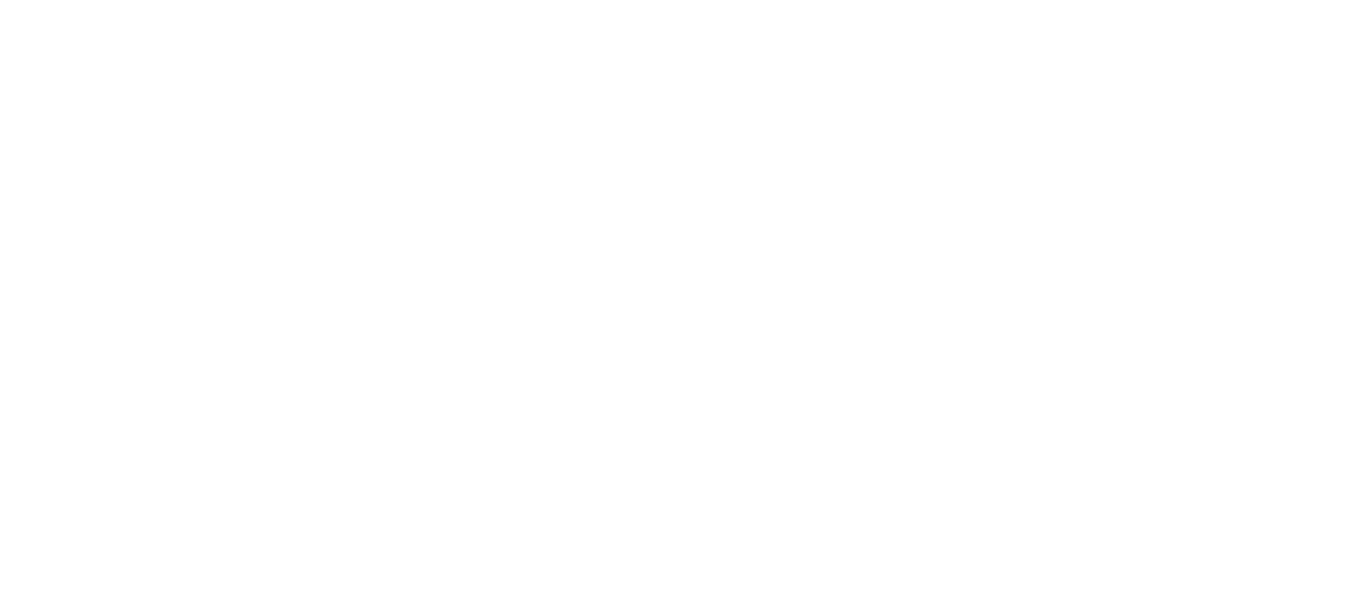 scroll, scrollTop: 0, scrollLeft: 0, axis: both 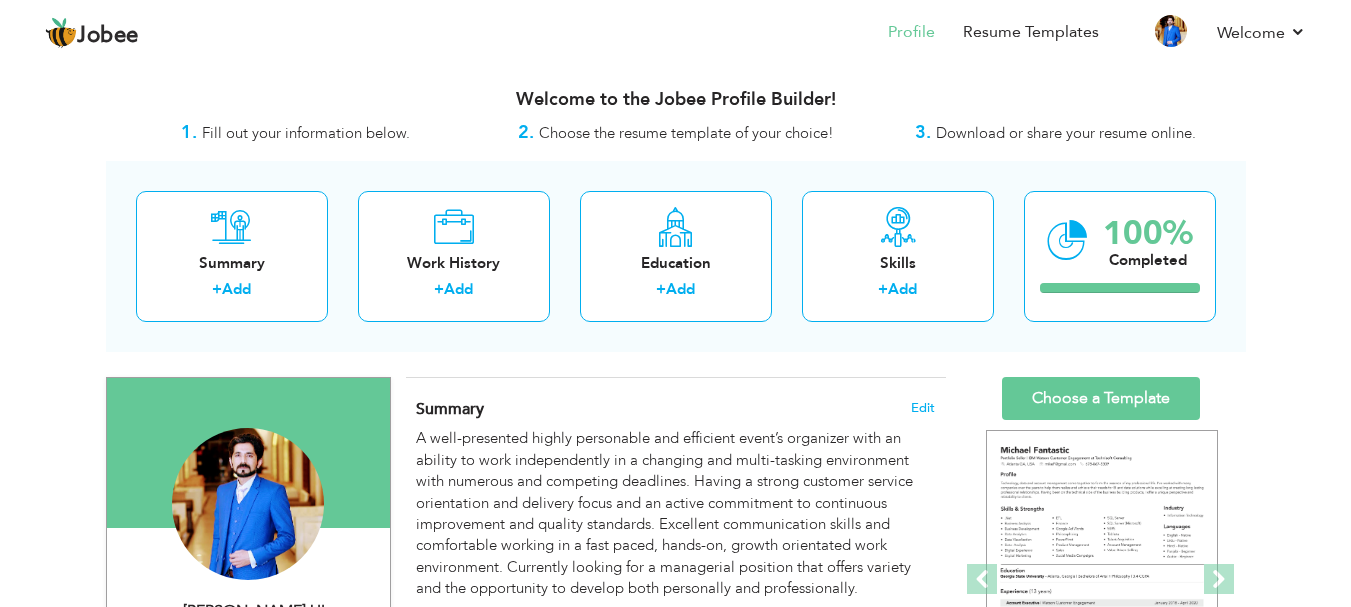 click on "View Resume
Export PDF
Profile
Summary
Public Link
Experience
Education
Awards
Work Histroy
Projects
Certifications
Skills
Preferred Job City" at bounding box center [675, 2585] 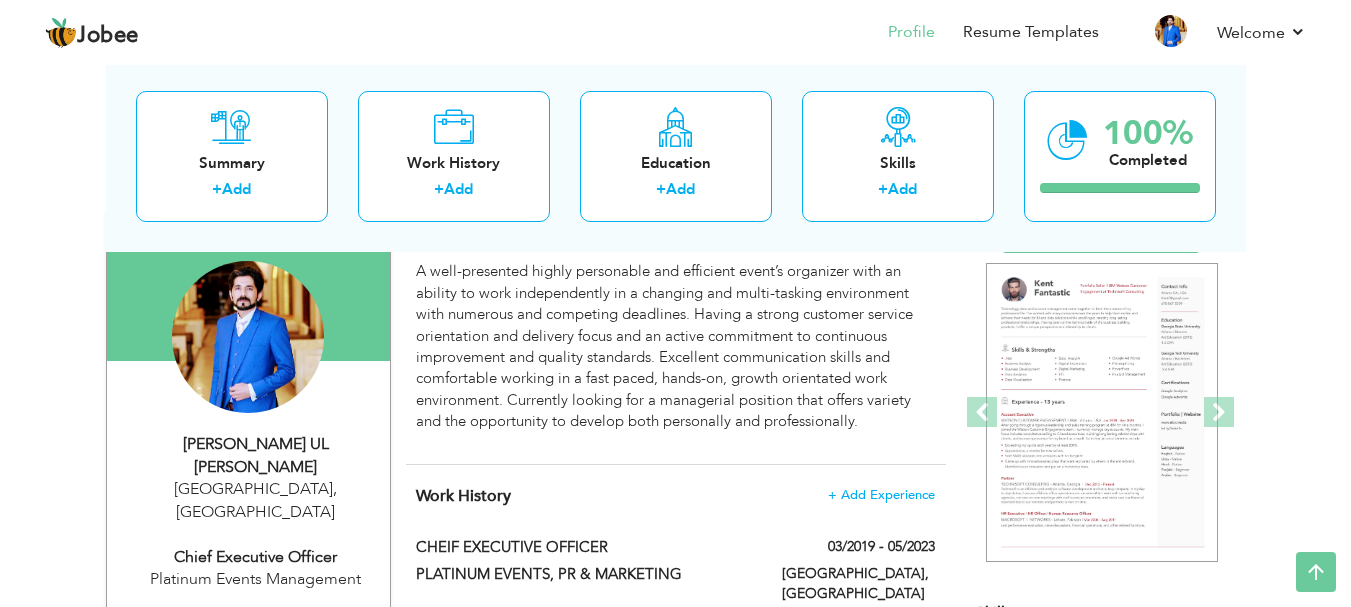 scroll, scrollTop: 0, scrollLeft: 0, axis: both 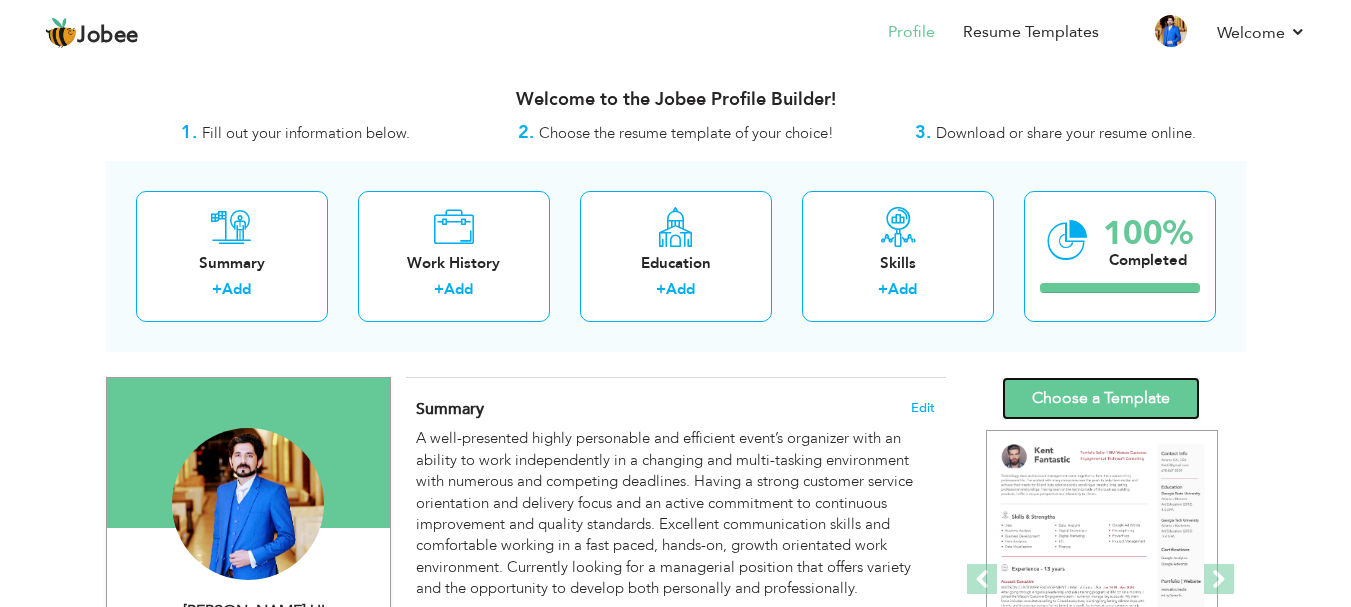 click on "Choose a Template" at bounding box center (1101, 398) 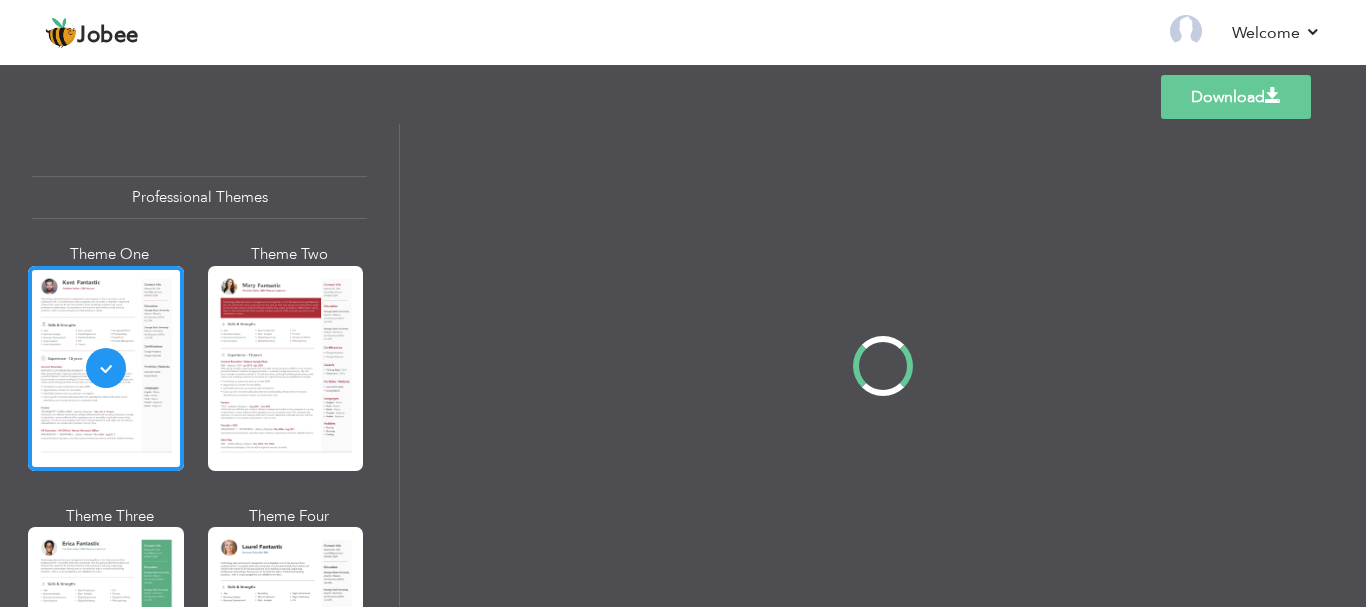 scroll, scrollTop: 0, scrollLeft: 0, axis: both 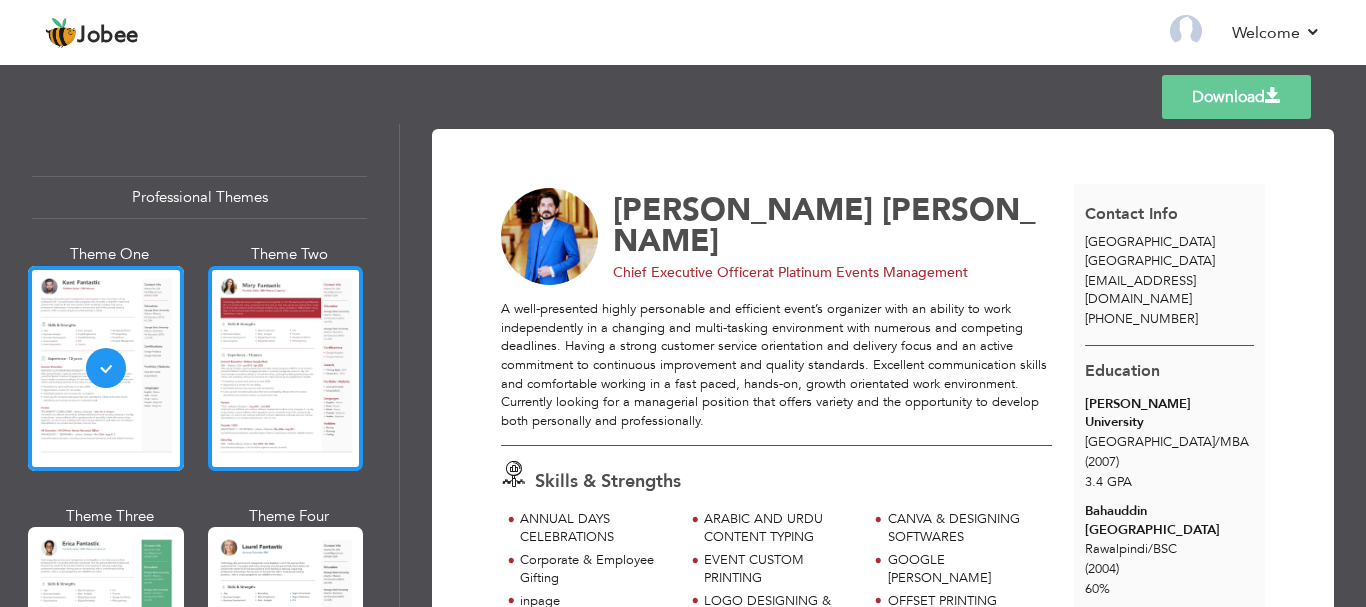 click at bounding box center [286, 368] 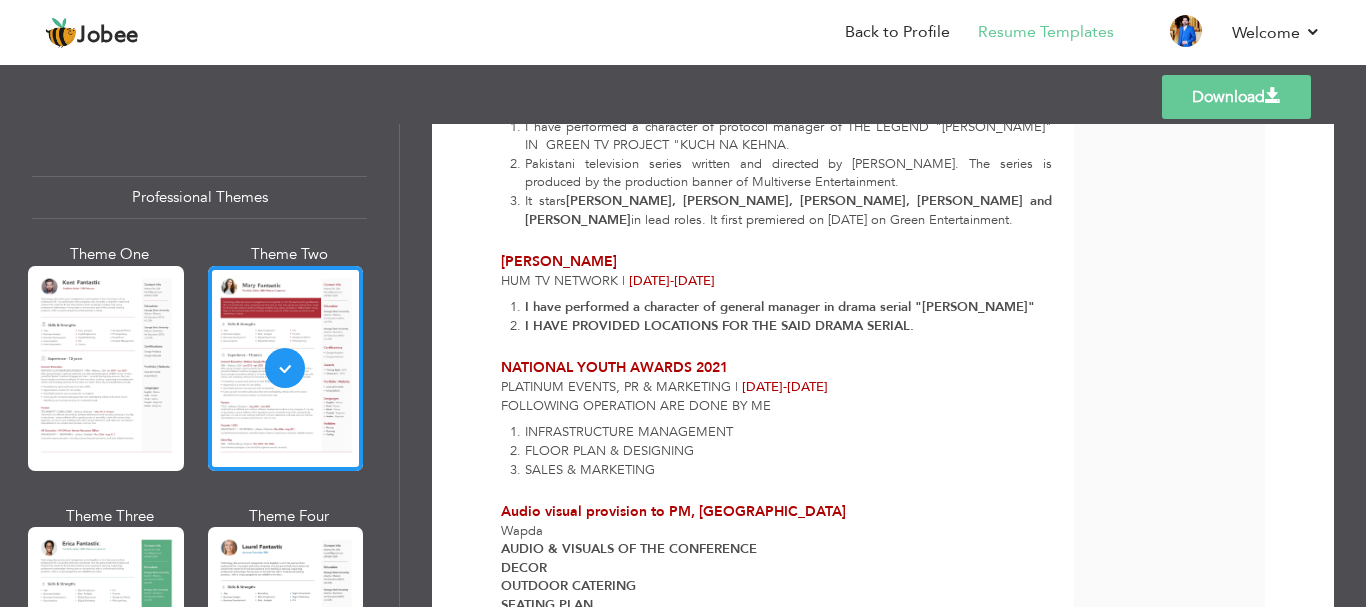 scroll, scrollTop: 2756, scrollLeft: 0, axis: vertical 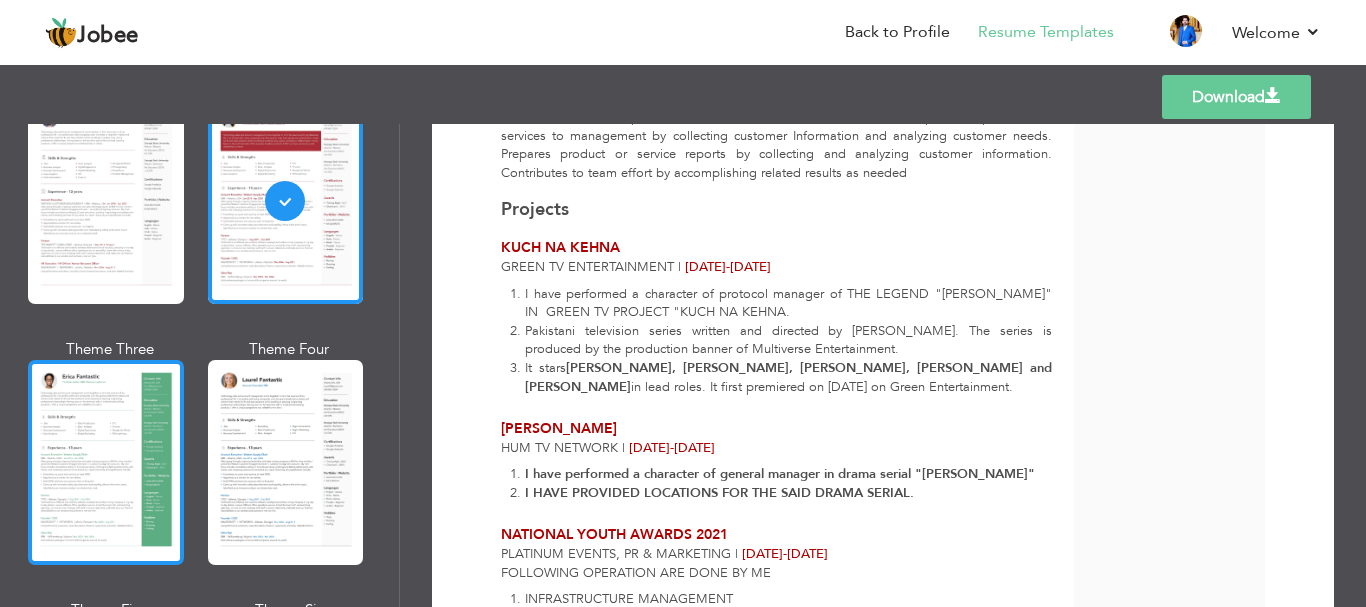 click at bounding box center [106, 462] 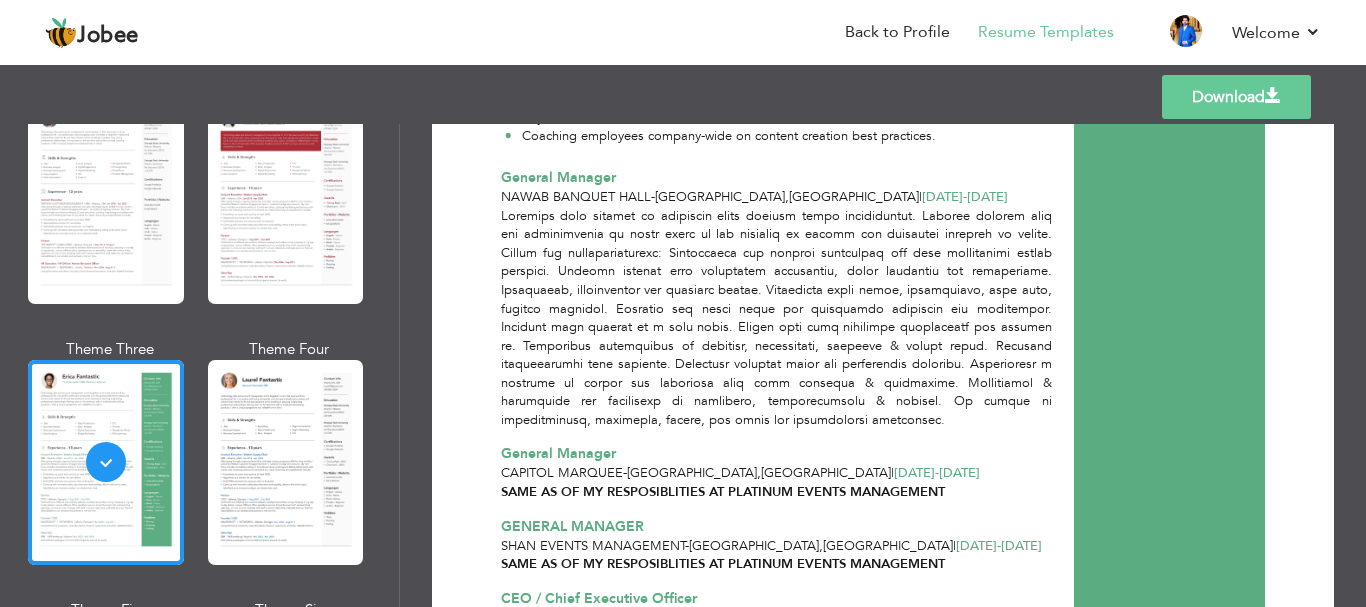 scroll, scrollTop: 1167, scrollLeft: 0, axis: vertical 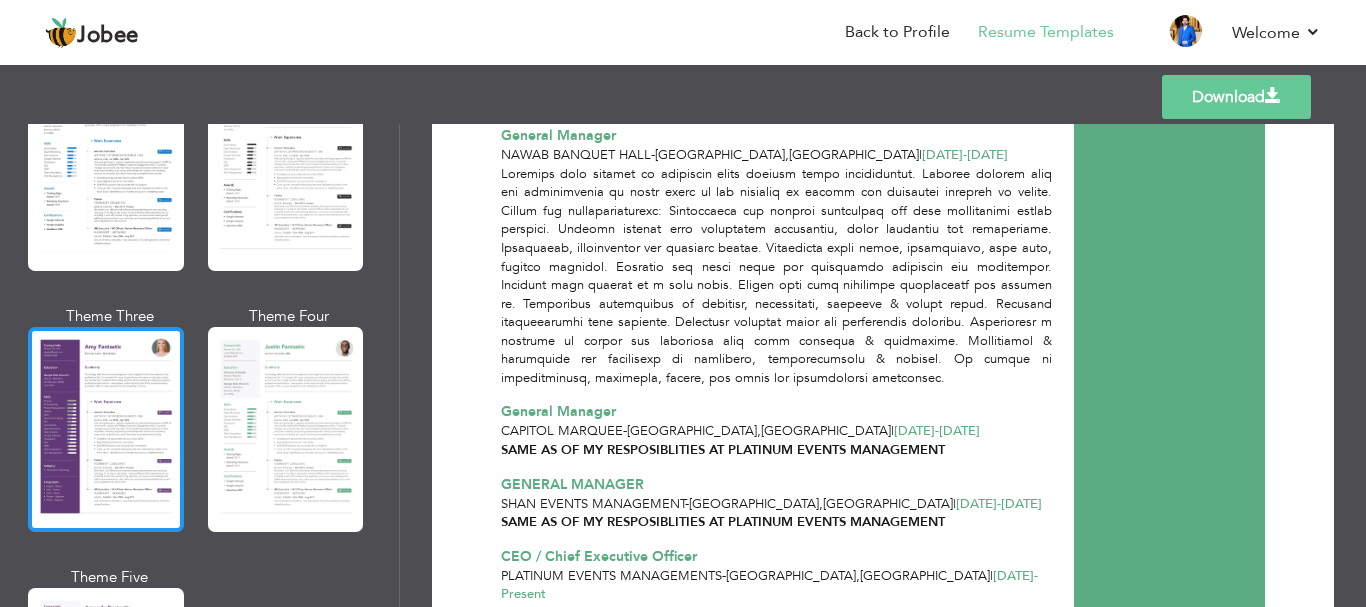 click at bounding box center (106, 429) 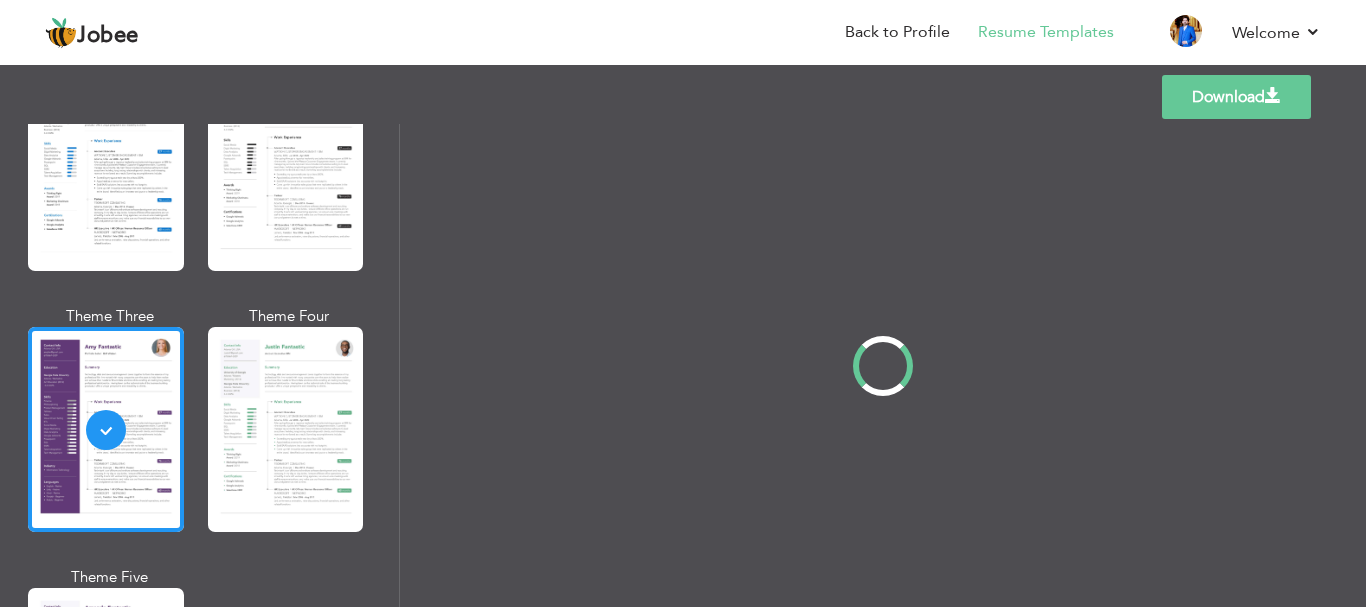 scroll, scrollTop: 0, scrollLeft: 0, axis: both 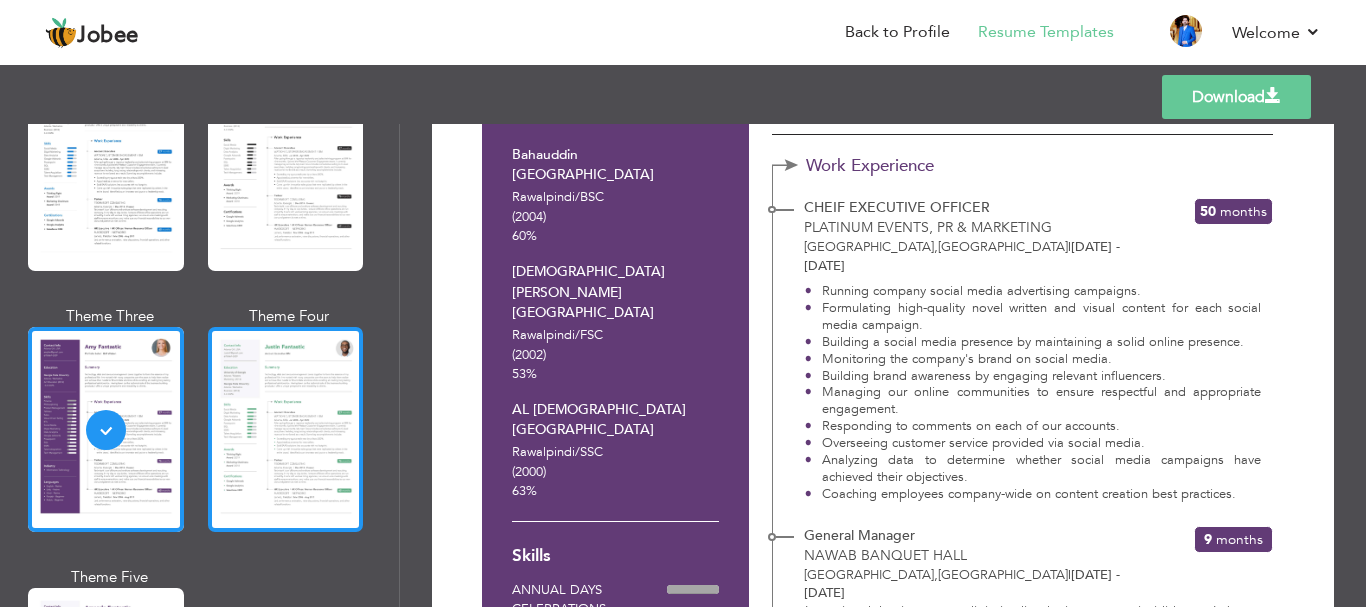 click at bounding box center [286, 429] 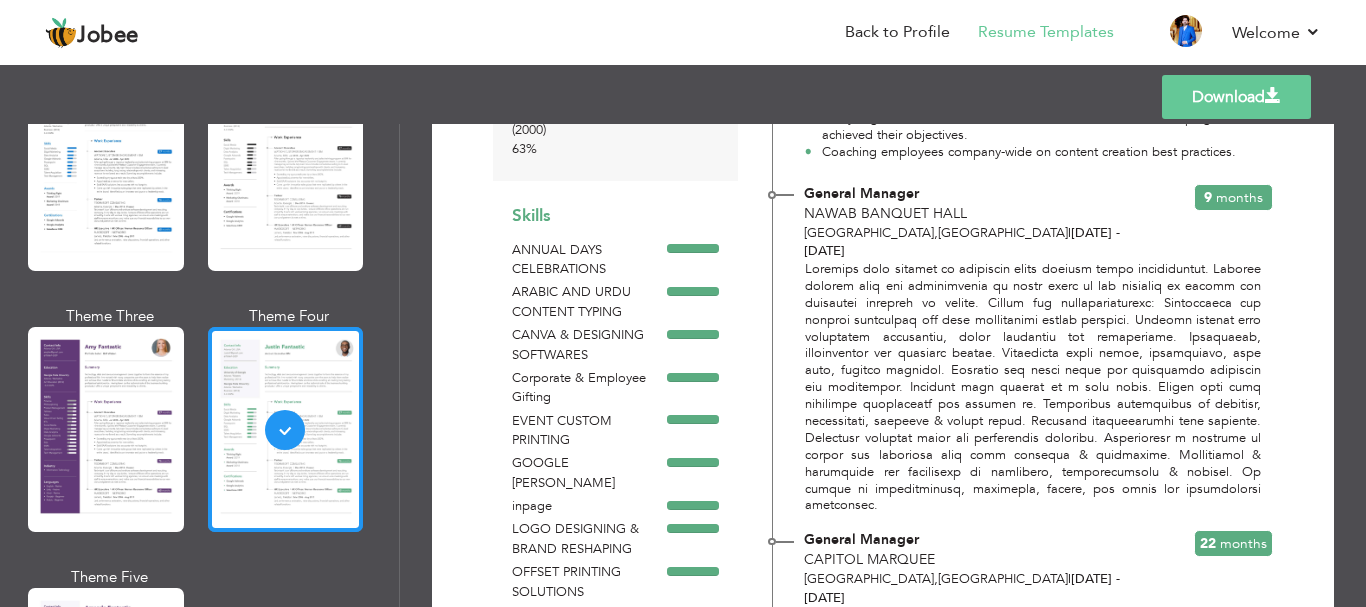 scroll, scrollTop: 697, scrollLeft: 0, axis: vertical 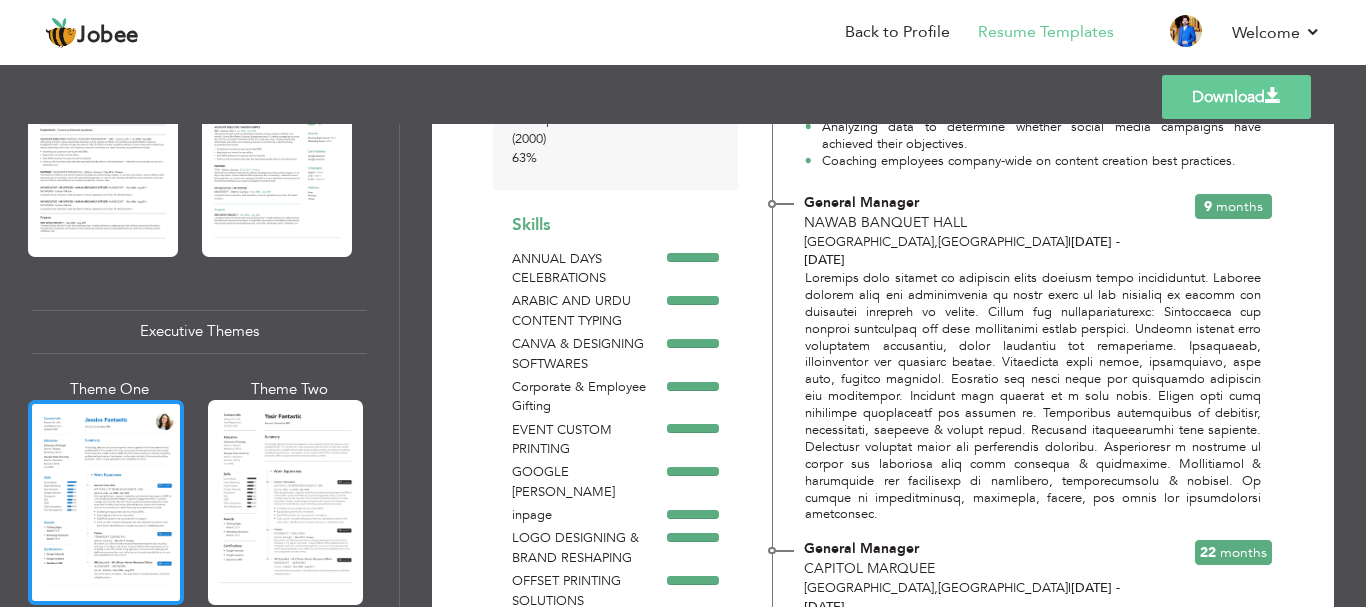 click at bounding box center [106, 502] 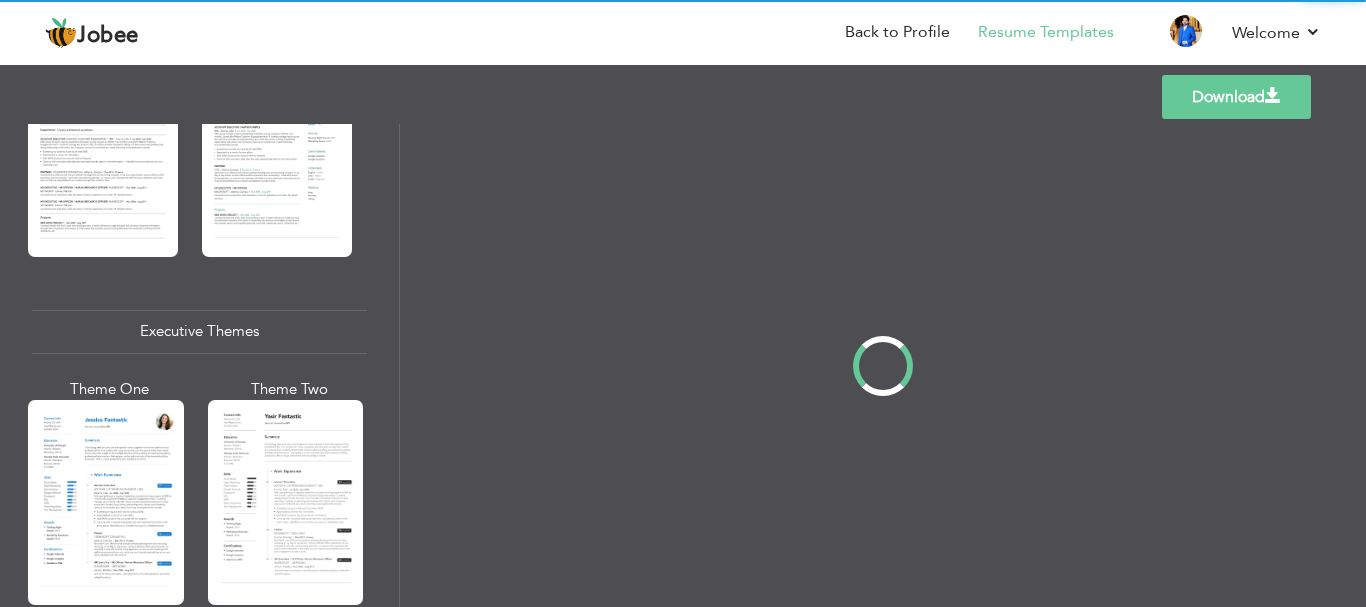 scroll, scrollTop: 0, scrollLeft: 0, axis: both 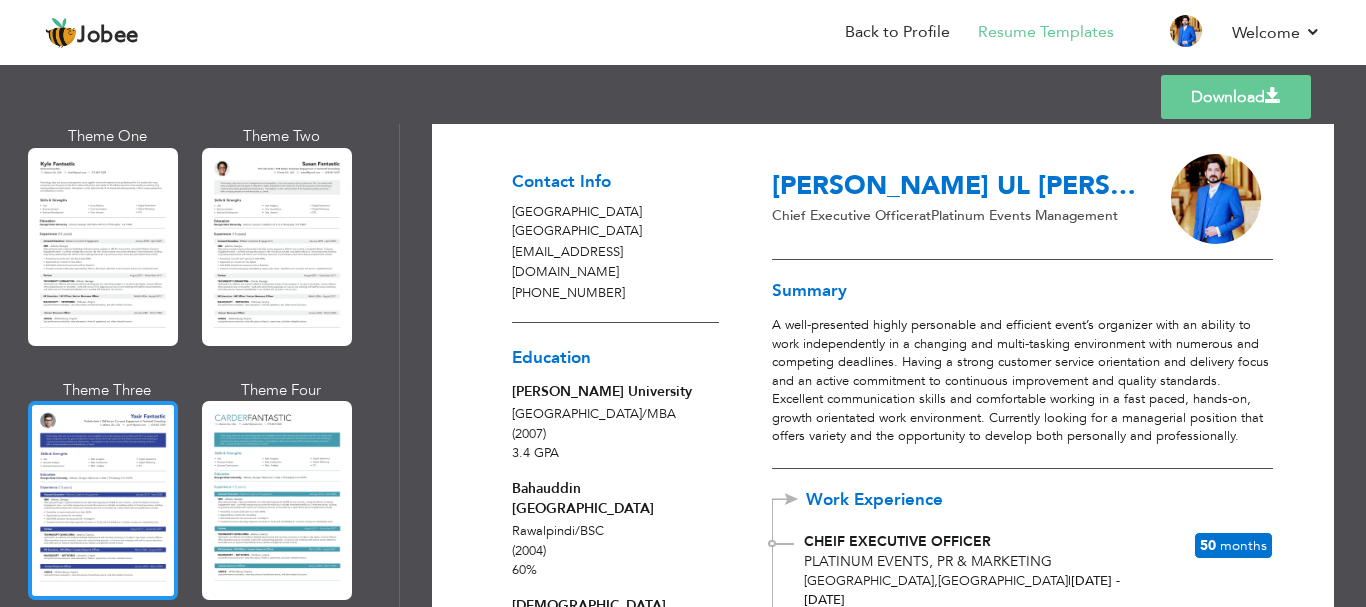 click at bounding box center [103, 500] 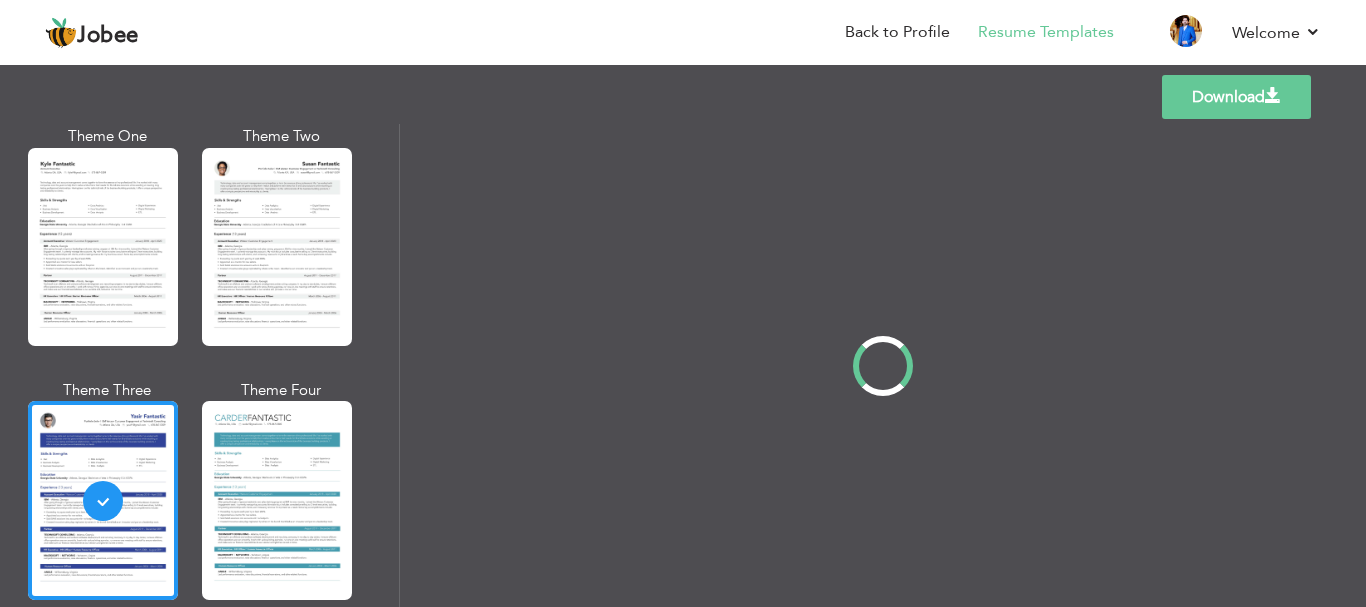 scroll, scrollTop: 0, scrollLeft: 0, axis: both 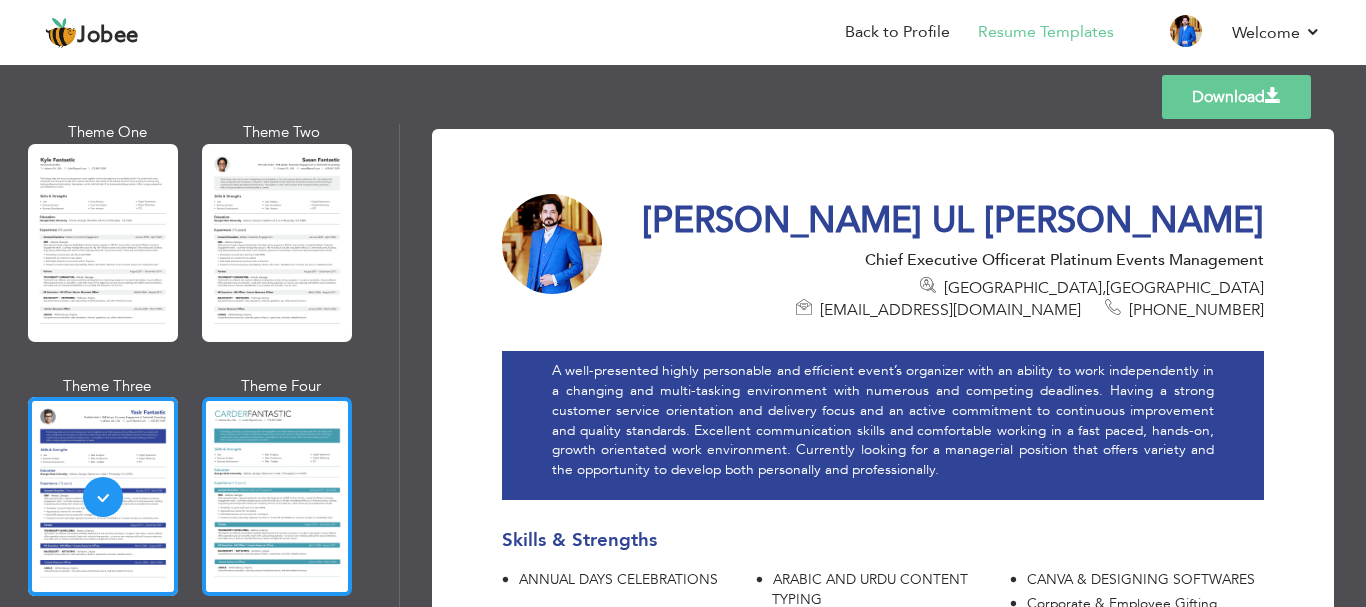 click at bounding box center (277, 496) 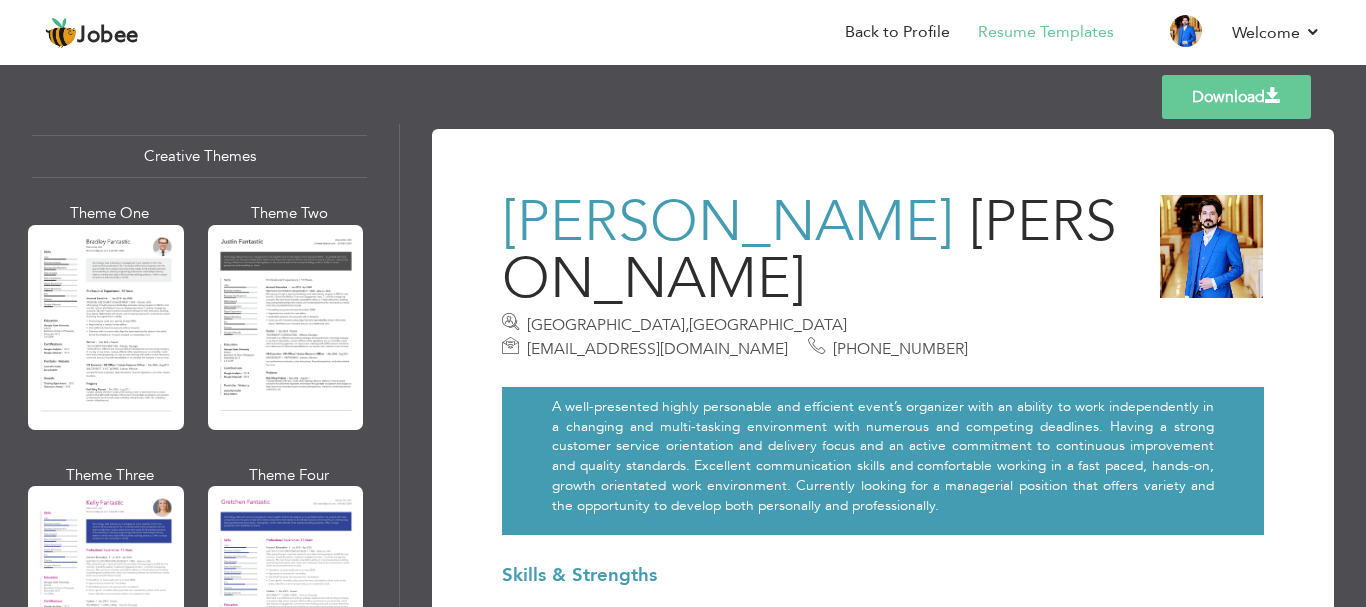 scroll, scrollTop: 2427, scrollLeft: 0, axis: vertical 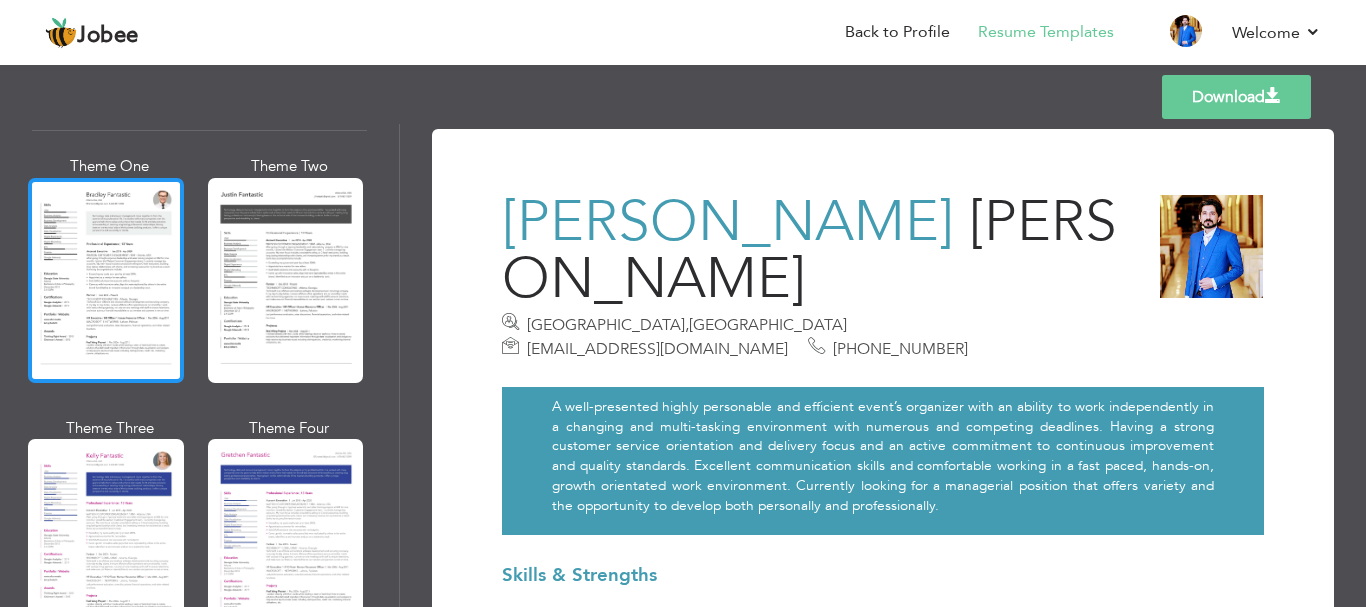 click at bounding box center (106, 280) 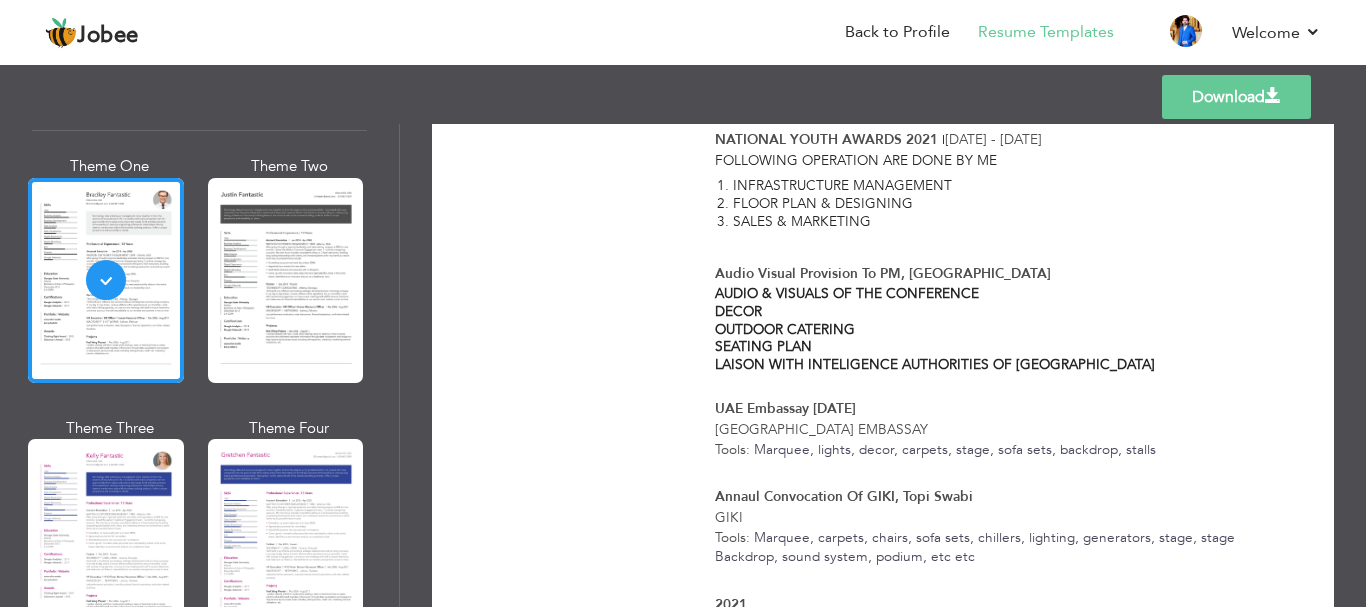 scroll, scrollTop: 2981, scrollLeft: 0, axis: vertical 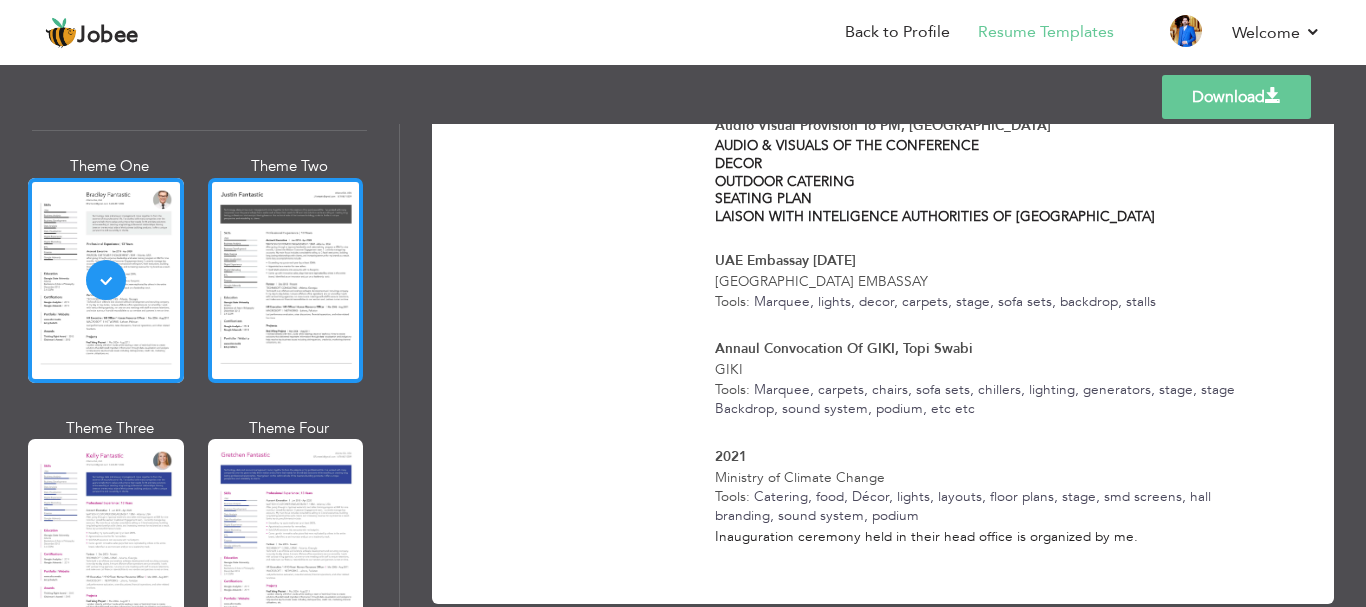 click at bounding box center (286, 280) 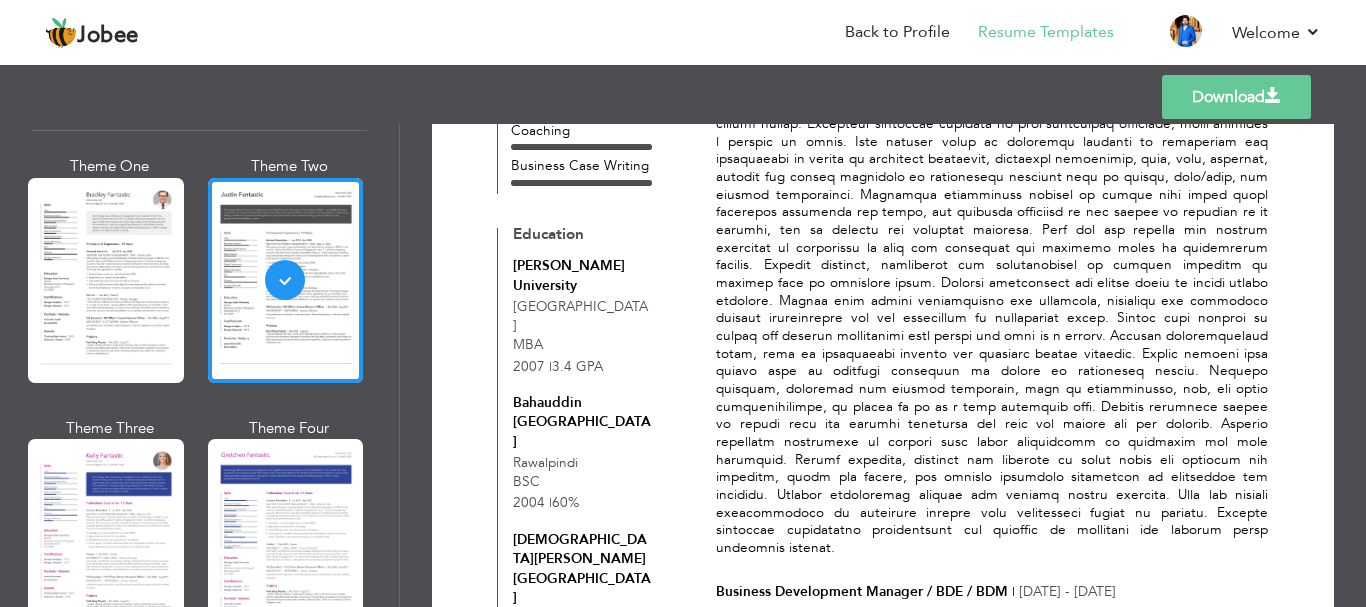 scroll, scrollTop: 1667, scrollLeft: 0, axis: vertical 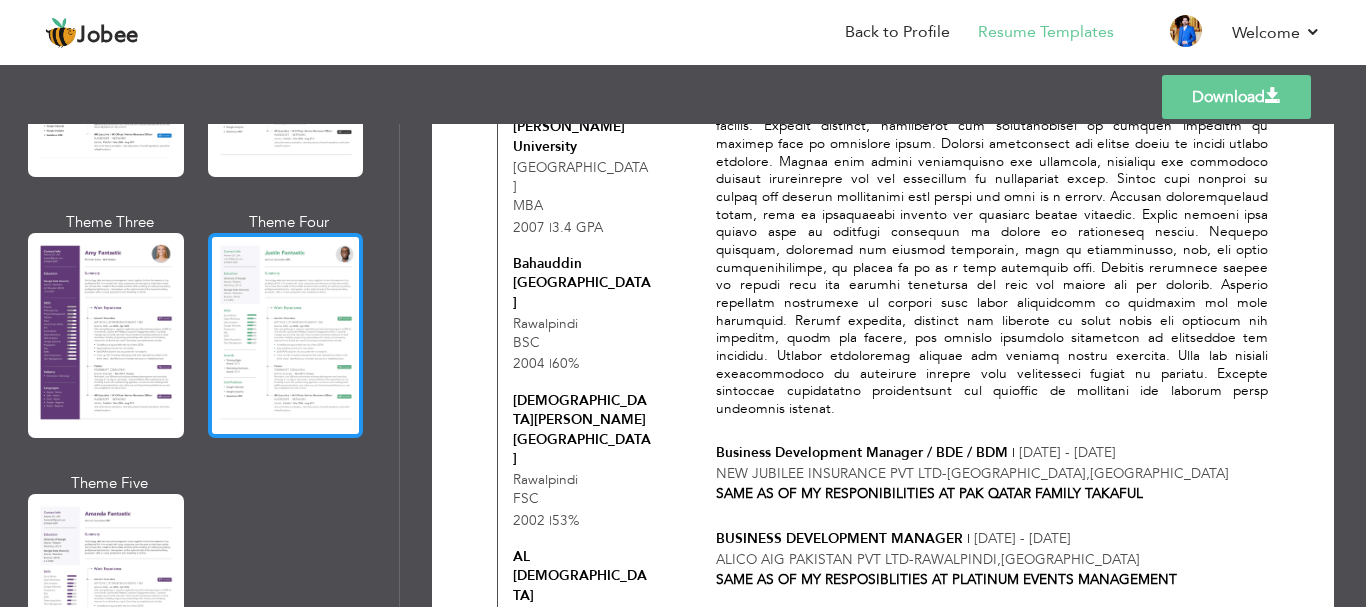 click at bounding box center [286, 335] 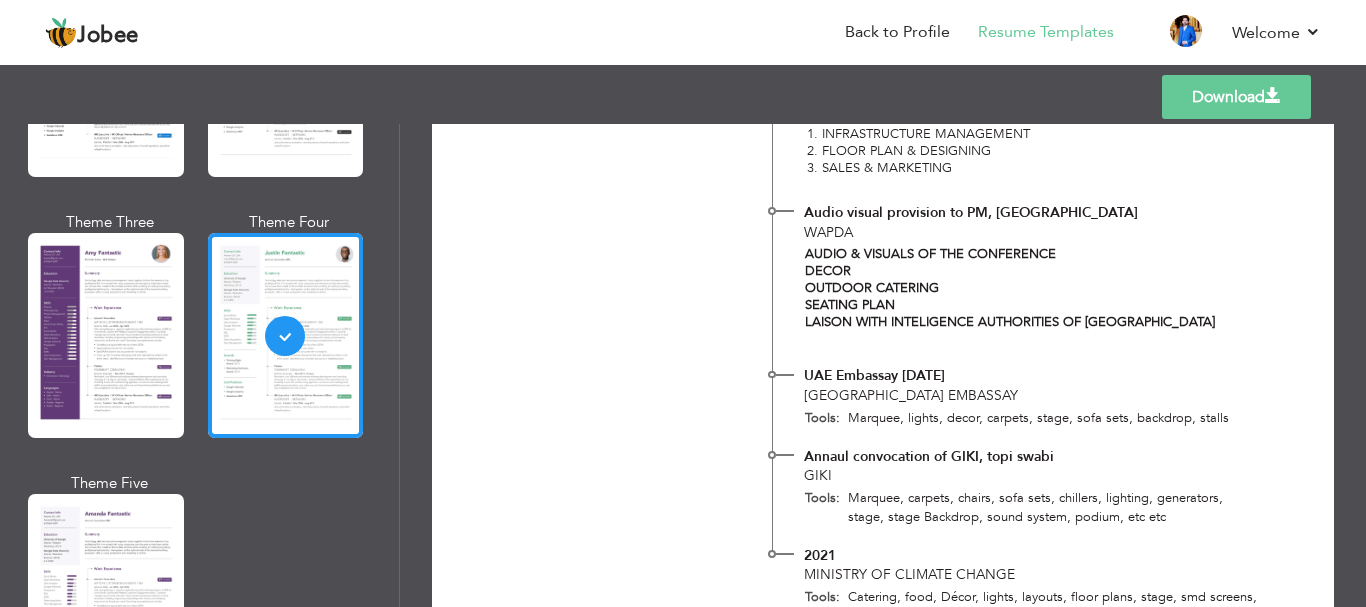 scroll, scrollTop: 3197, scrollLeft: 0, axis: vertical 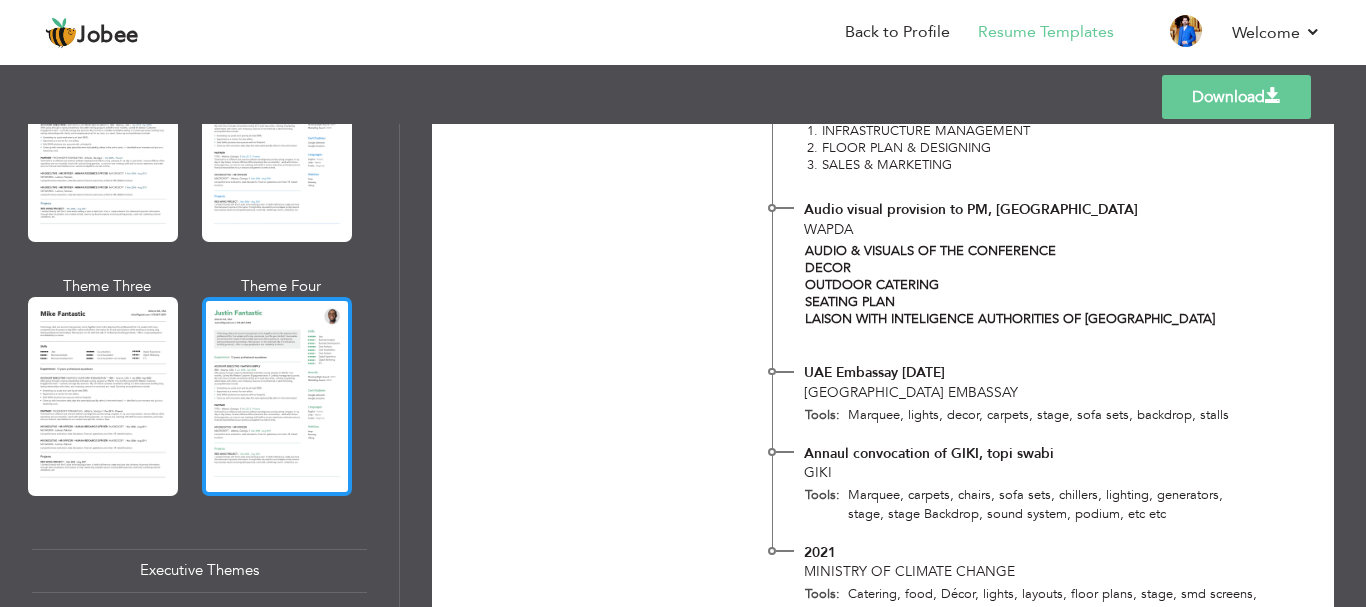 click at bounding box center [277, 396] 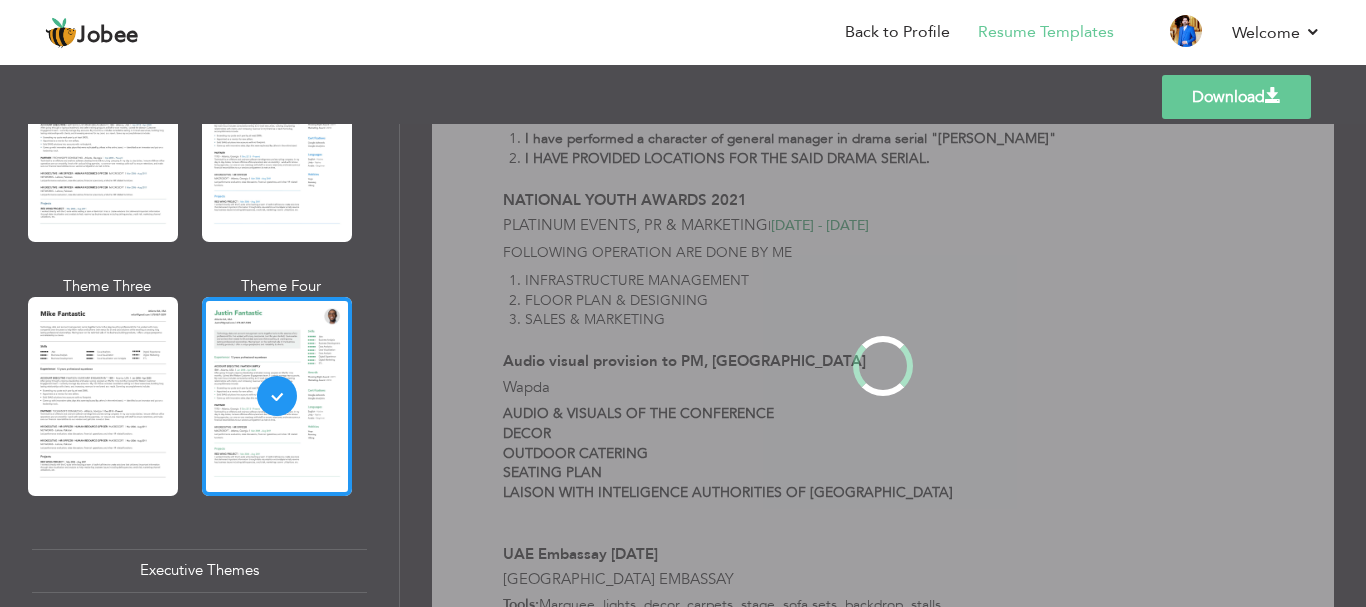 scroll, scrollTop: 0, scrollLeft: 0, axis: both 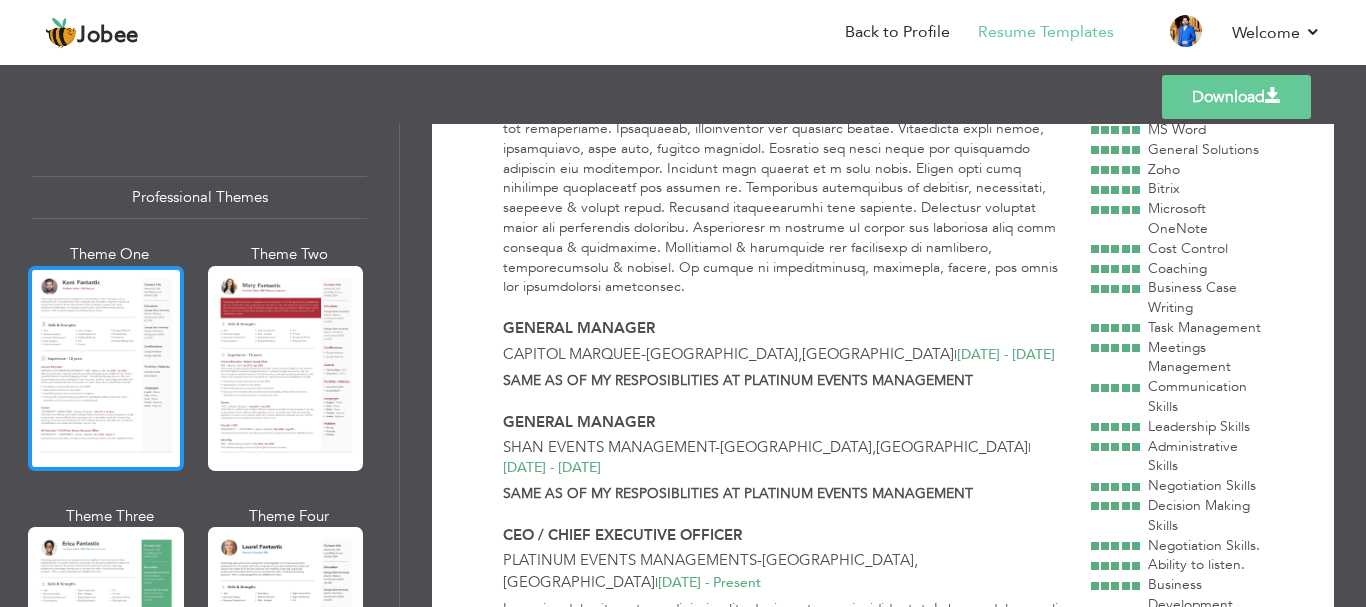 click at bounding box center [106, 368] 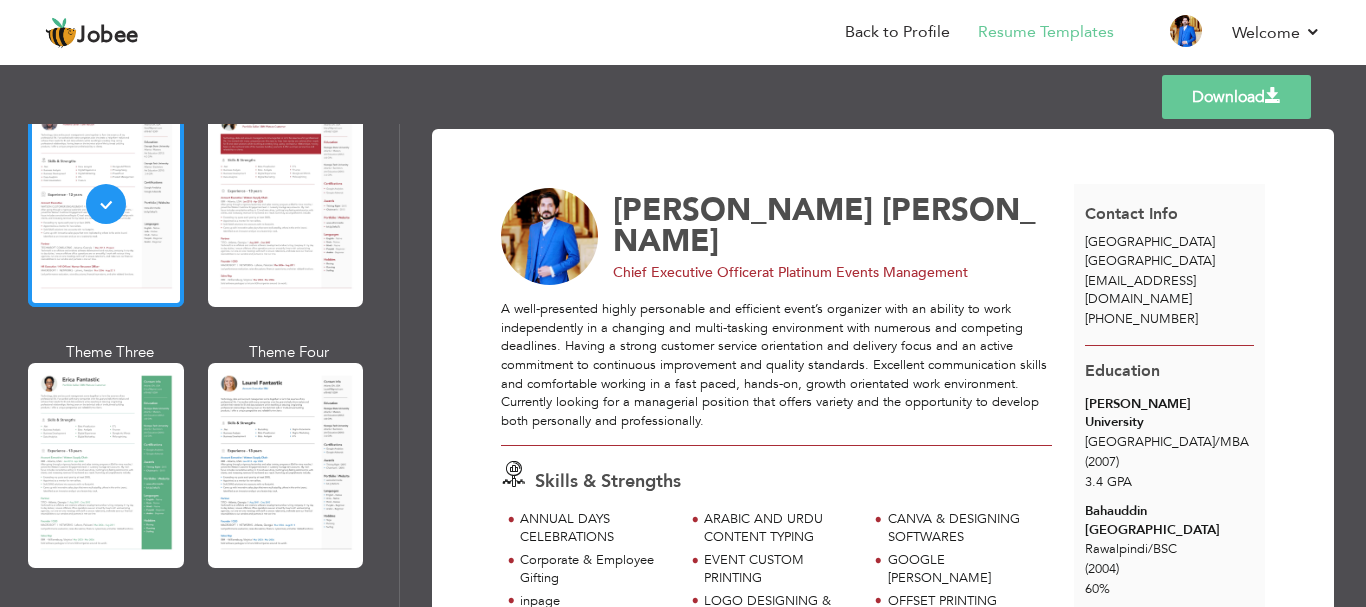 scroll, scrollTop: 167, scrollLeft: 0, axis: vertical 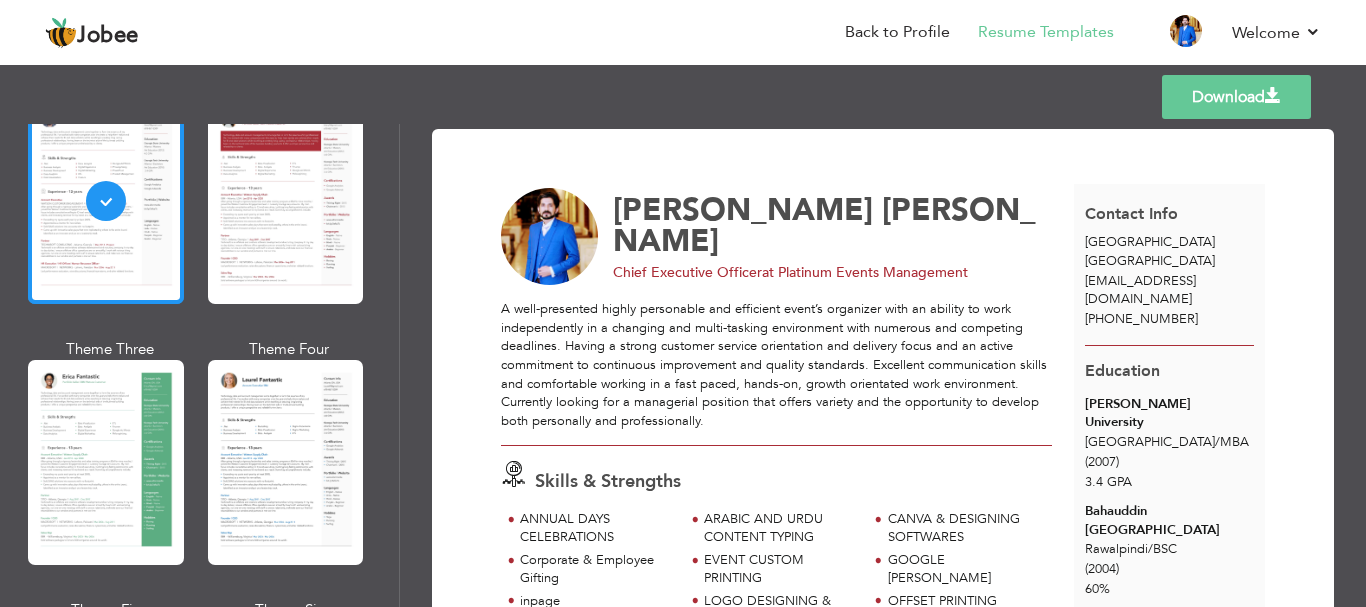 click at bounding box center [106, 462] 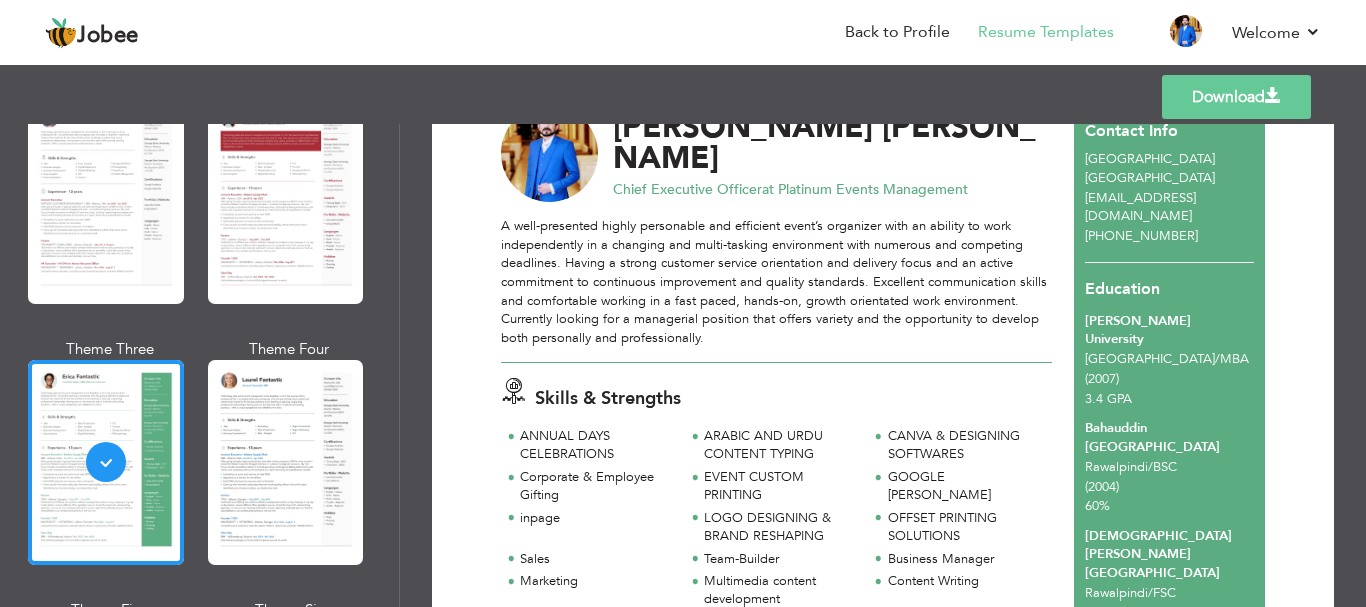 scroll, scrollTop: 0, scrollLeft: 0, axis: both 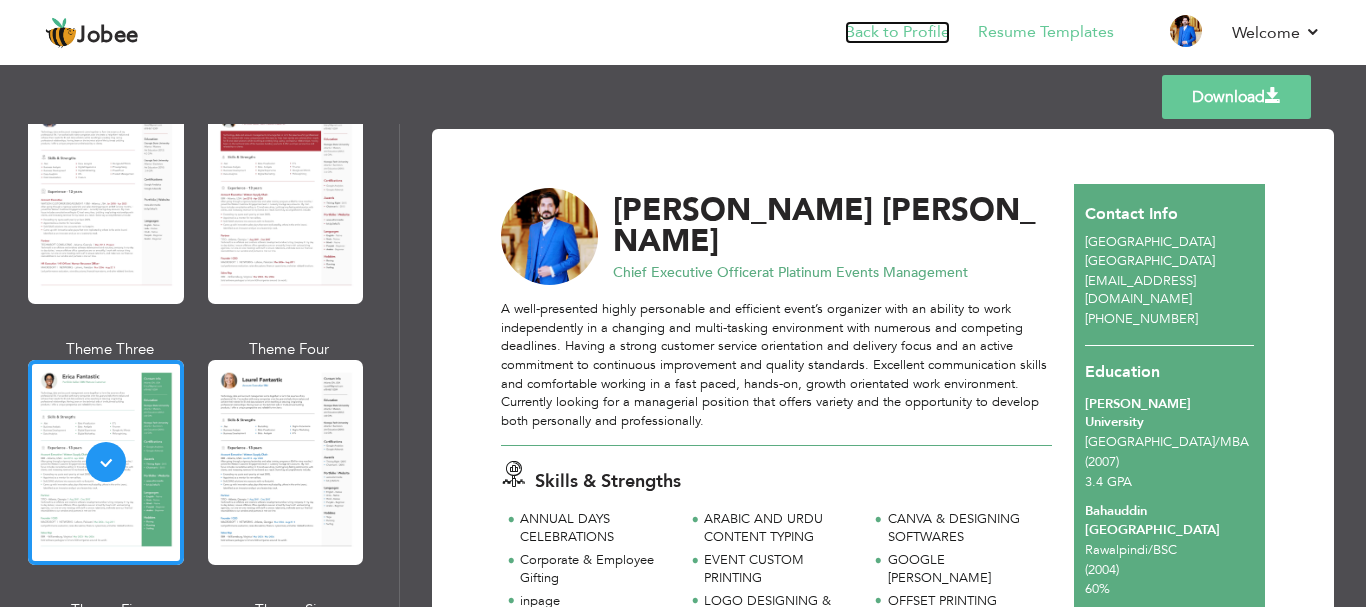 click on "Back to Profile" at bounding box center (897, 32) 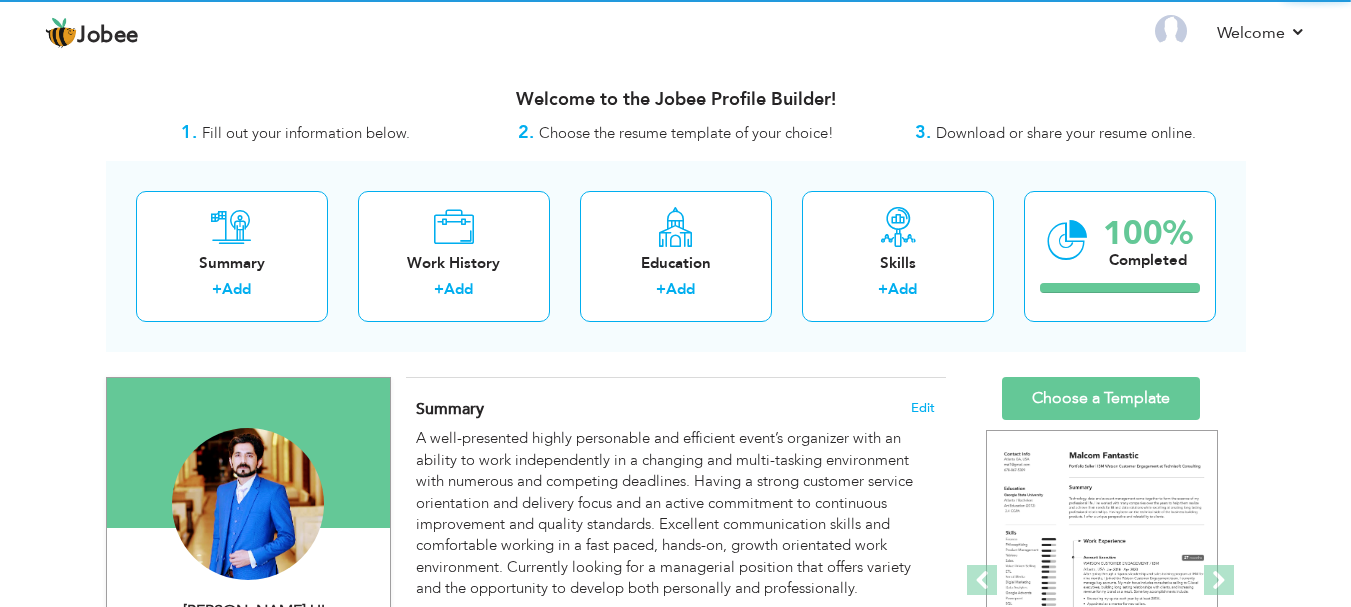 scroll, scrollTop: 0, scrollLeft: 0, axis: both 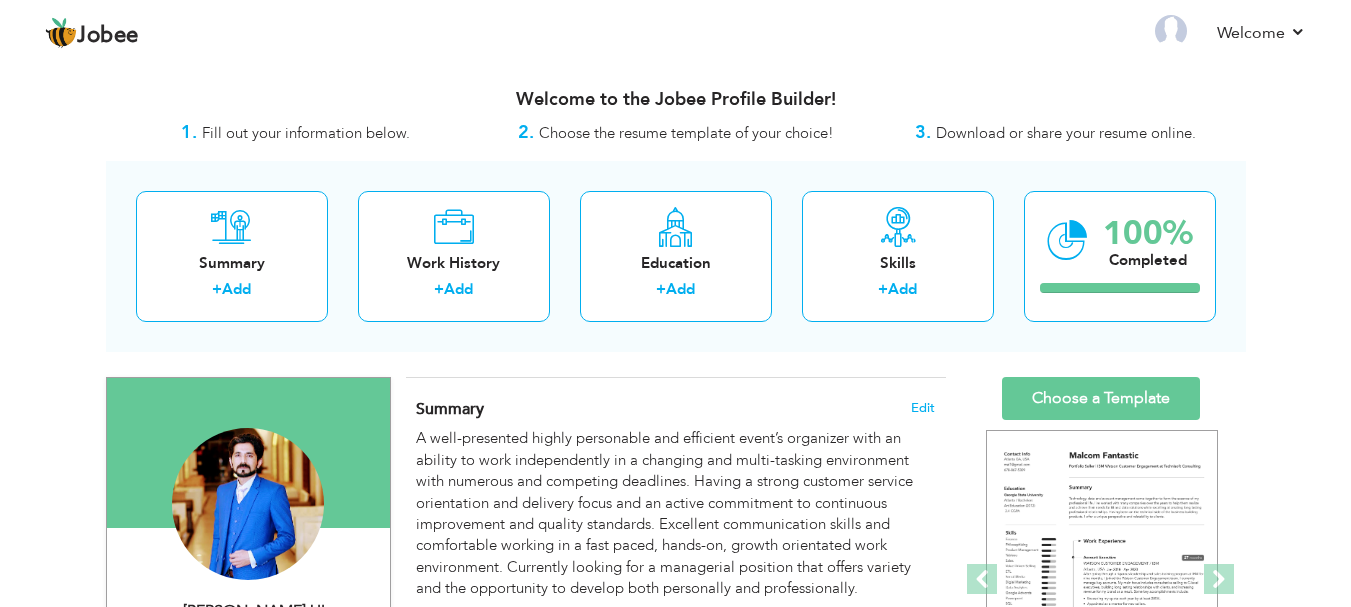 click on "Summary
+  Add
Work History
+  Add
Education
+  Add
Skills
+  Add
100%
Completed" at bounding box center [676, 256] 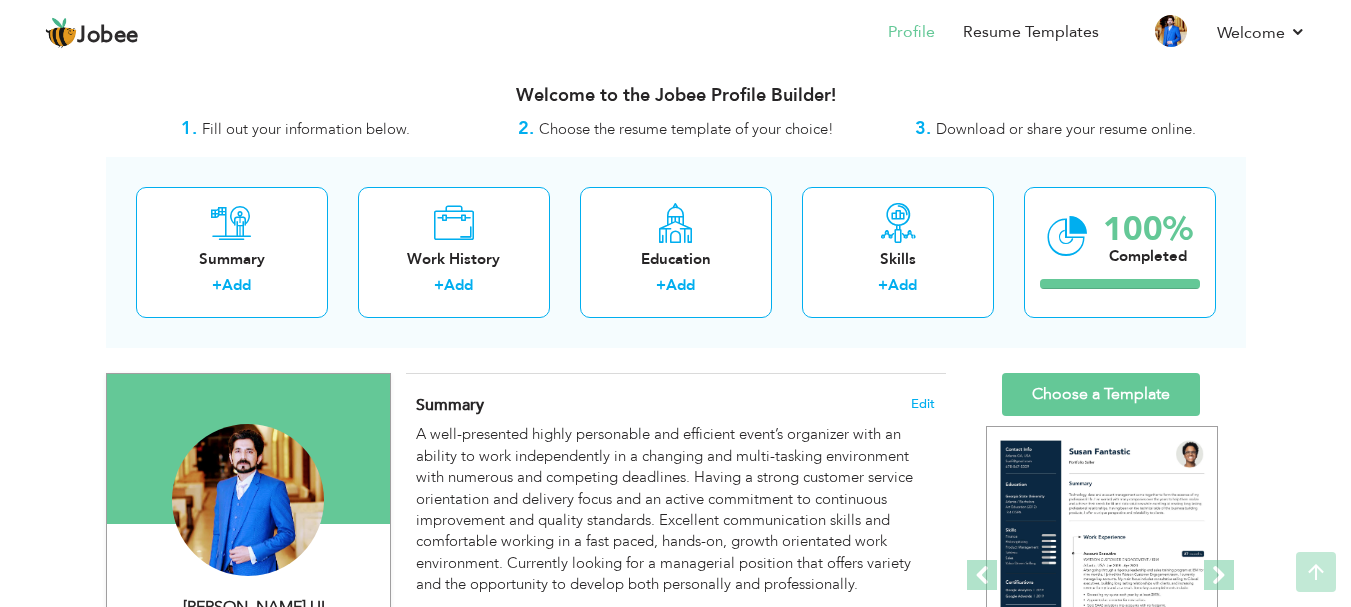 scroll, scrollTop: 0, scrollLeft: 0, axis: both 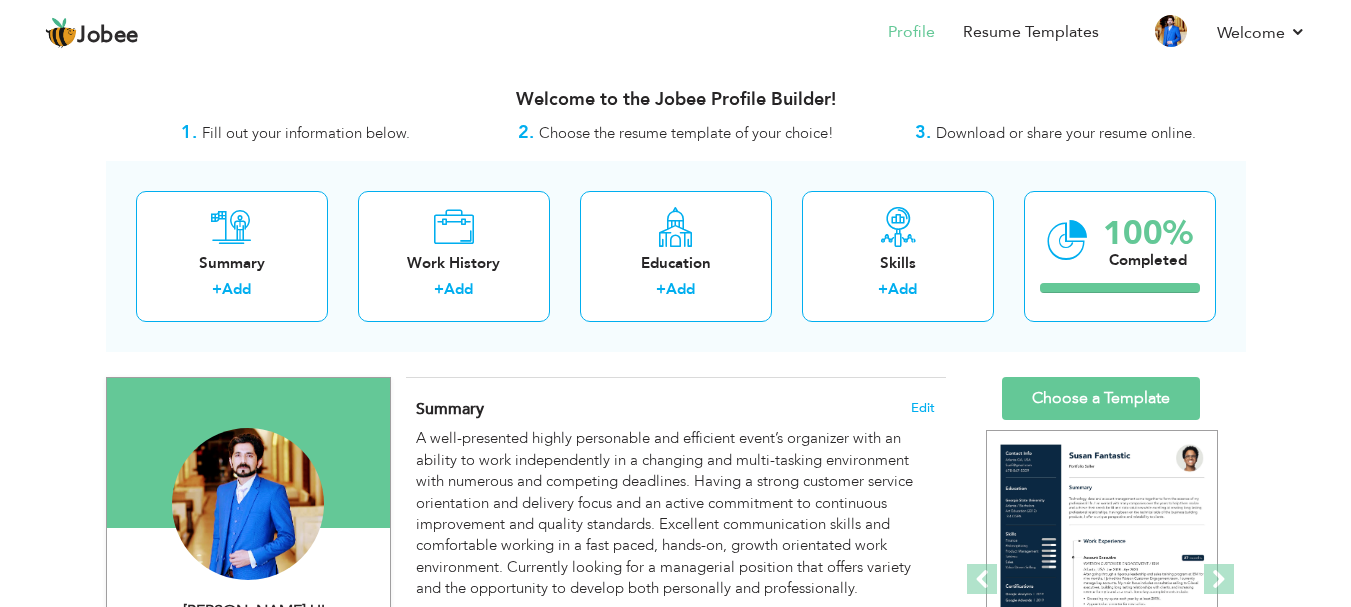 click on "View Resume
Export PDF
Profile
Summary
Public Link
Experience
Education
Awards
Work Histroy
Projects
Certifications
Skills
Preferred Job City" at bounding box center [675, 2585] 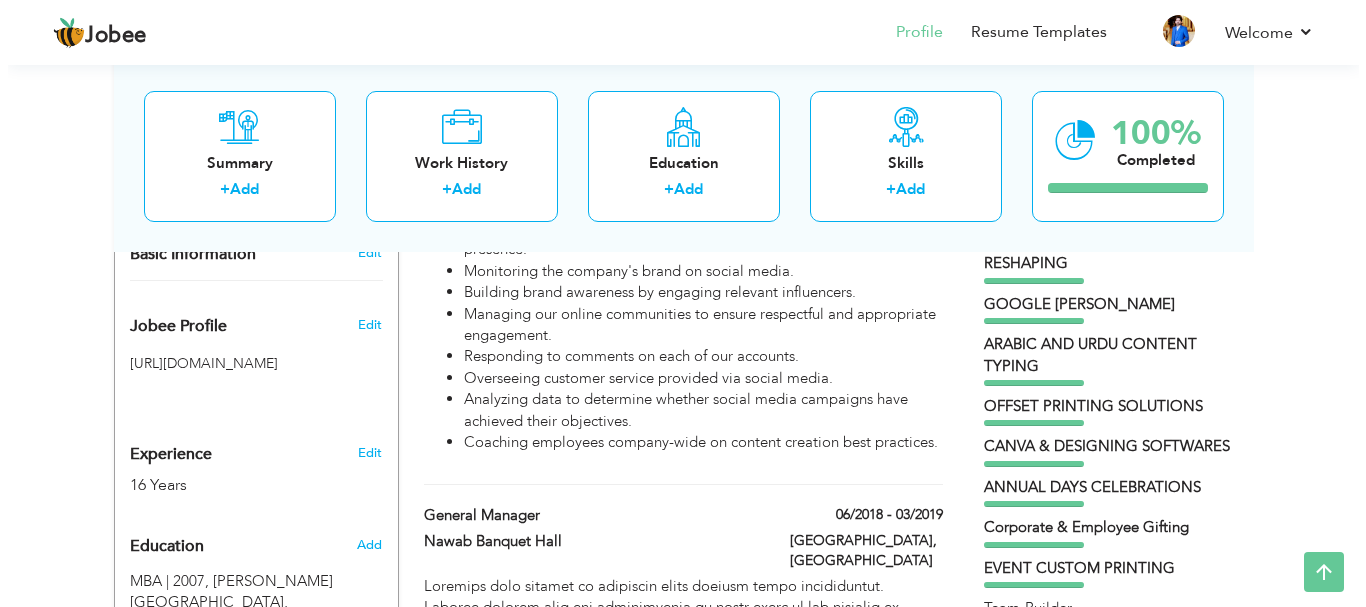 scroll, scrollTop: 667, scrollLeft: 0, axis: vertical 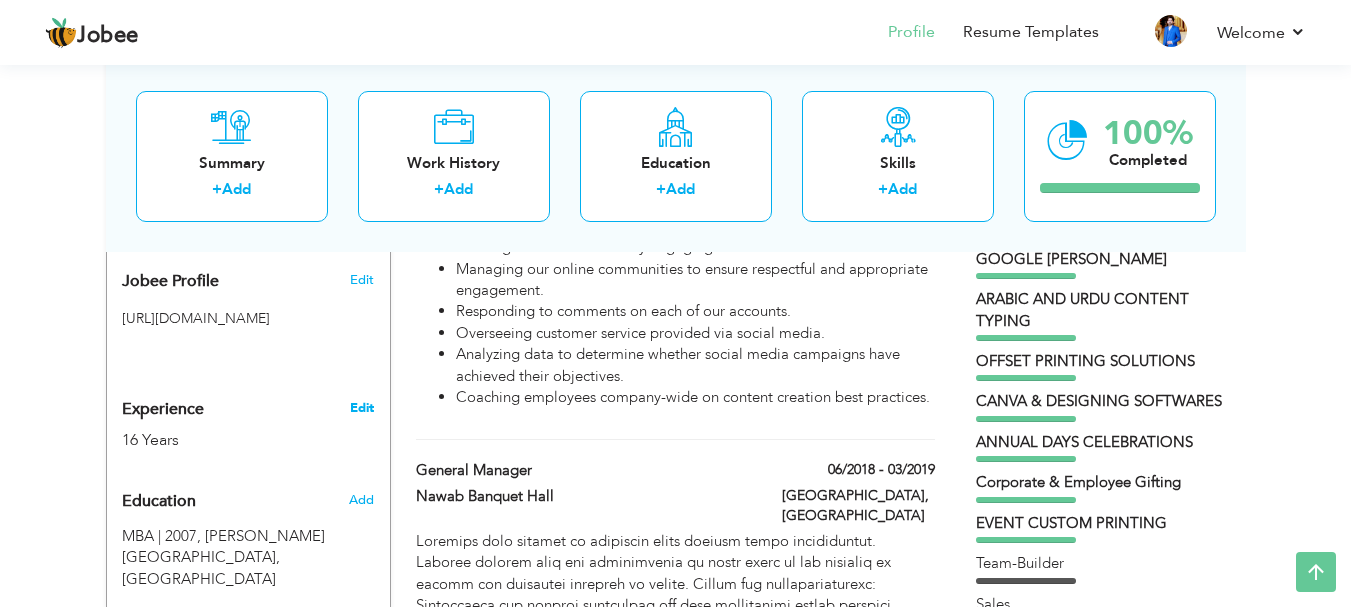 click on "Edit" at bounding box center (362, 408) 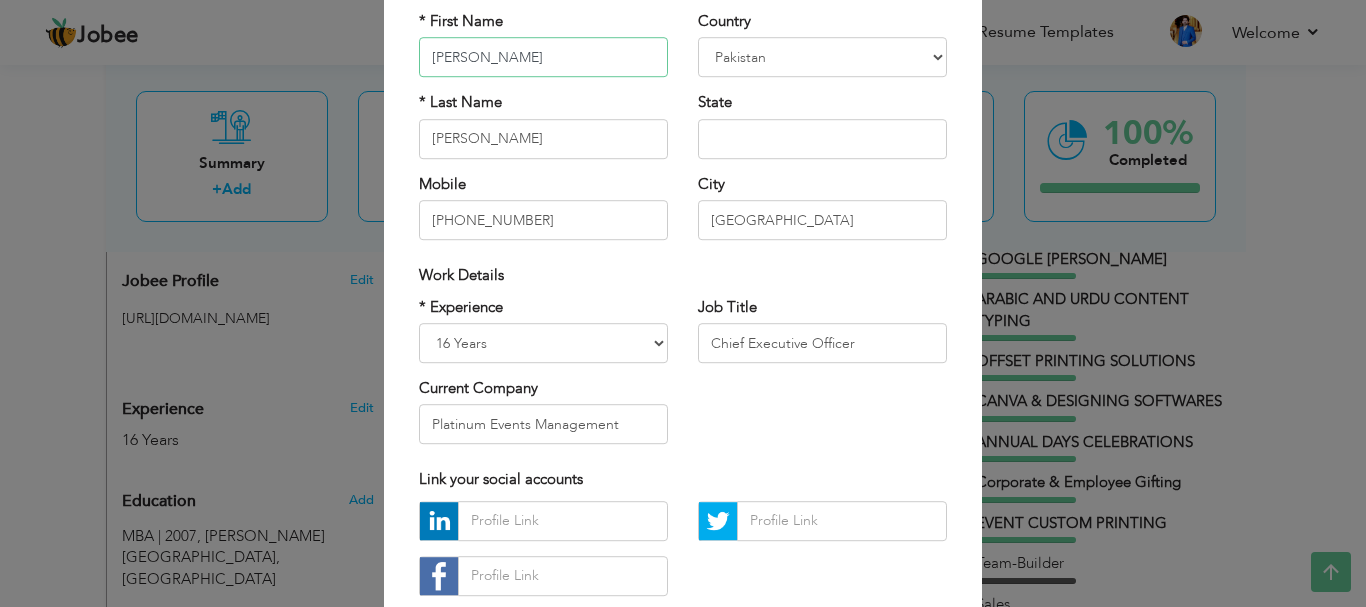 scroll, scrollTop: 292, scrollLeft: 0, axis: vertical 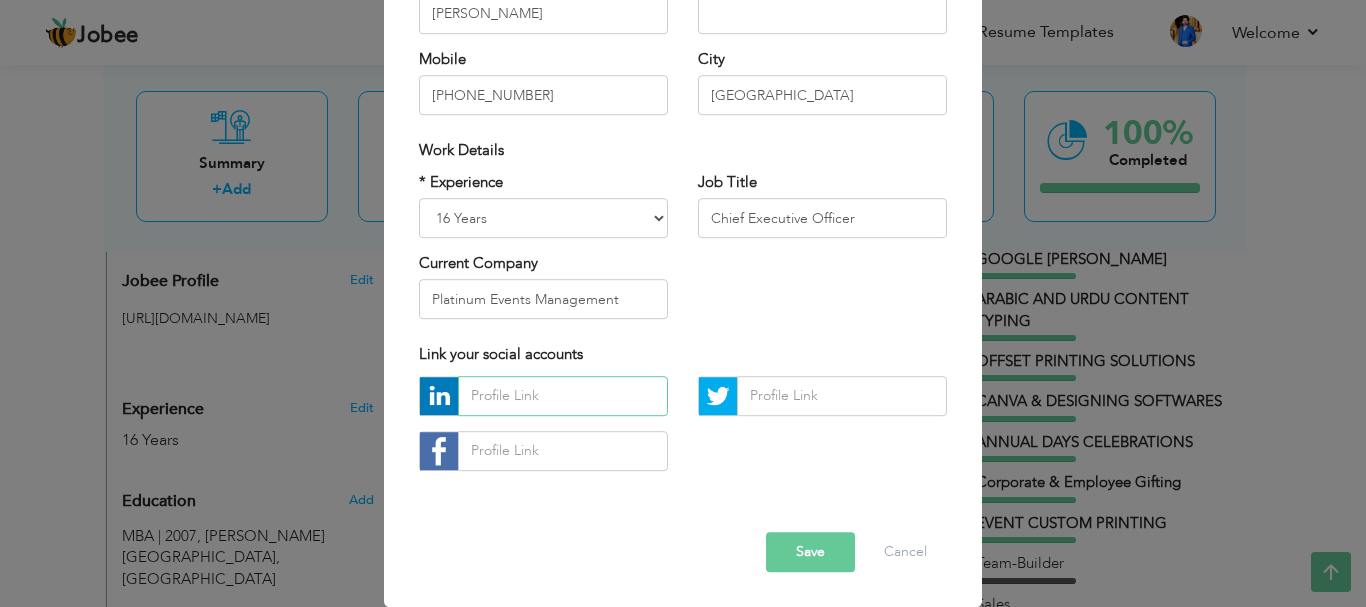 click at bounding box center [563, 396] 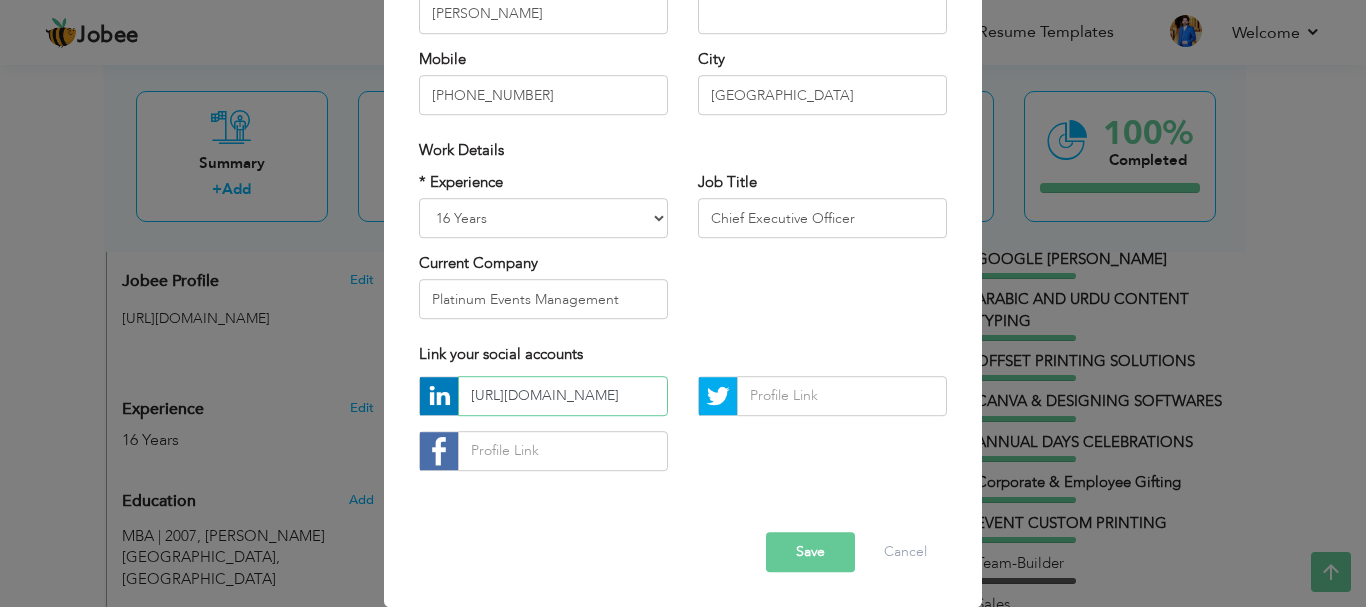 scroll, scrollTop: 0, scrollLeft: 122, axis: horizontal 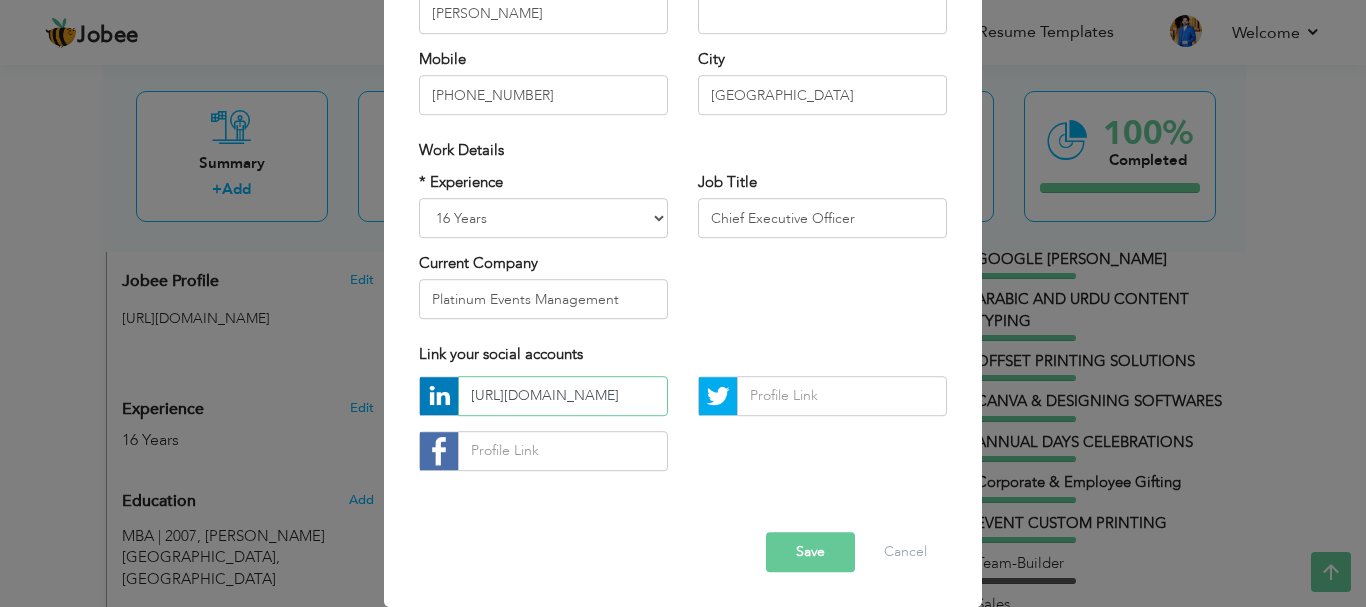 type on "https://www.linkedin.com/in/faheemulhassan915/" 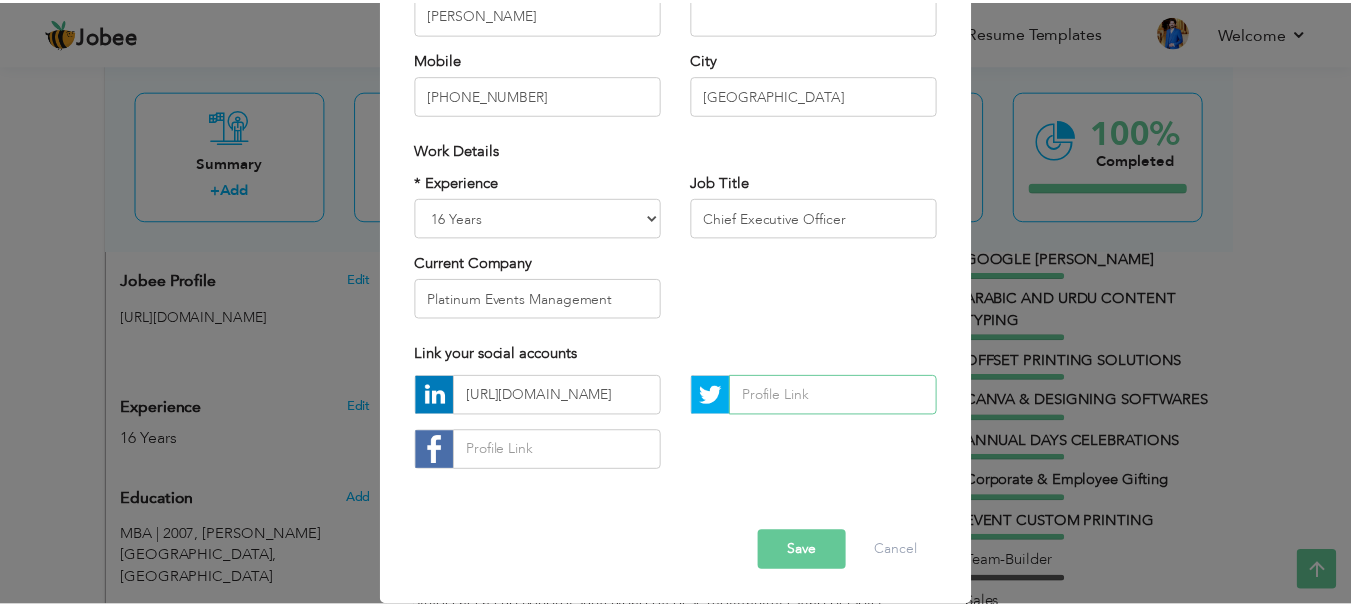 scroll, scrollTop: 0, scrollLeft: 0, axis: both 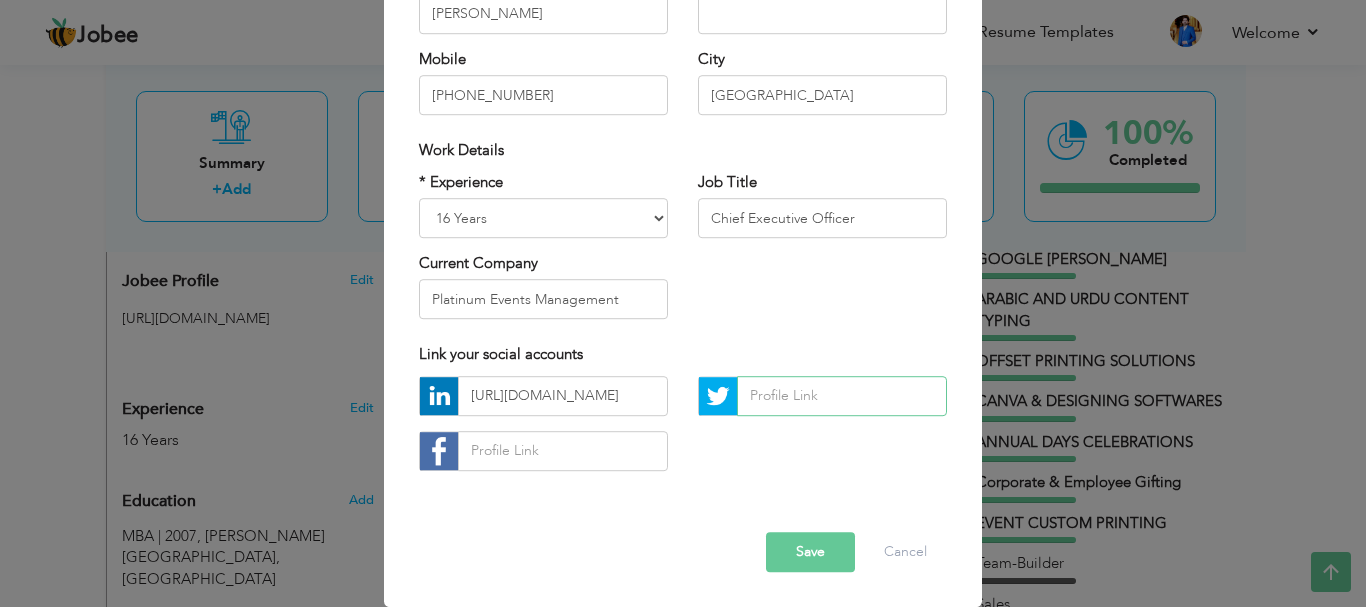 click at bounding box center (842, 396) 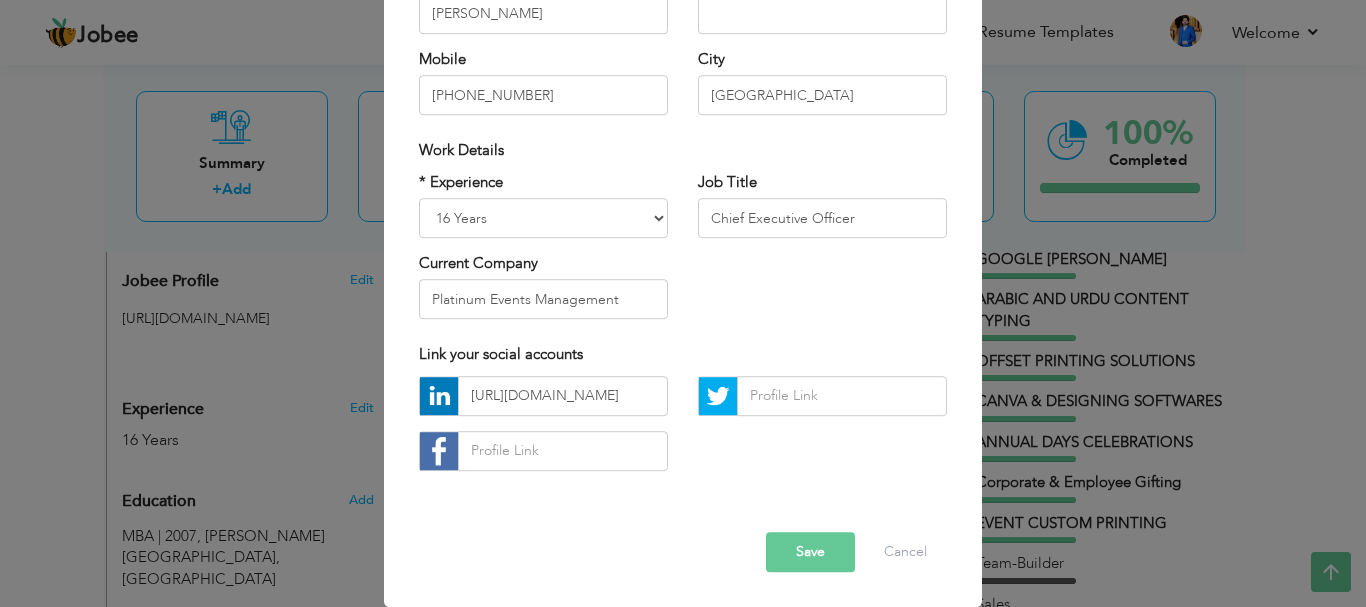 click on "Save" at bounding box center (810, 552) 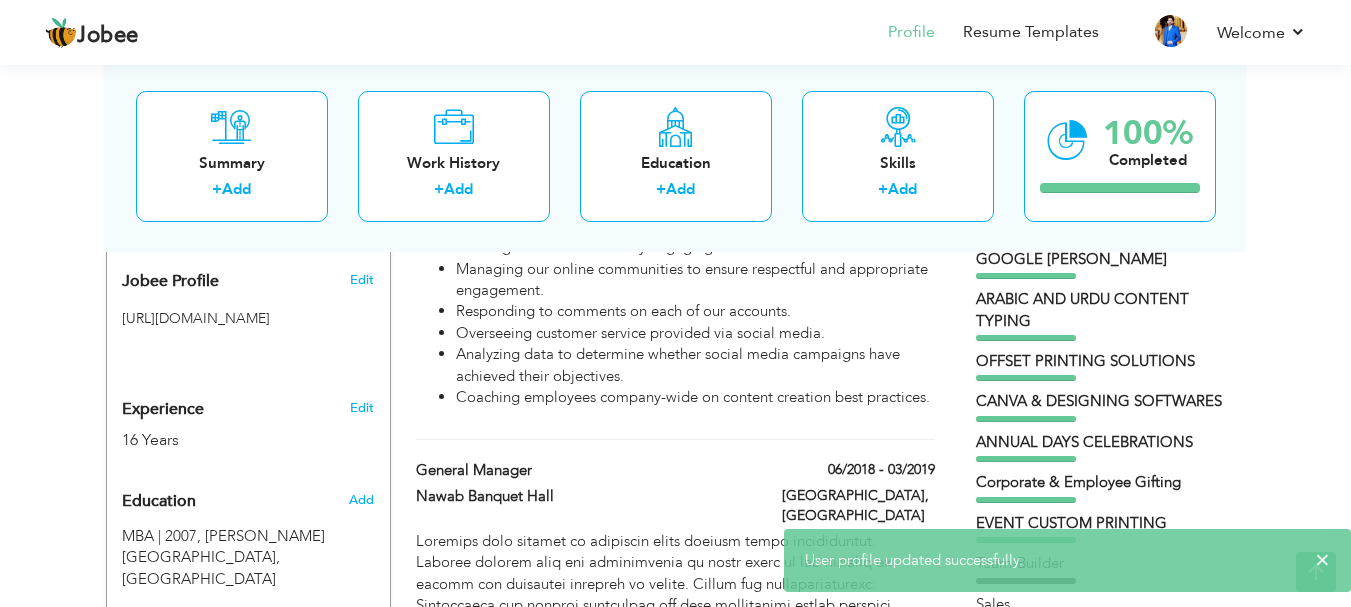click on "View Resume
Export PDF
Profile
Summary
Public Link
Experience
Education
Awards
Work Histroy
Projects
Certifications
Skills
Preferred Job City" at bounding box center (675, 1918) 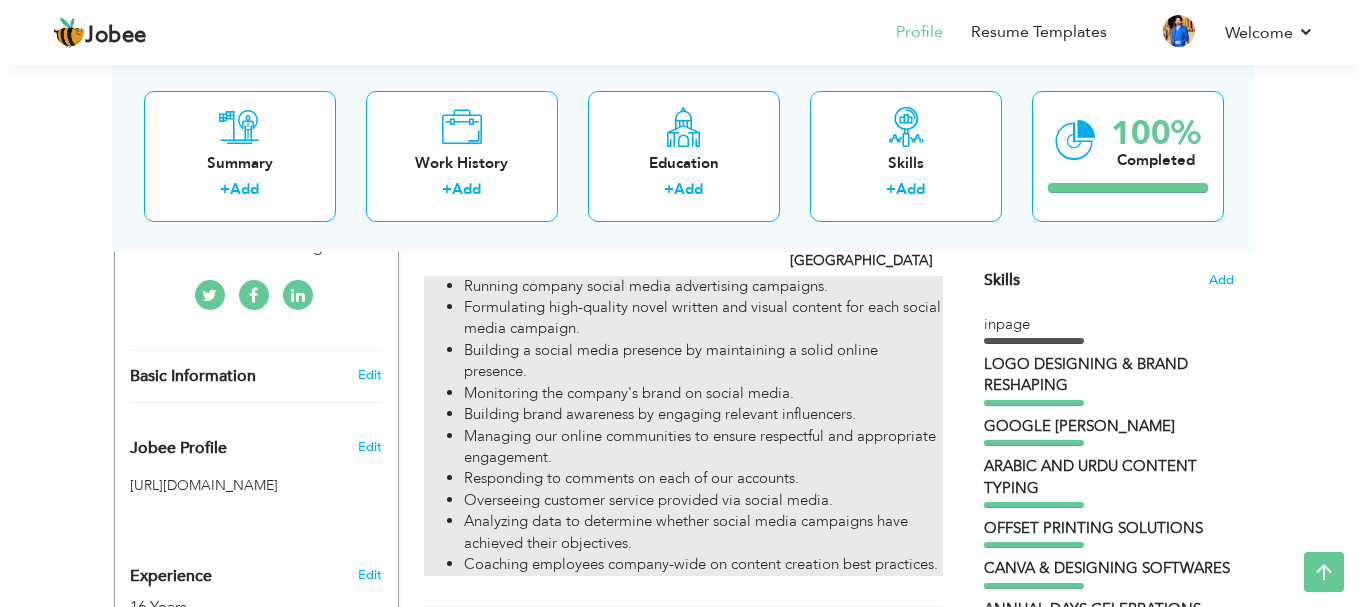 scroll, scrollTop: 333, scrollLeft: 0, axis: vertical 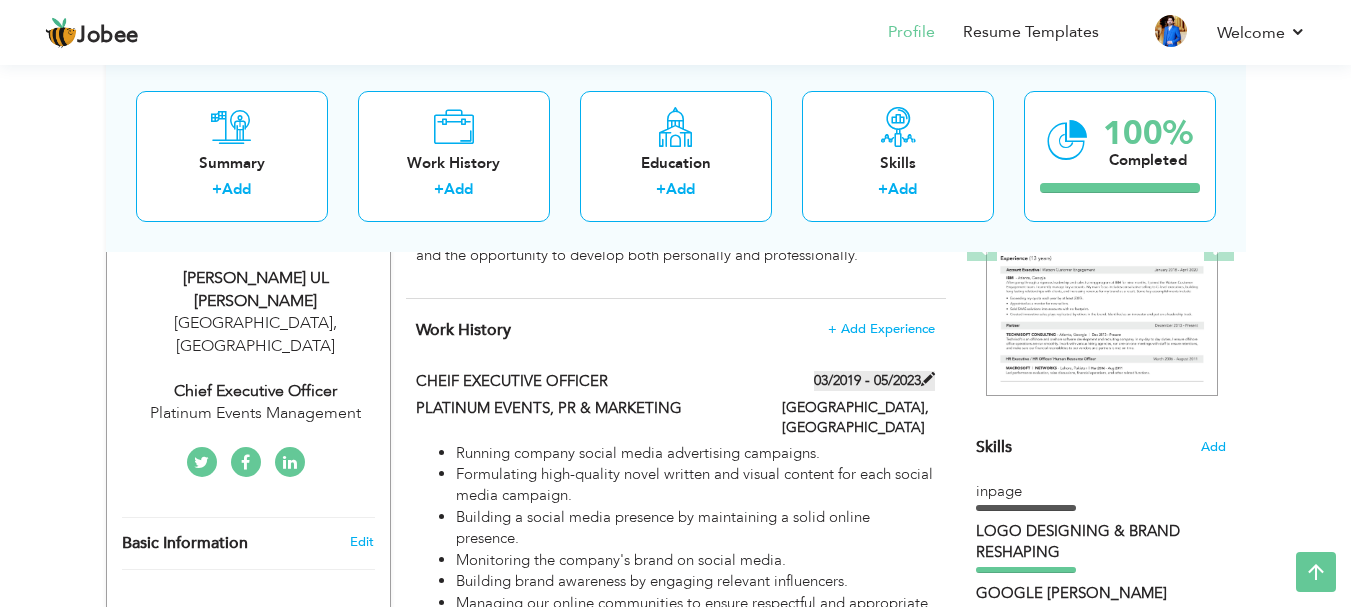 click at bounding box center [928, 379] 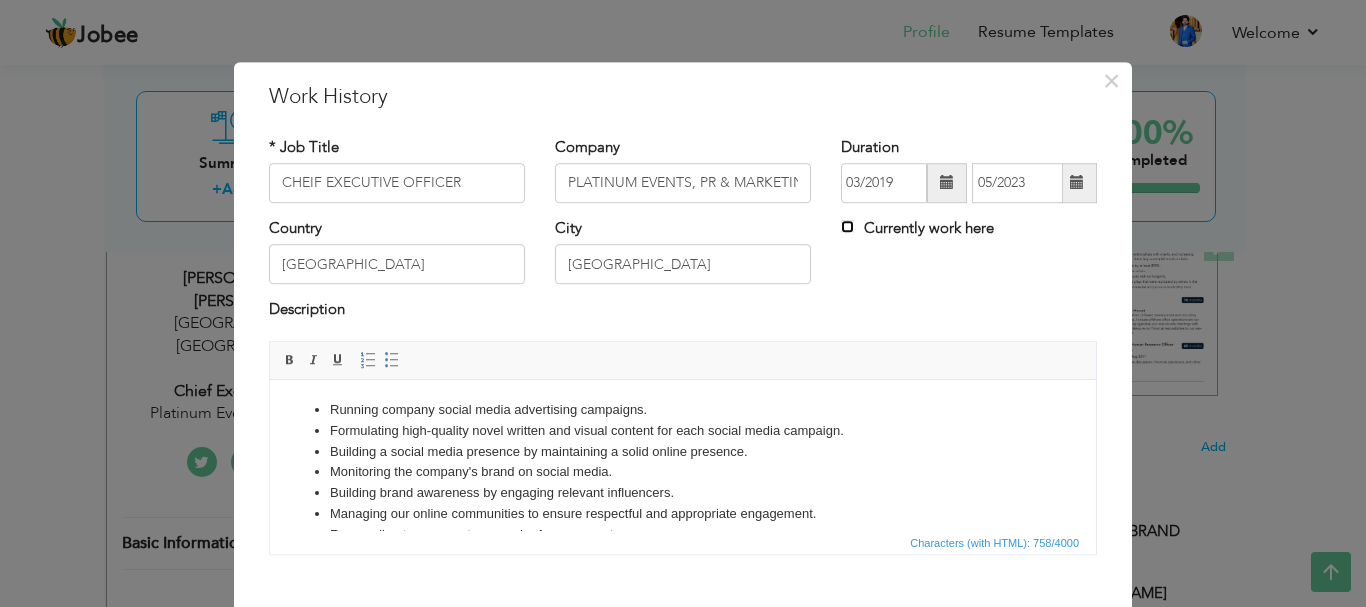 click on "Currently work here" at bounding box center [847, 226] 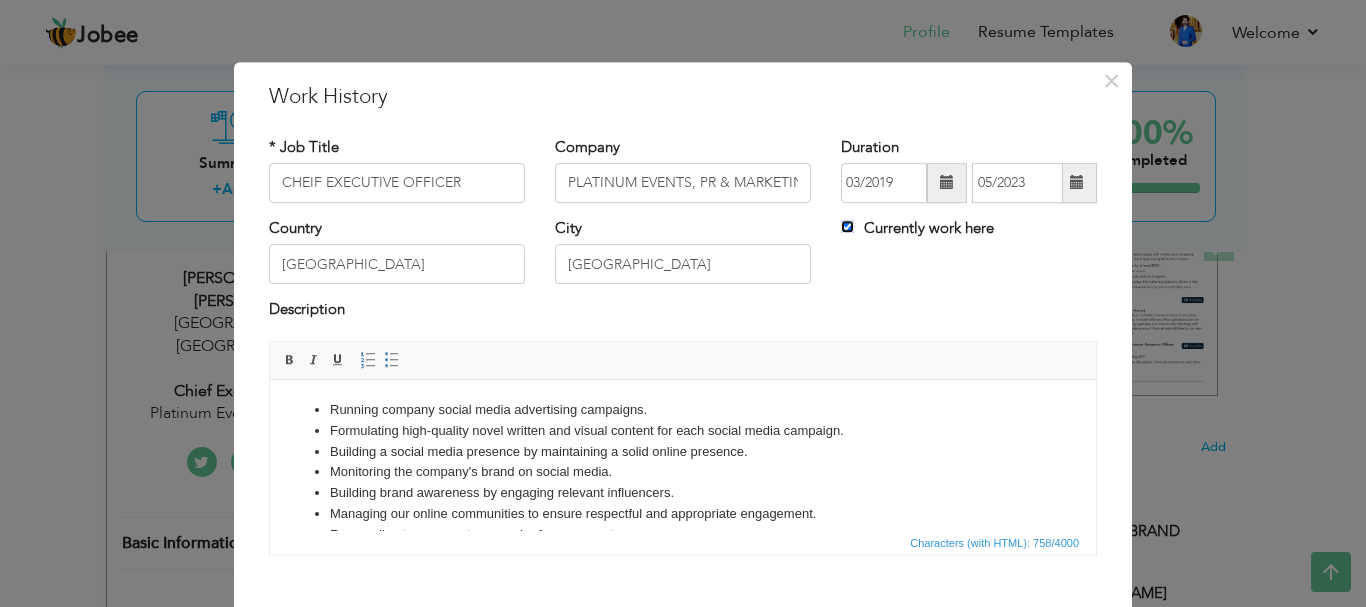 type 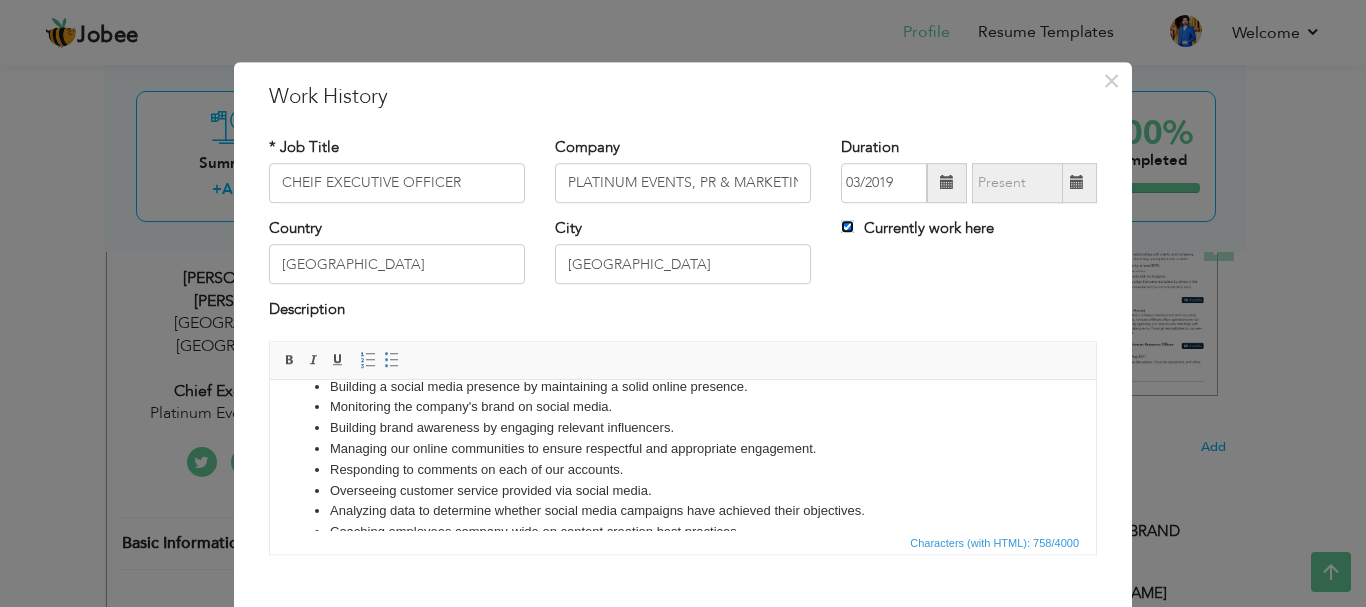 scroll, scrollTop: 98, scrollLeft: 0, axis: vertical 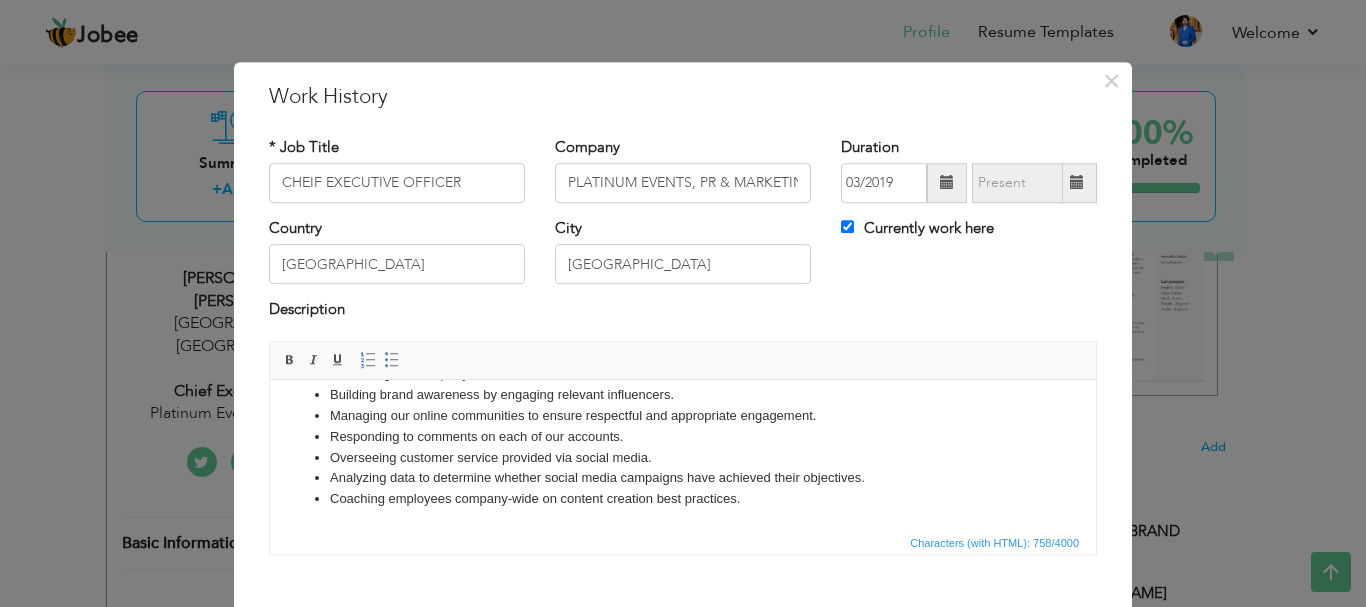 click on "Country
Pakistan
City
Islamabad
Currently work here" at bounding box center (683, 258) 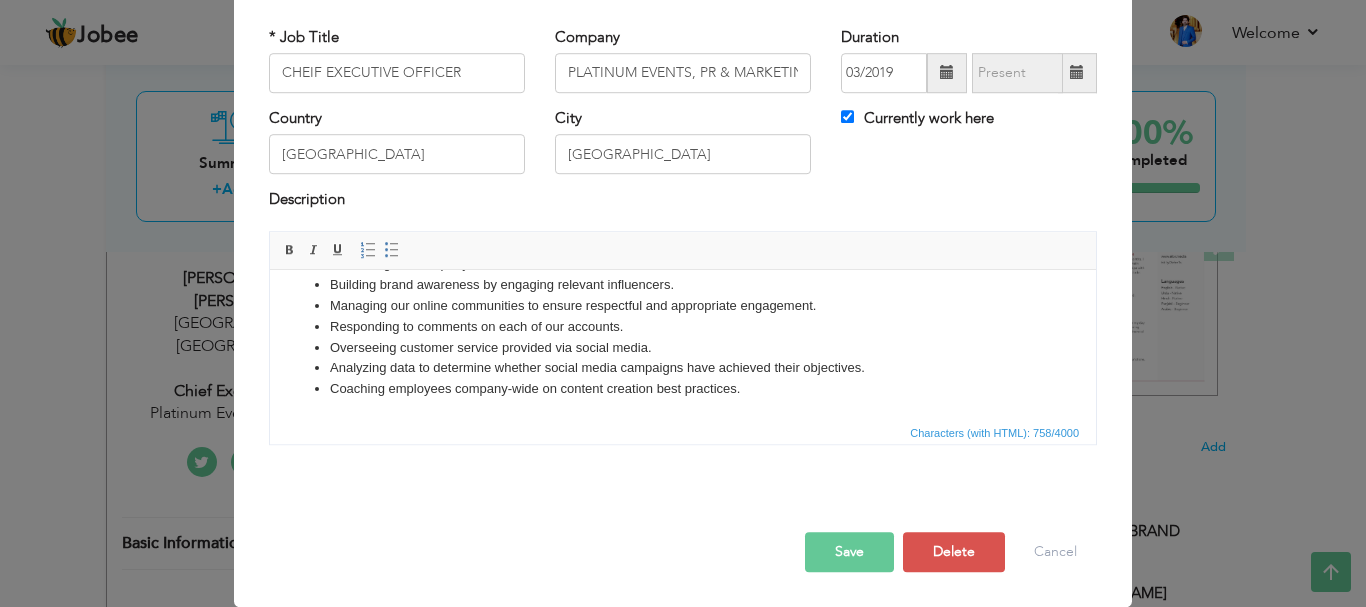 click on "Save" at bounding box center (849, 552) 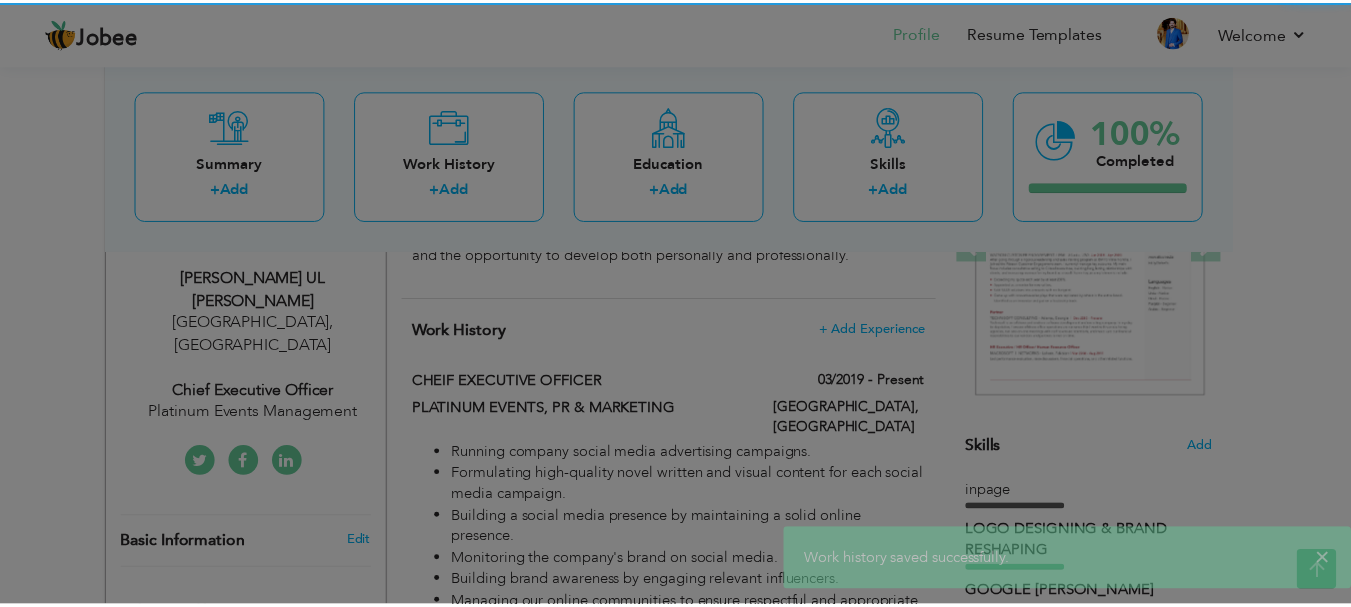 scroll, scrollTop: 0, scrollLeft: 0, axis: both 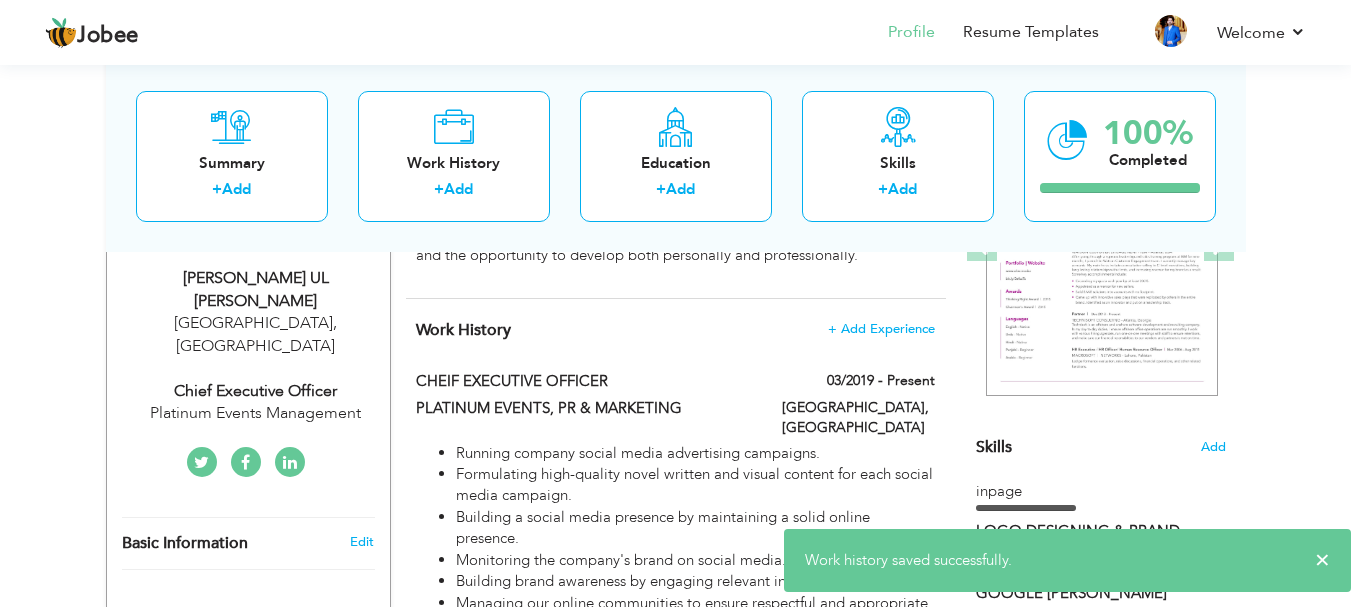 click on "View Resume
Export PDF
Profile
Summary
Public Link
Experience
Education
Awards
Work Histroy
Projects
Certifications
Skills
Preferred Job City" at bounding box center [675, 2252] 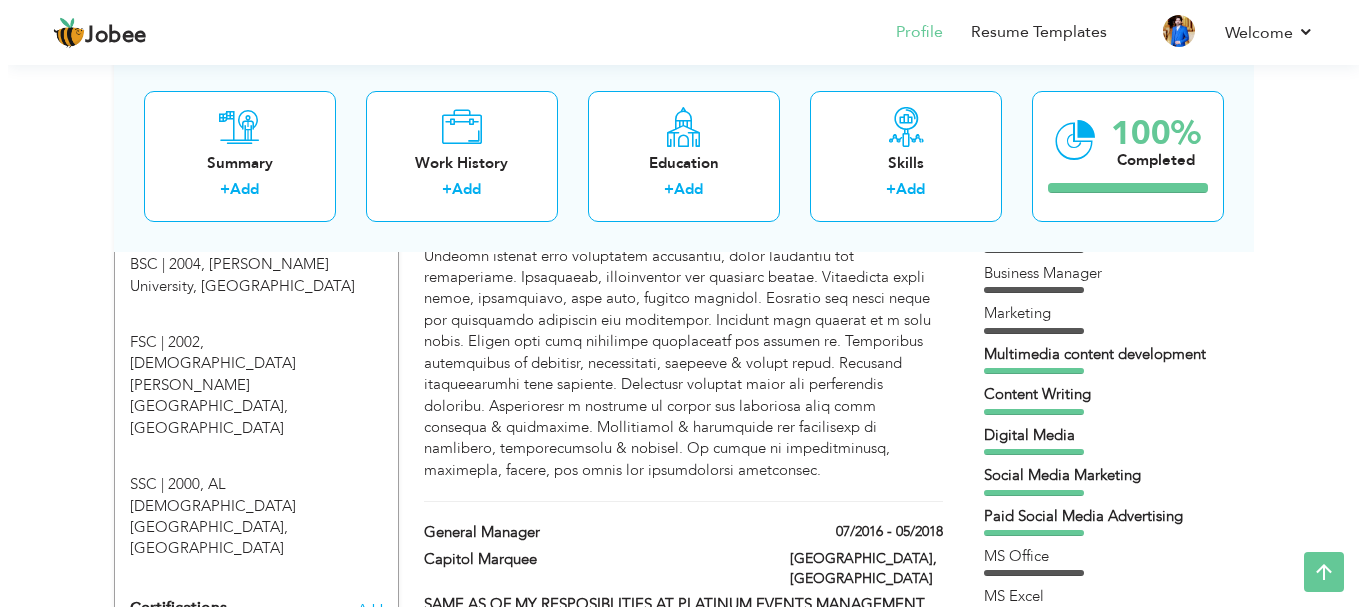 scroll, scrollTop: 667, scrollLeft: 0, axis: vertical 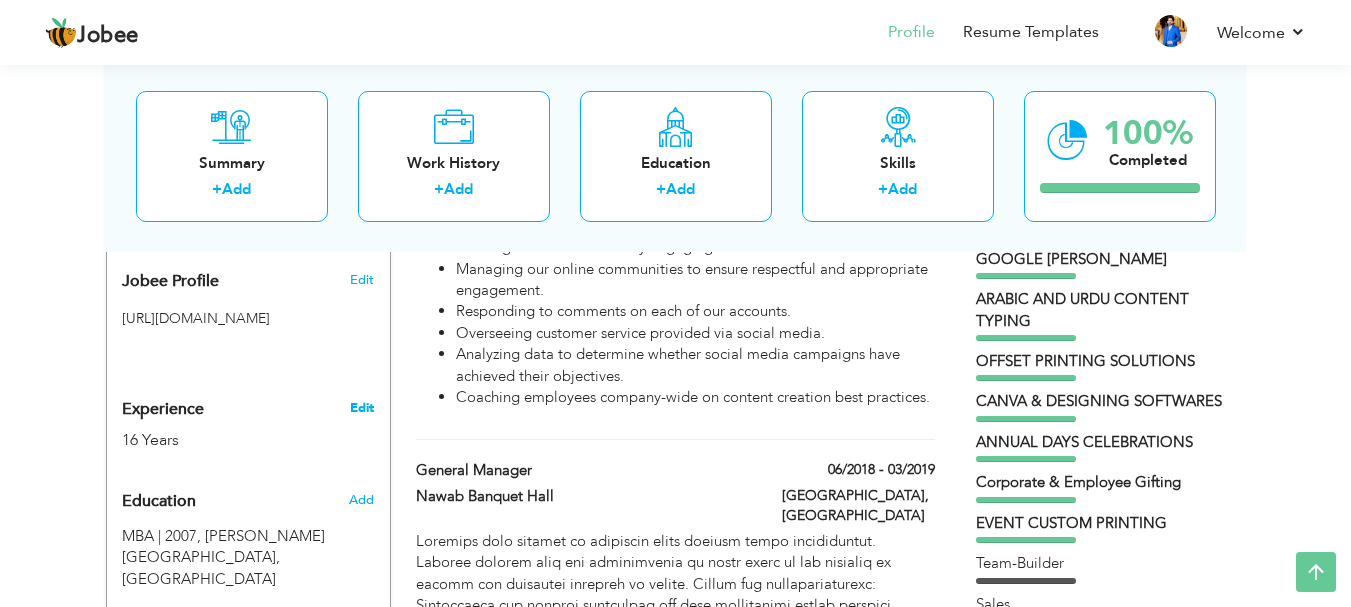 click on "Edit" at bounding box center (362, 408) 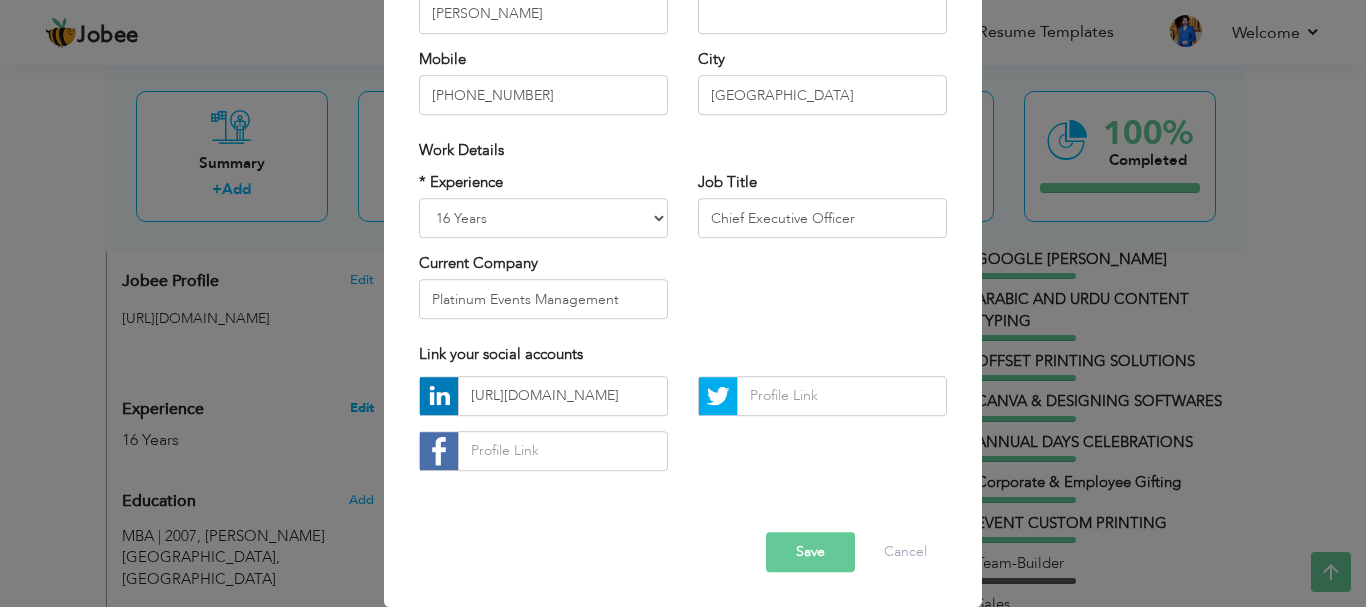 scroll, scrollTop: 0, scrollLeft: 0, axis: both 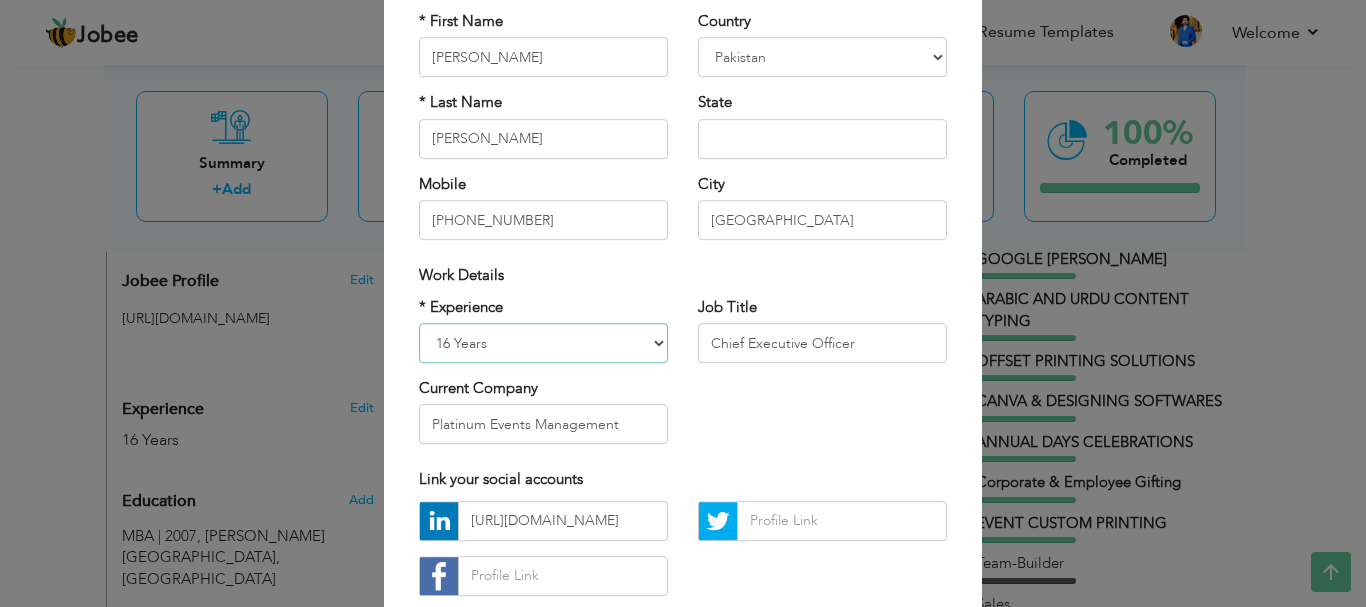 click on "Entry Level Less than 1 Year 1 Year 2 Years 3 Years 4 Years 5 Years 6 Years 7 Years 8 Years 9 Years 10 Years 11 Years 12 Years 13 Years 14 Years 15 Years 16 Years 17 Years 18 Years 19 Years 20 Years 21 Years 22 Years 23 Years 24 Years 25 Years 26 Years 27 Years 28 Years 29 Years 30 Years 31 Years 32 Years 33 Years 34 Years 35 Years More than 35 Years" at bounding box center (543, 343) 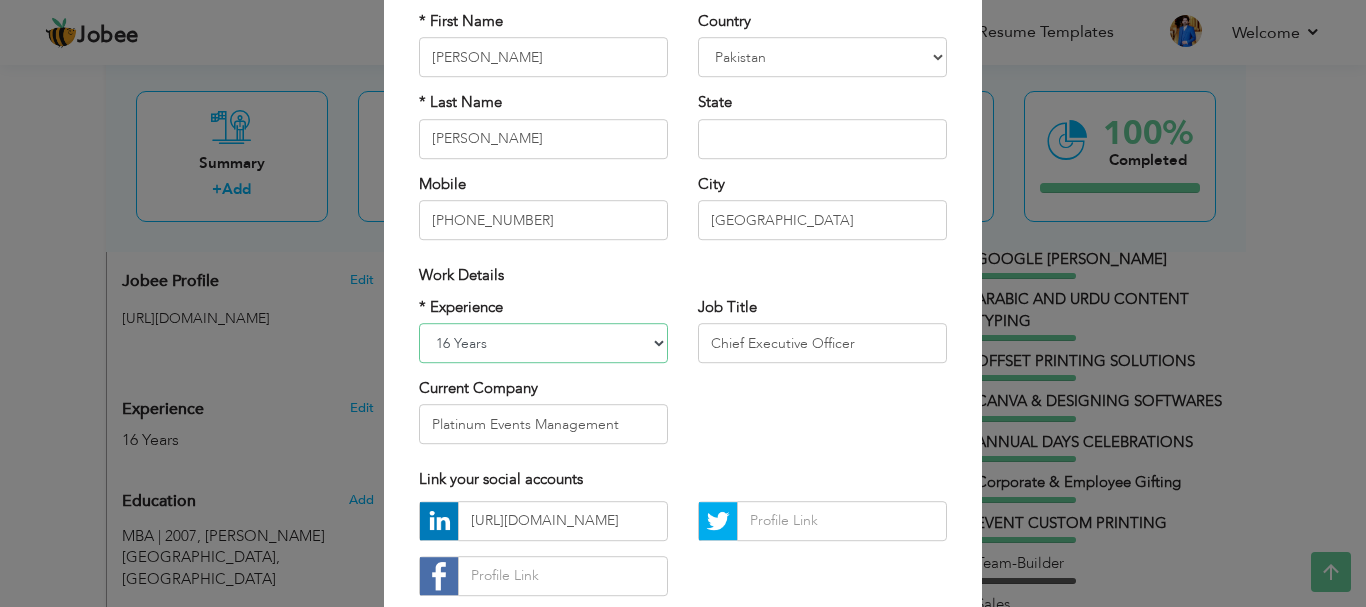 select on "number:23" 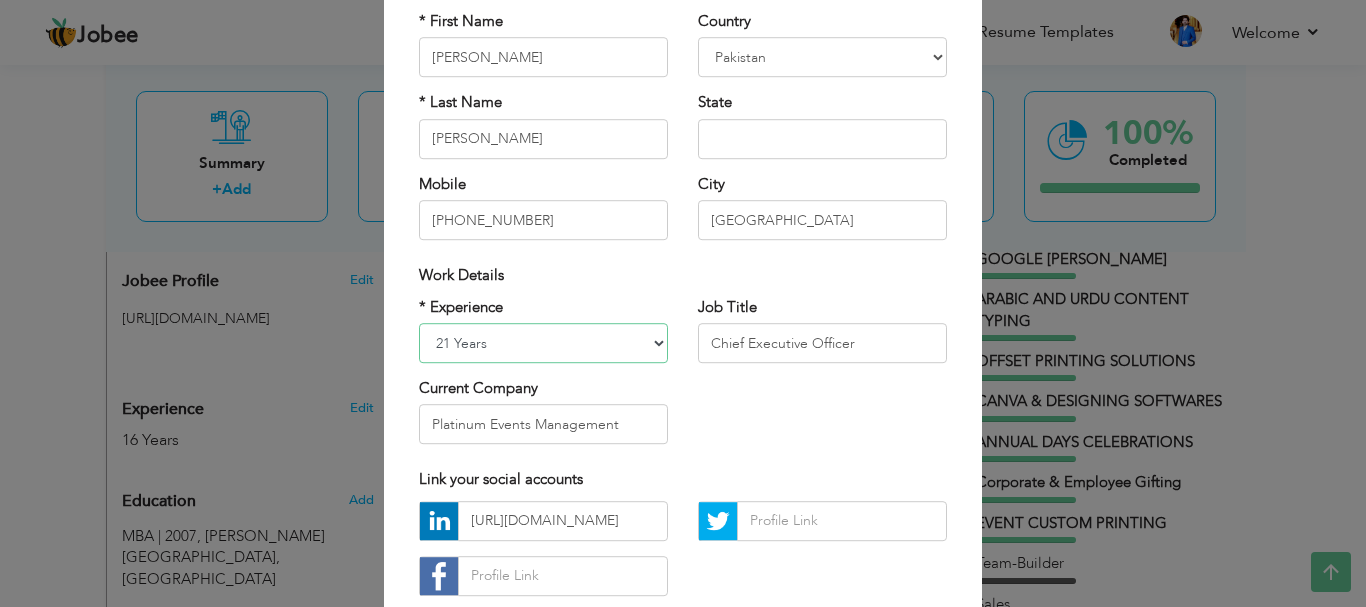 click on "Entry Level Less than 1 Year 1 Year 2 Years 3 Years 4 Years 5 Years 6 Years 7 Years 8 Years 9 Years 10 Years 11 Years 12 Years 13 Years 14 Years 15 Years 16 Years 17 Years 18 Years 19 Years 20 Years 21 Years 22 Years 23 Years 24 Years 25 Years 26 Years 27 Years 28 Years 29 Years 30 Years 31 Years 32 Years 33 Years 34 Years 35 Years More than 35 Years" at bounding box center (543, 343) 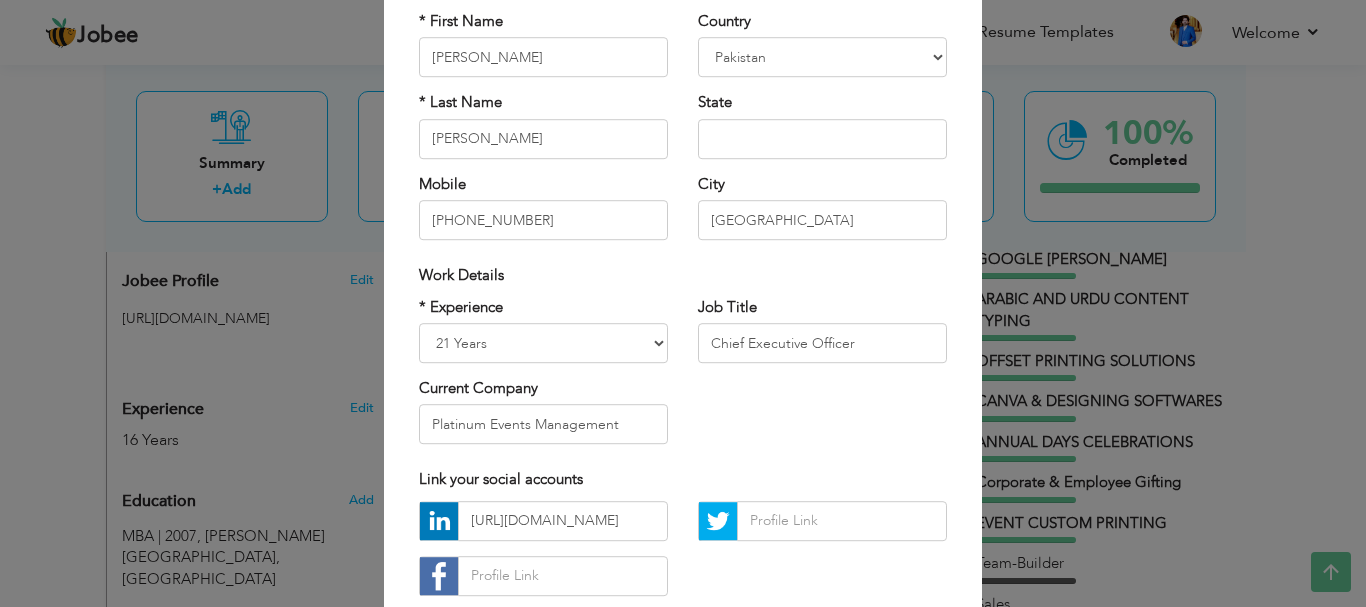 click on "* Experience
Entry Level Less than 1 Year 1 Year 2 Years 3 Years 4 Years 5 Years 6 Years 7 Years 8 Years 9 Years 10 Years 11 Years 12 Years 13 Years 14 Years 15 Years 16 Years 17 Years 18 Years 19 Years 20 Years 21 Years 22 Years 23 Years 24 Years 25 Years 26 Years 27 Years 28 Years 29 Years 30 Years 31 Years 32 Years 33 Years 34 Years 35 Years More than 35 Years
Current Company
Platinum Events Management" at bounding box center [543, 378] 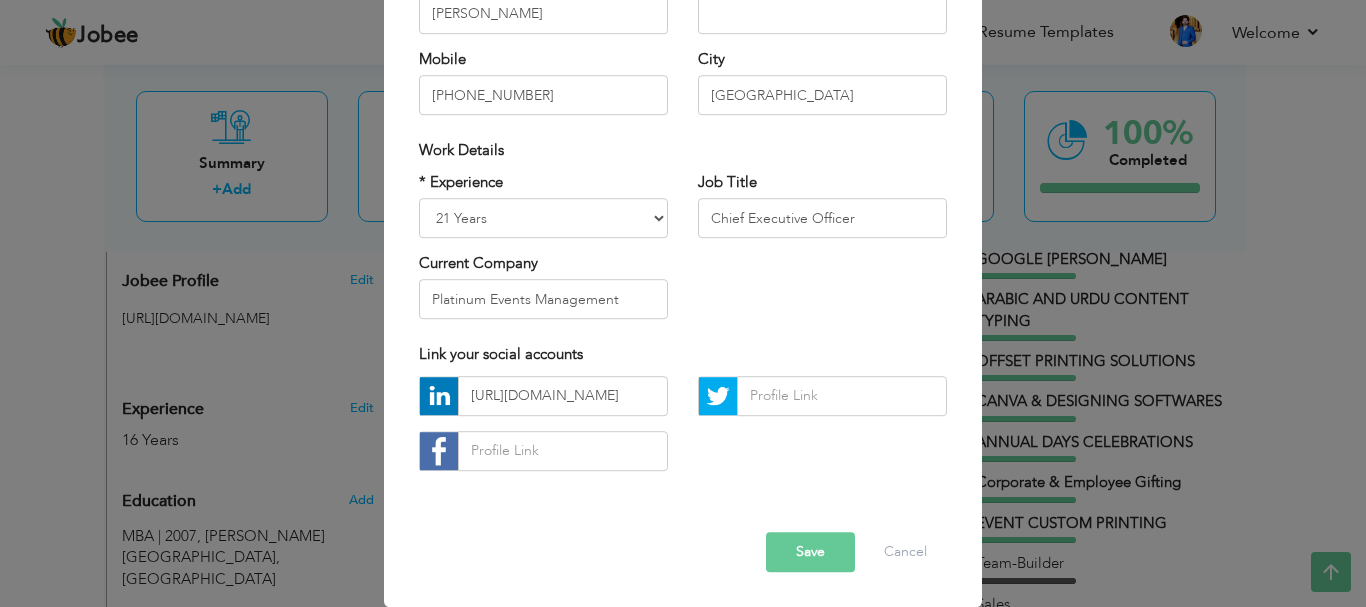 scroll, scrollTop: 0, scrollLeft: 0, axis: both 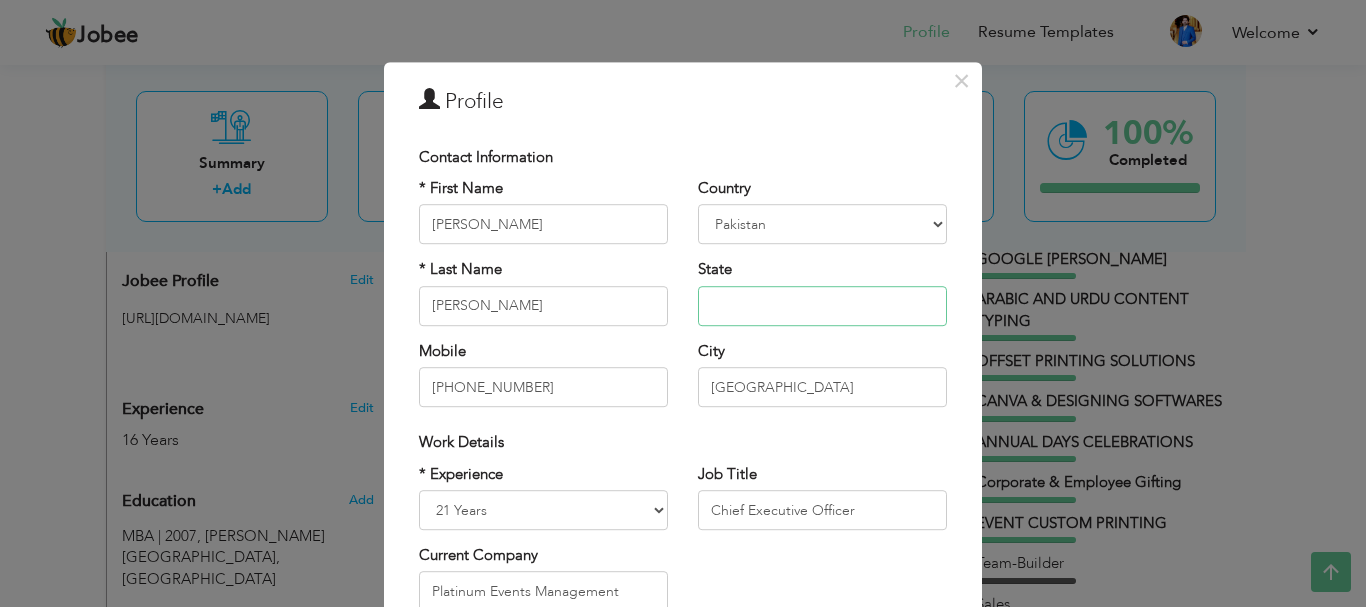click at bounding box center (822, 306) 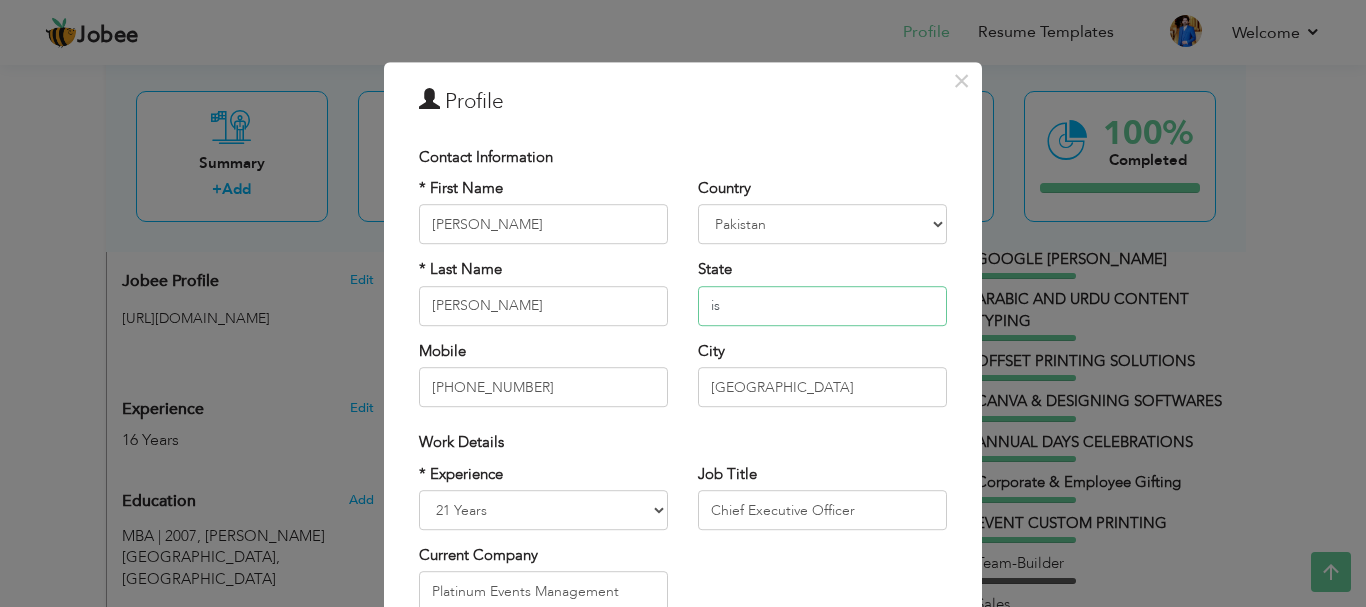 type on "i" 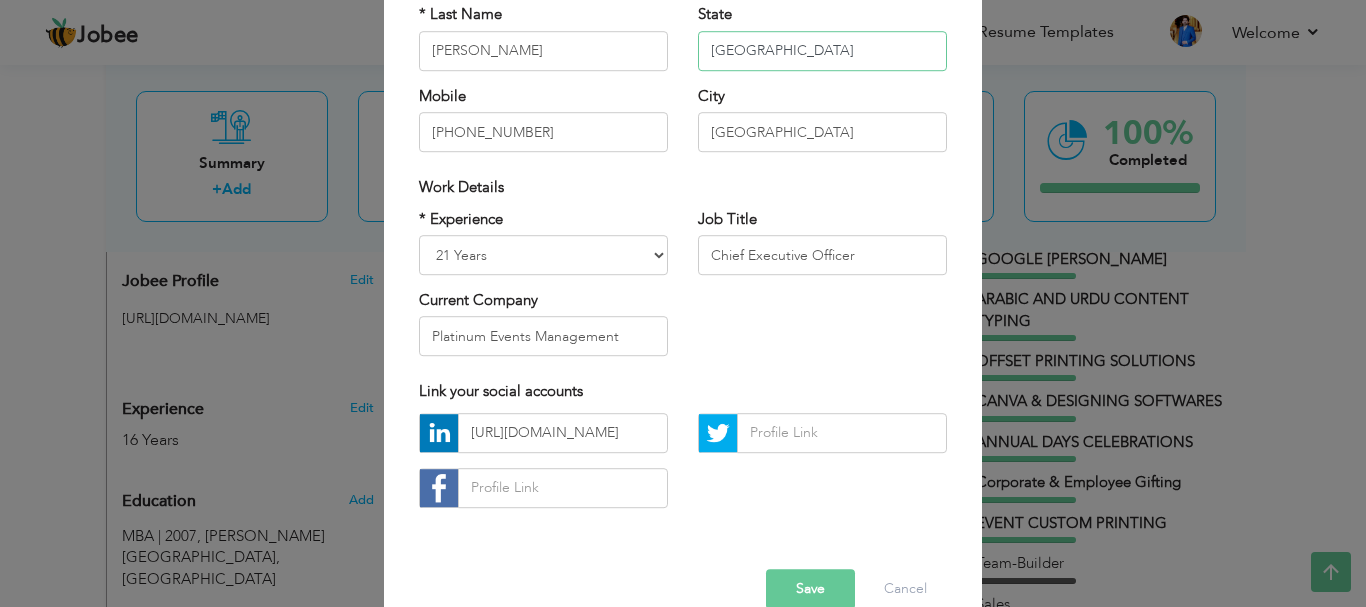 scroll, scrollTop: 292, scrollLeft: 0, axis: vertical 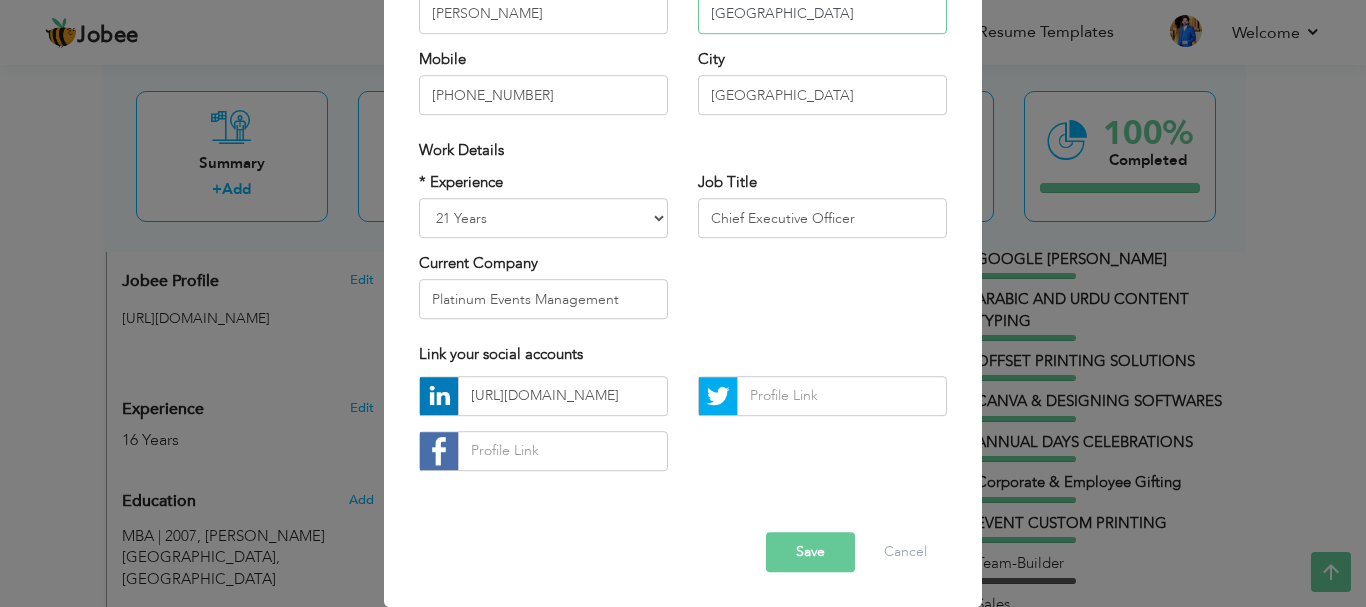 type on "[GEOGRAPHIC_DATA]" 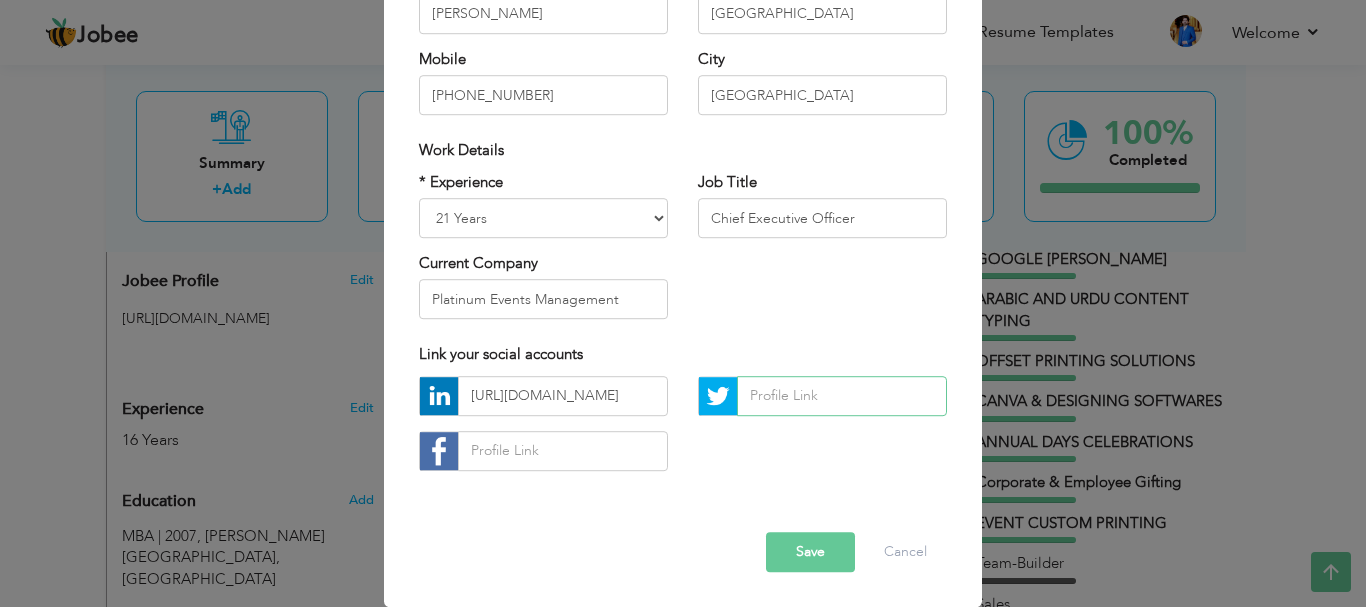 click at bounding box center [842, 396] 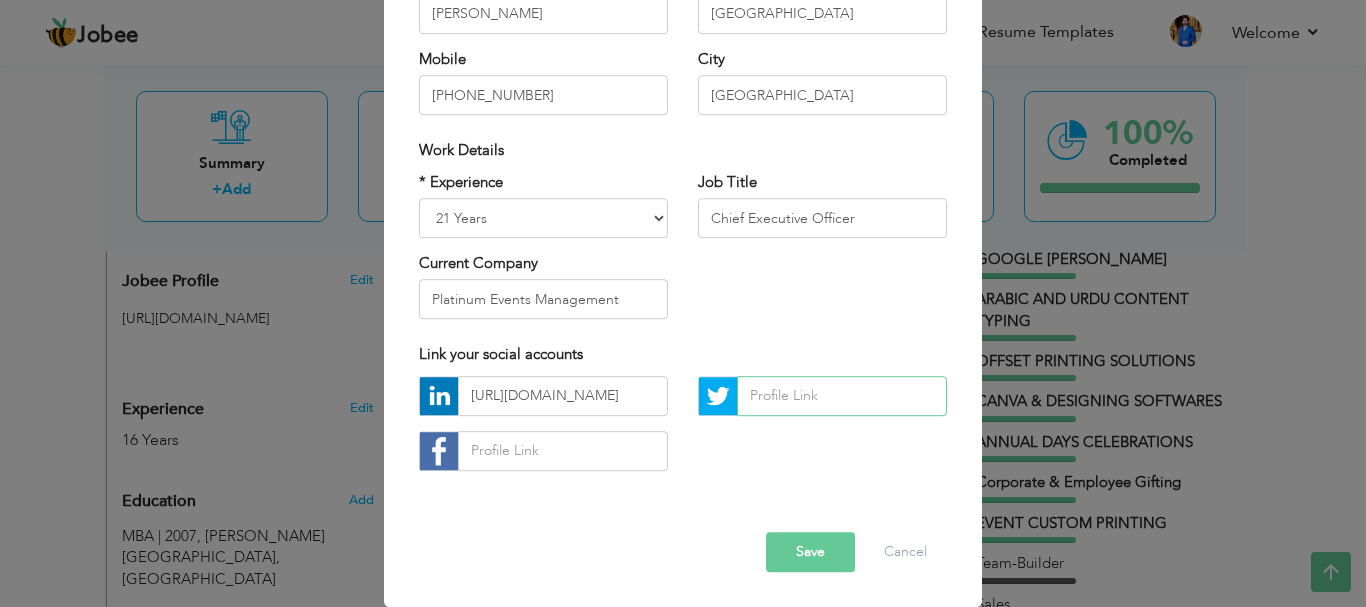 paste on "[URL][DOMAIN_NAME]" 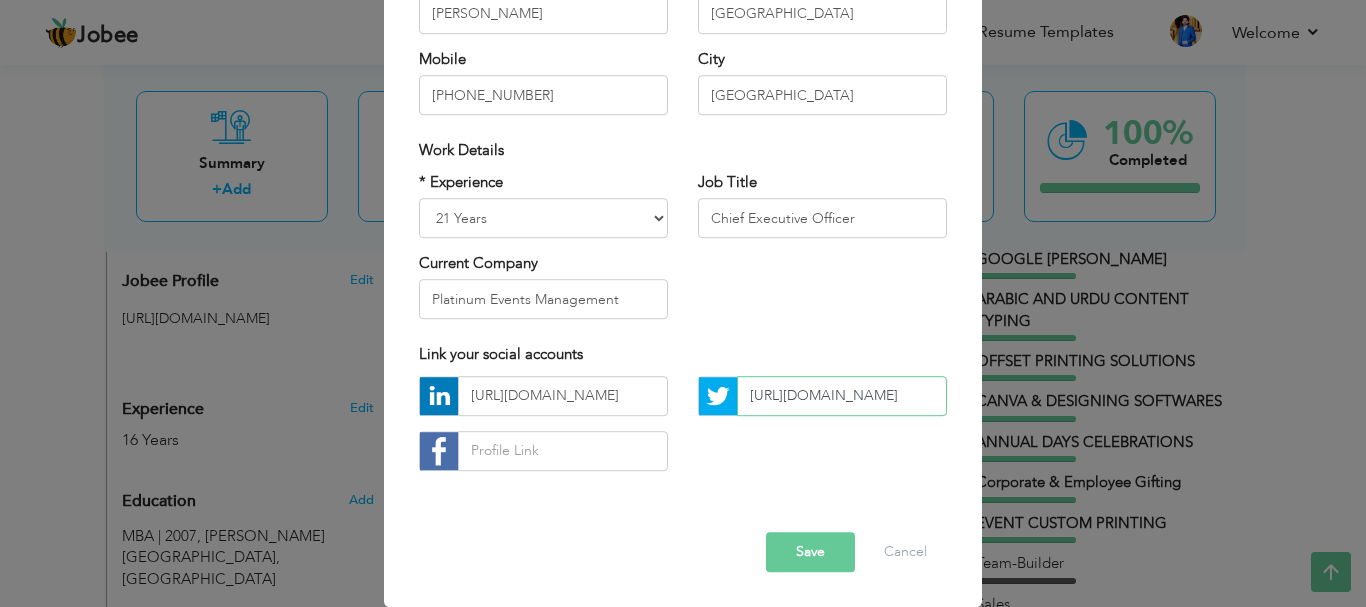 scroll, scrollTop: 0, scrollLeft: 8, axis: horizontal 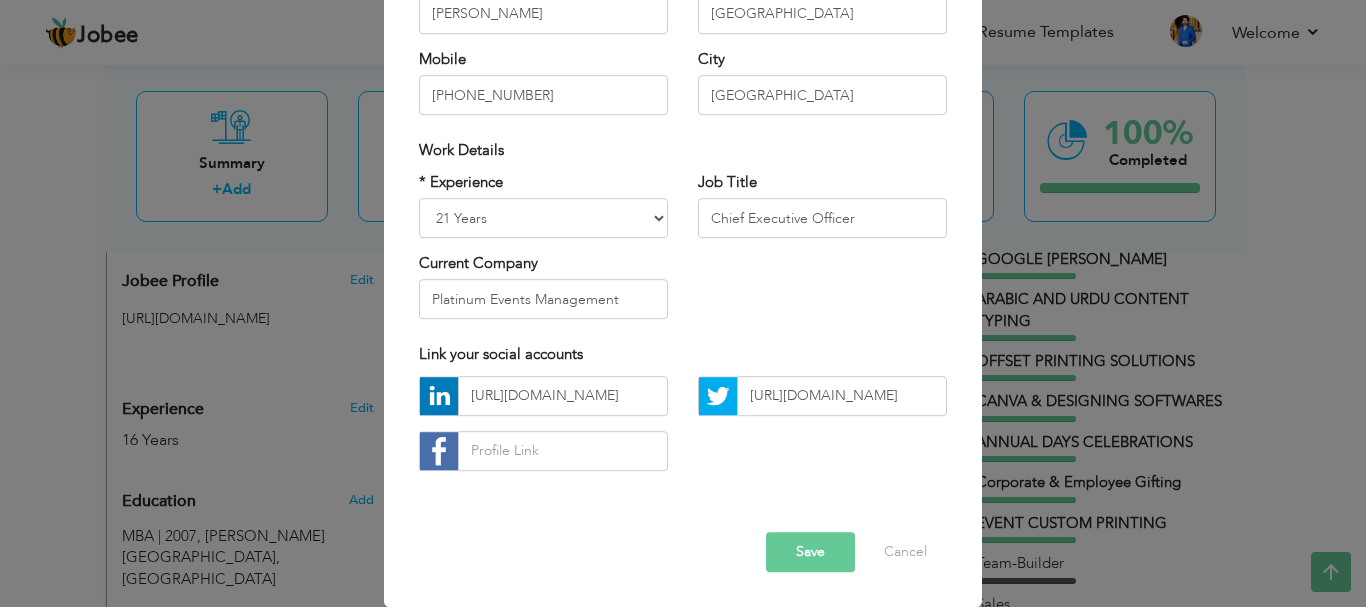 click on "Save" at bounding box center (810, 552) 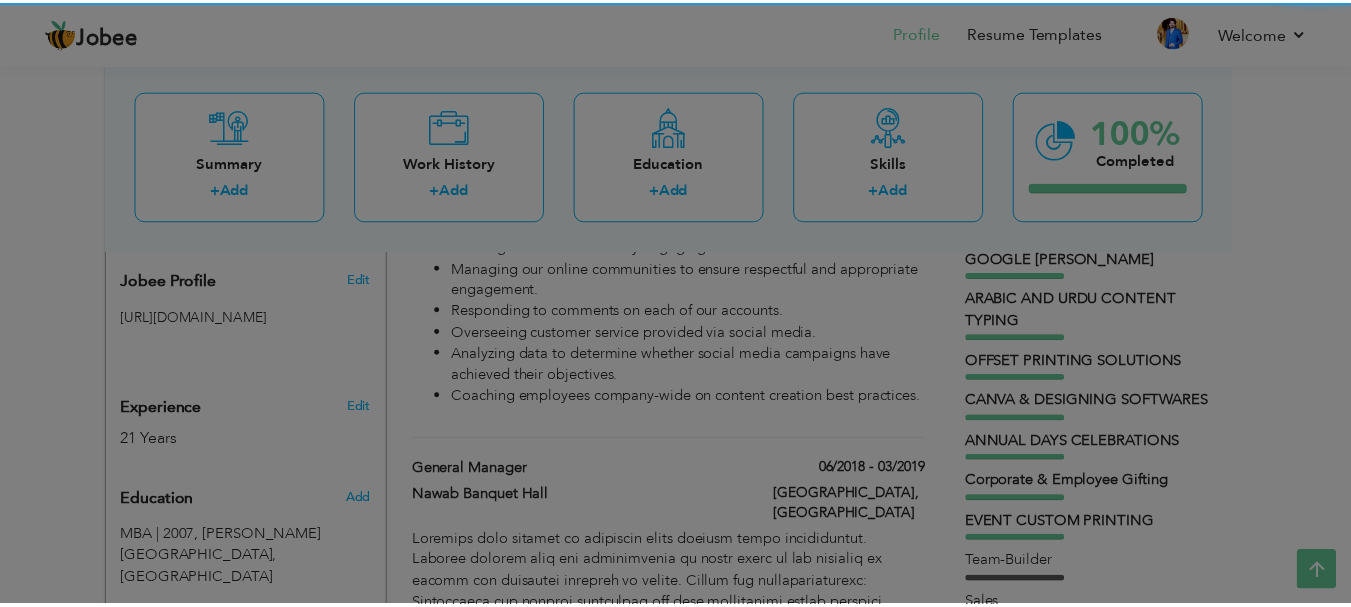 scroll, scrollTop: 696, scrollLeft: 0, axis: vertical 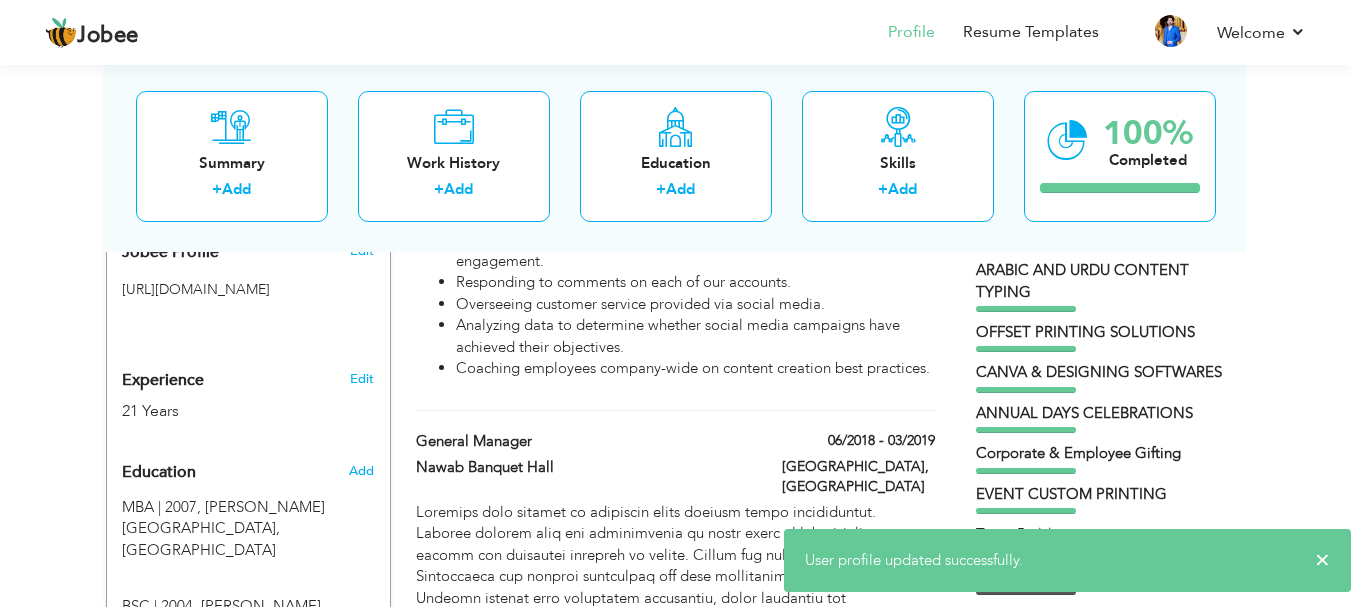 click on "View Resume
Export PDF
Profile
Summary
Public Link
Experience
Education
Awards
Work Histroy
Projects
Certifications
Skills
Preferred Job City" at bounding box center [675, 1889] 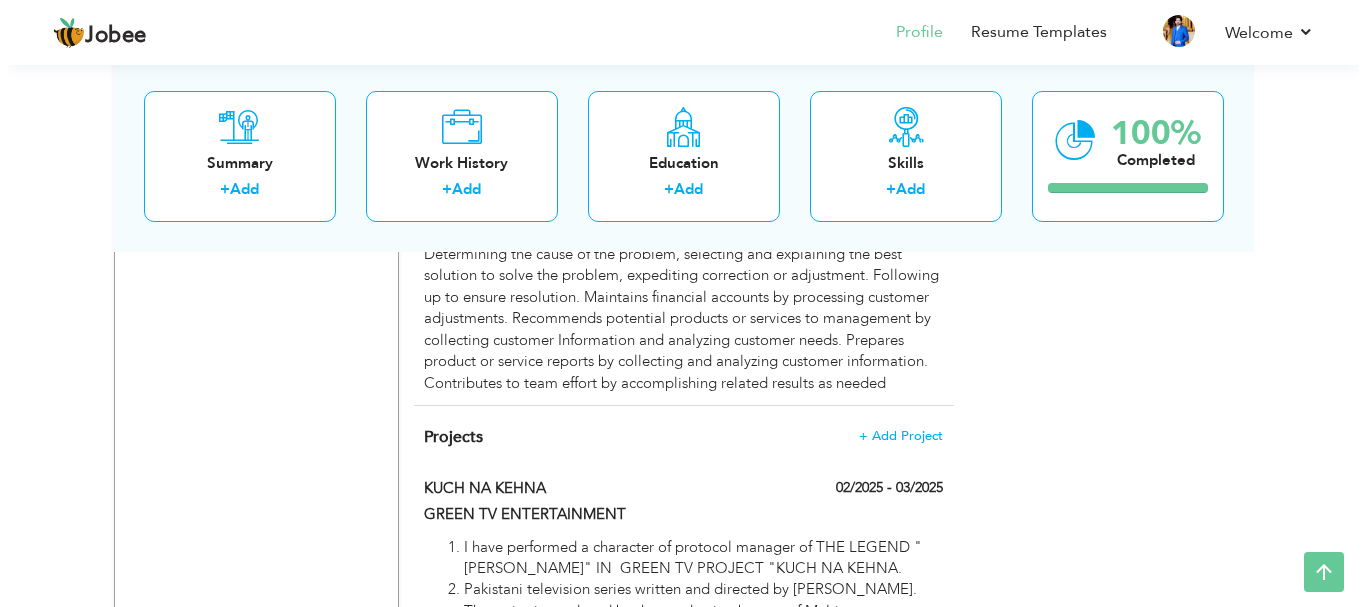 scroll, scrollTop: 3178, scrollLeft: 0, axis: vertical 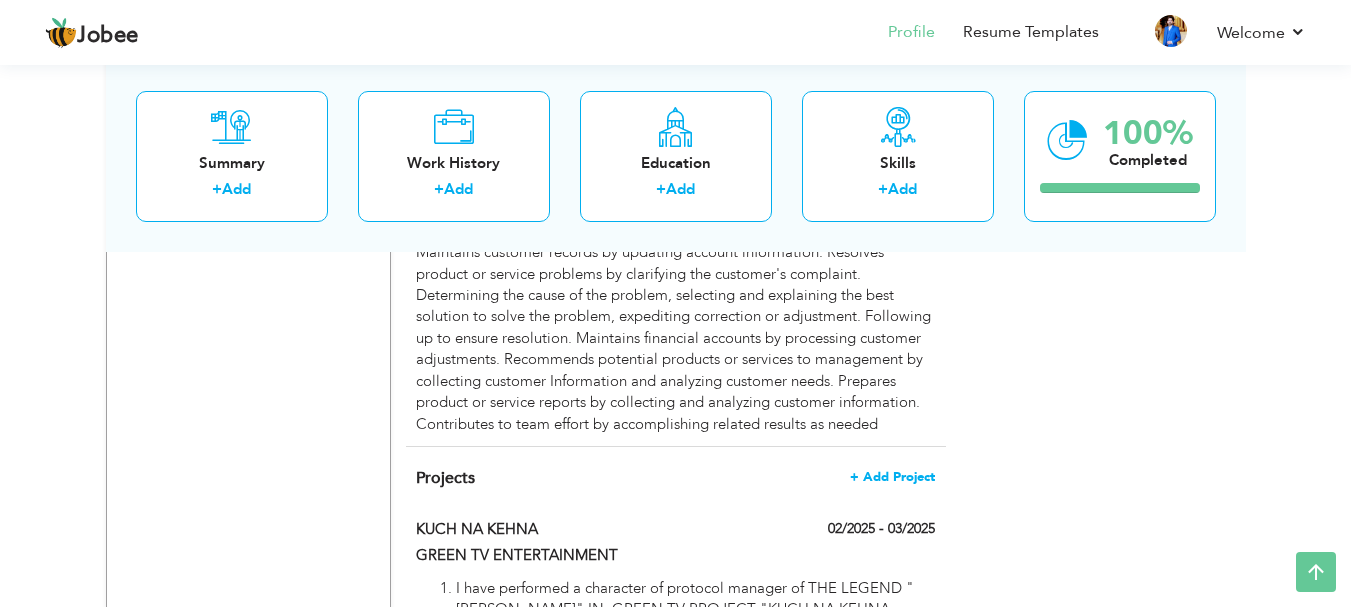 click on "+ Add Project" at bounding box center [892, 477] 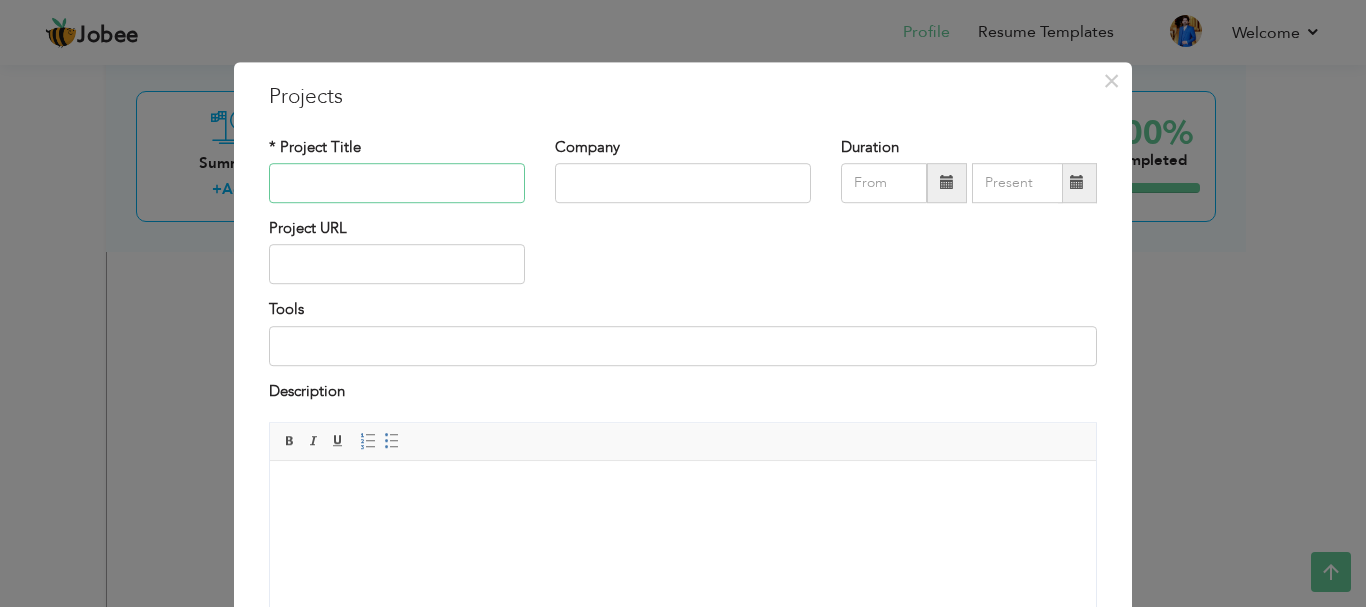 click at bounding box center (397, 183) 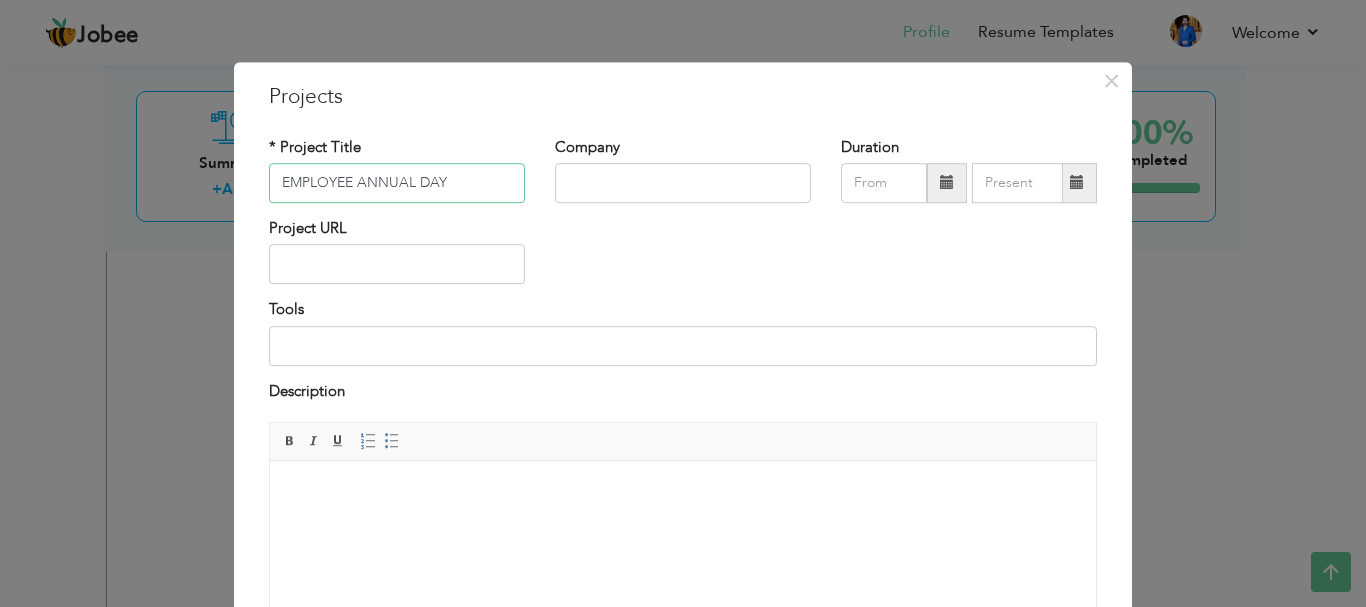 type on "EMPLOYEE ANNUAL DAY" 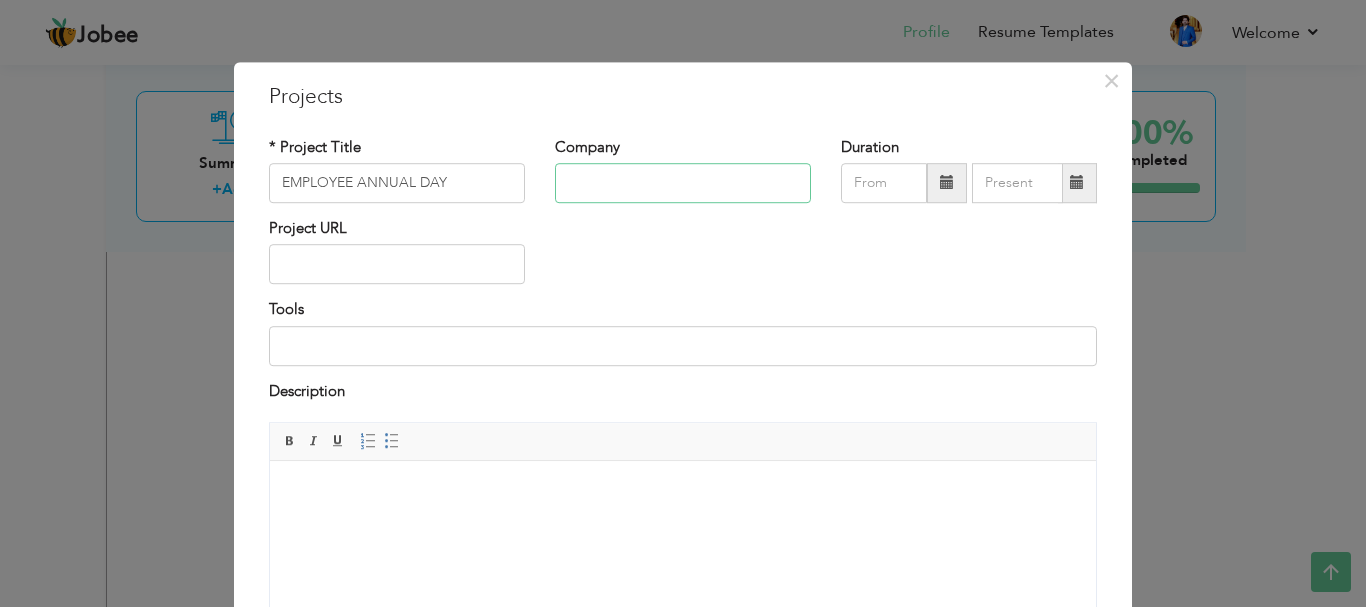 click at bounding box center (683, 183) 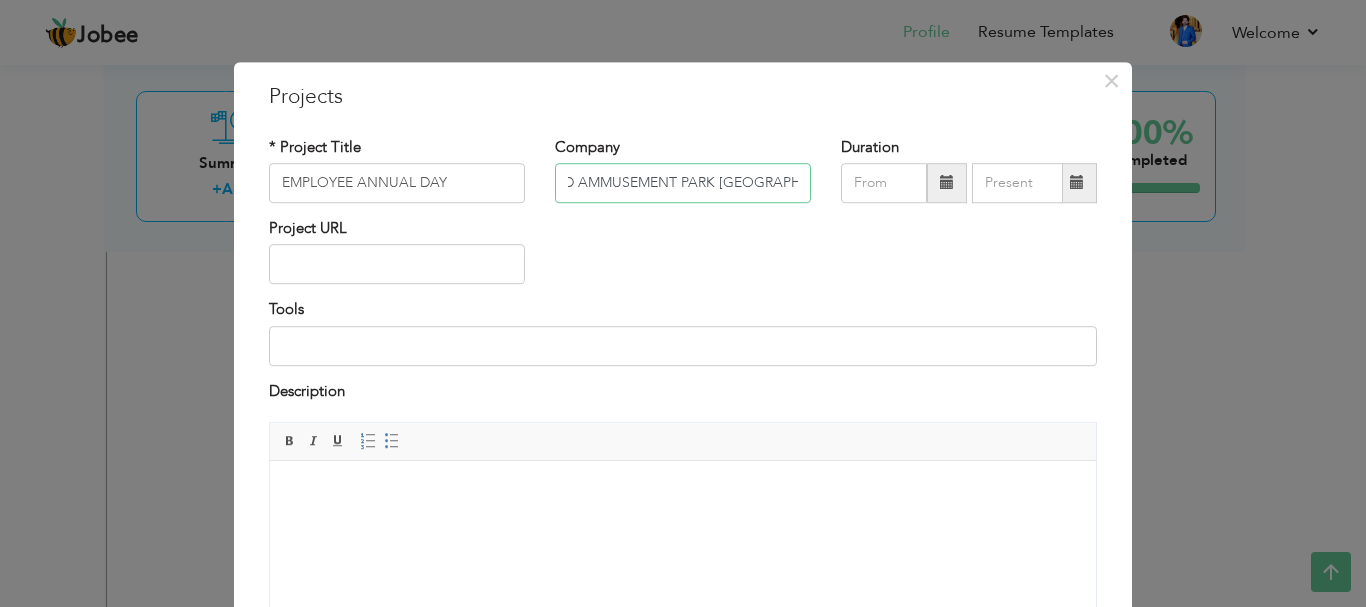 scroll, scrollTop: 0, scrollLeft: 62, axis: horizontal 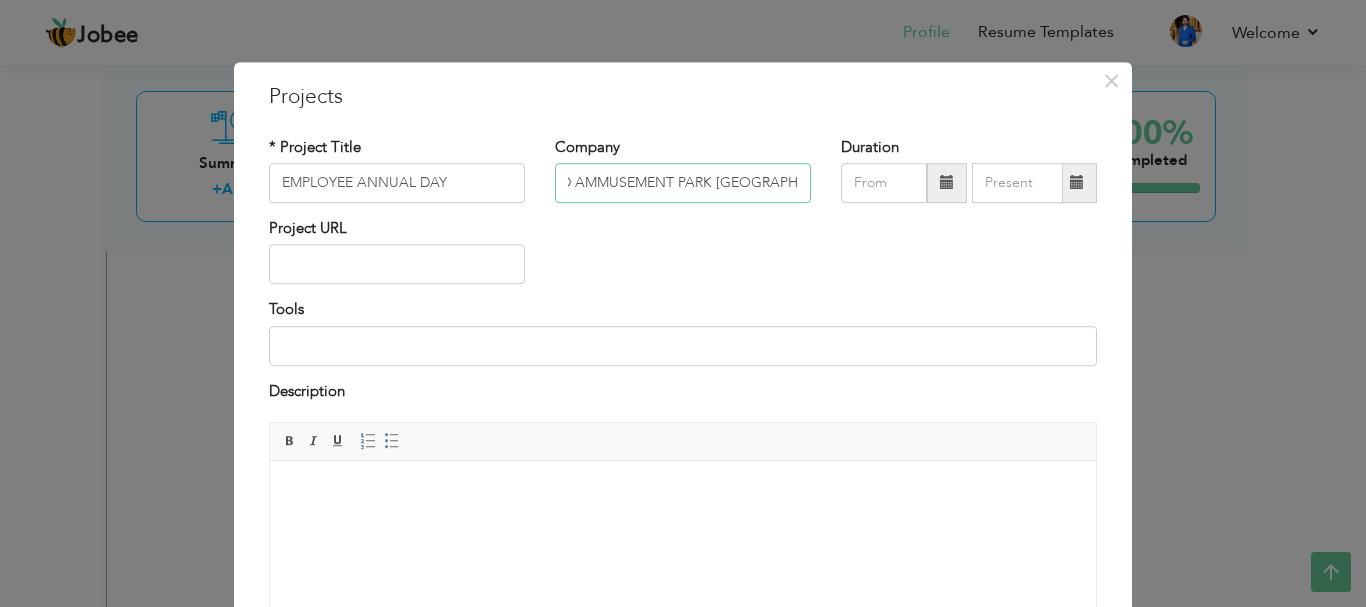 type on "JOYLAND AMMUSEMENT PARK [GEOGRAPHIC_DATA]" 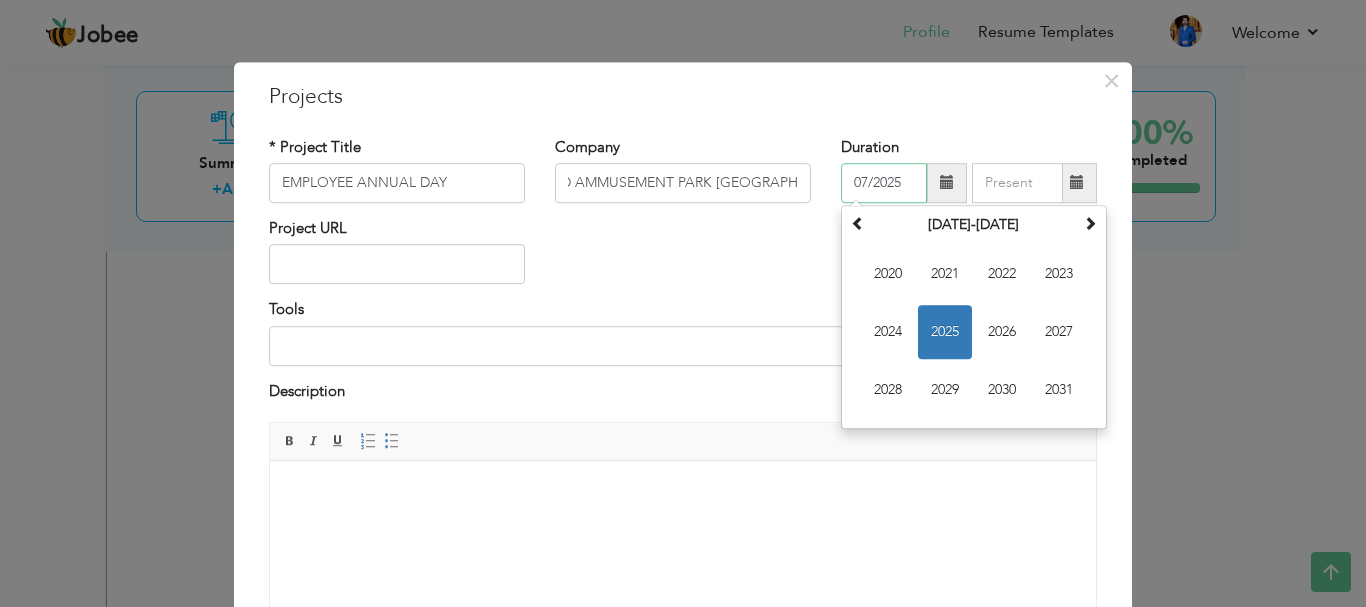 scroll, scrollTop: 0, scrollLeft: 0, axis: both 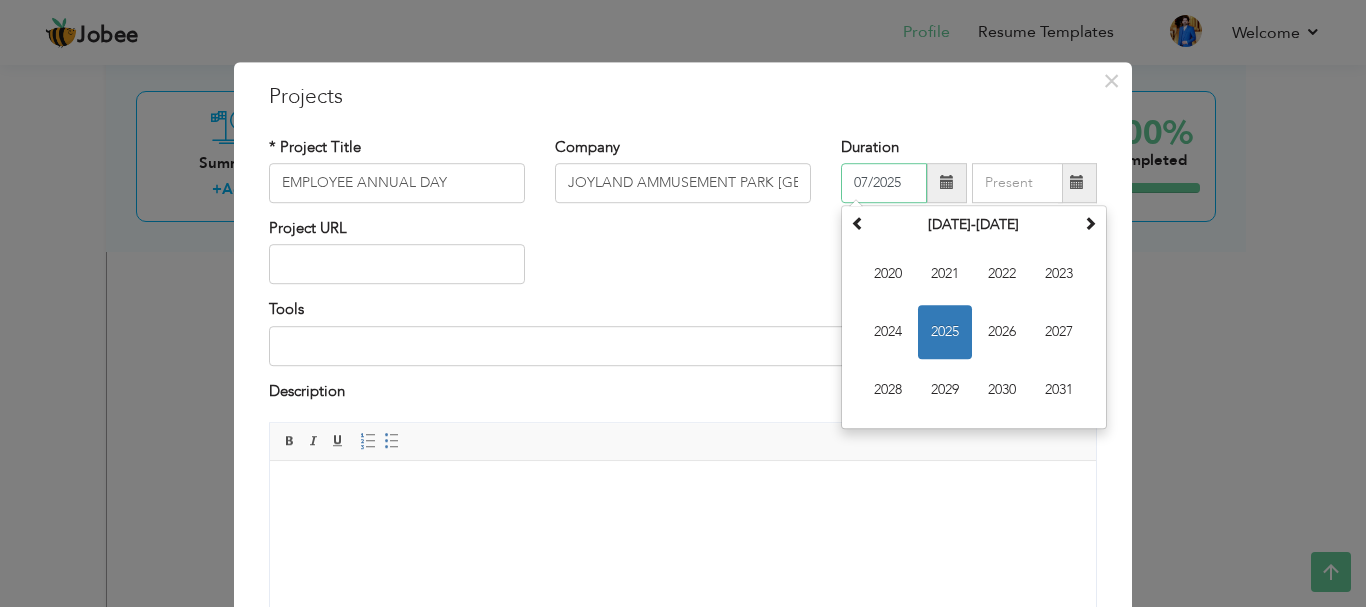 click on "2025" at bounding box center (945, 332) 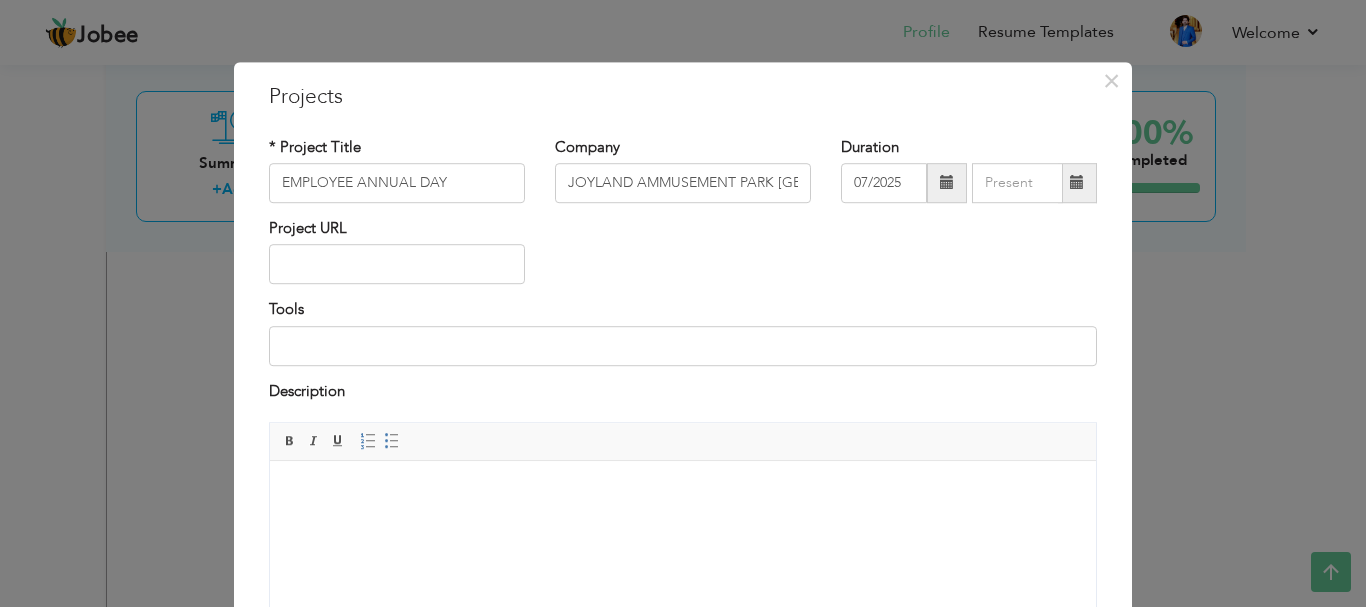 click at bounding box center (947, 183) 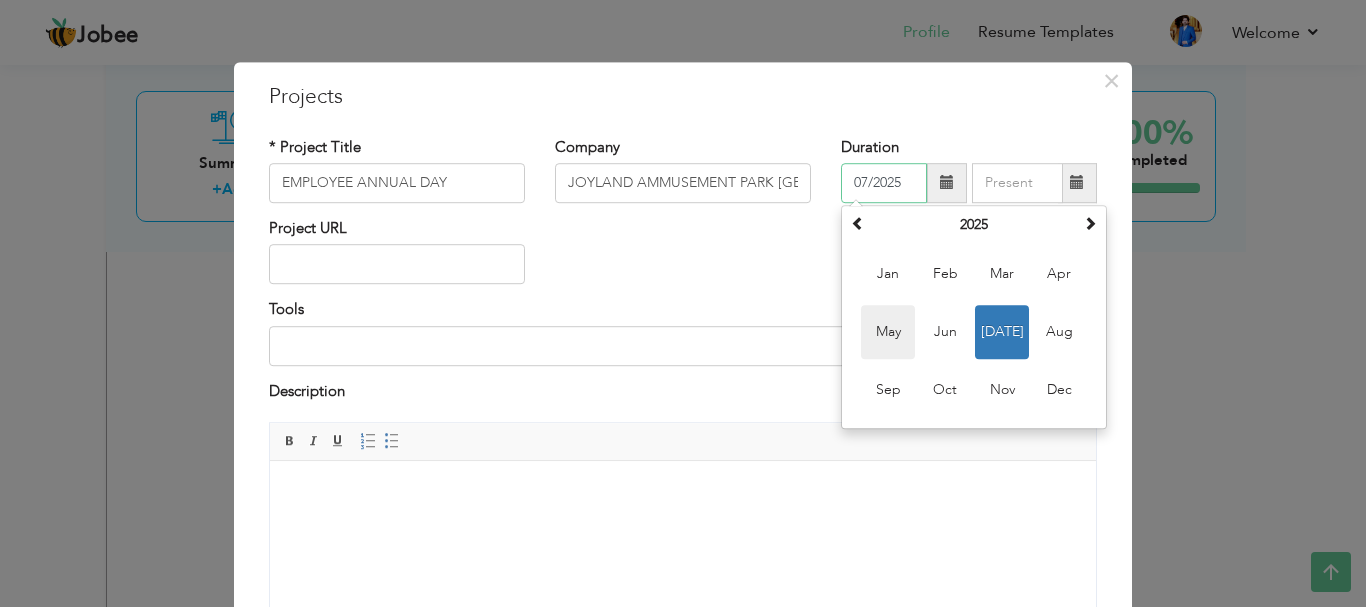 click on "May" at bounding box center [888, 332] 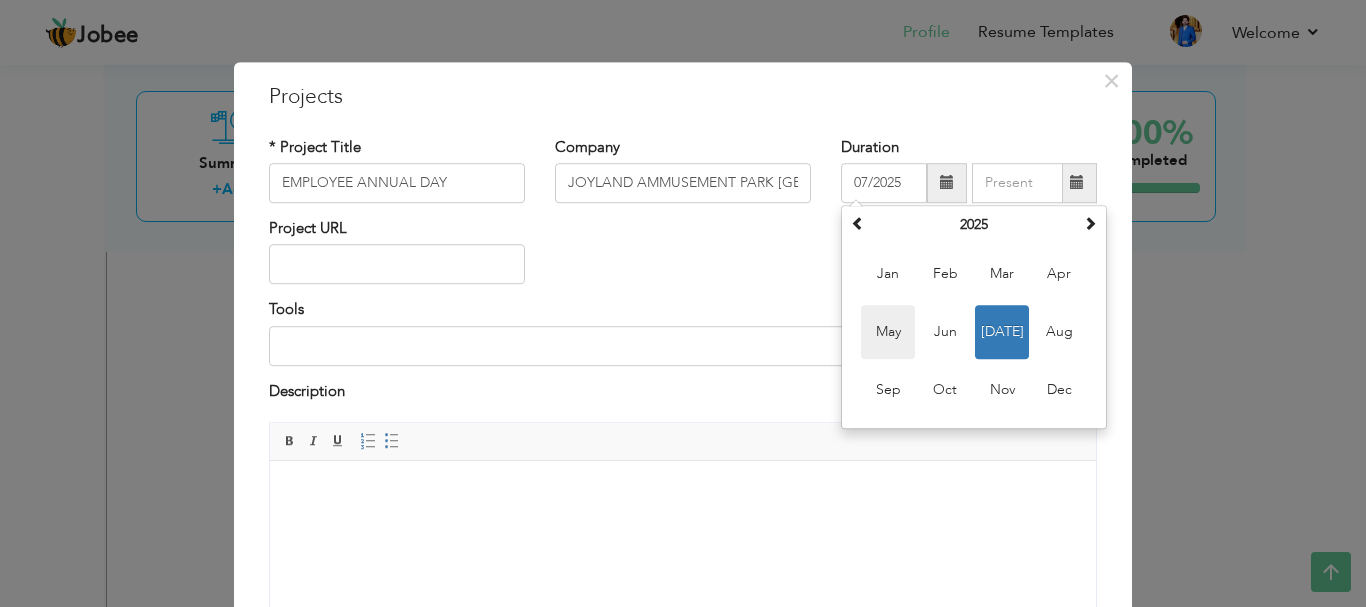 type on "05/2025" 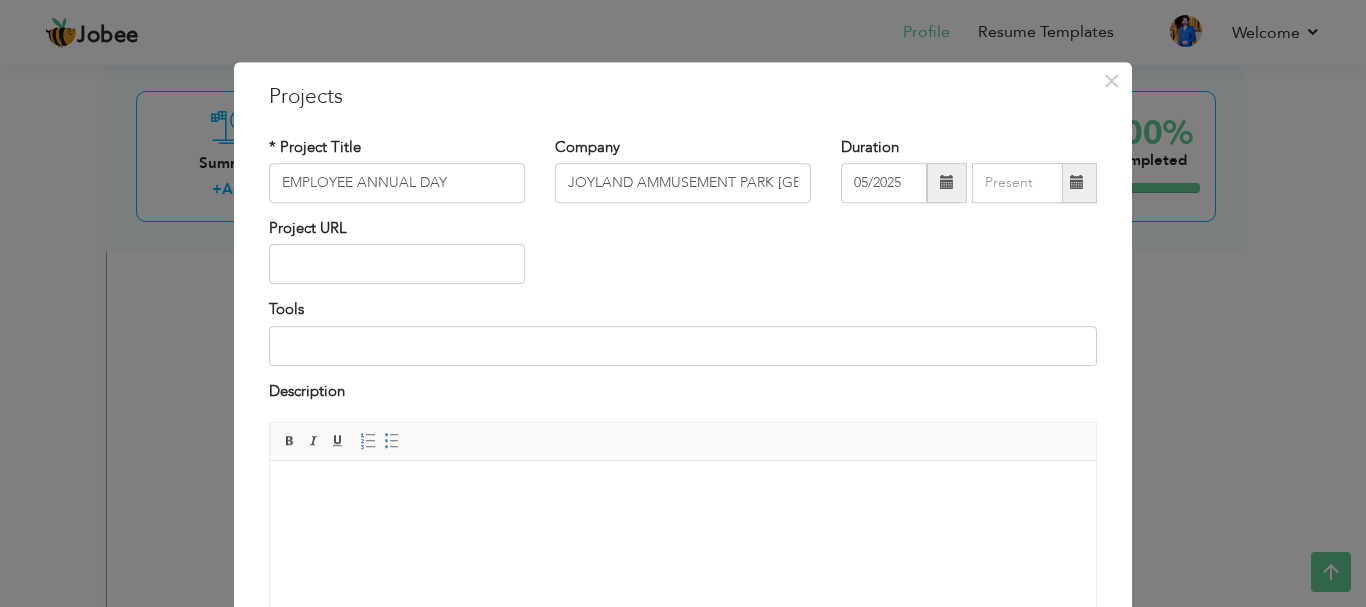click at bounding box center [1077, 183] 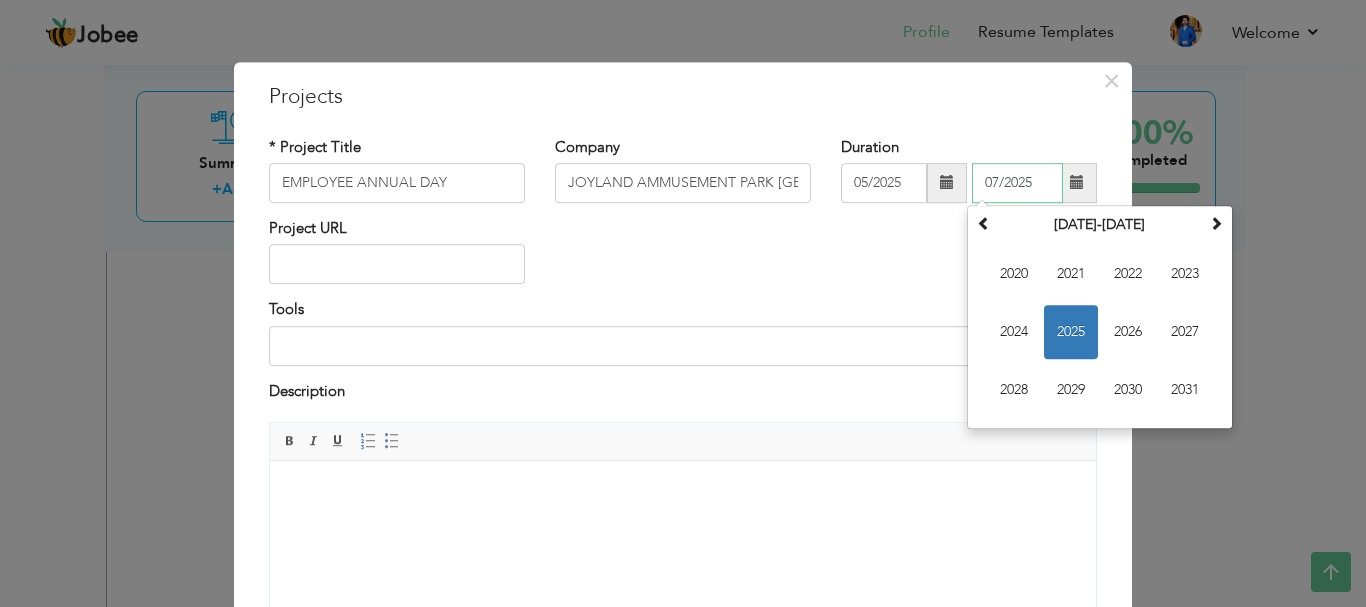 click on "2025" at bounding box center [1071, 332] 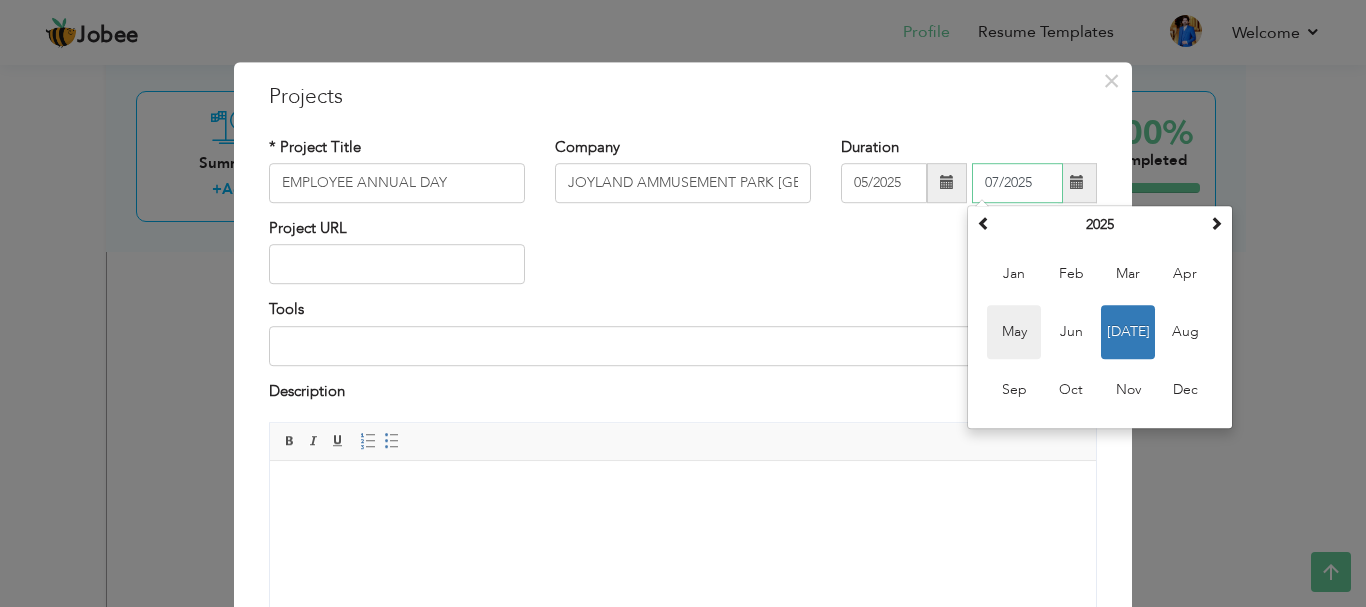 click on "May" at bounding box center [1014, 332] 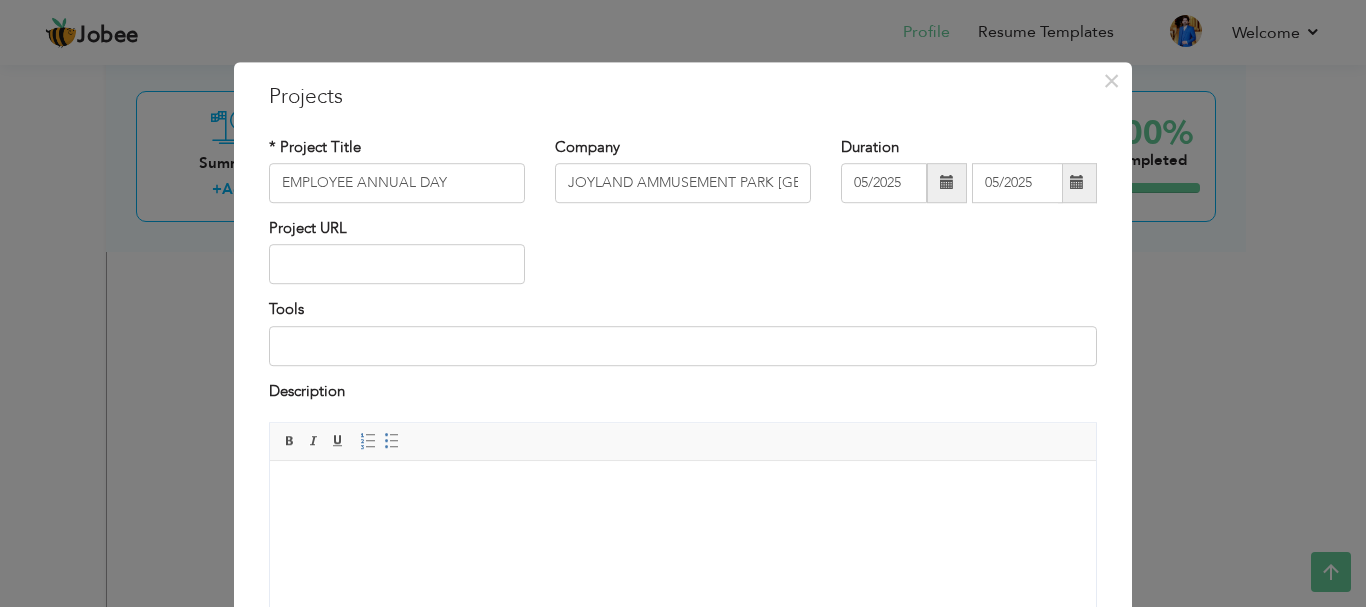 click at bounding box center (1077, 183) 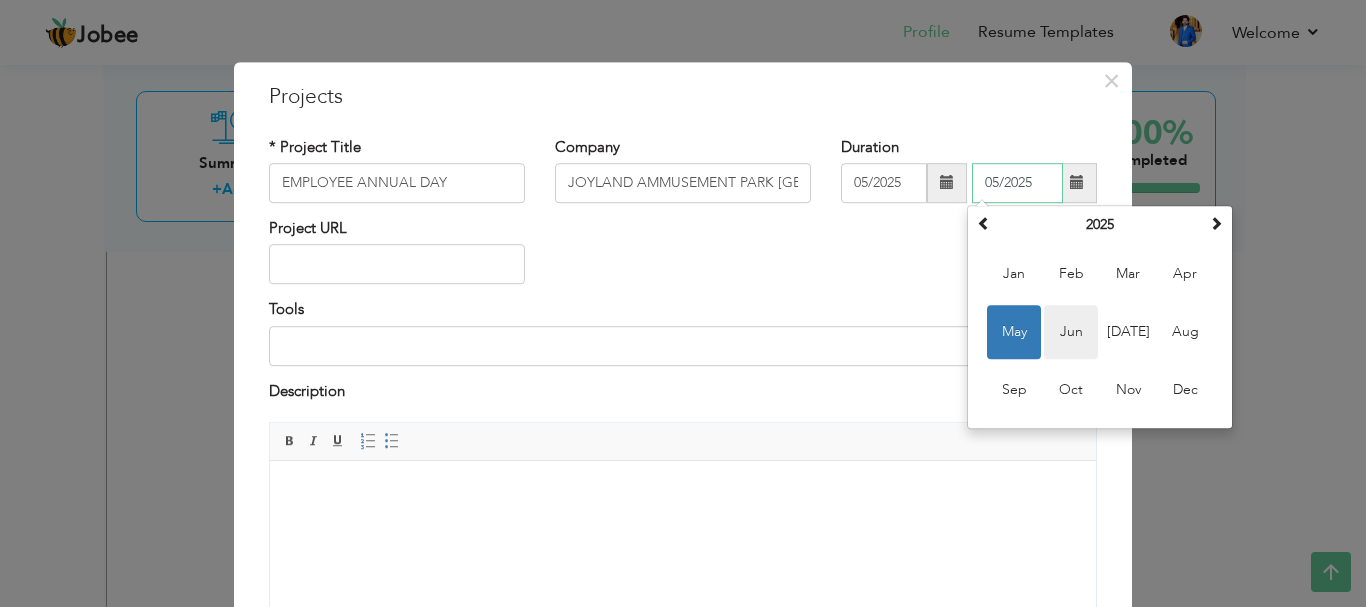 click on "Jun" at bounding box center [1071, 332] 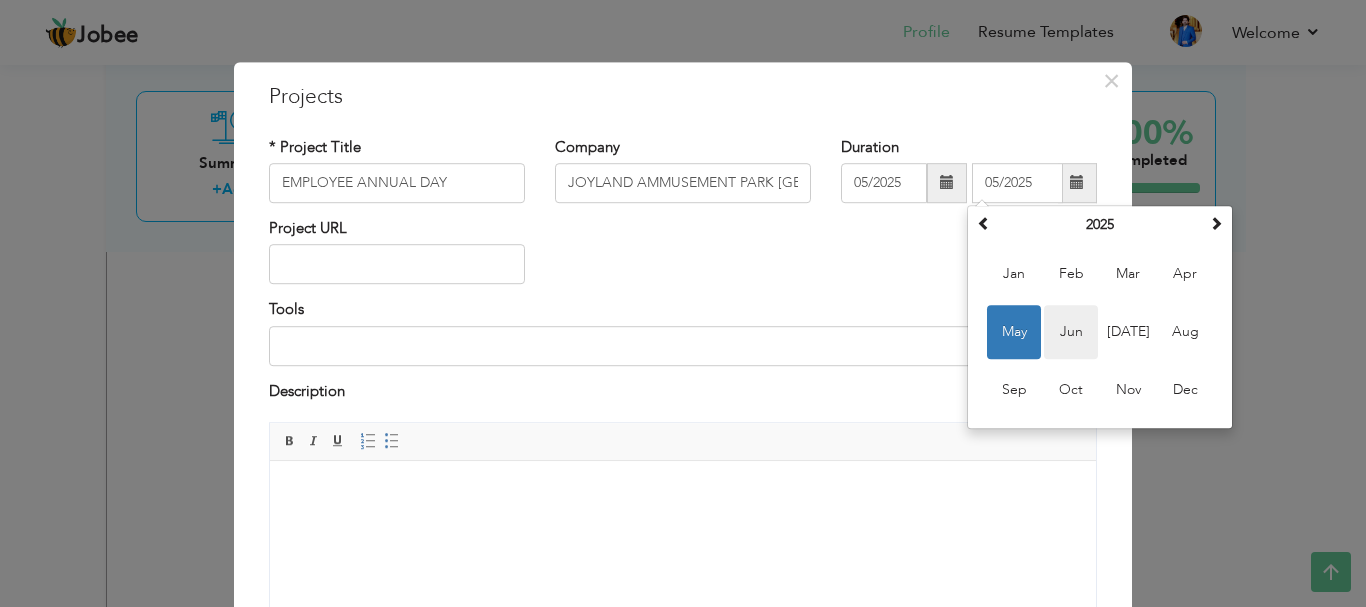 type on "06/2025" 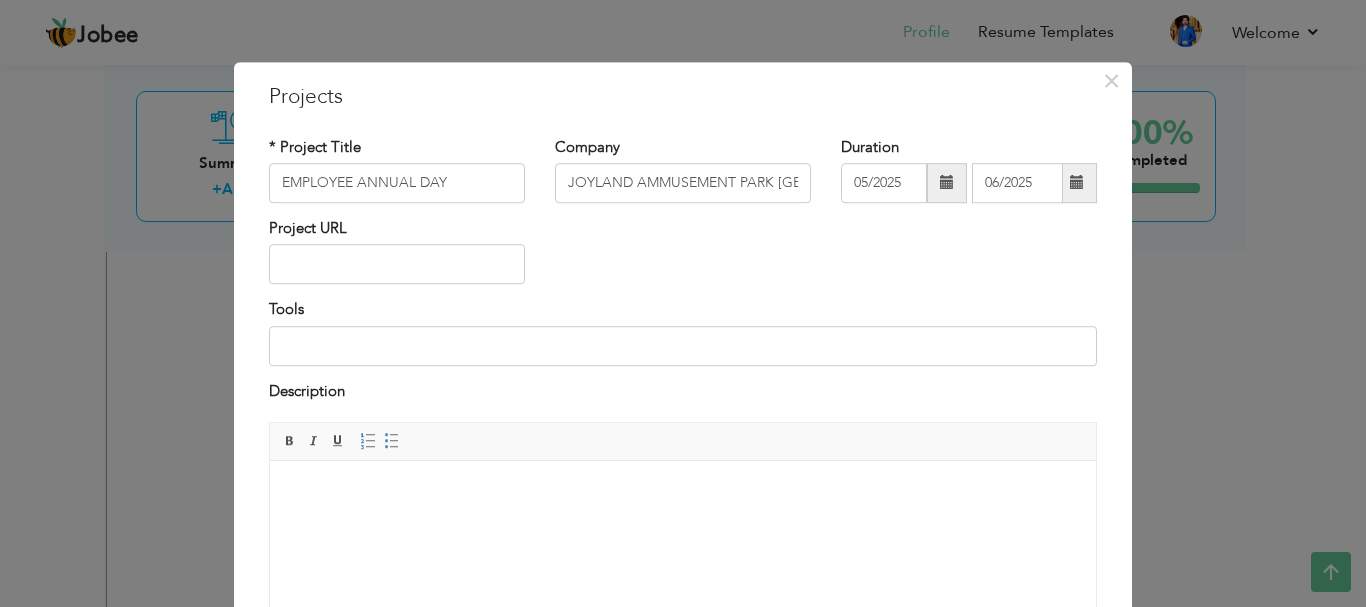 click at bounding box center (947, 183) 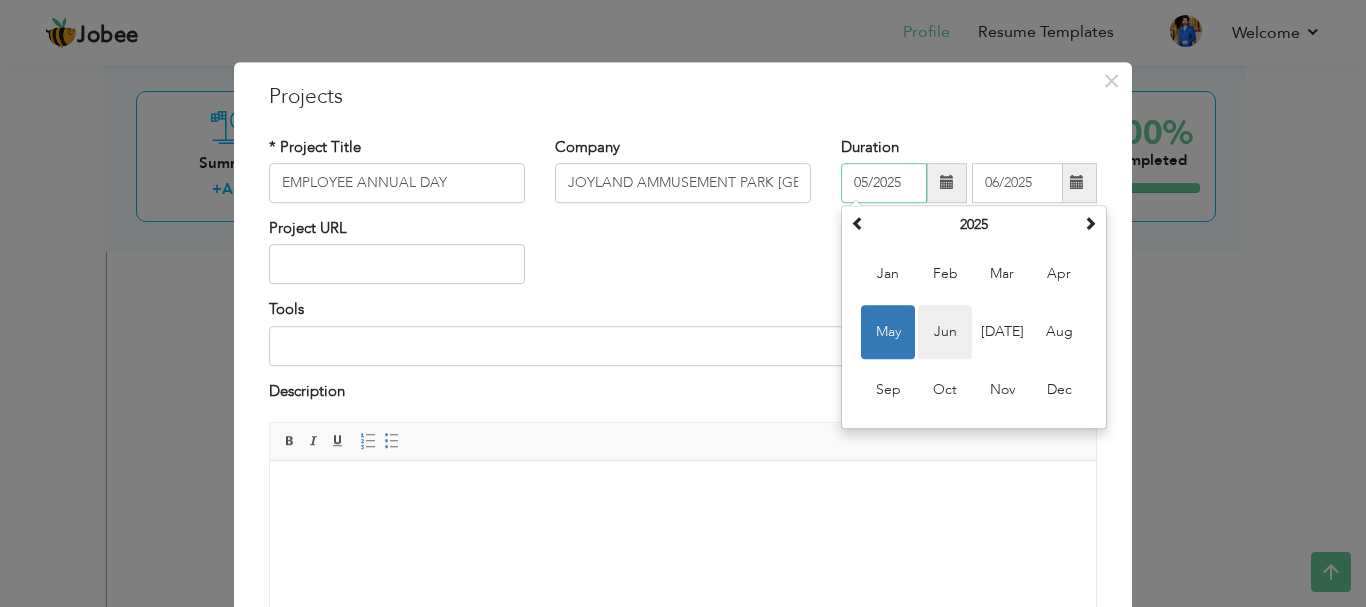 click on "Jun" at bounding box center (945, 332) 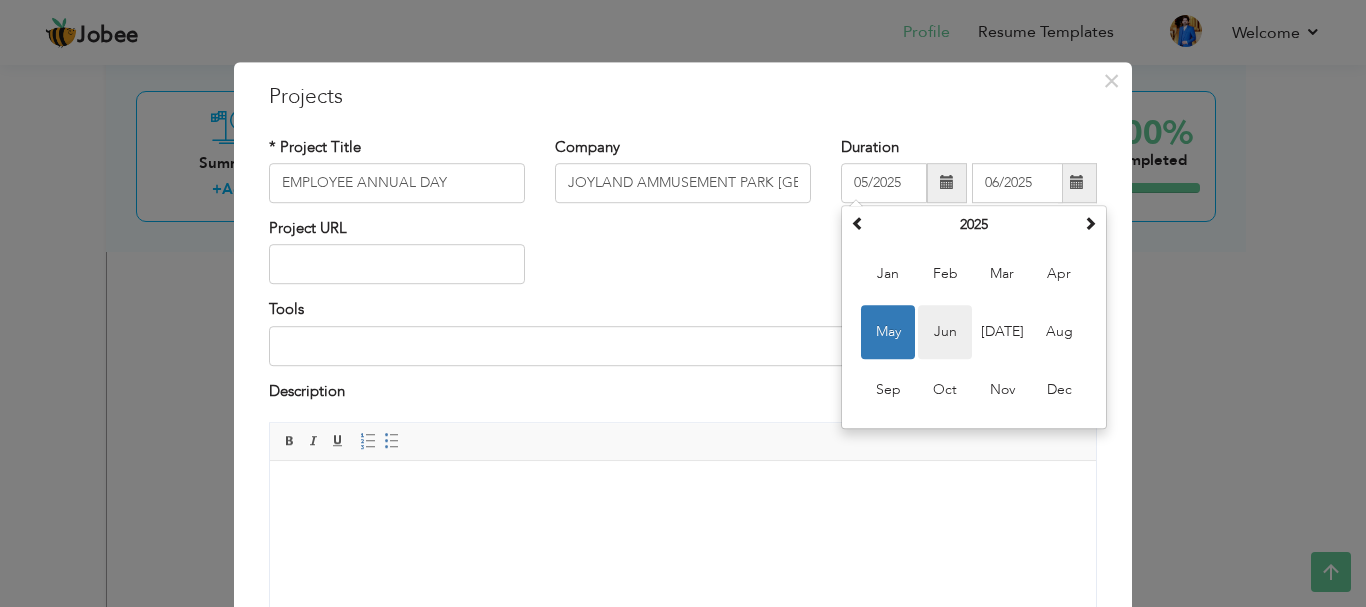 type on "06/2025" 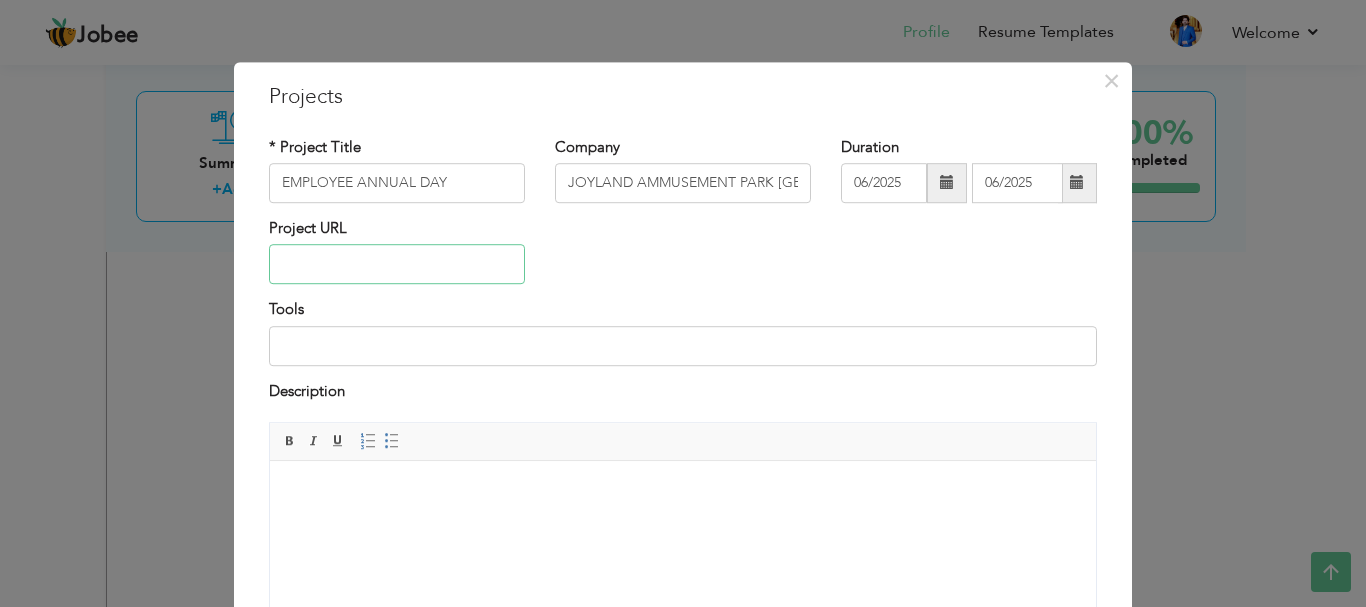 click at bounding box center [397, 265] 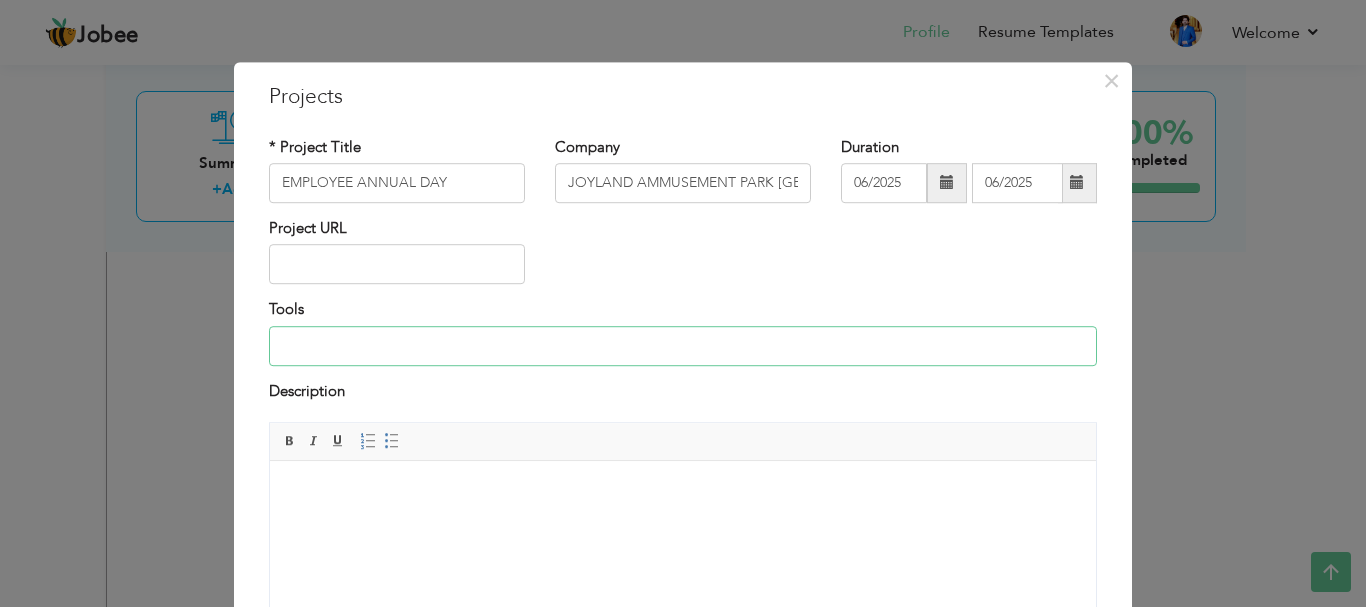 click at bounding box center [683, 346] 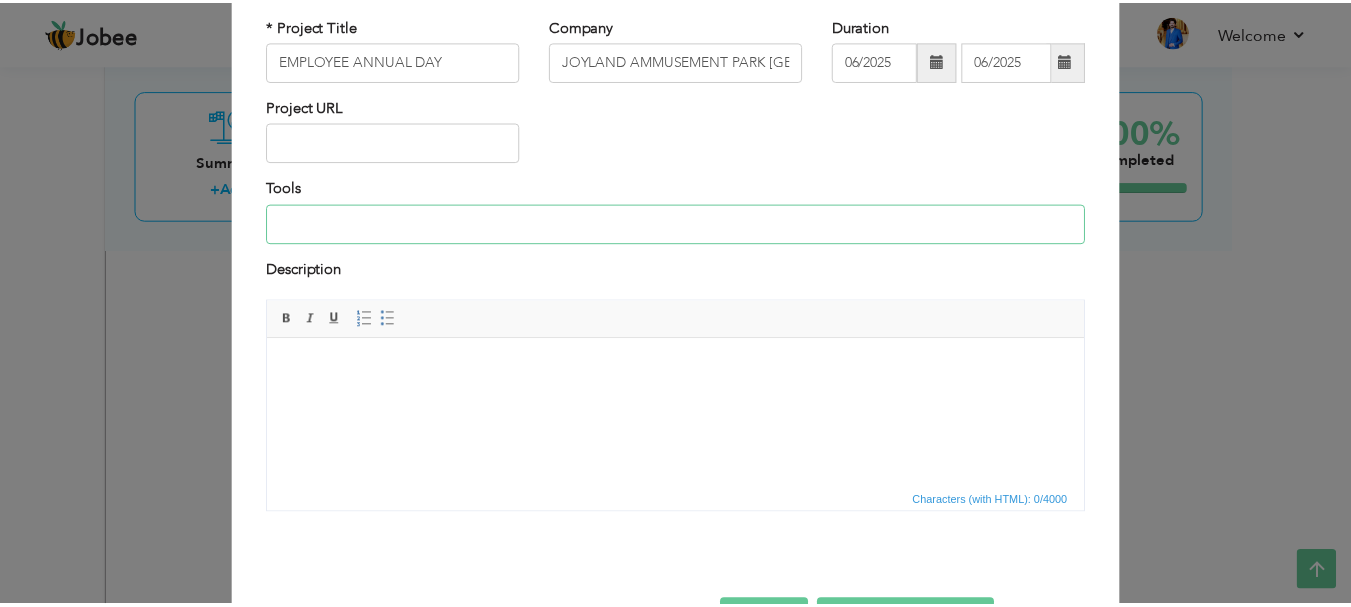 scroll, scrollTop: 167, scrollLeft: 0, axis: vertical 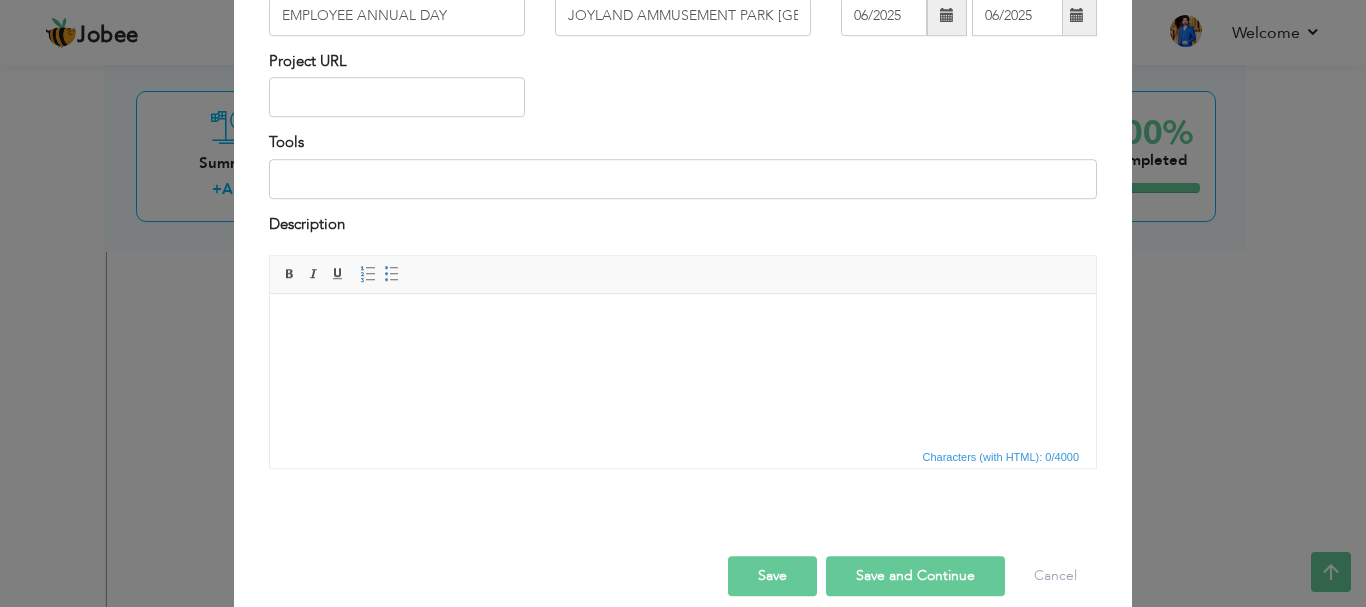 click at bounding box center (683, 324) 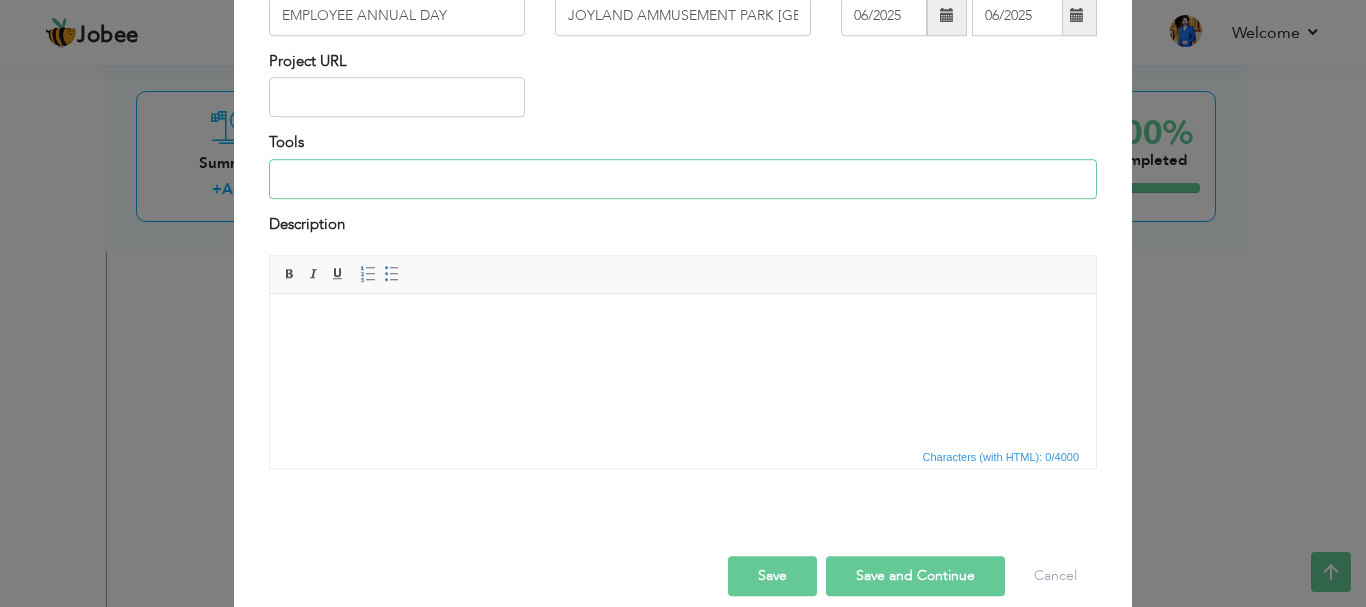 click at bounding box center [683, 179] 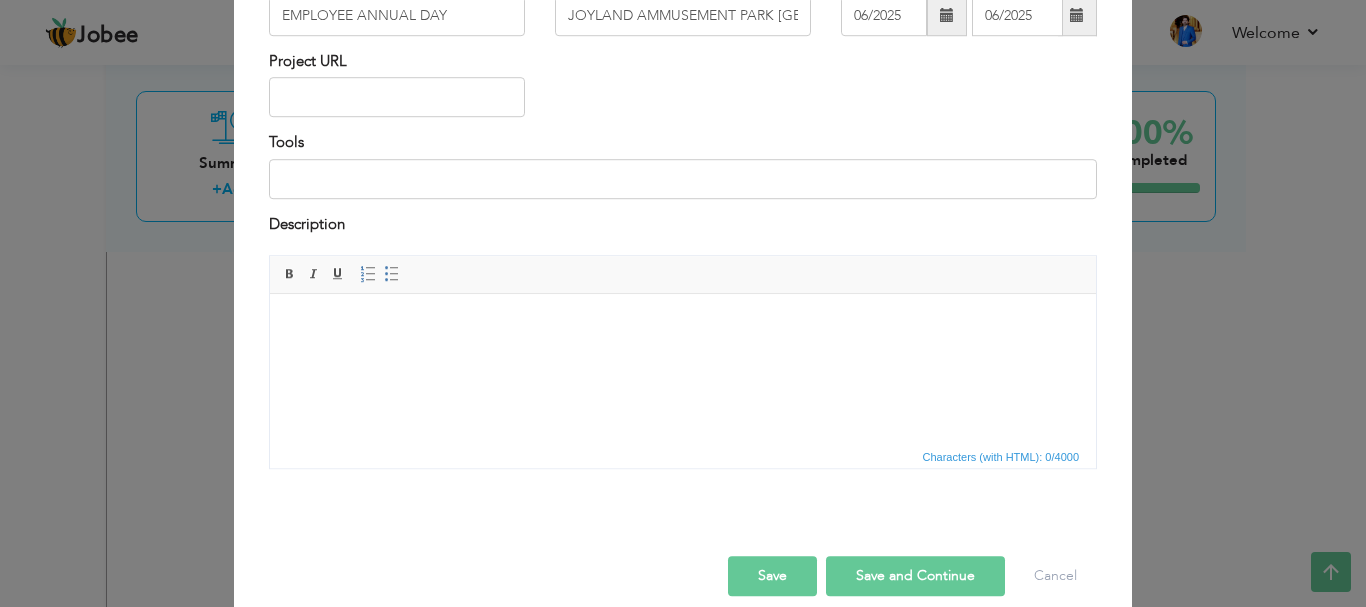 click at bounding box center [683, 324] 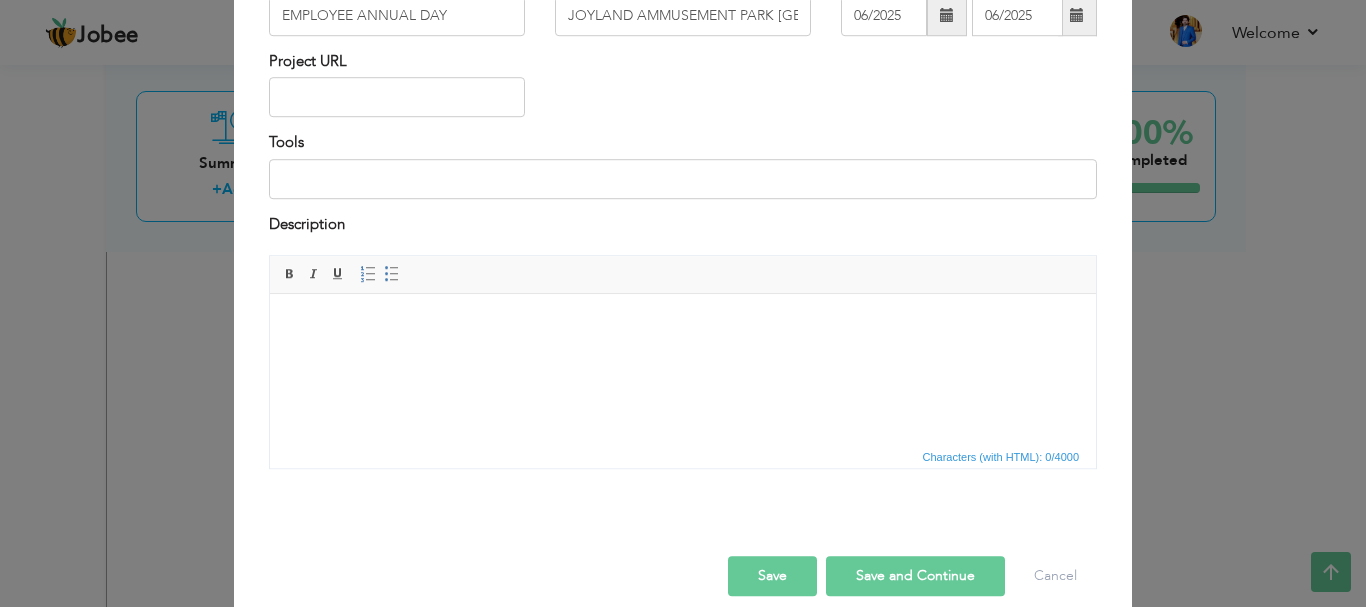 type 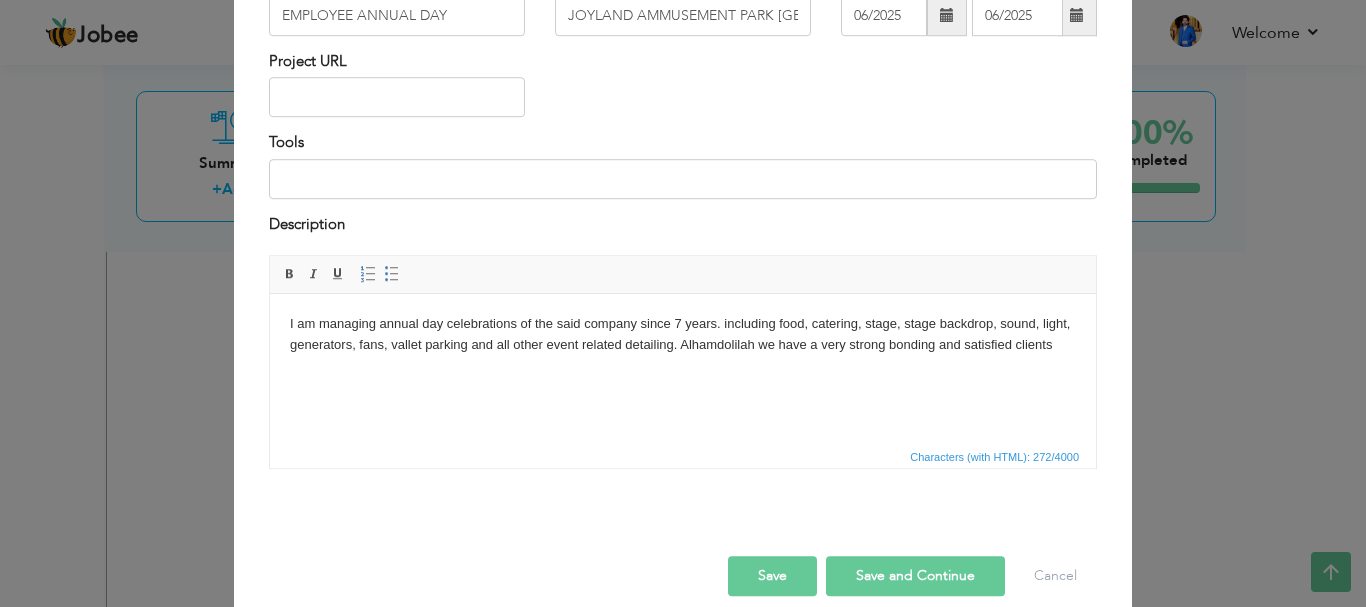 click on "Save" at bounding box center [772, 576] 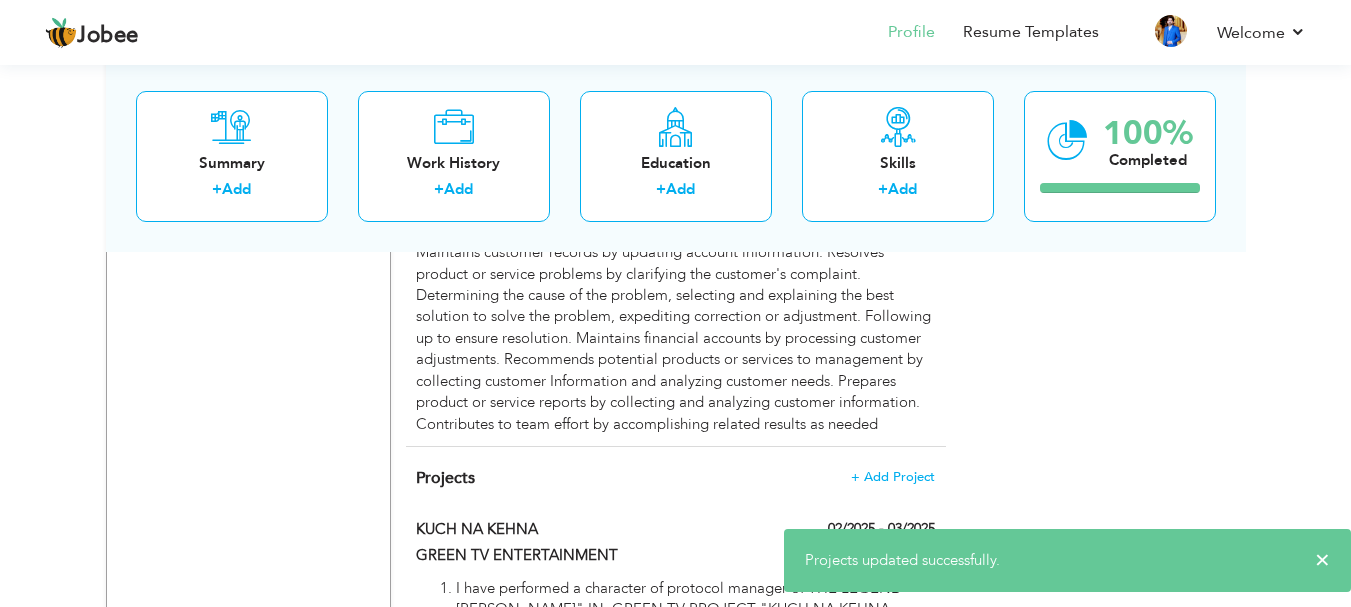click on "Choose a Template
‹" at bounding box center [1103, -448] 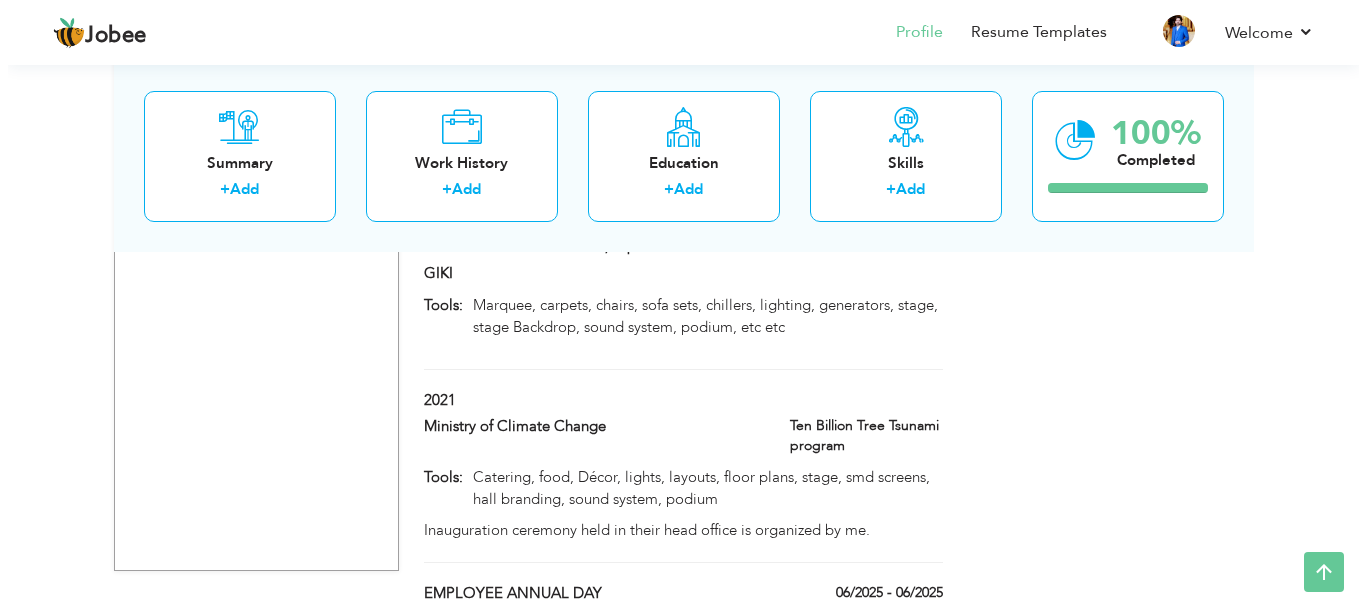 scroll, scrollTop: 4531, scrollLeft: 0, axis: vertical 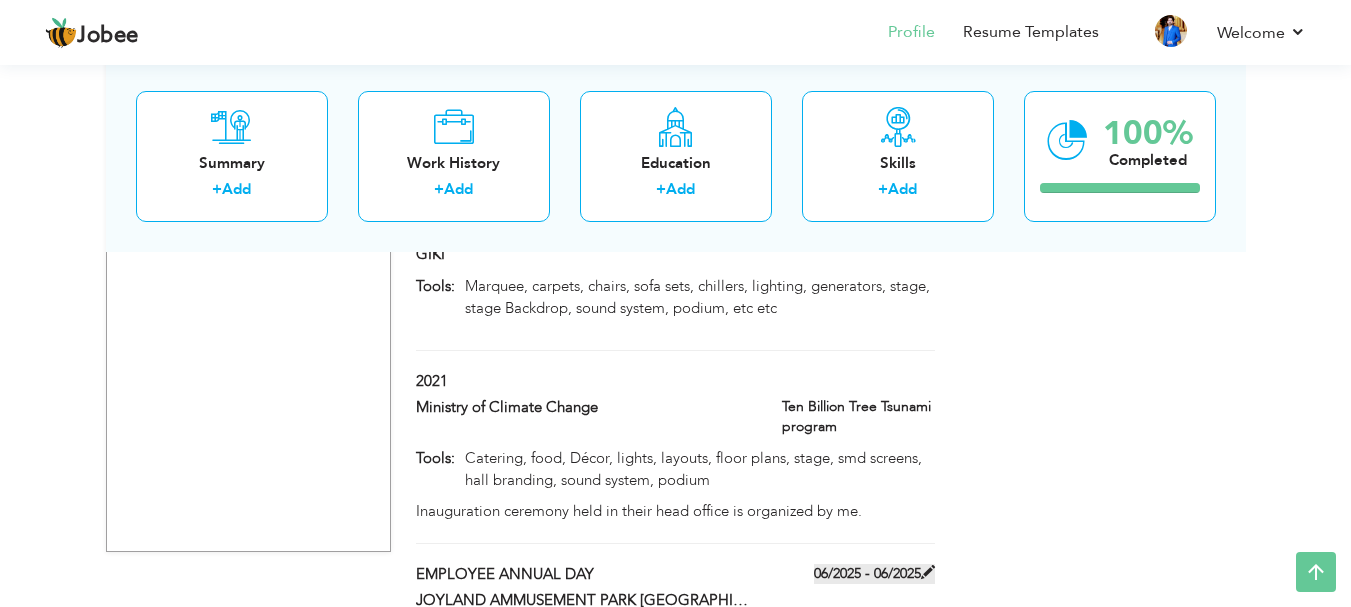 drag, startPoint x: 906, startPoint y: 410, endPoint x: 924, endPoint y: 379, distance: 35.846897 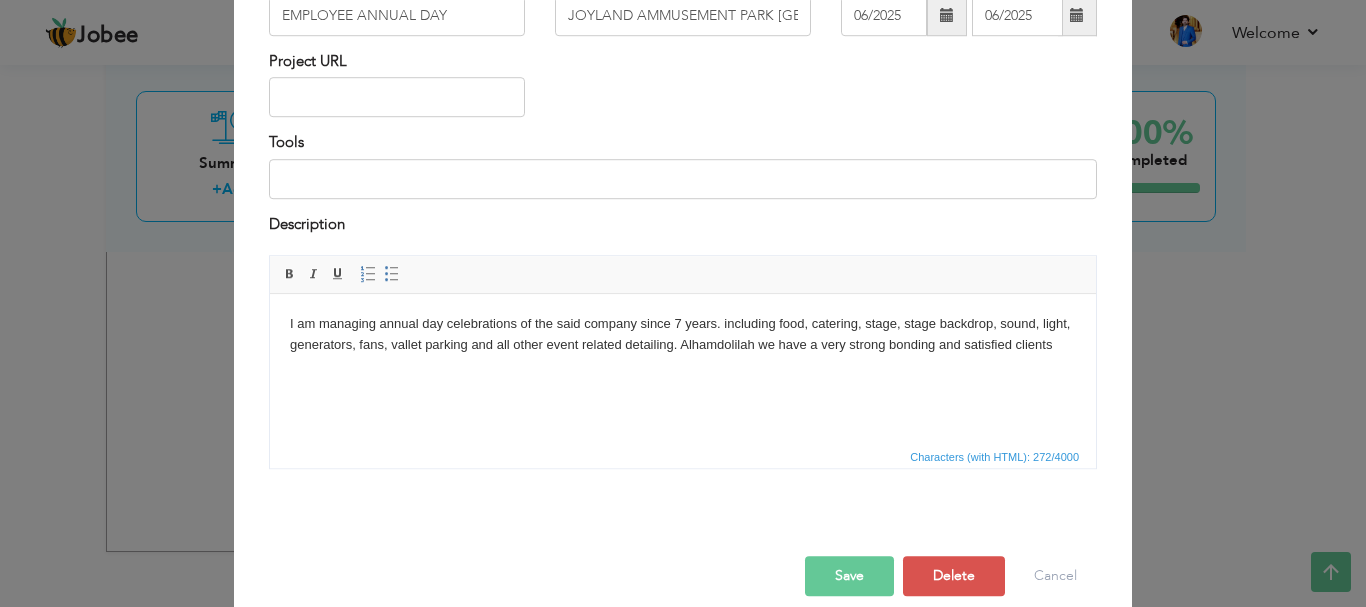 scroll, scrollTop: 0, scrollLeft: 0, axis: both 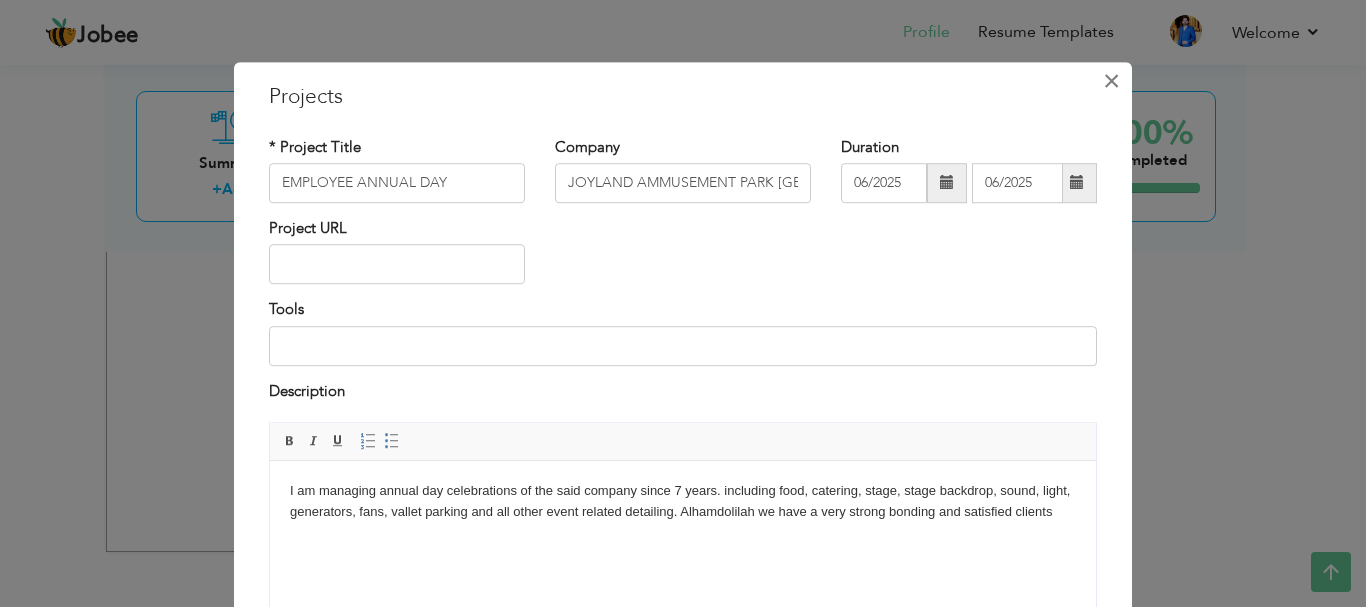 click on "×" at bounding box center (1111, 81) 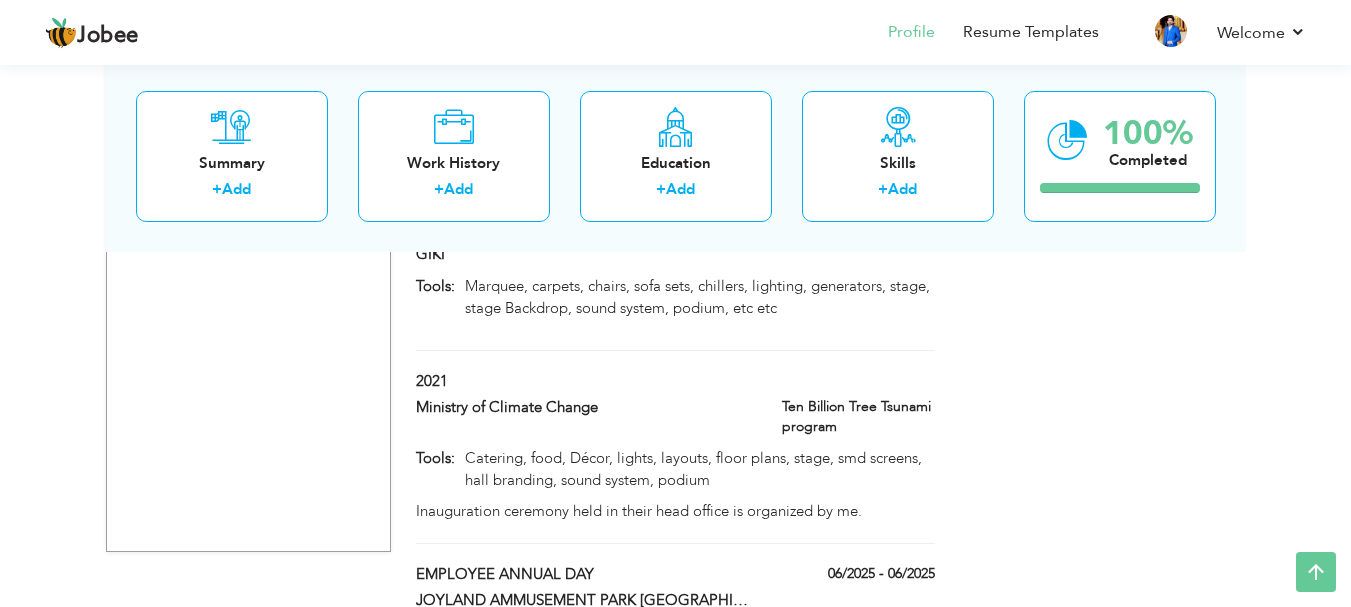 click on "Choose a Template
‹" at bounding box center [1103, -1801] 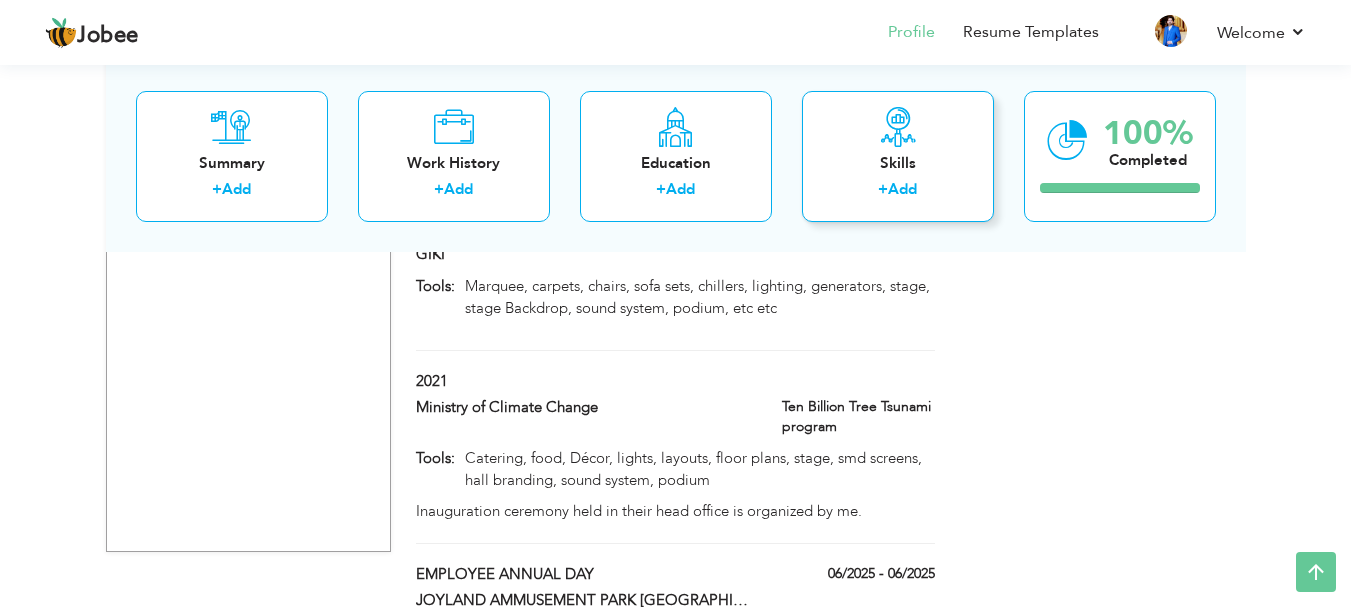click on "Skills" at bounding box center [898, 162] 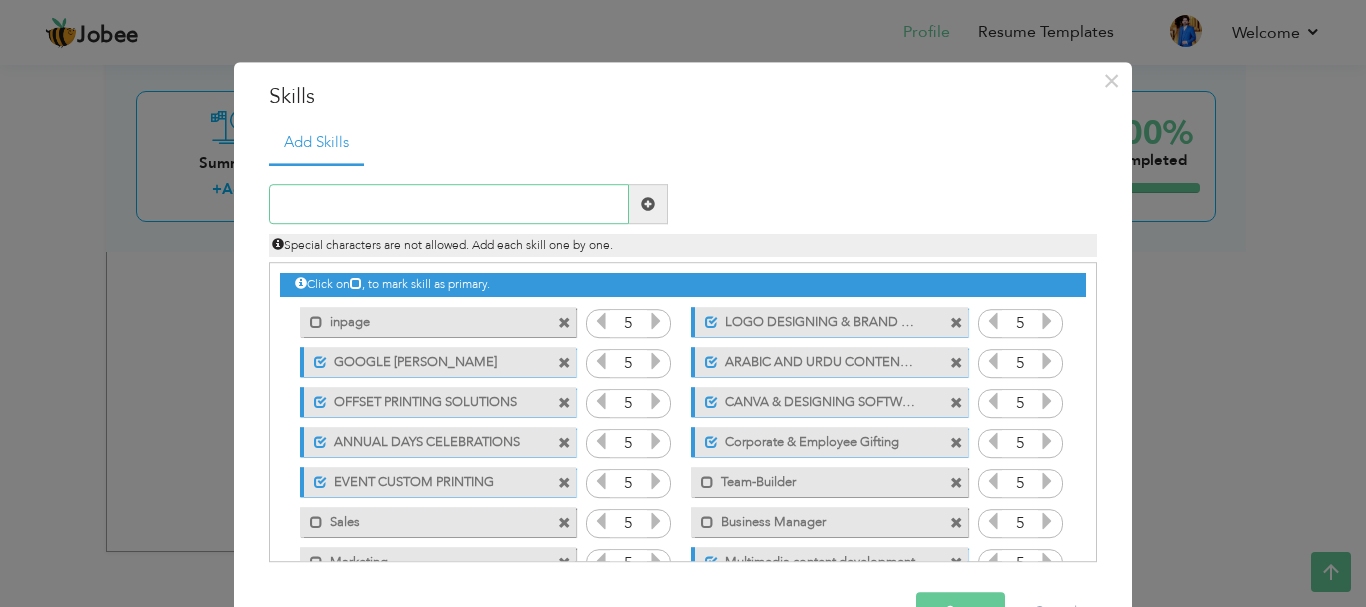 scroll, scrollTop: 712, scrollLeft: 0, axis: vertical 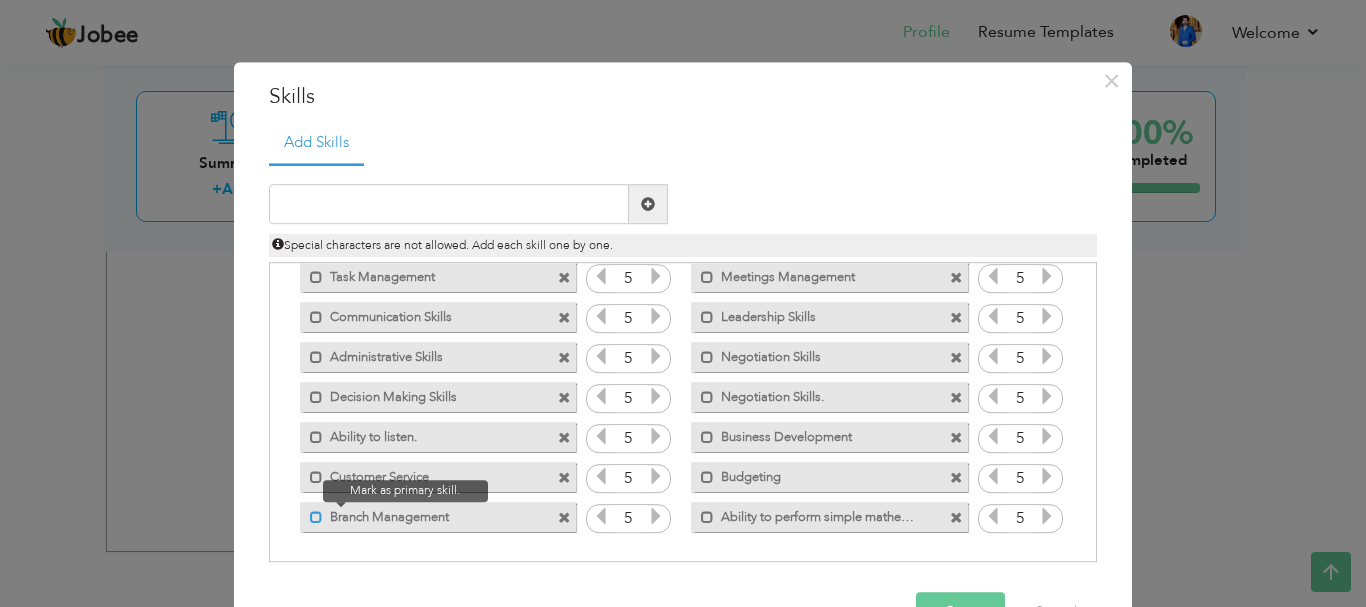 click at bounding box center [316, 517] 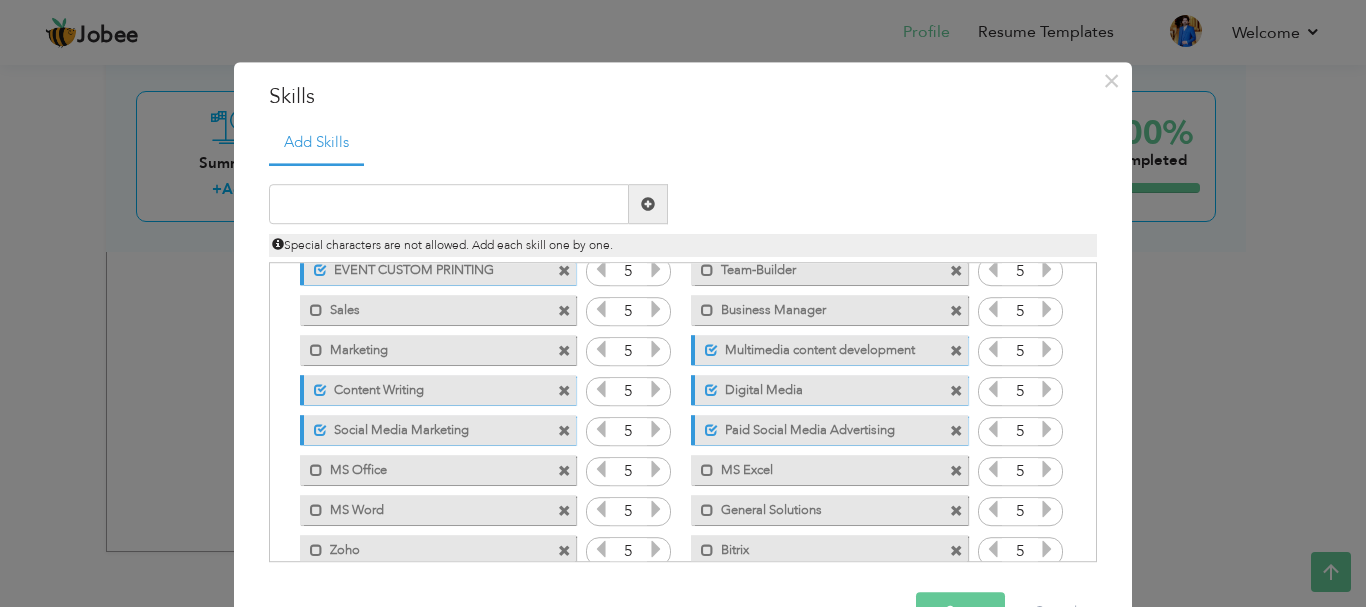 scroll, scrollTop: 0, scrollLeft: 0, axis: both 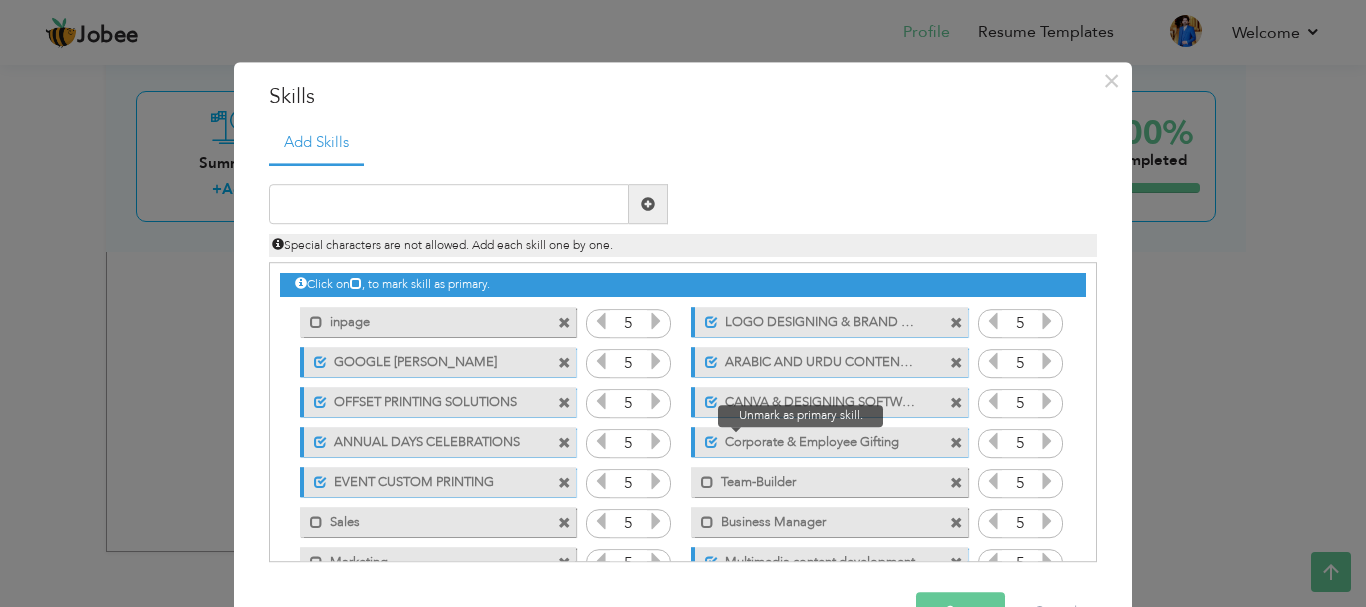 click at bounding box center [711, 442] 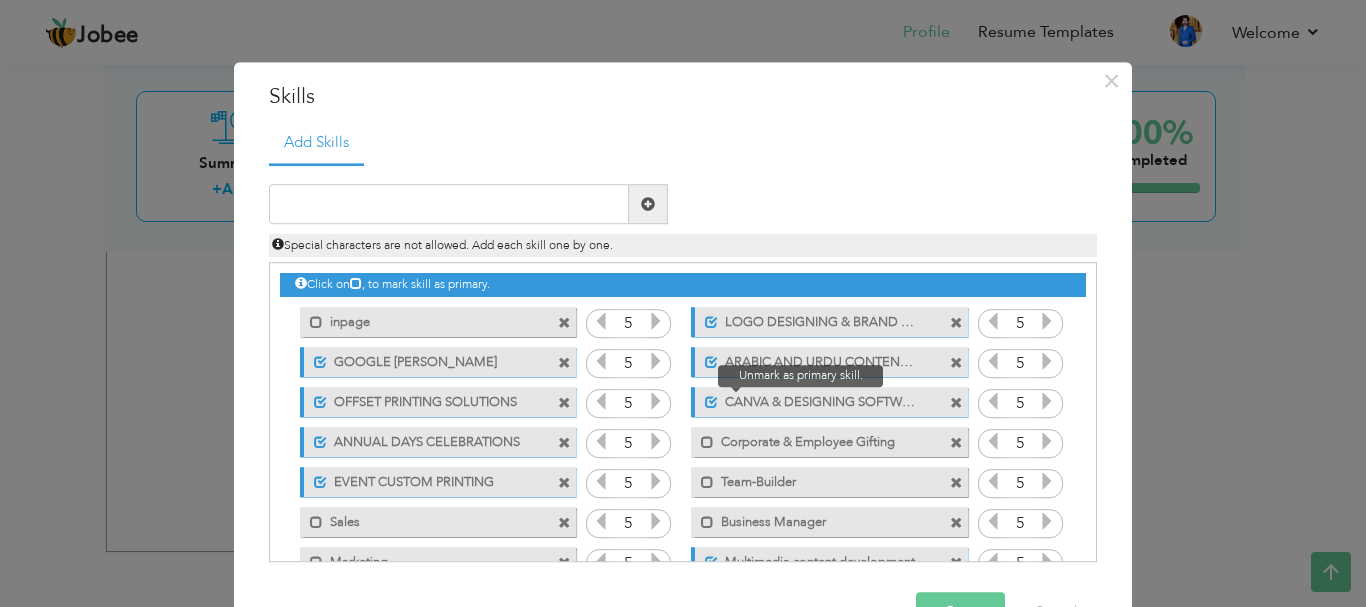 click at bounding box center [711, 402] 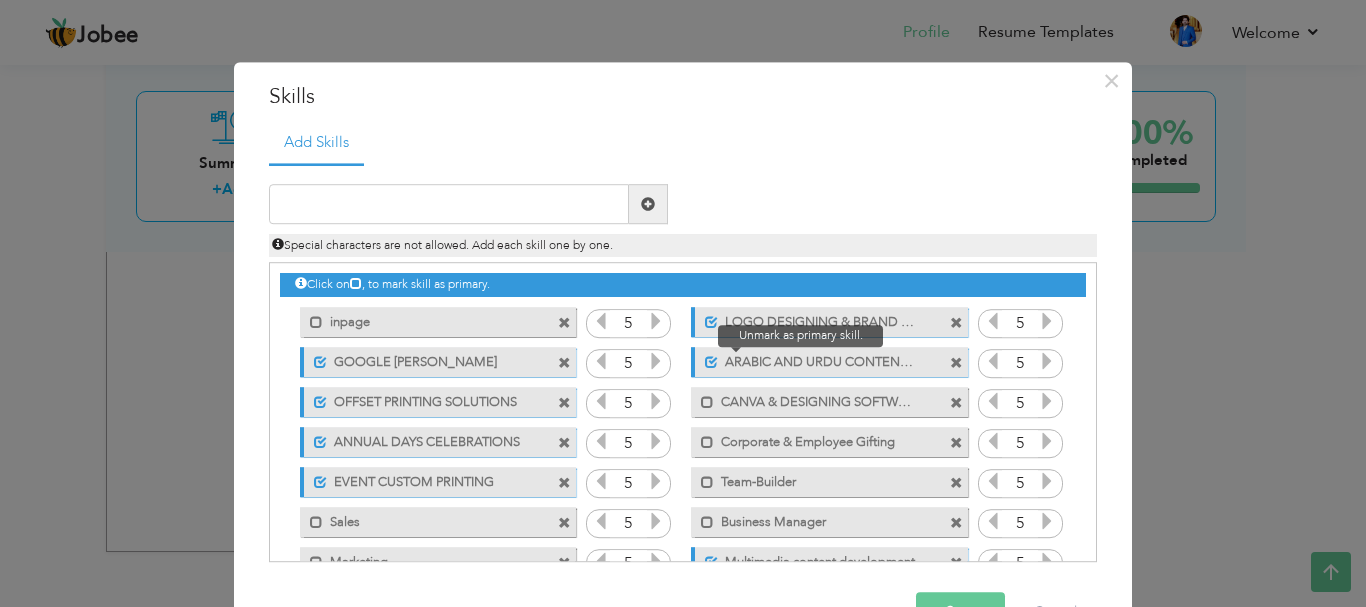 click at bounding box center [711, 362] 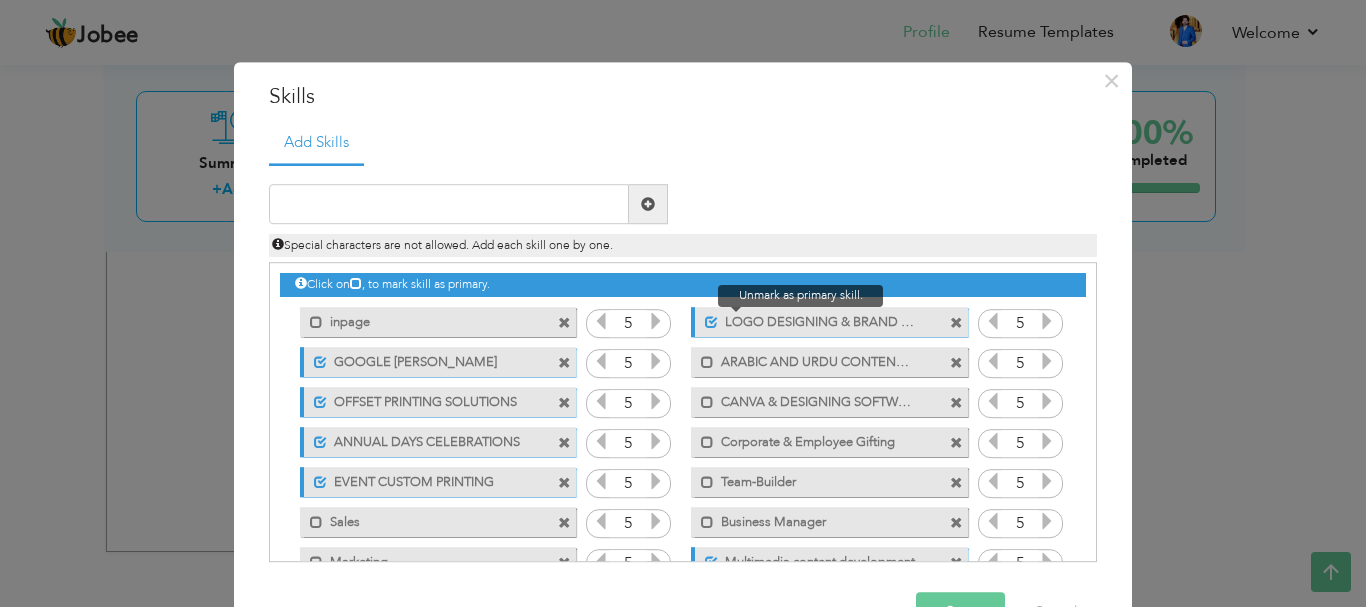 click at bounding box center [711, 322] 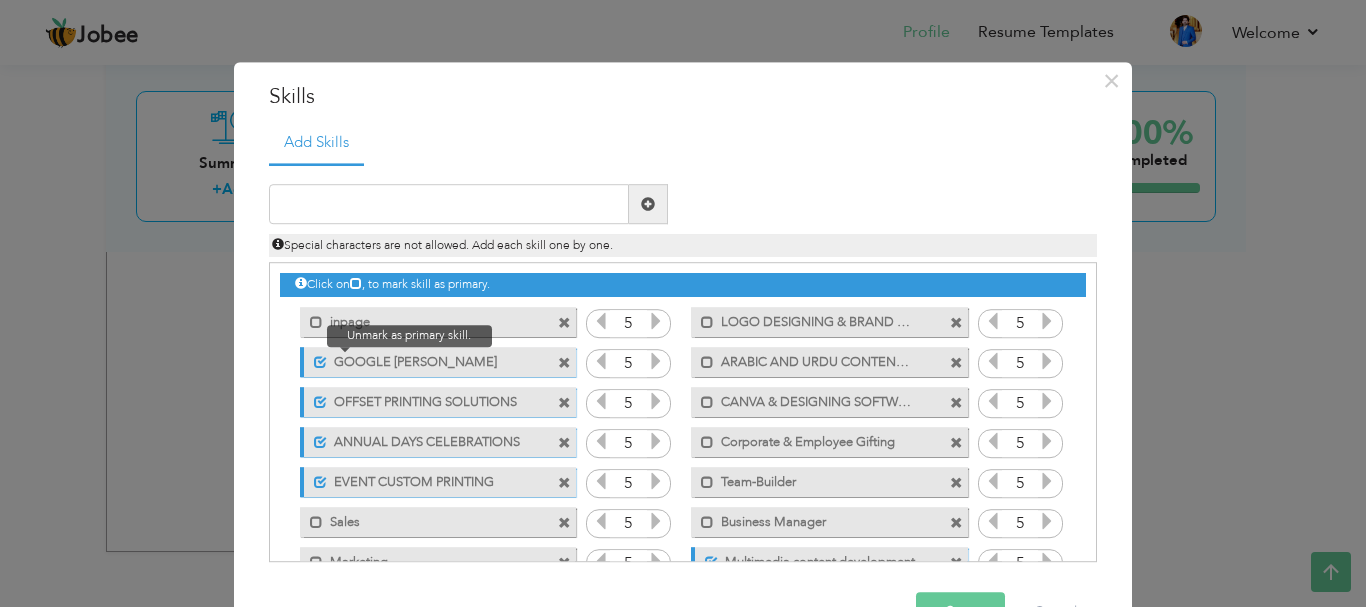 click at bounding box center (320, 362) 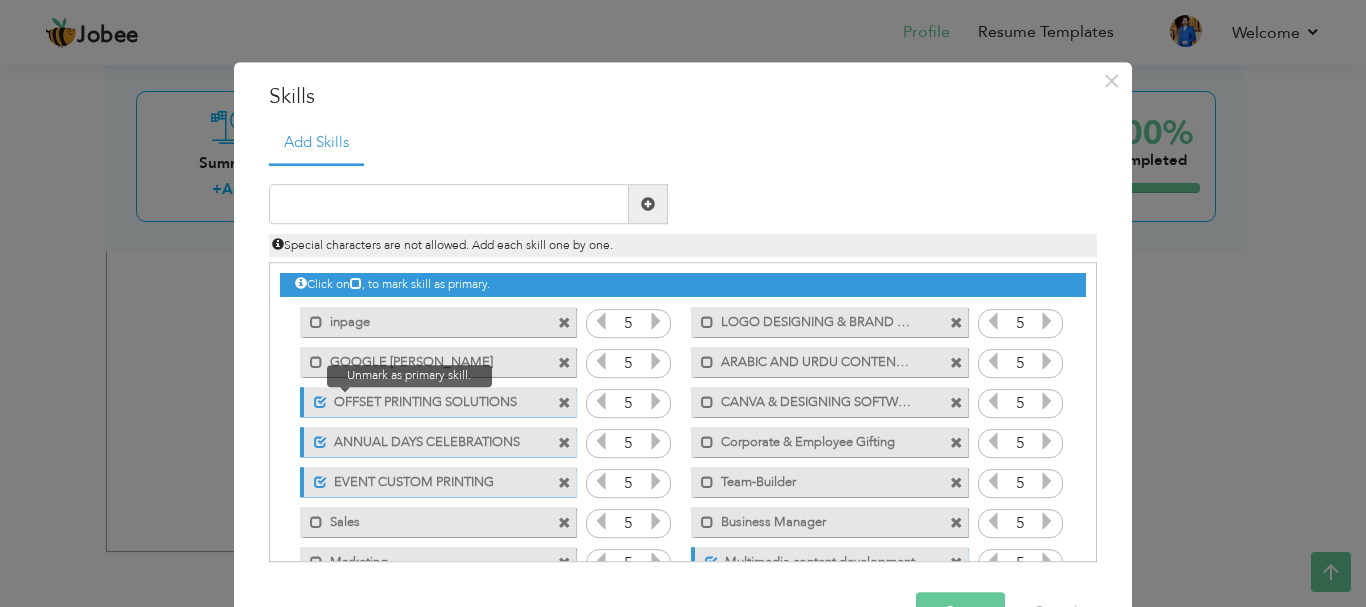 click at bounding box center (320, 402) 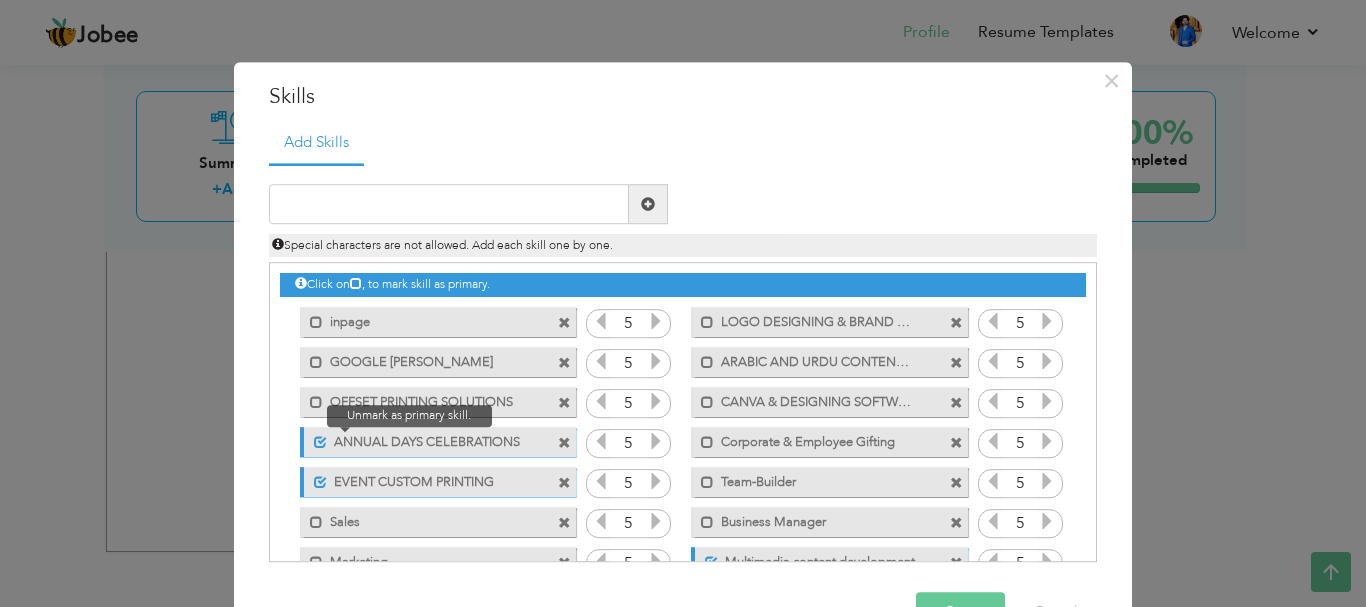 click at bounding box center (320, 442) 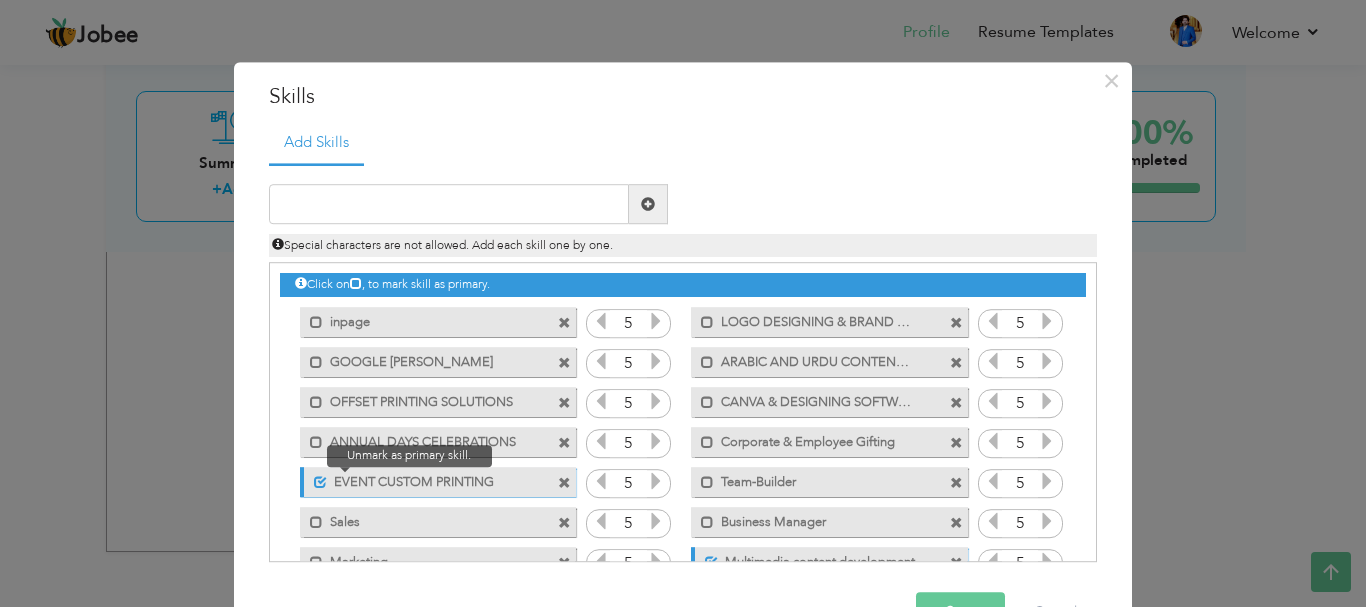 click at bounding box center [320, 482] 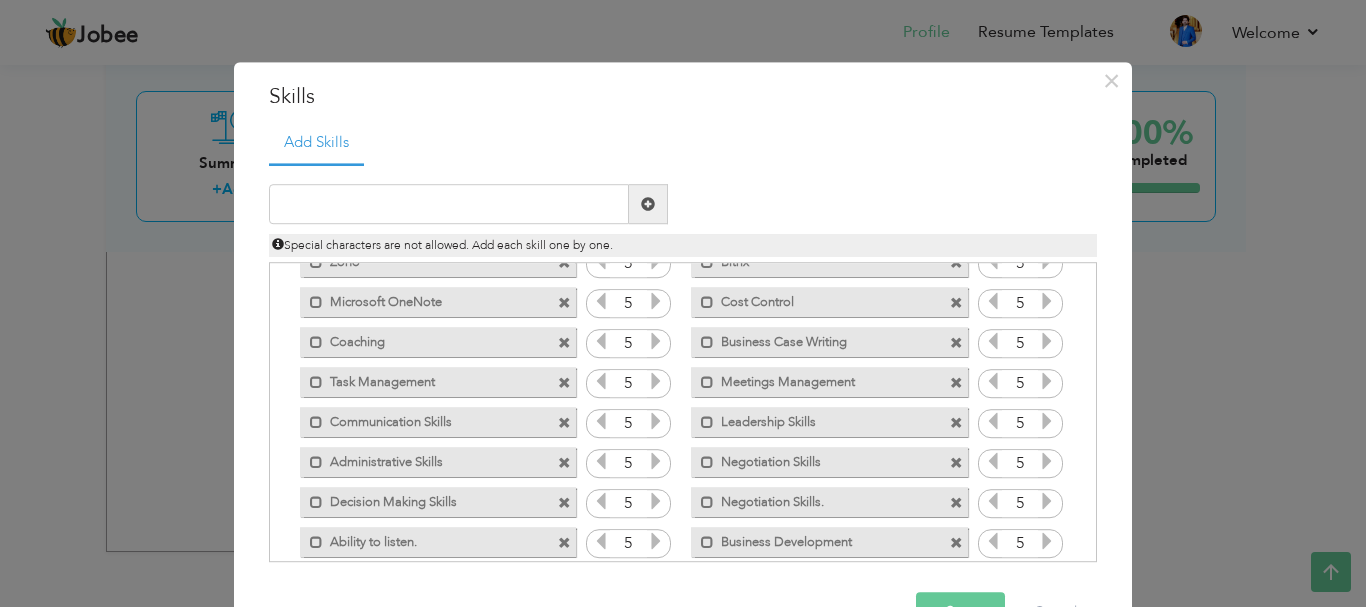 scroll, scrollTop: 667, scrollLeft: 0, axis: vertical 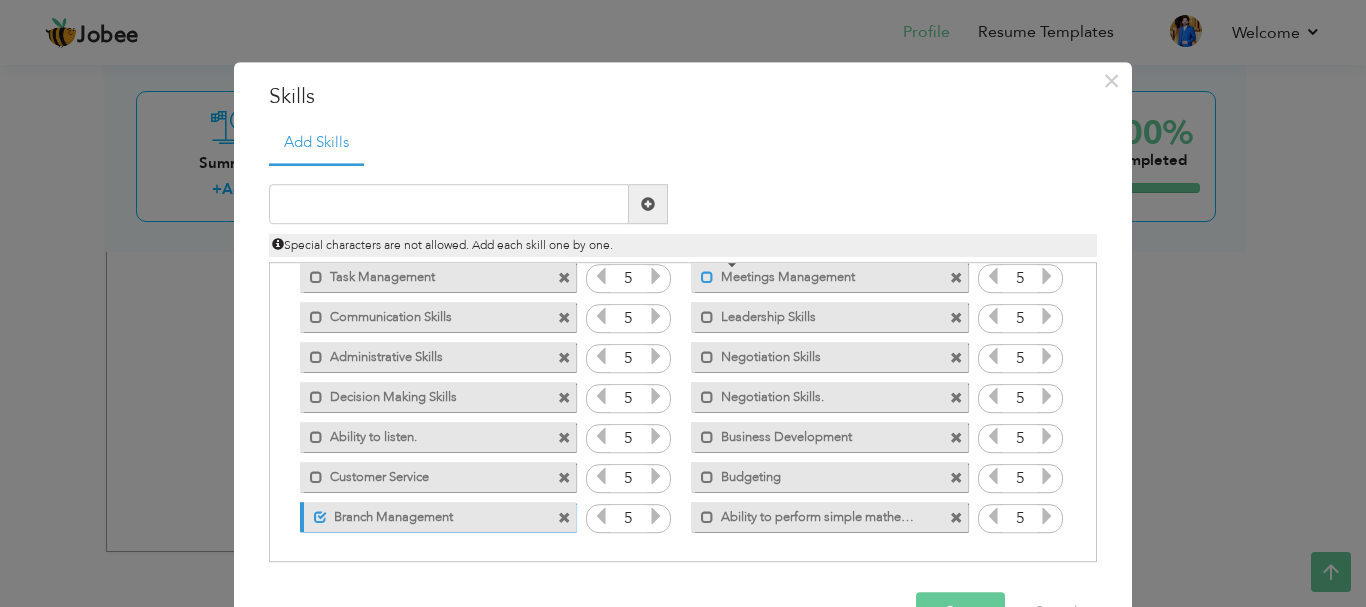 click at bounding box center (707, 277) 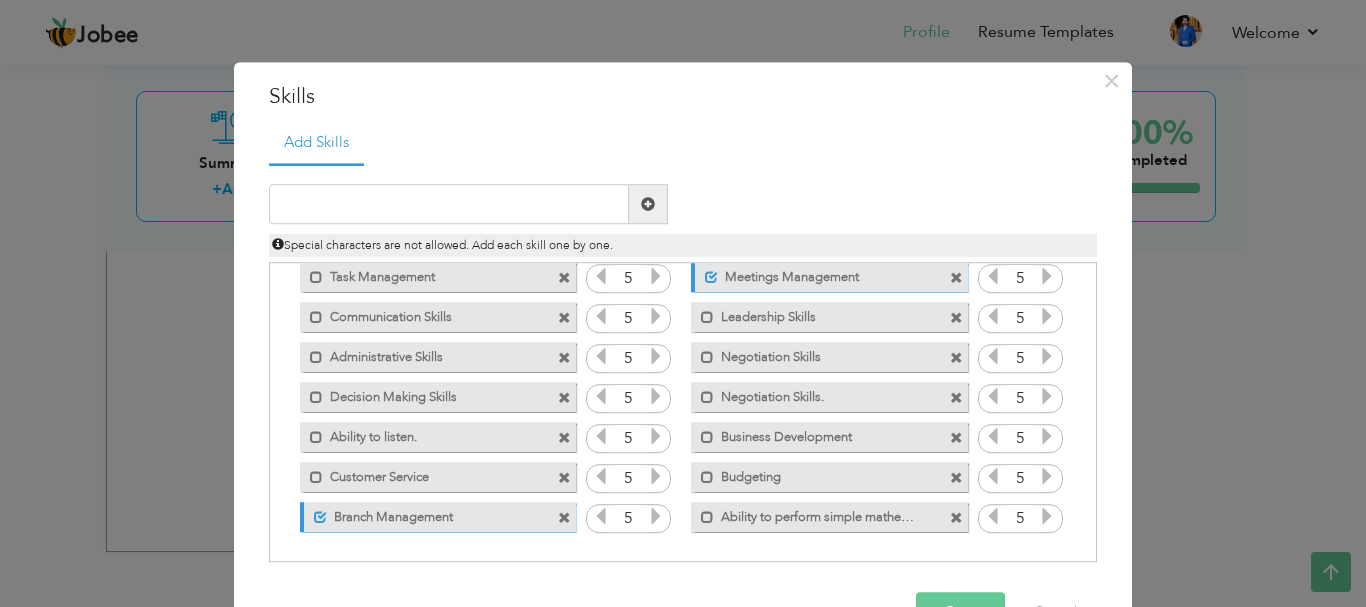 scroll, scrollTop: 712, scrollLeft: 0, axis: vertical 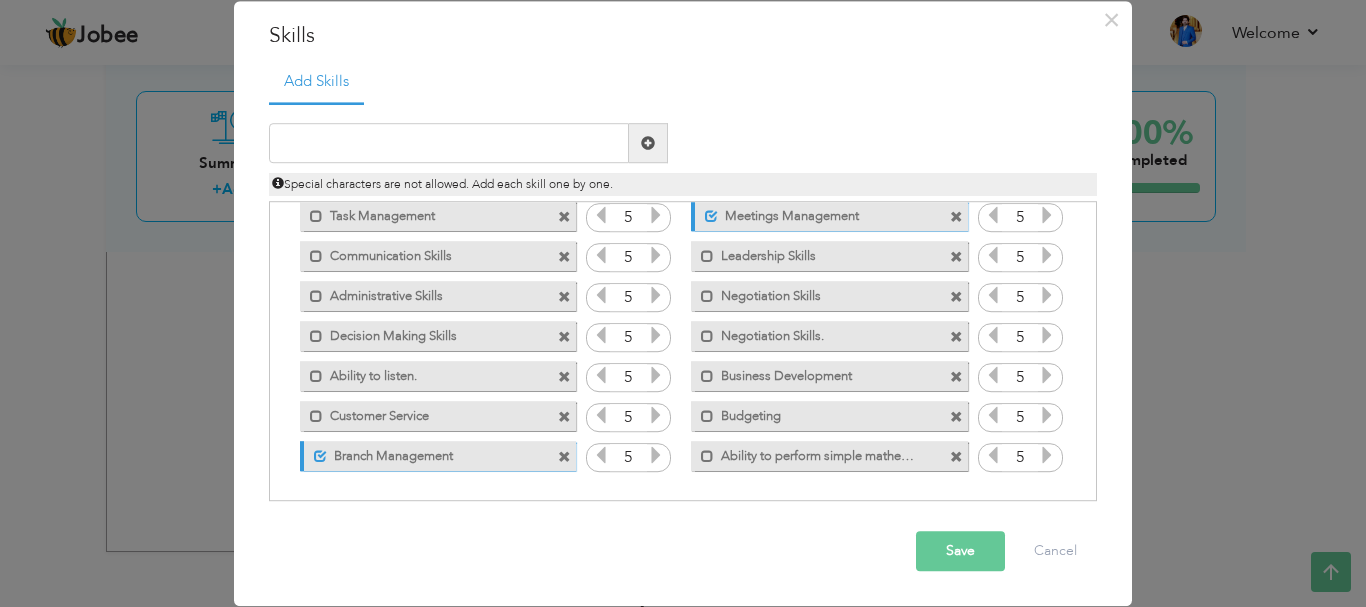 click on "Save" at bounding box center (960, 552) 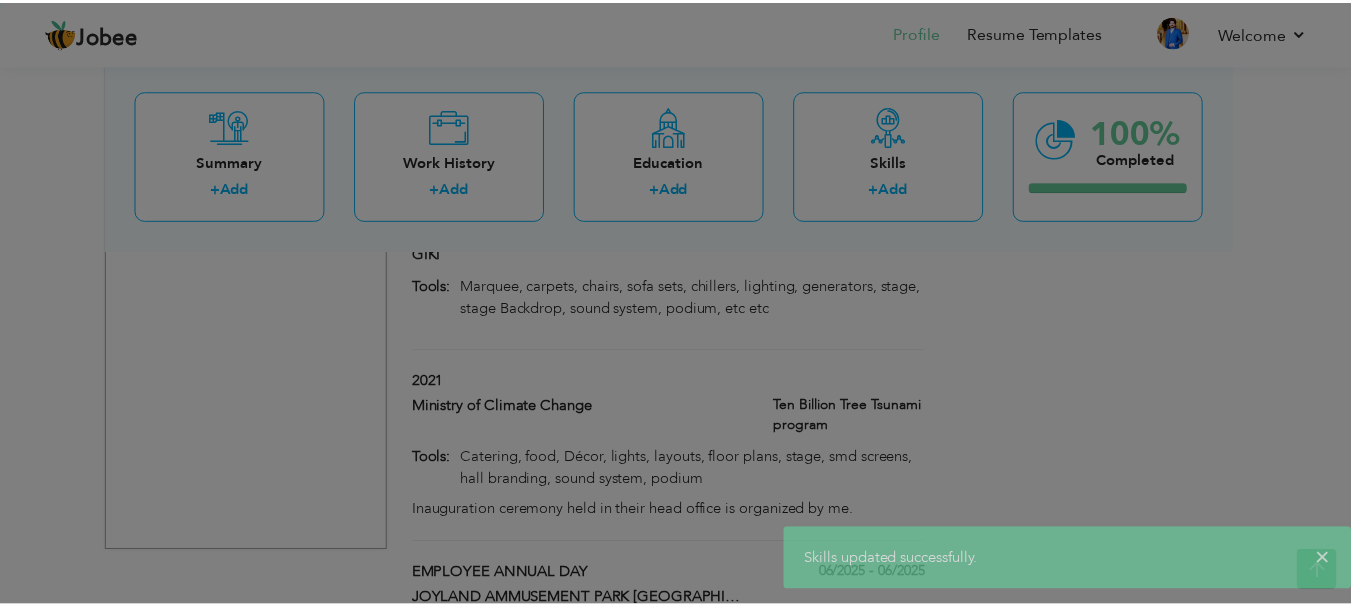 scroll, scrollTop: 0, scrollLeft: 0, axis: both 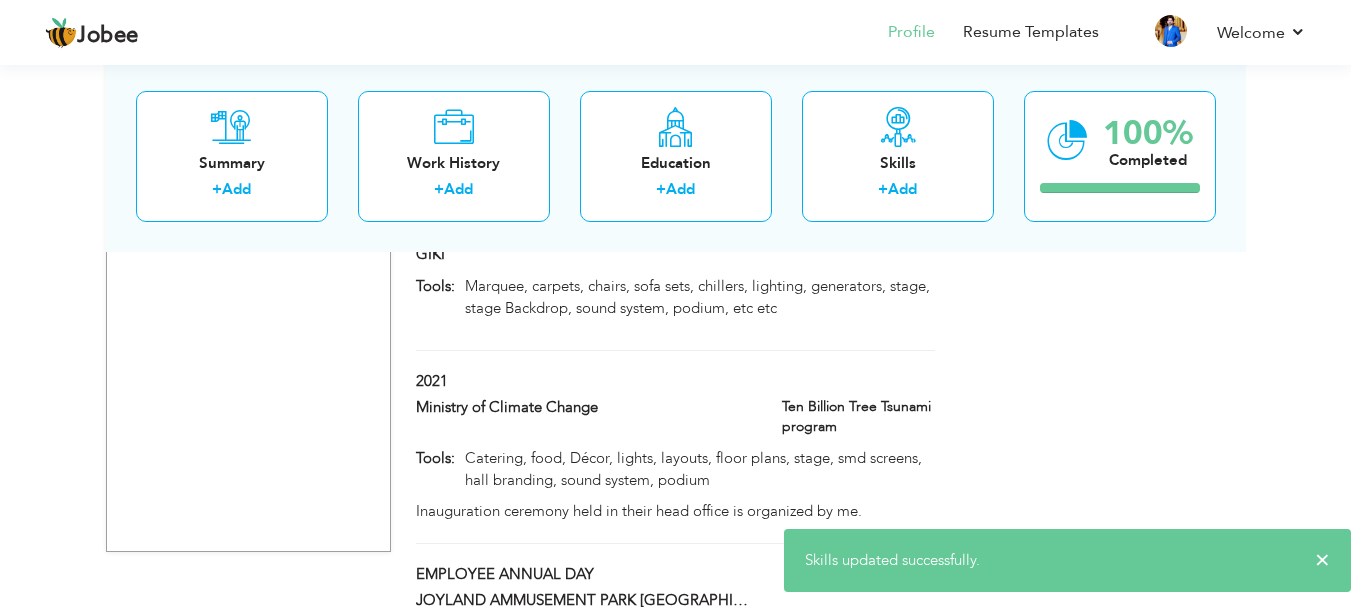 click on "Choose a Template
‹" at bounding box center (1103, -1801) 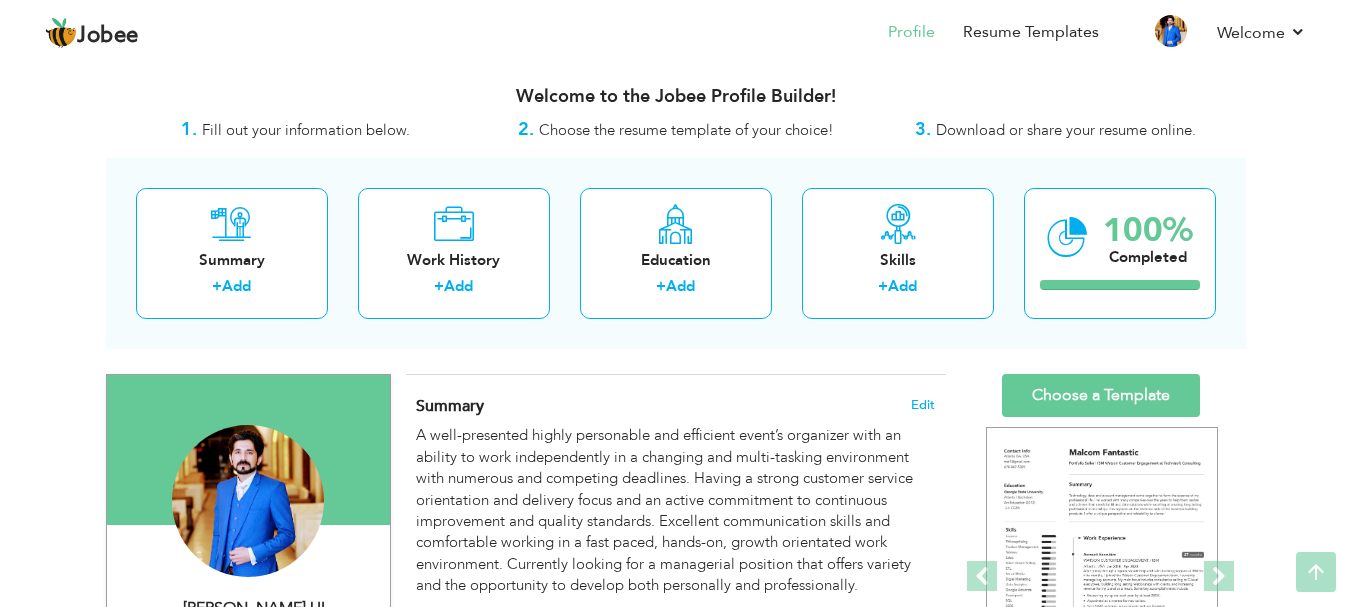 scroll, scrollTop: 0, scrollLeft: 0, axis: both 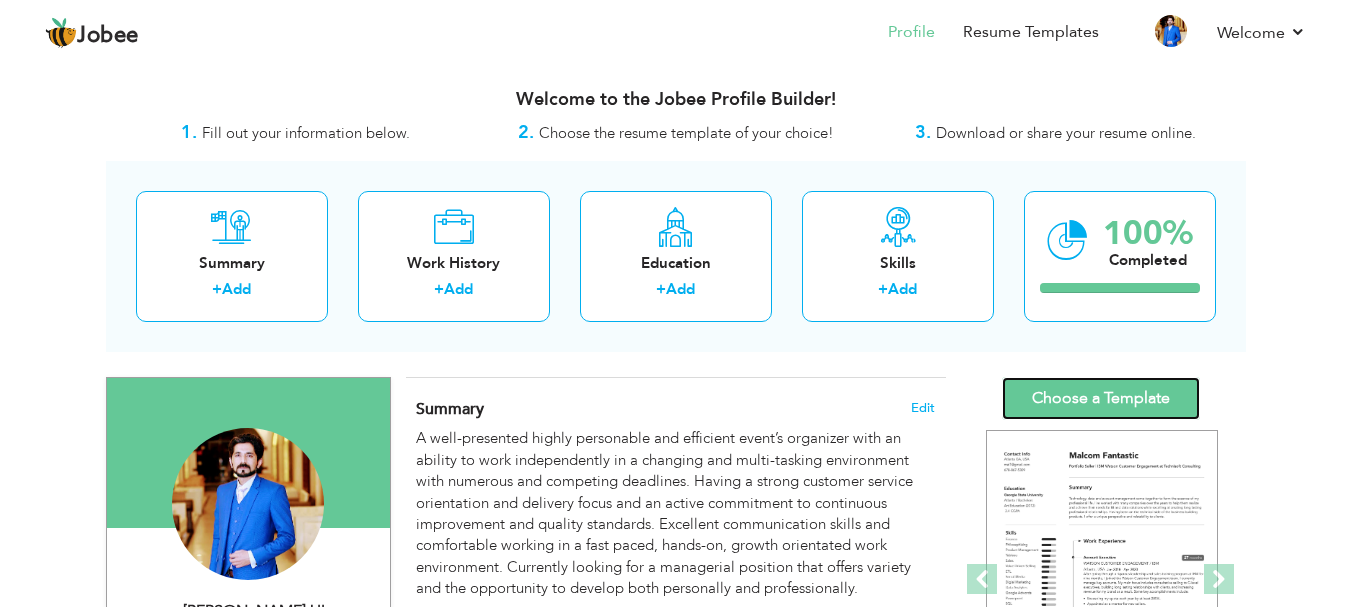 click on "Choose a Template" at bounding box center (1101, 398) 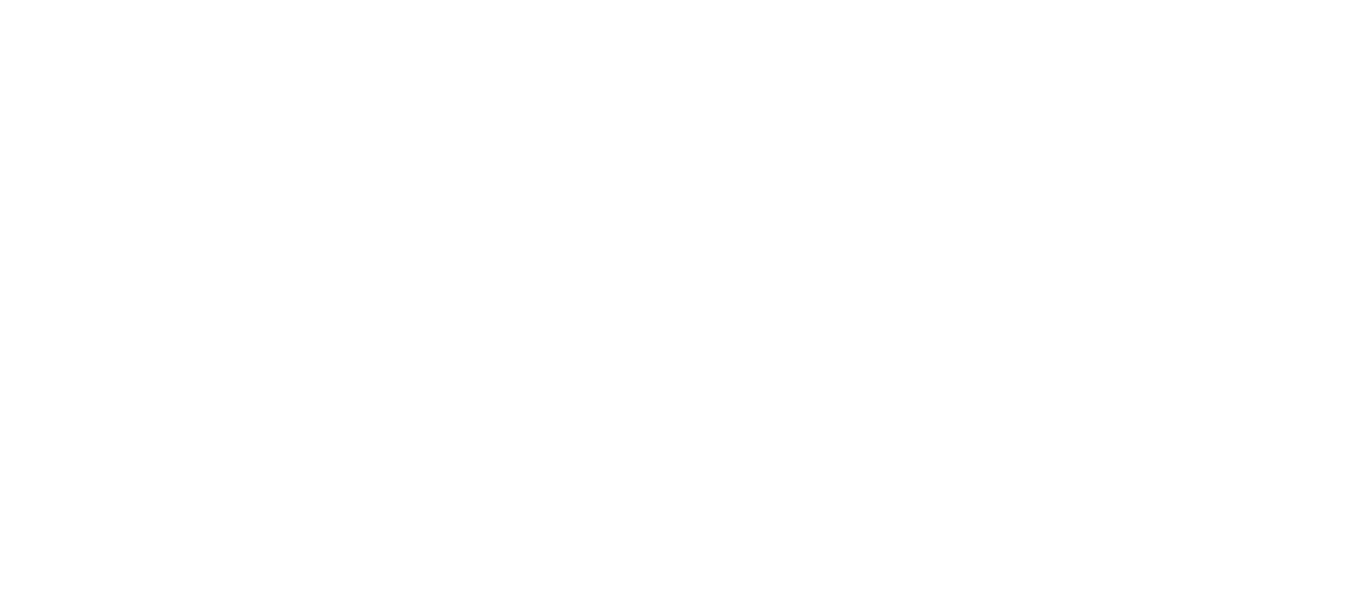 scroll, scrollTop: 0, scrollLeft: 0, axis: both 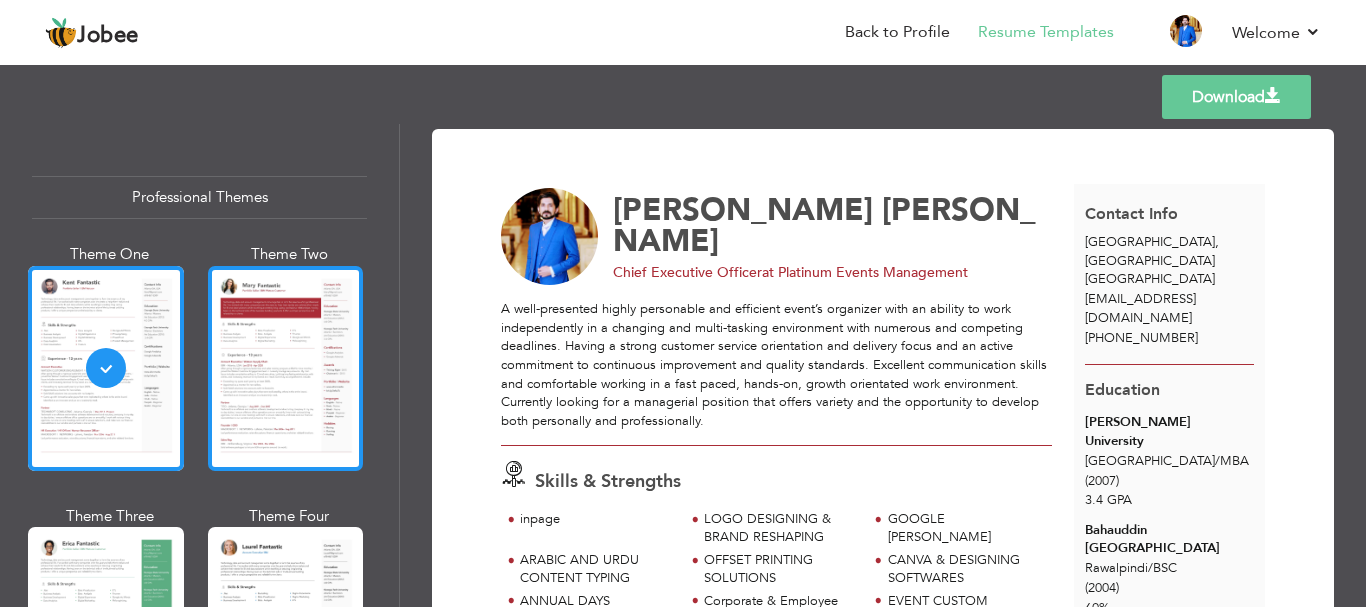 click at bounding box center [286, 368] 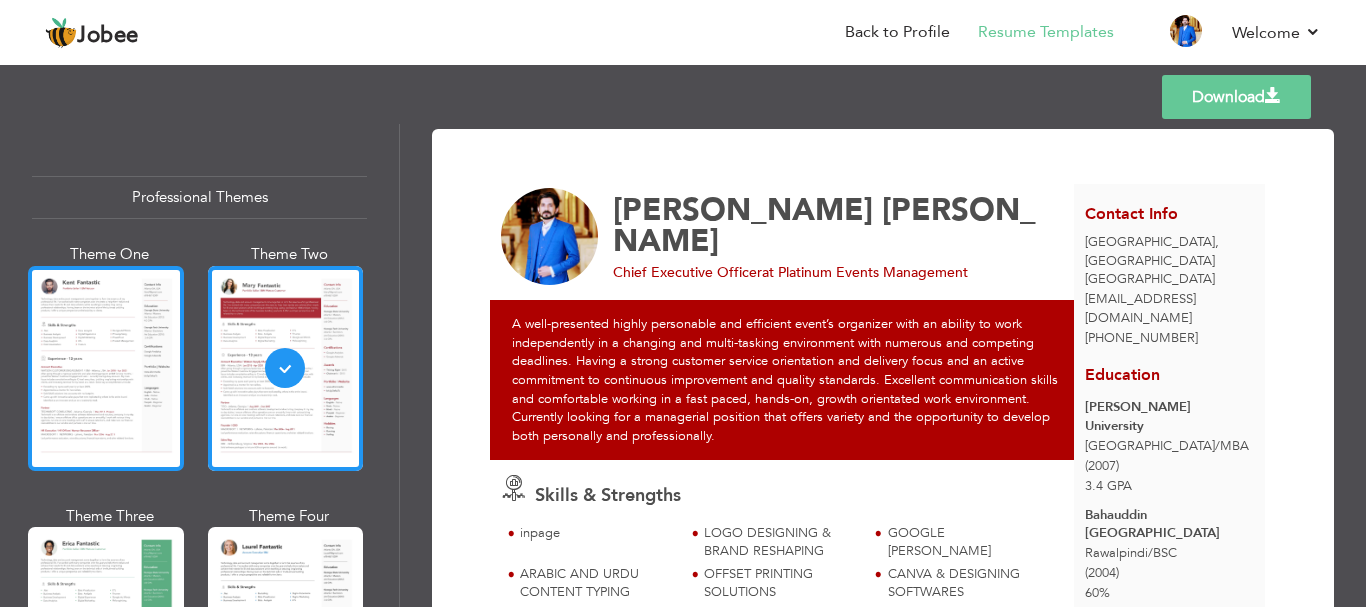 click at bounding box center [106, 368] 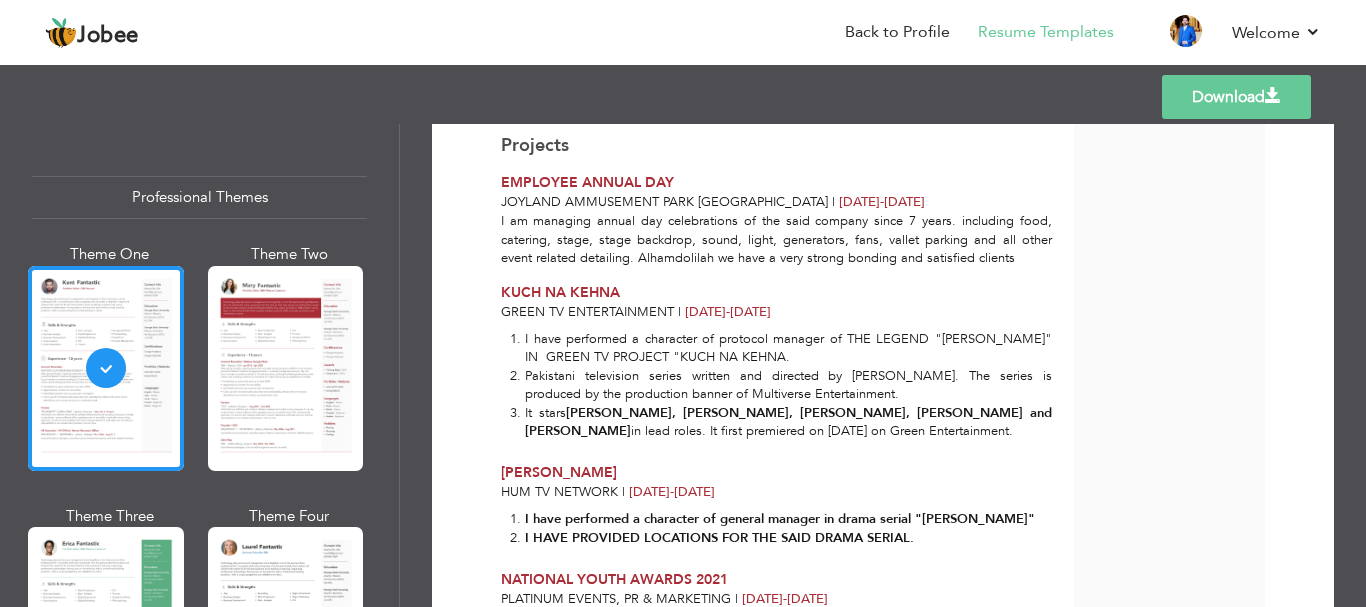 scroll, scrollTop: 2859, scrollLeft: 0, axis: vertical 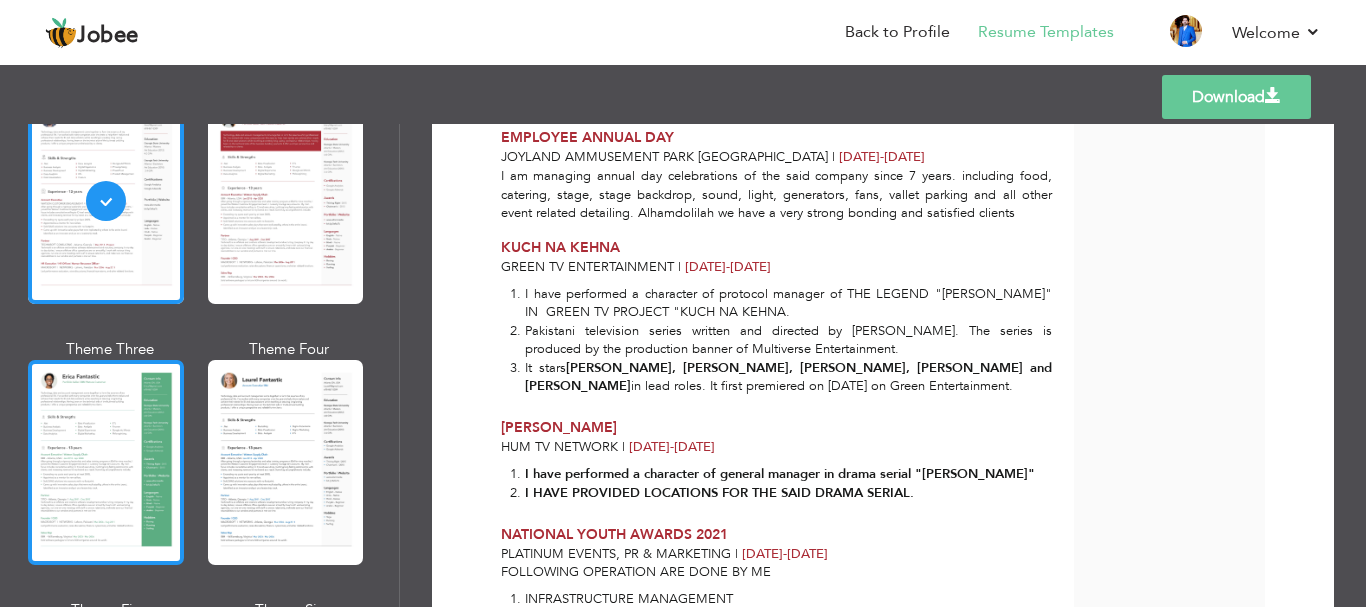 click at bounding box center (106, 462) 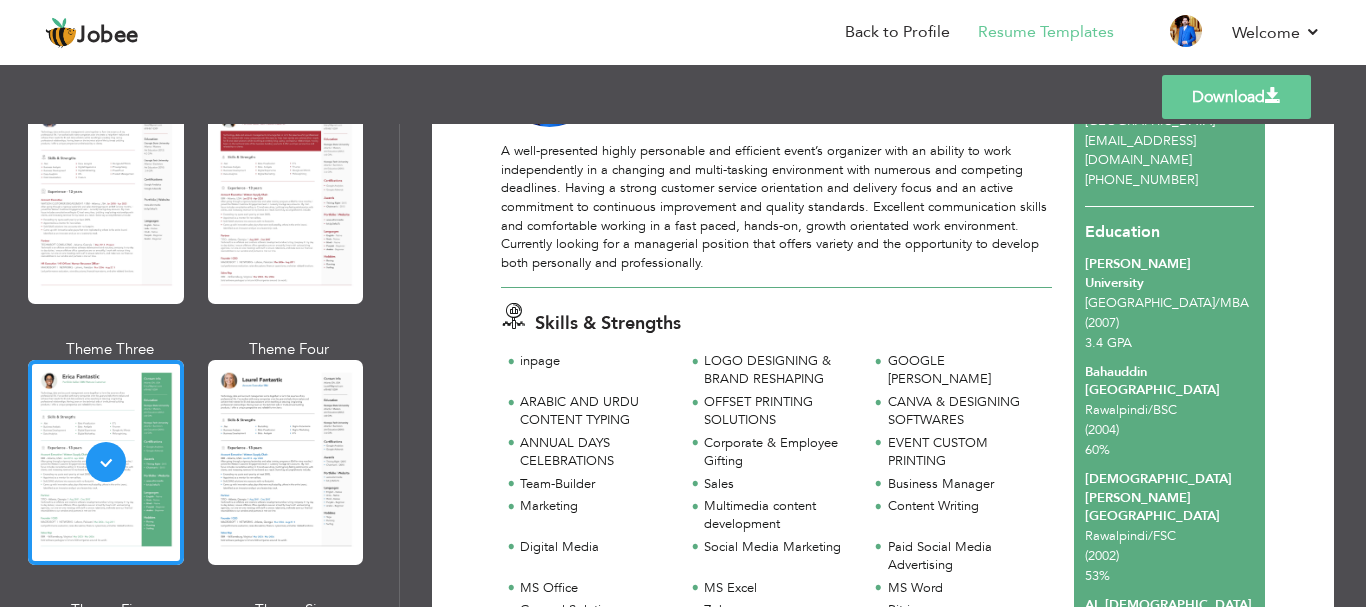 scroll, scrollTop: 0, scrollLeft: 0, axis: both 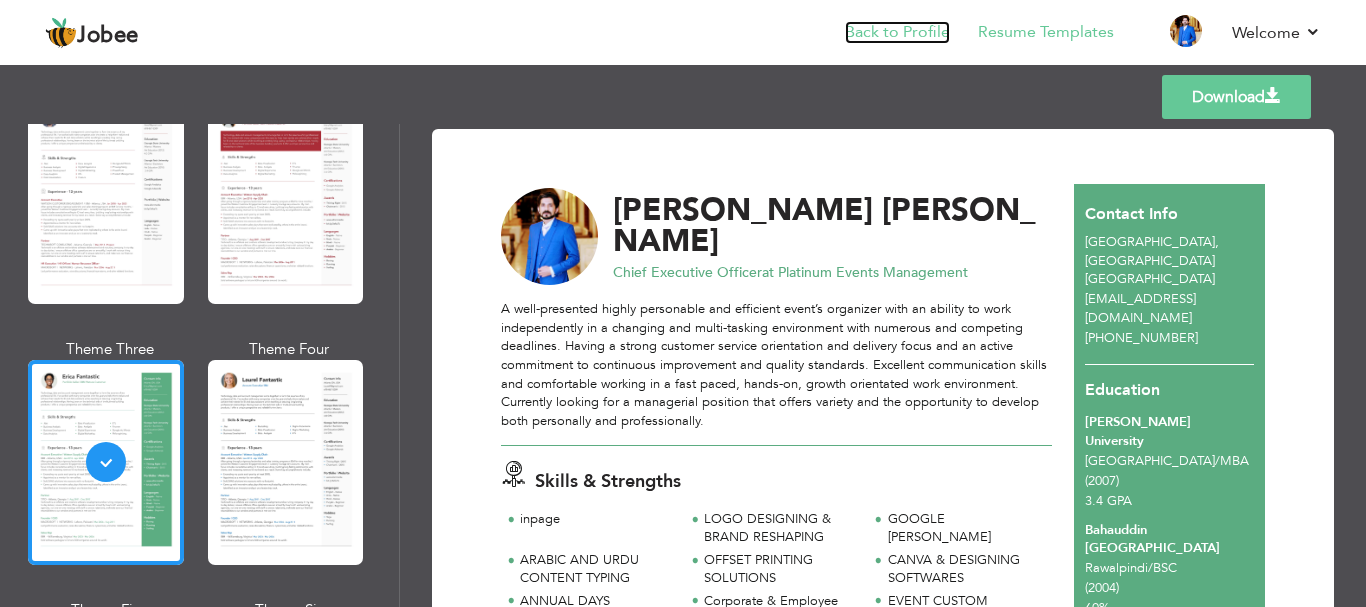 click on "Back to Profile" at bounding box center [897, 32] 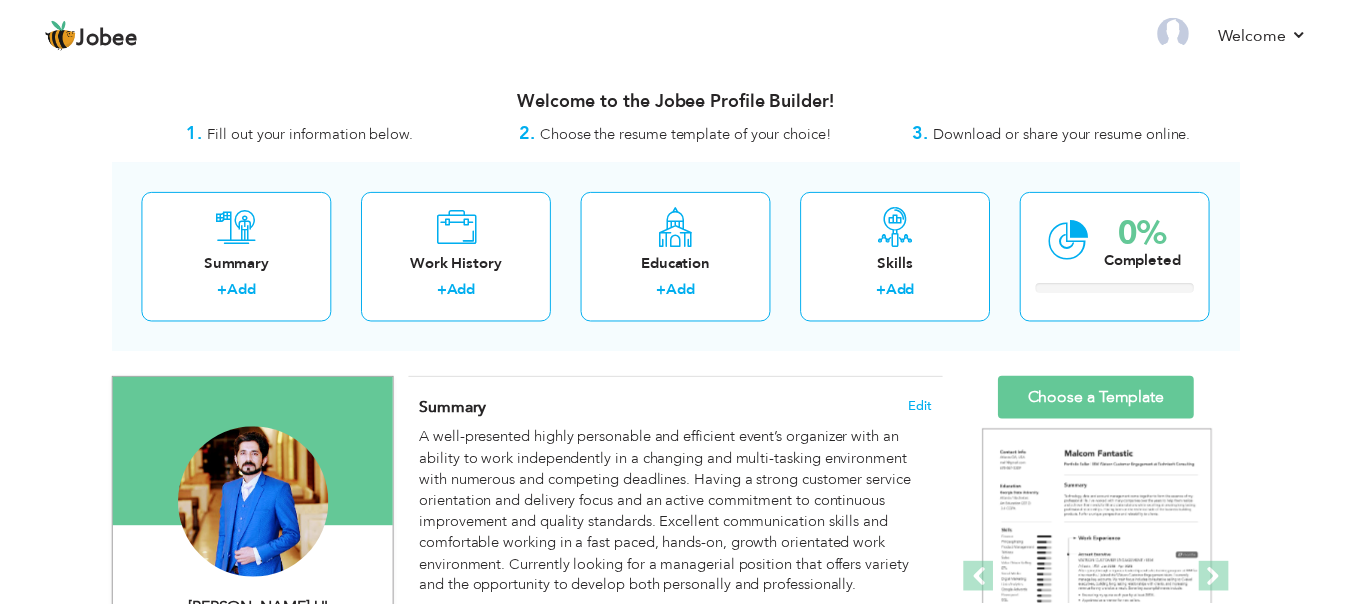 scroll, scrollTop: 0, scrollLeft: 0, axis: both 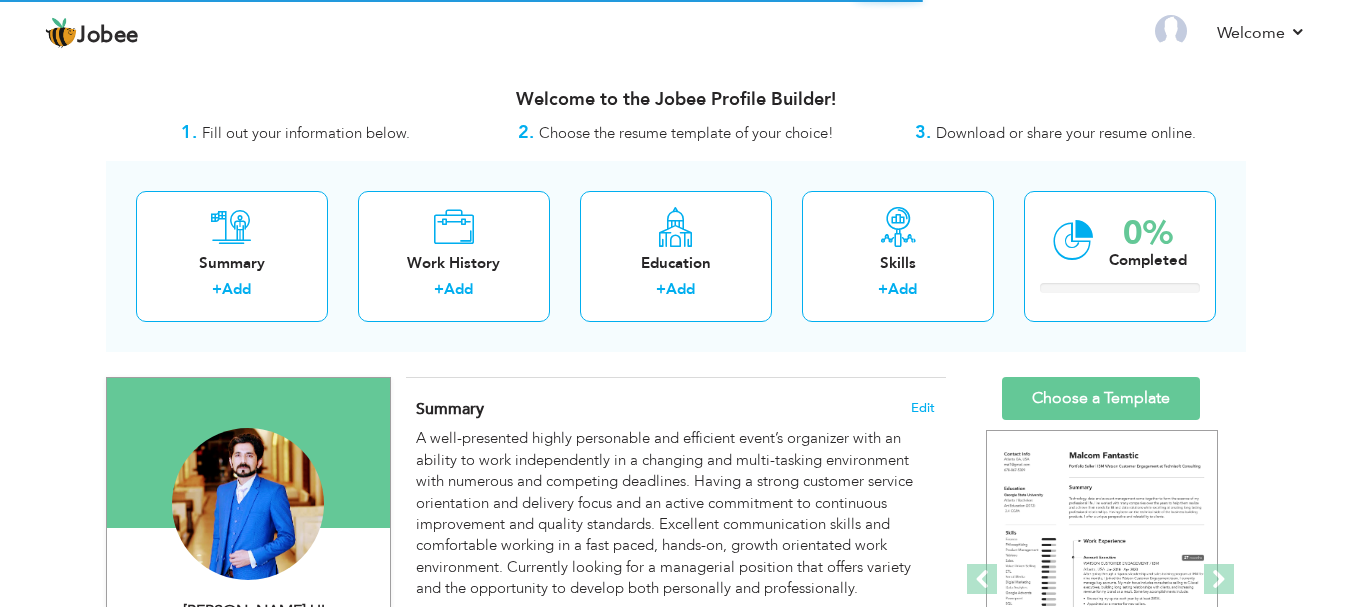 click on "View Resume
Export PDF
Profile
Summary
Public Link
Experience
Education
Awards
Work Histroy
Projects
Certifications
Skills
Preferred Job City" at bounding box center (675, 740) 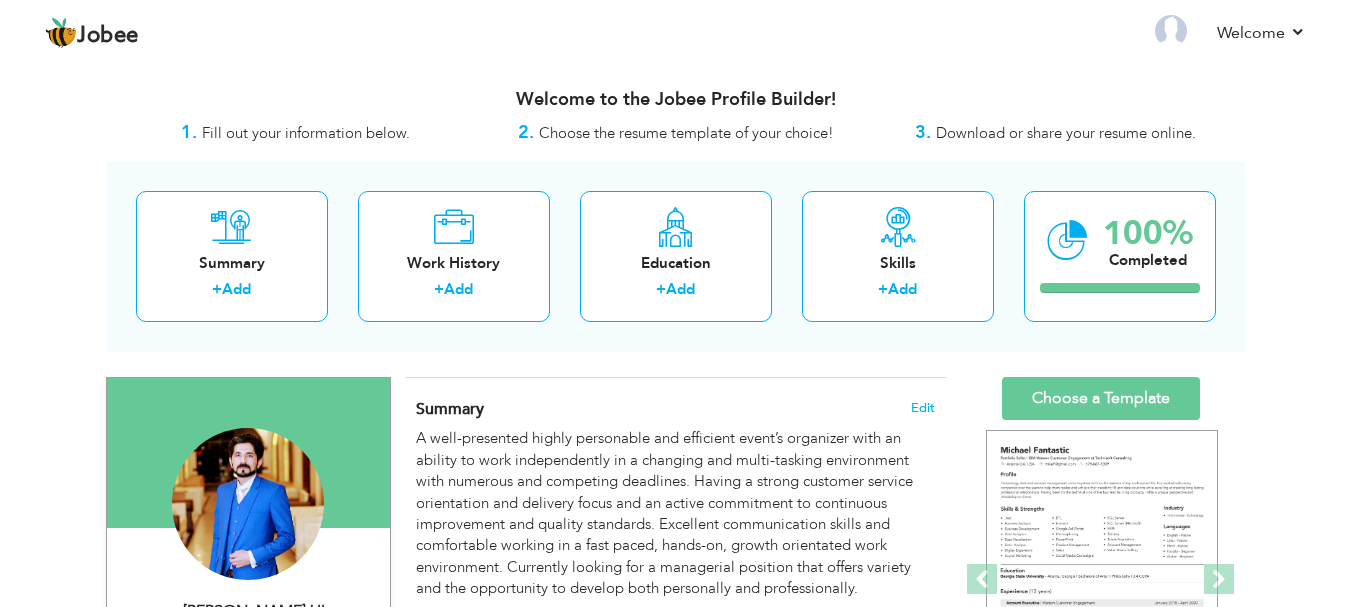 scroll, scrollTop: 0, scrollLeft: 0, axis: both 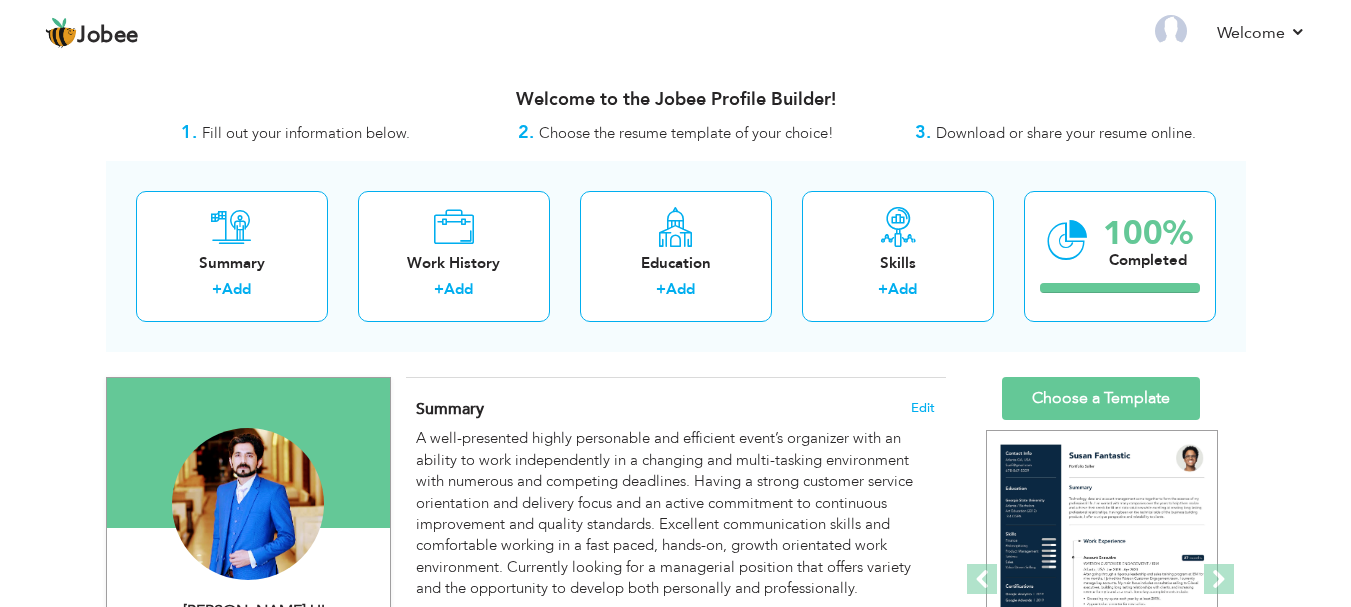 click on "Summary
+  Add
Work History
+  Add
Education
+  Add
Skills
+  Add
100%
Completed" at bounding box center (676, 256) 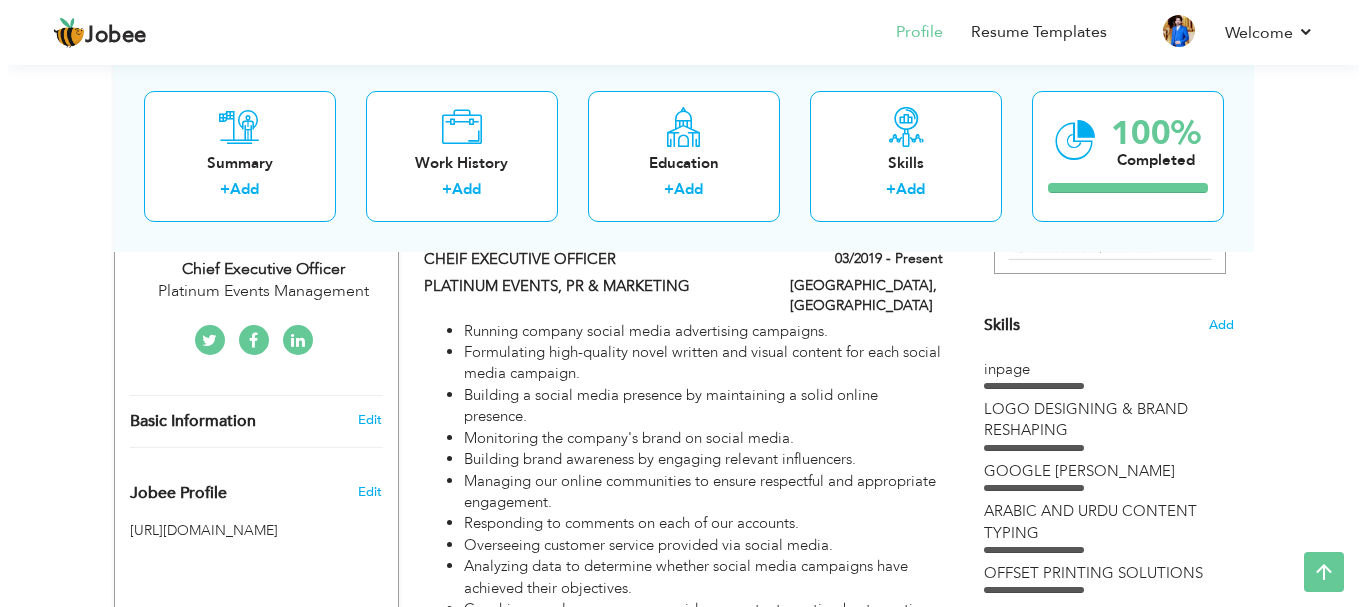 scroll, scrollTop: 500, scrollLeft: 0, axis: vertical 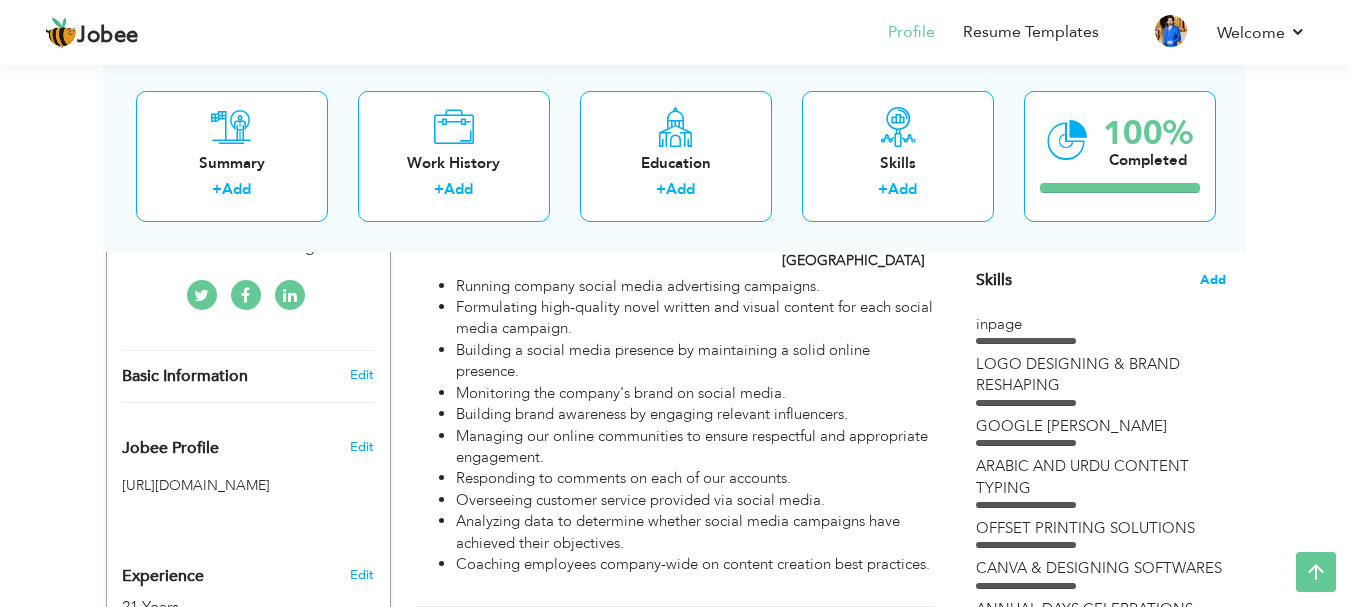 click on "Add" at bounding box center (1213, 280) 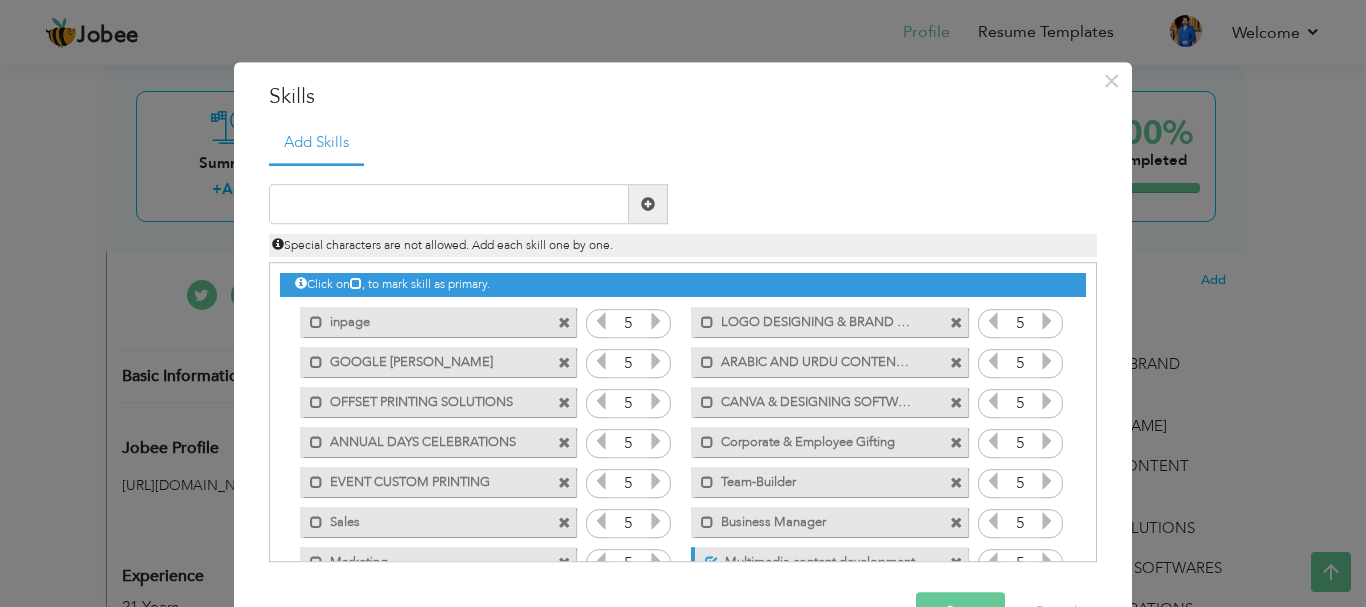 click at bounding box center [356, 284] 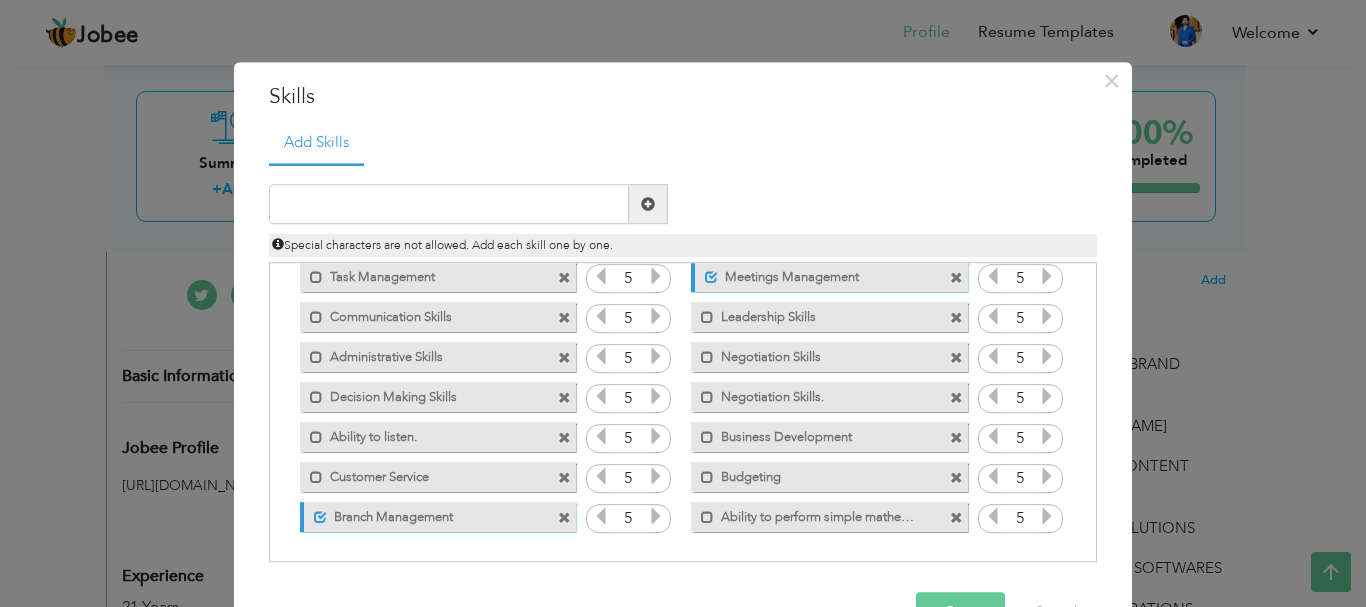 scroll, scrollTop: 379, scrollLeft: 0, axis: vertical 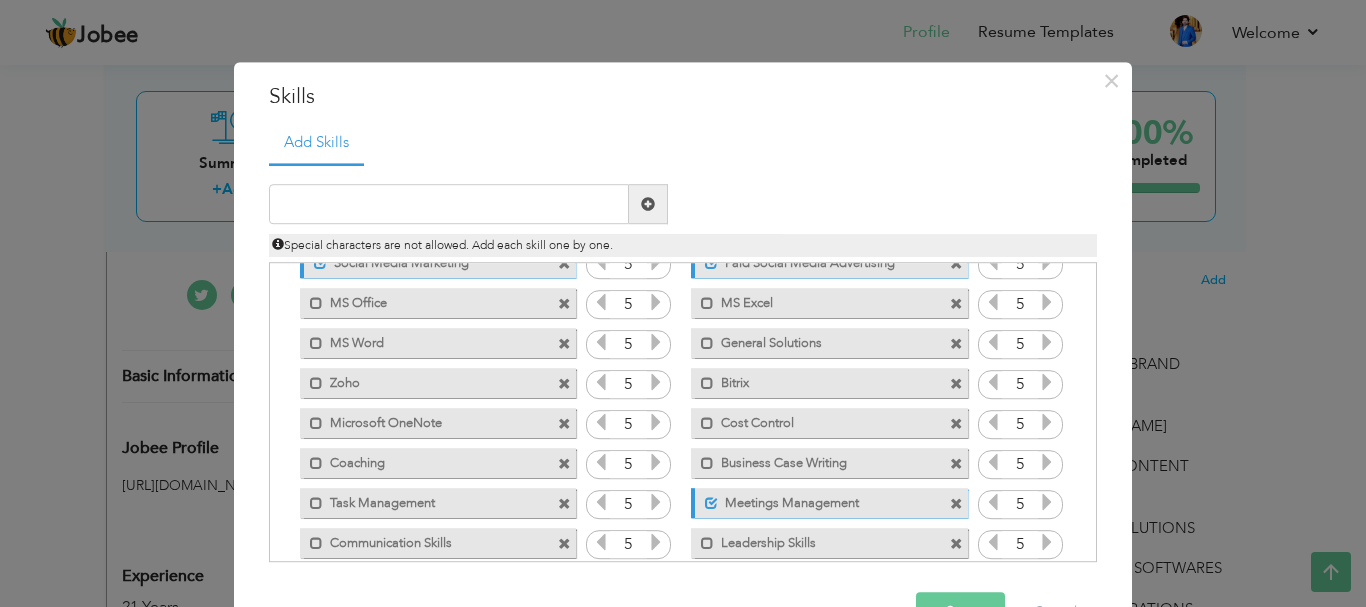 click at bounding box center [278, 245] 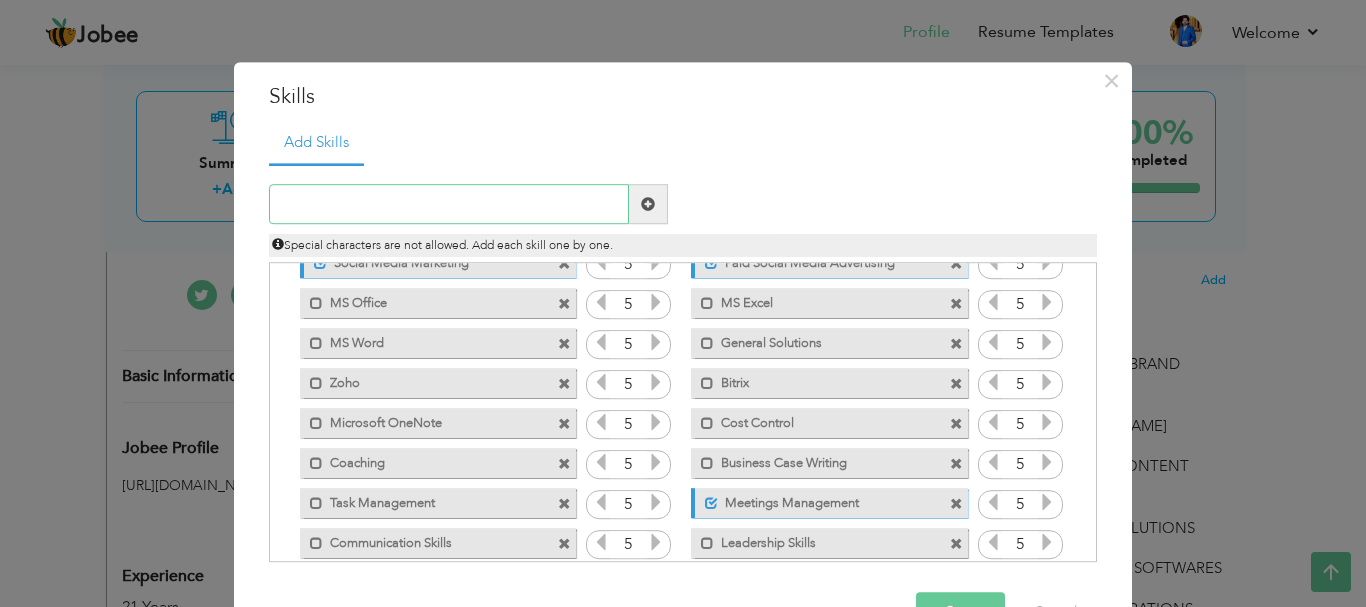 click at bounding box center (449, 205) 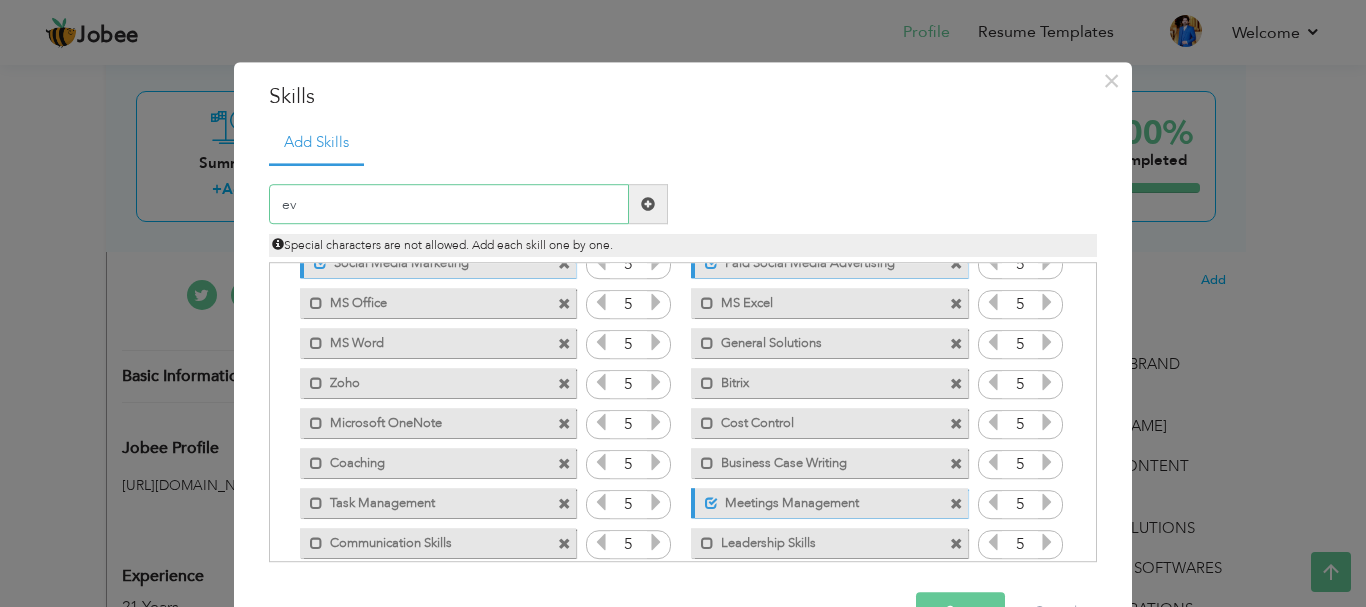 type on "e" 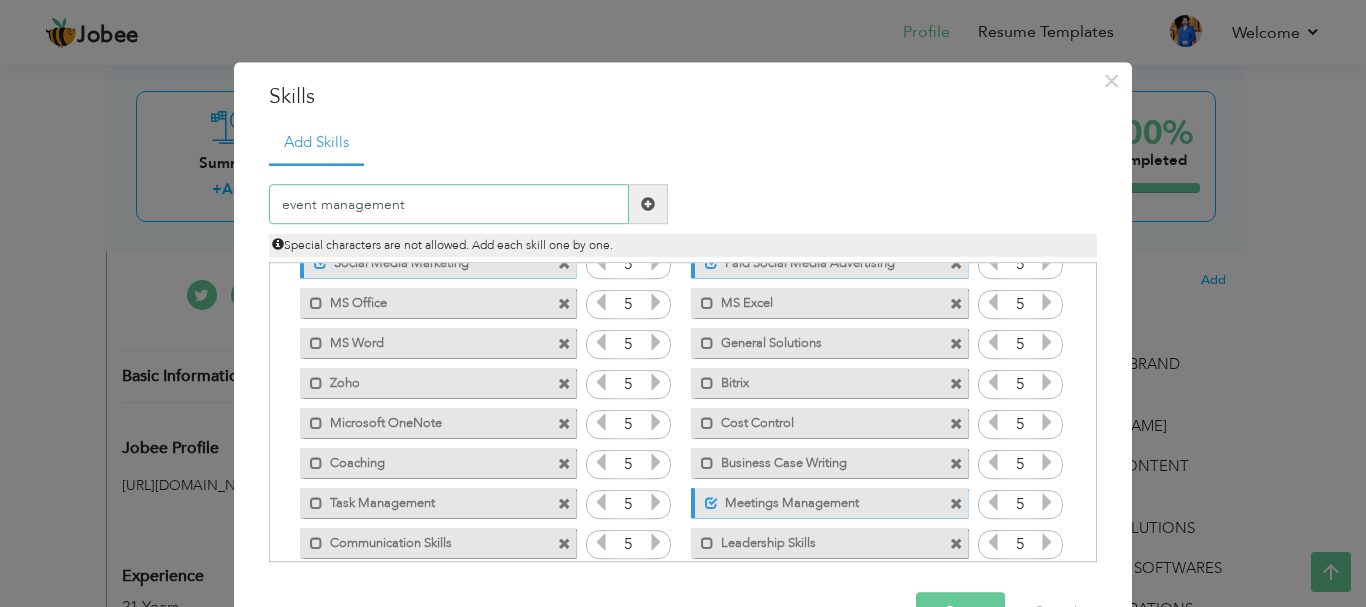 type on "event management" 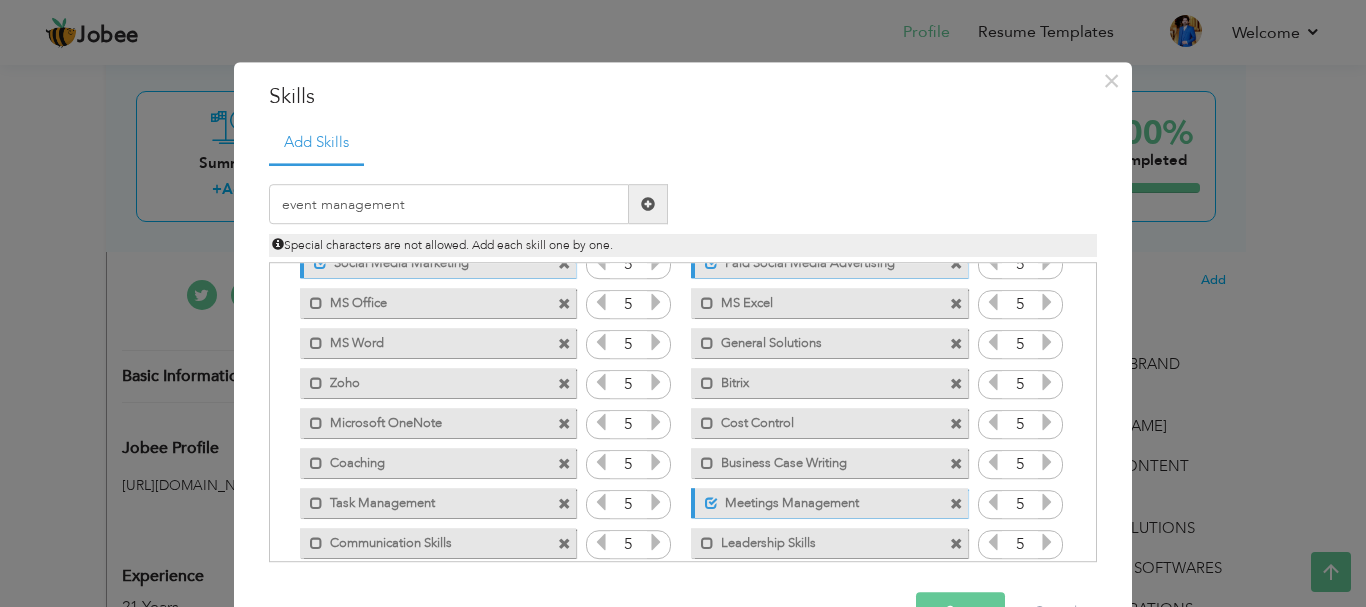 click at bounding box center [648, 204] 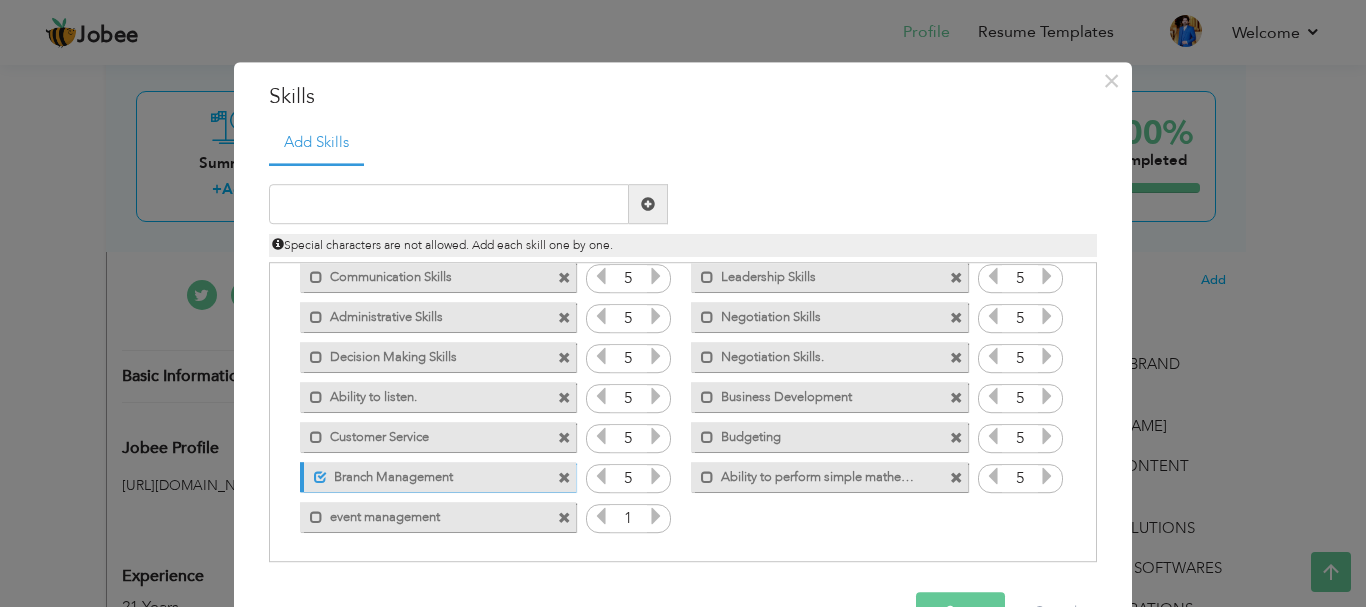 scroll, scrollTop: 757, scrollLeft: 0, axis: vertical 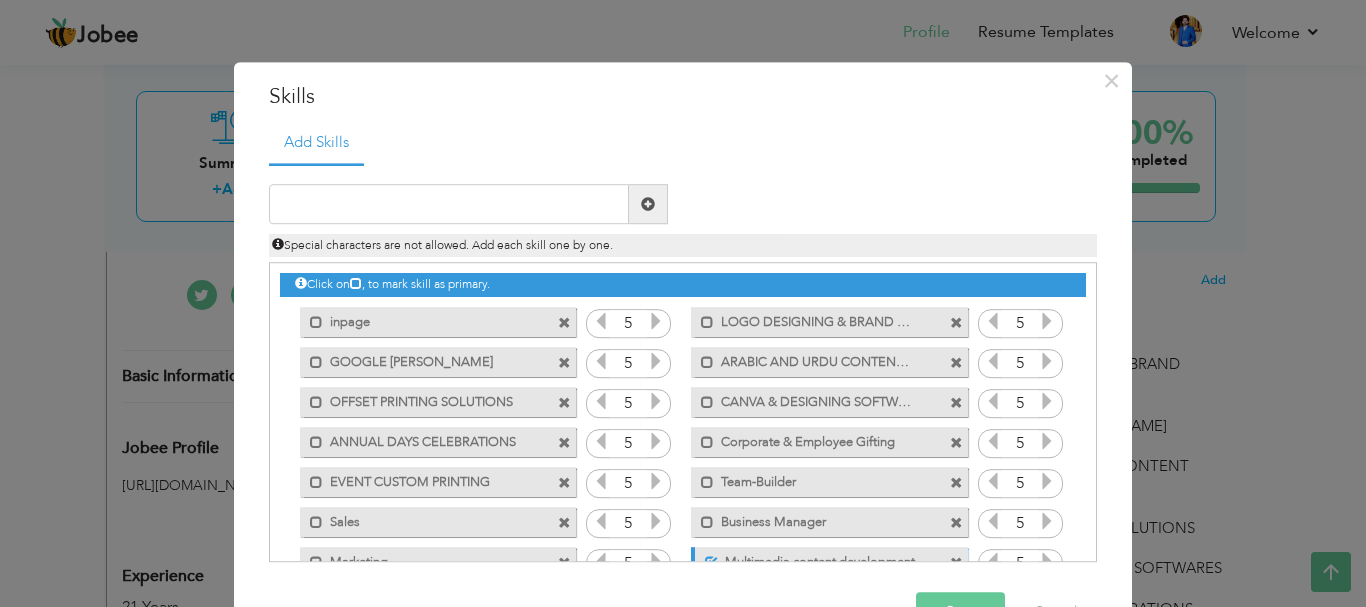 click at bounding box center [564, 323] 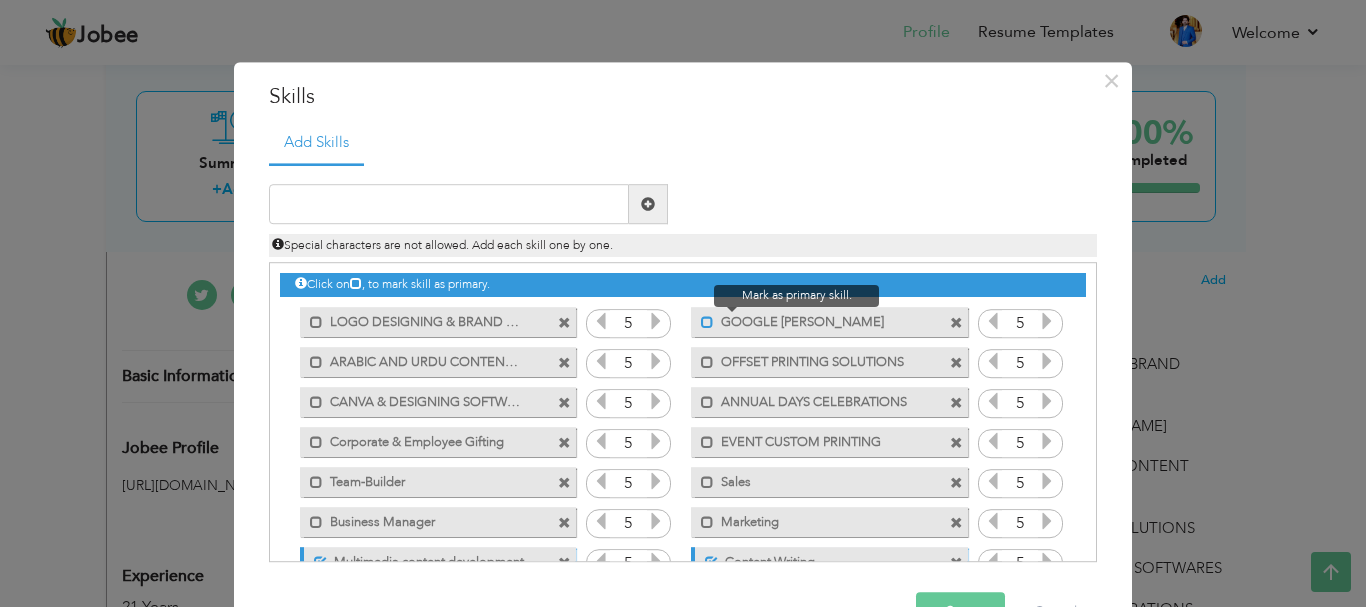 click at bounding box center (707, 322) 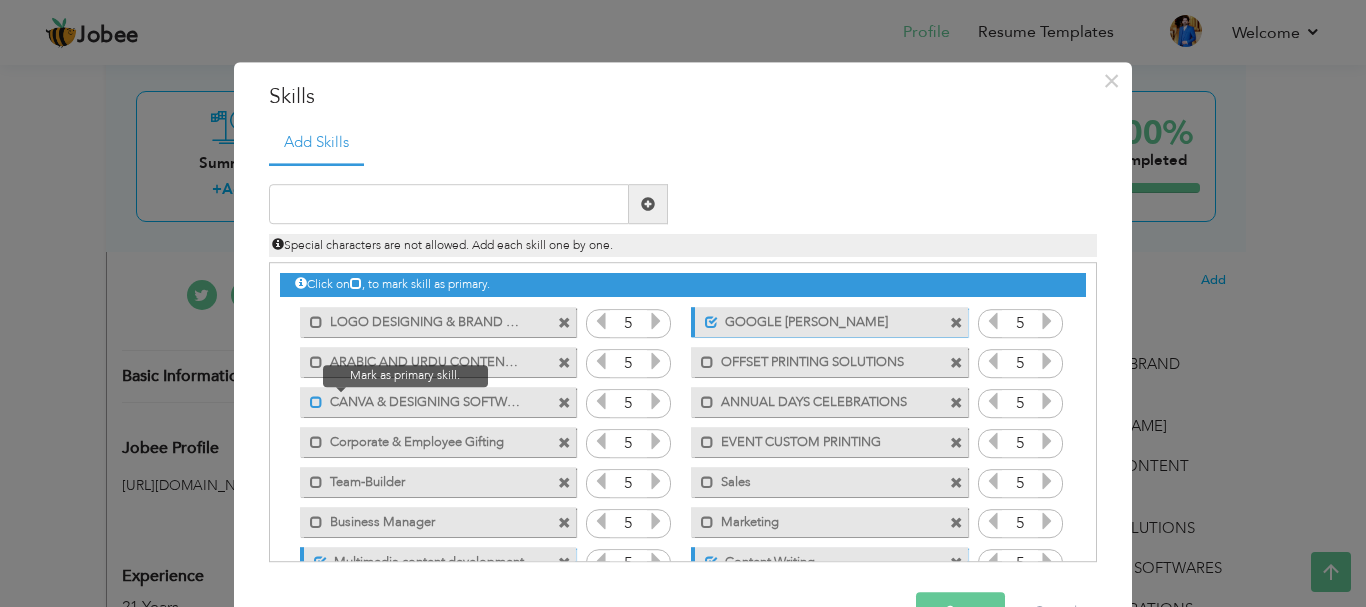 click at bounding box center (316, 402) 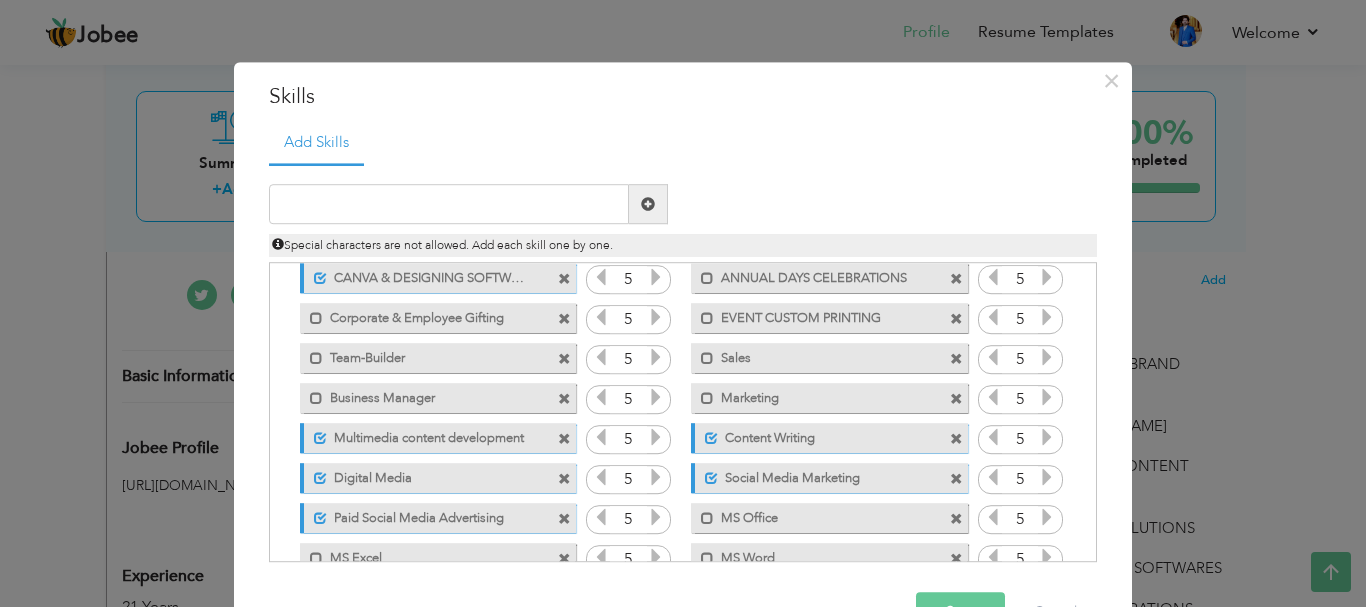 scroll, scrollTop: 167, scrollLeft: 0, axis: vertical 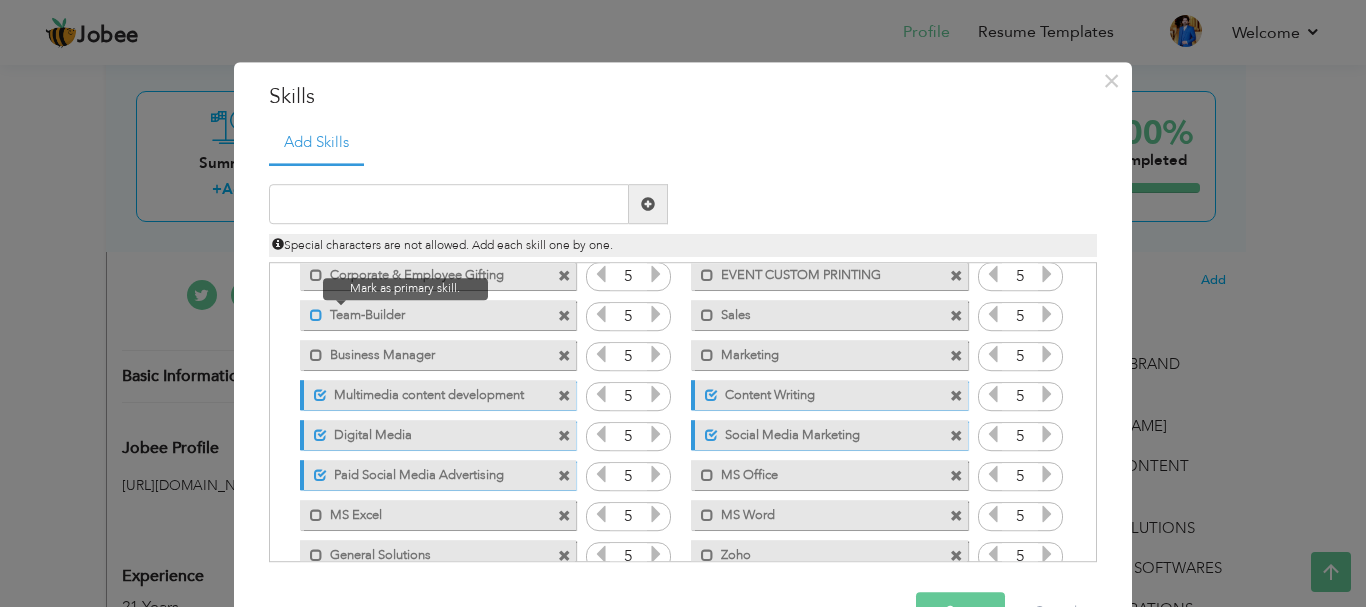 click at bounding box center (316, 315) 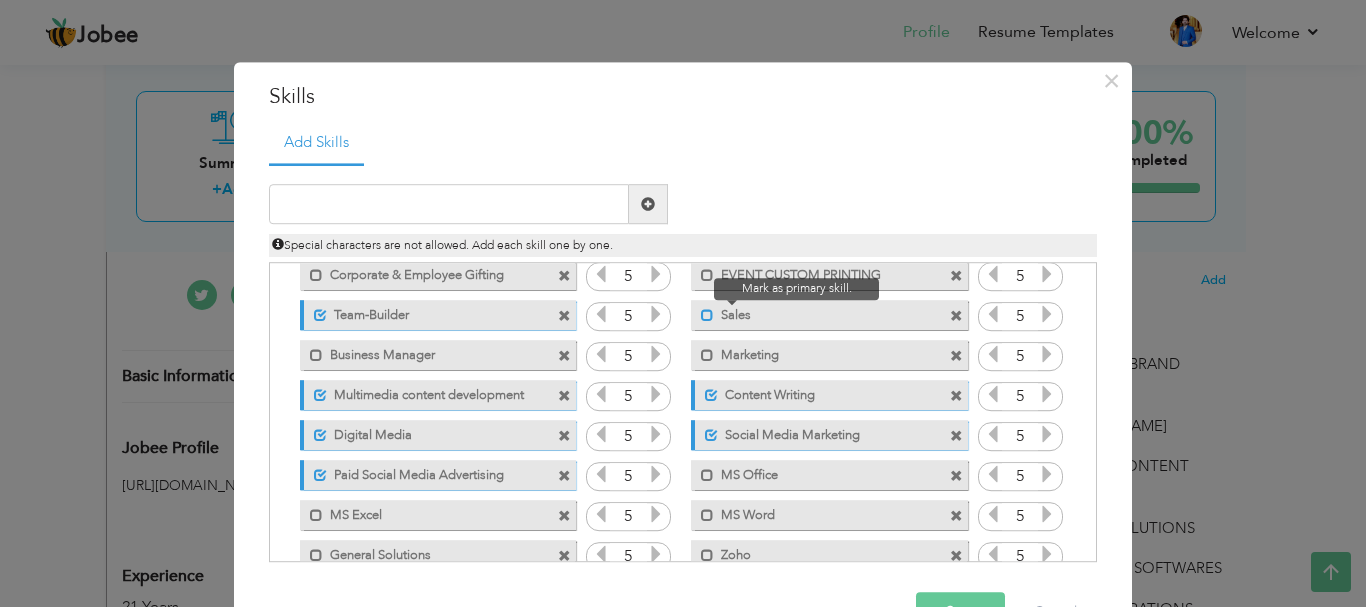 click at bounding box center [707, 315] 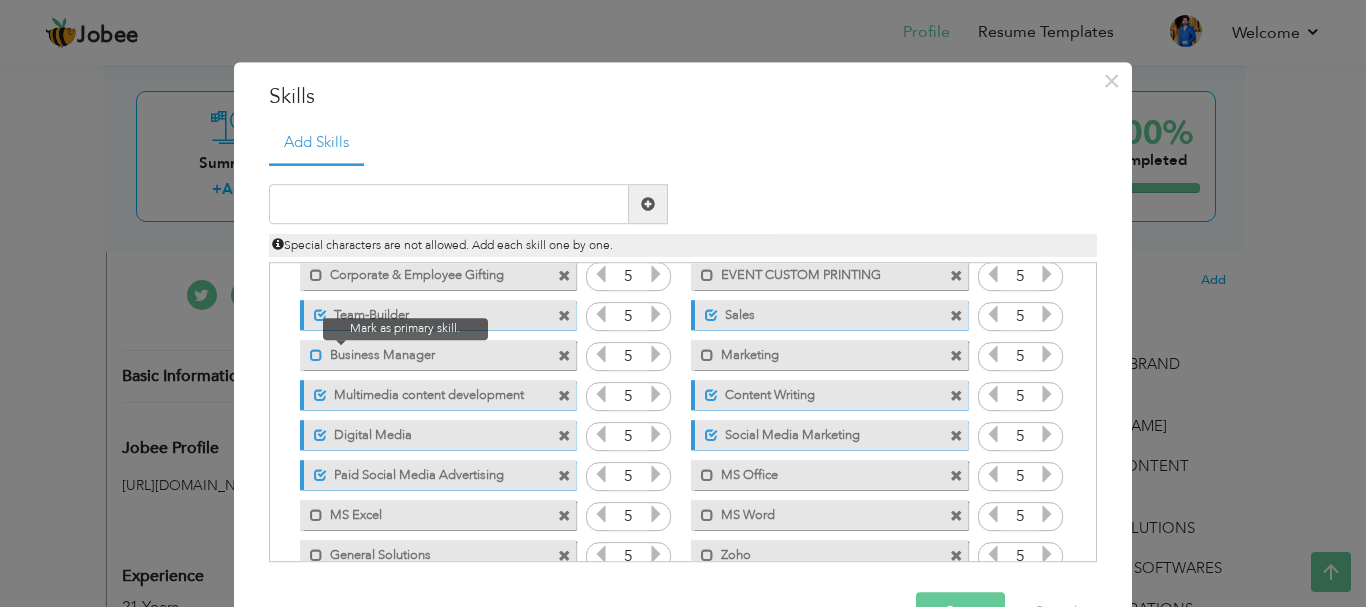 click at bounding box center (316, 355) 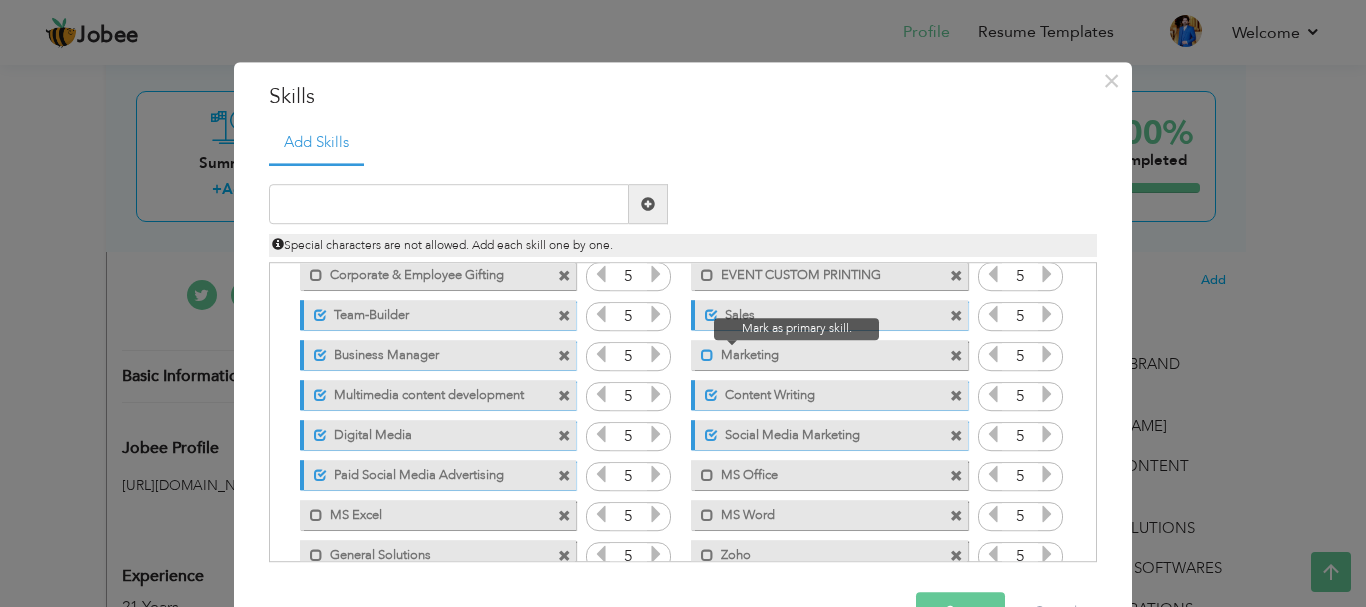 click at bounding box center (707, 355) 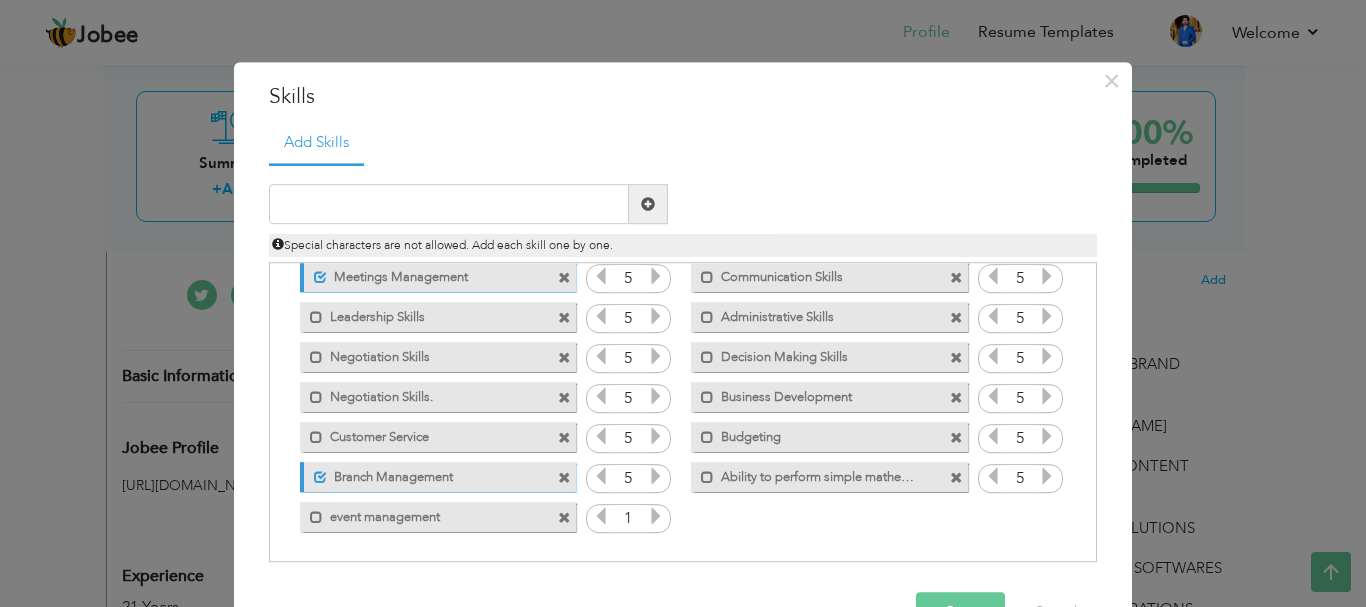 scroll, scrollTop: 712, scrollLeft: 0, axis: vertical 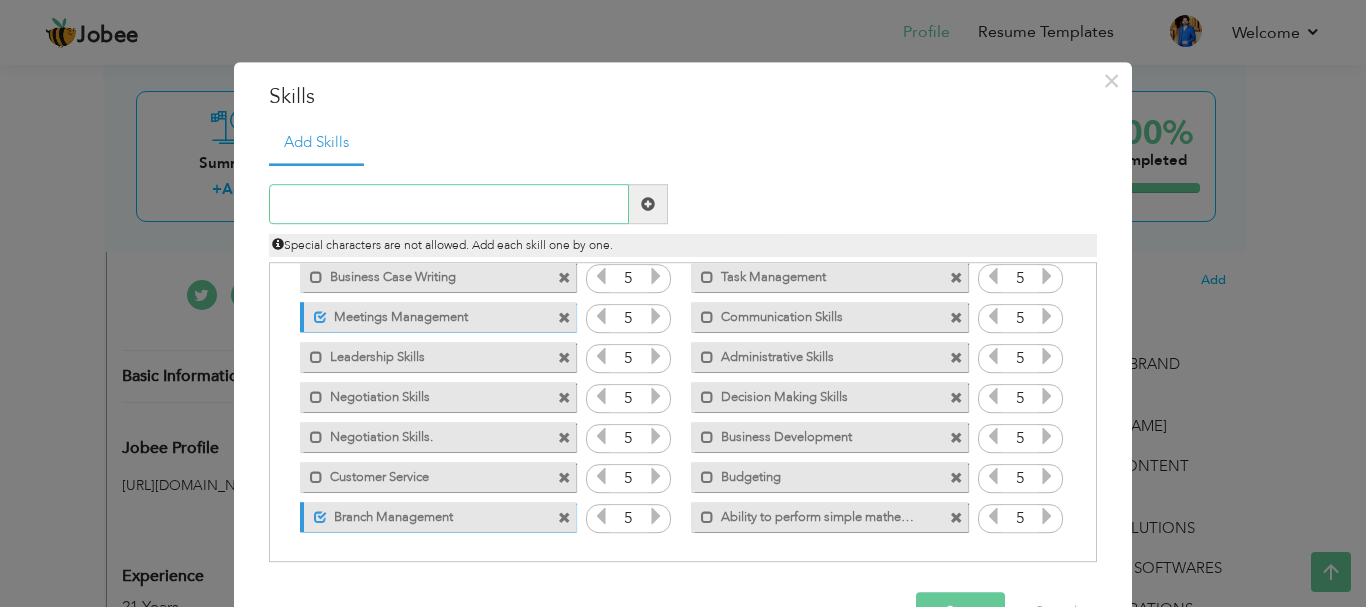 click at bounding box center [449, 205] 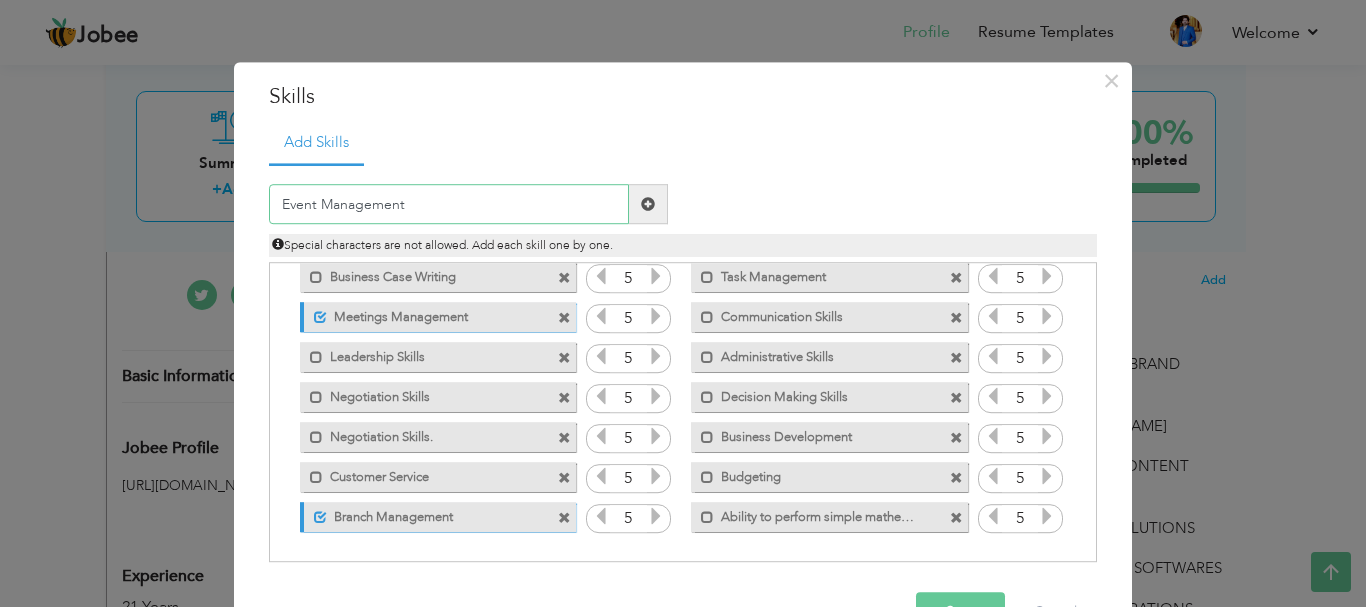 scroll, scrollTop: 61, scrollLeft: 0, axis: vertical 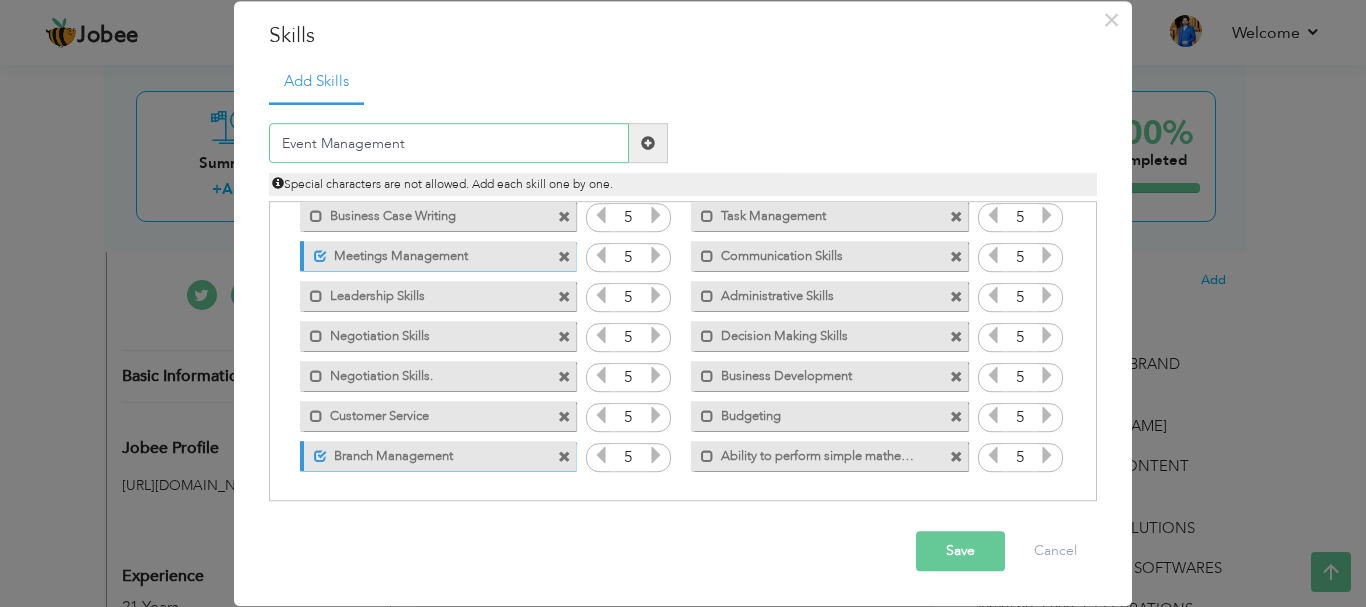 type on "Event Management" 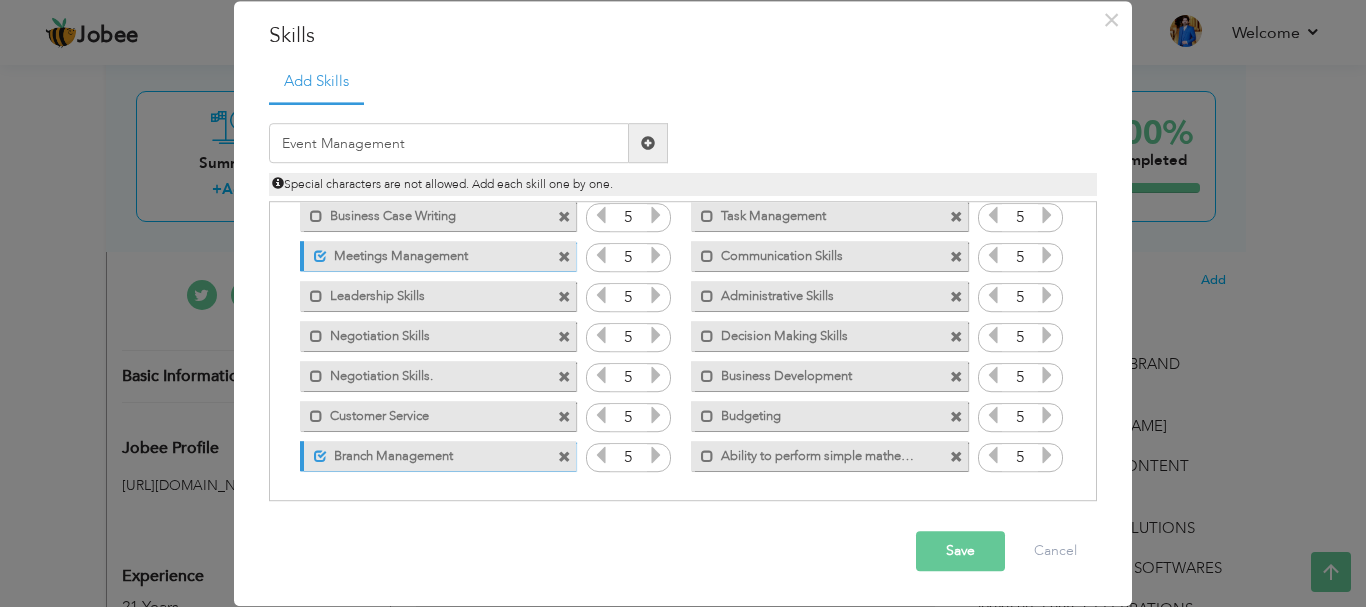 click at bounding box center [648, 143] 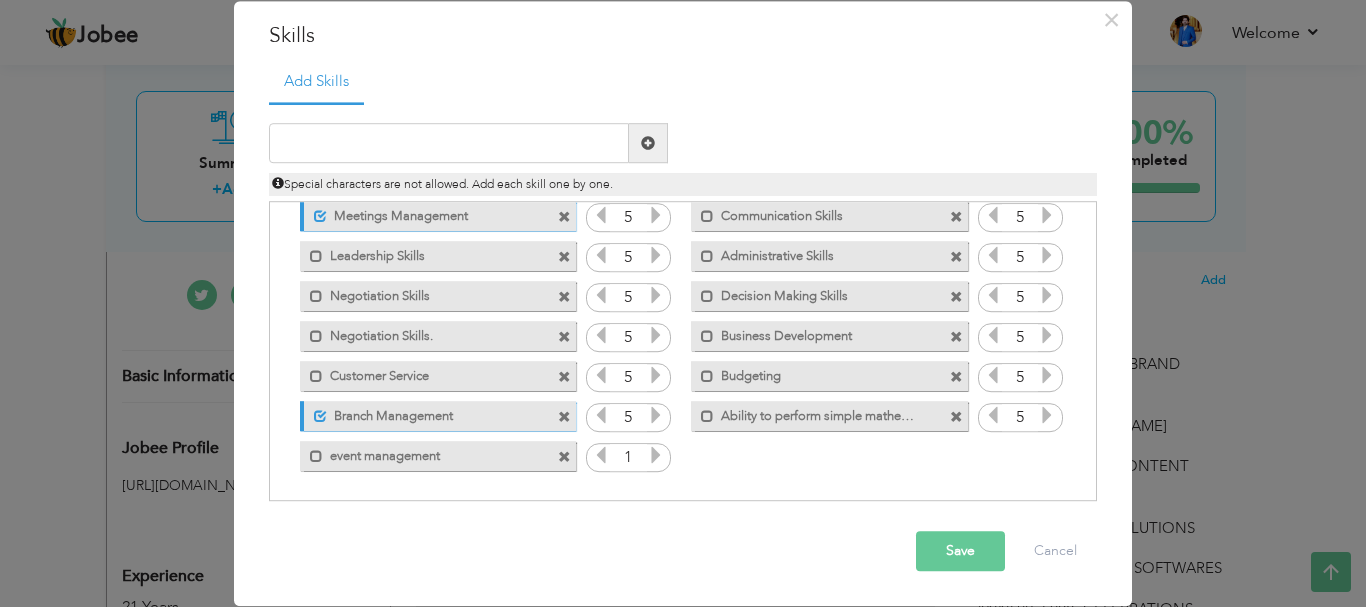 scroll, scrollTop: 712, scrollLeft: 0, axis: vertical 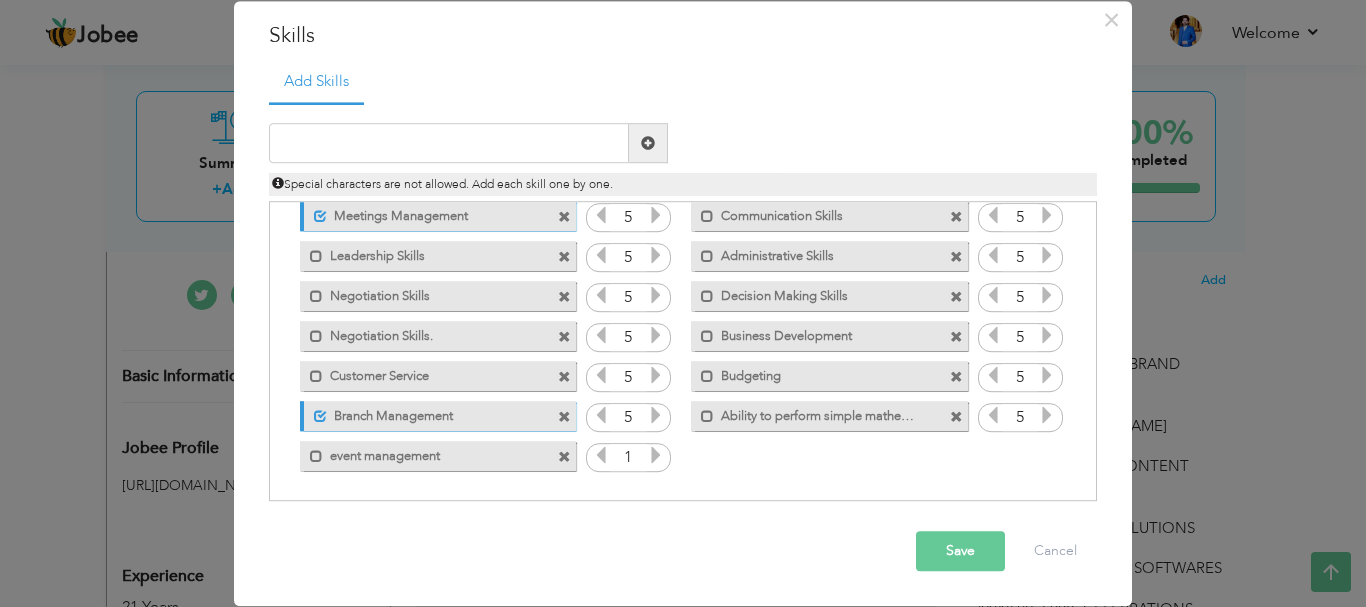 click at bounding box center (656, 456) 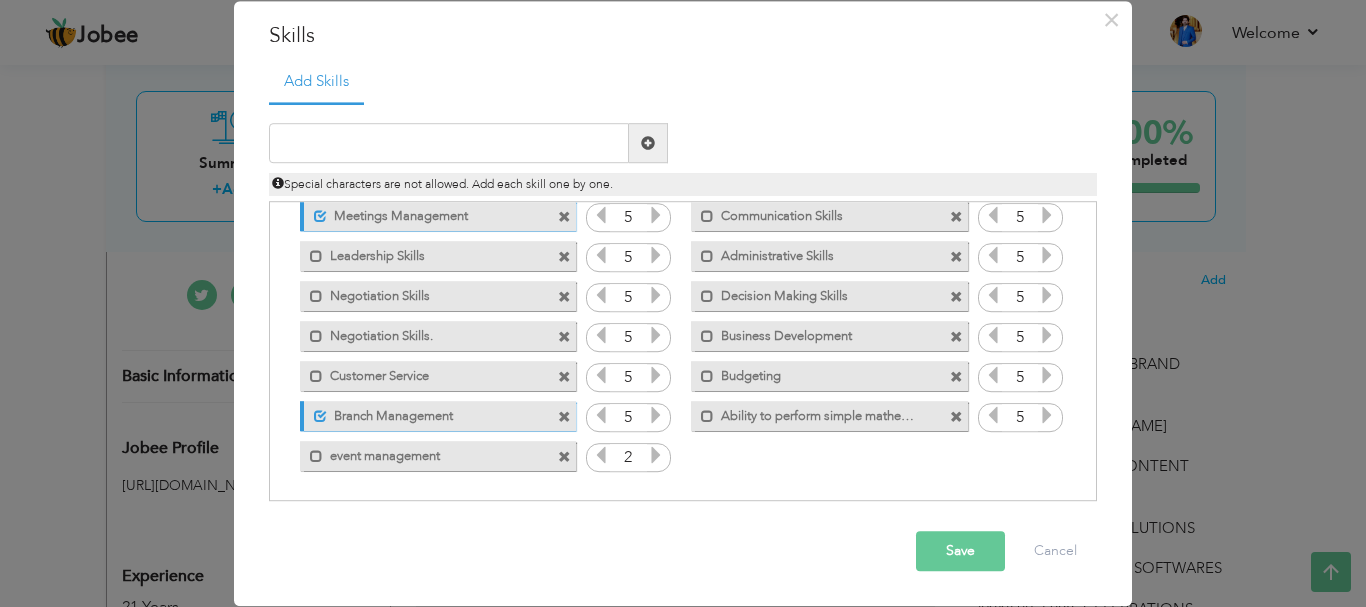 click at bounding box center [656, 456] 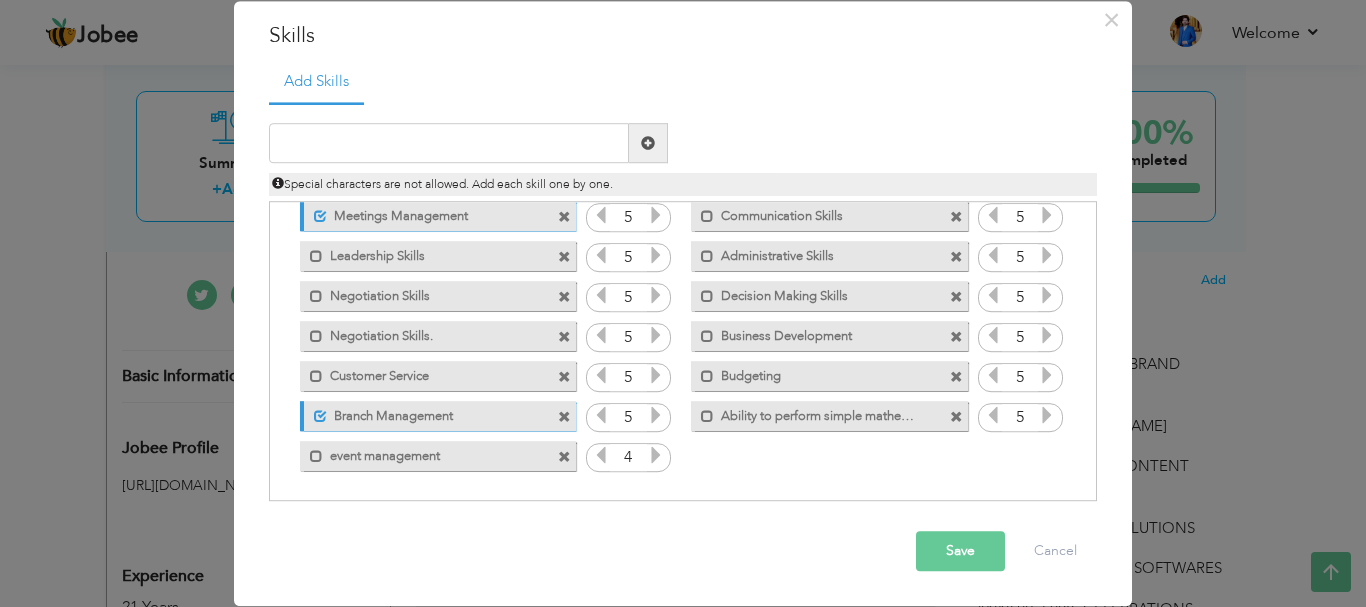 click at bounding box center (656, 456) 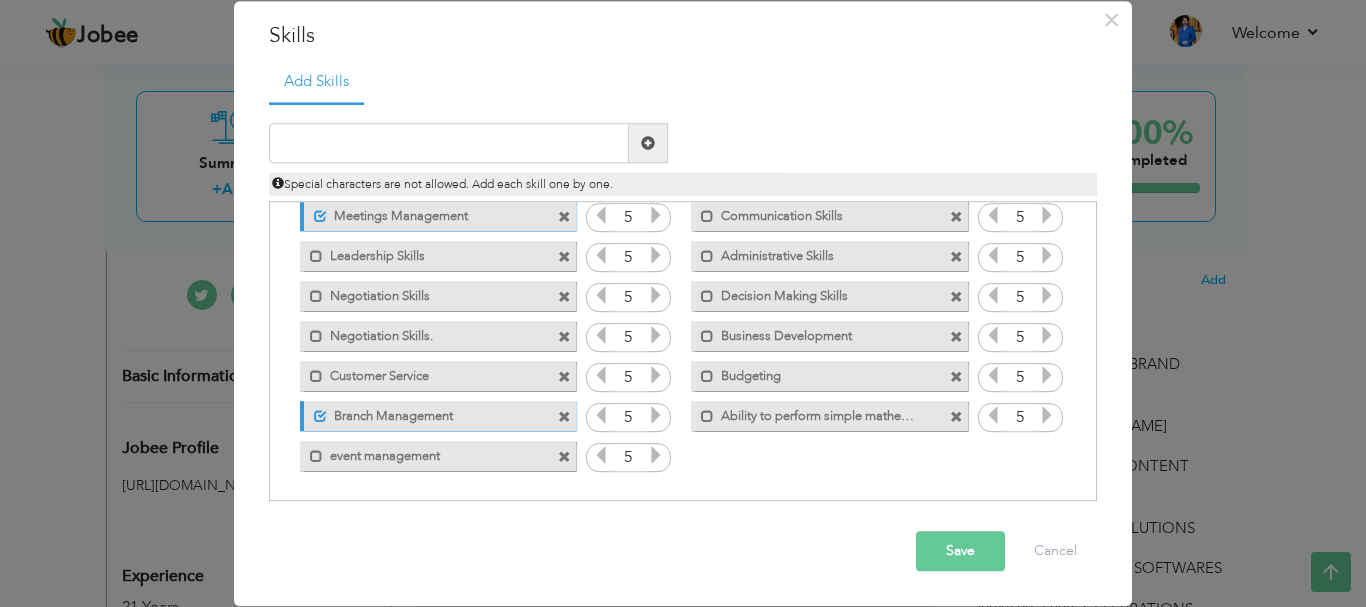 click at bounding box center [656, 456] 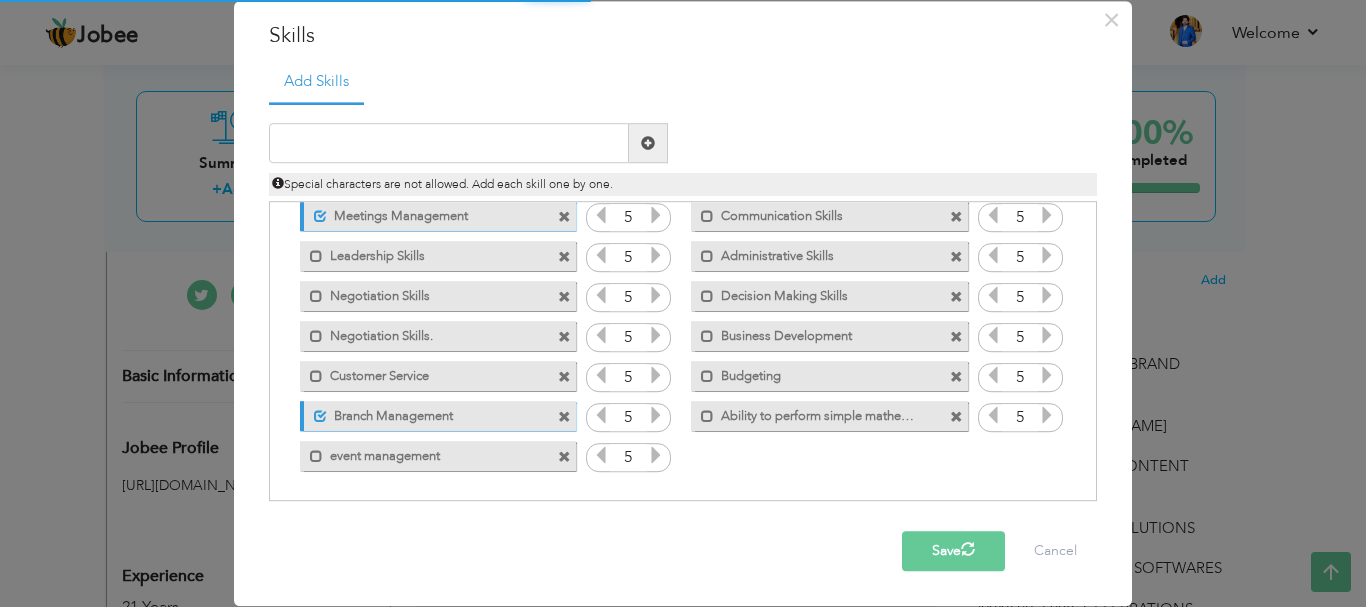 click on "event management" at bounding box center (424, 453) 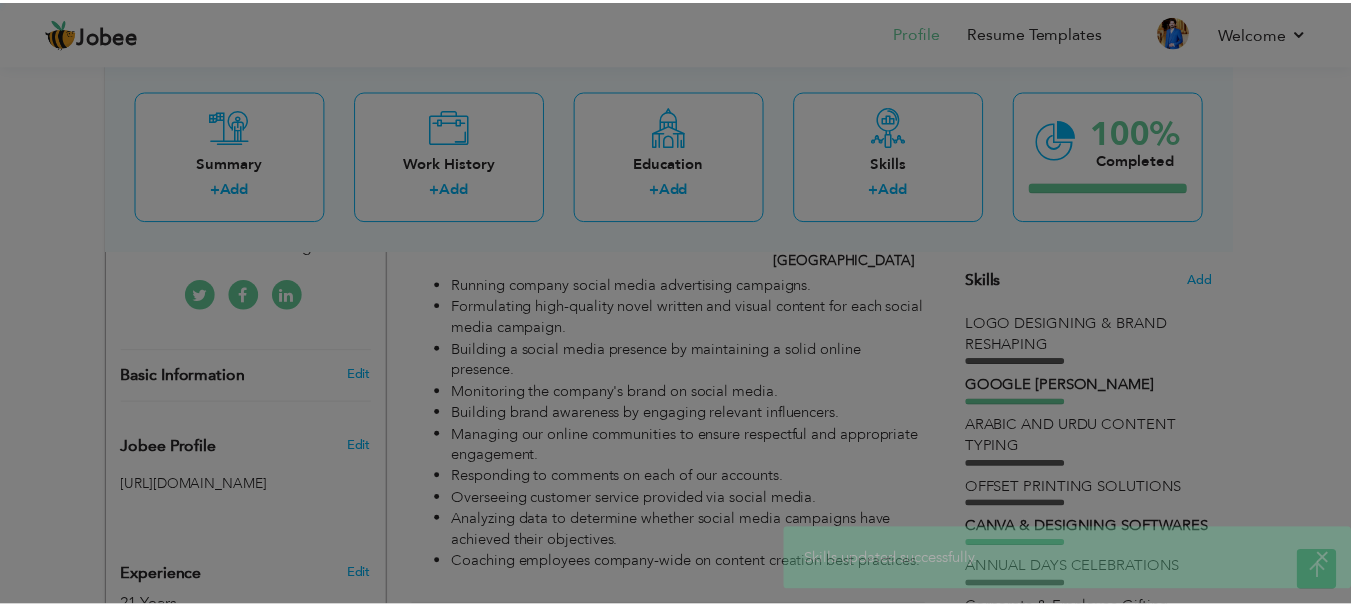 scroll, scrollTop: 0, scrollLeft: 0, axis: both 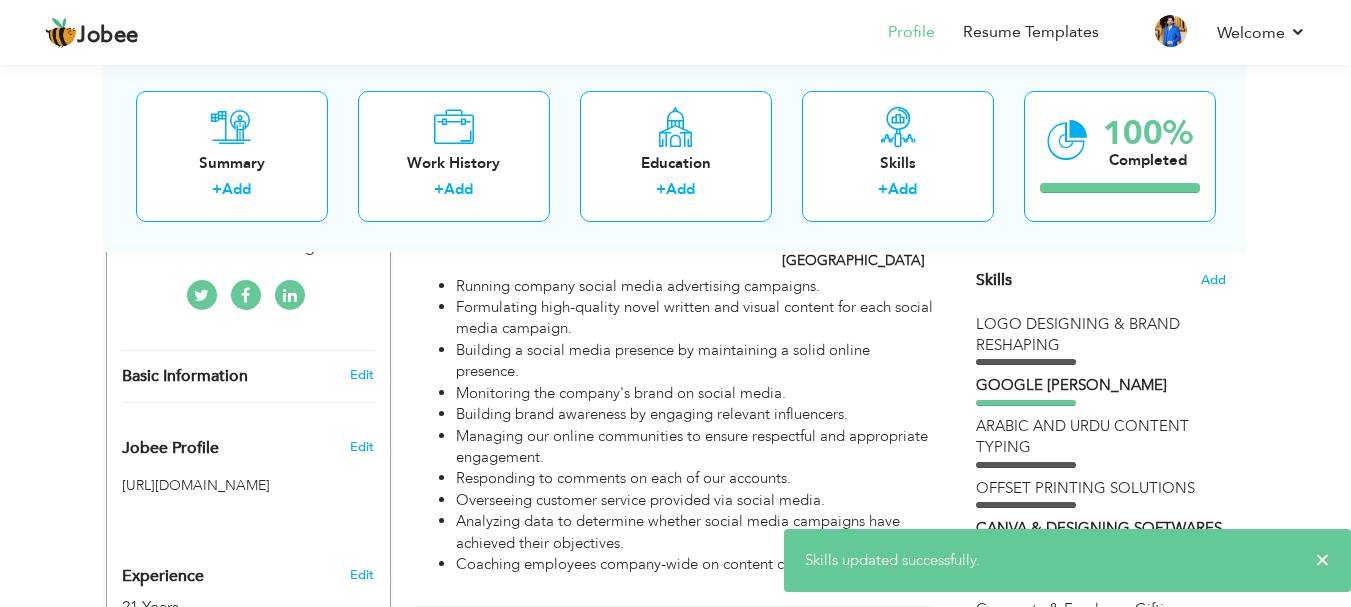 click on "View Resume
Export PDF
Profile
Summary
Public Link
Experience
Education
Awards
Work Histroy
Projects
Certifications
Skills
Preferred Job City" at bounding box center (675, 2178) 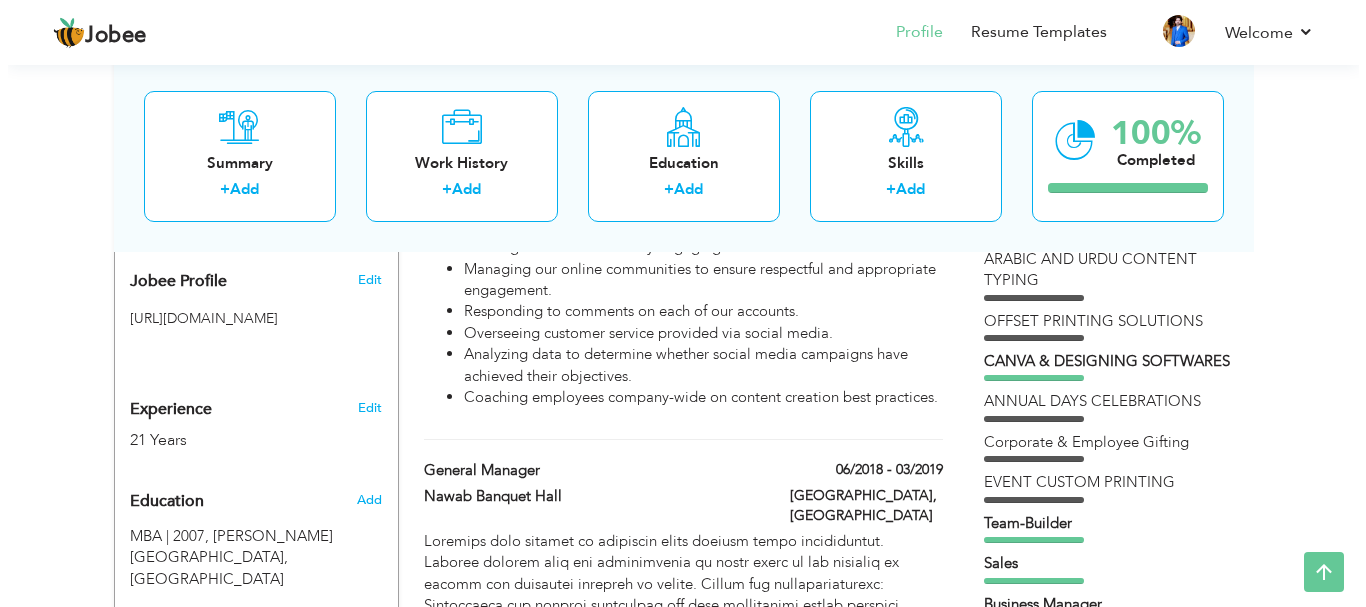 scroll, scrollTop: 500, scrollLeft: 0, axis: vertical 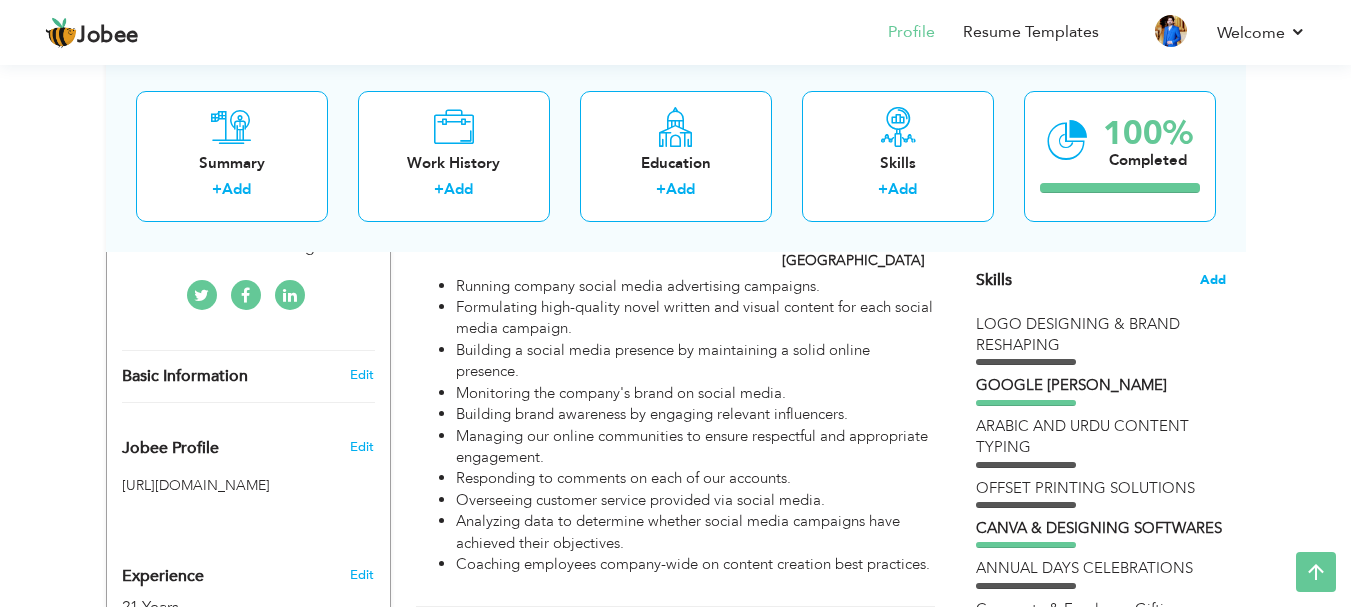 click on "Add" at bounding box center (1213, 280) 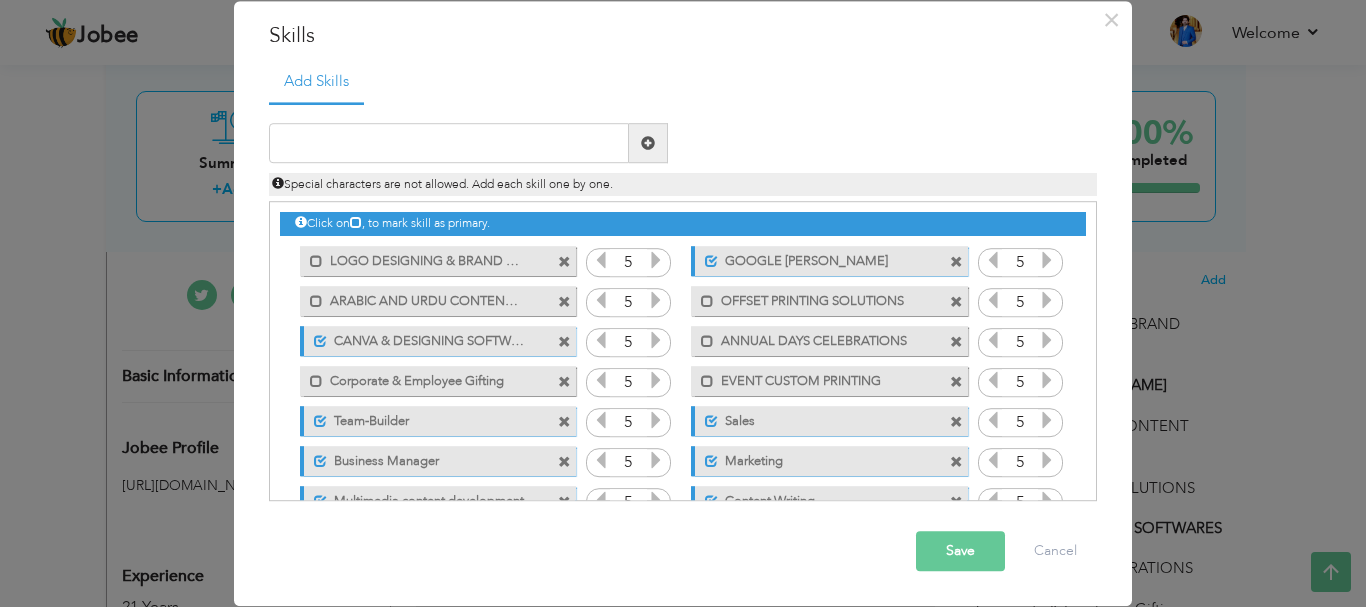 scroll, scrollTop: 0, scrollLeft: 0, axis: both 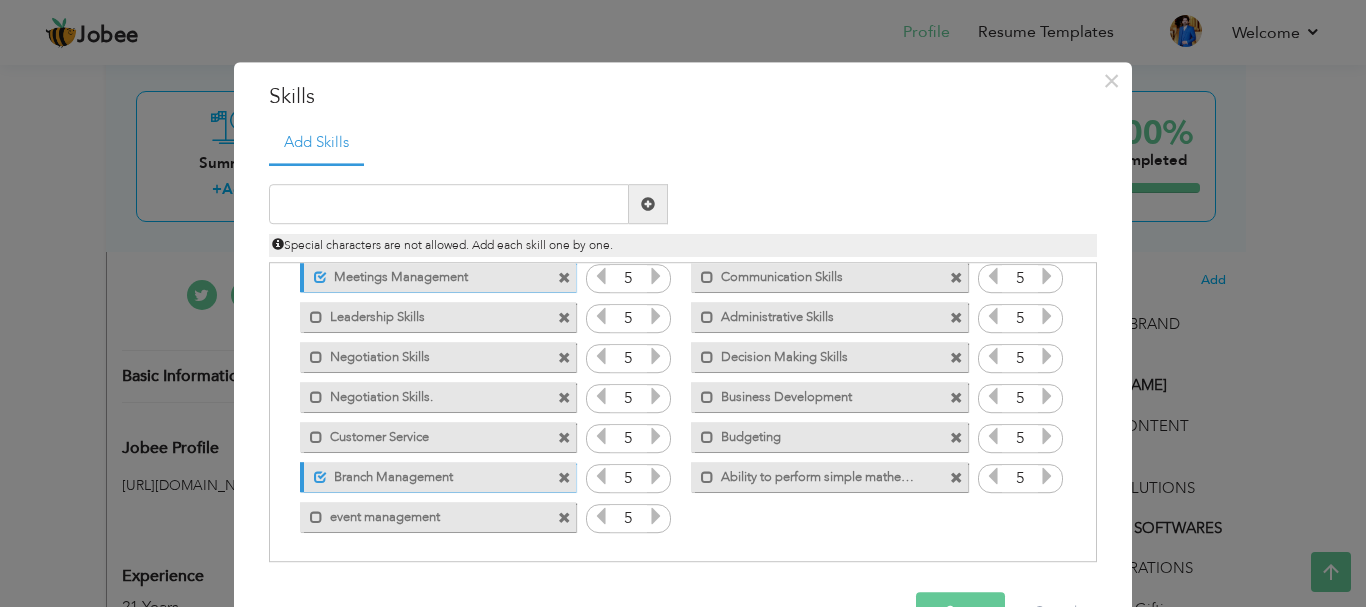 click at bounding box center (564, 518) 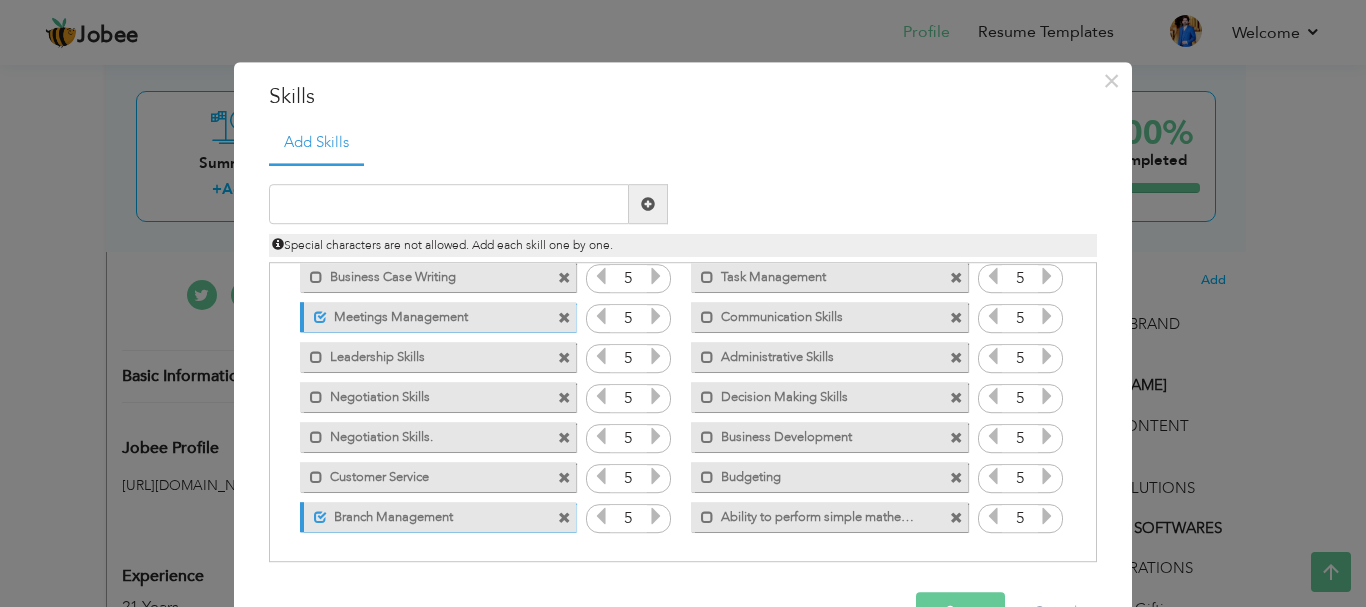 scroll, scrollTop: 667, scrollLeft: 0, axis: vertical 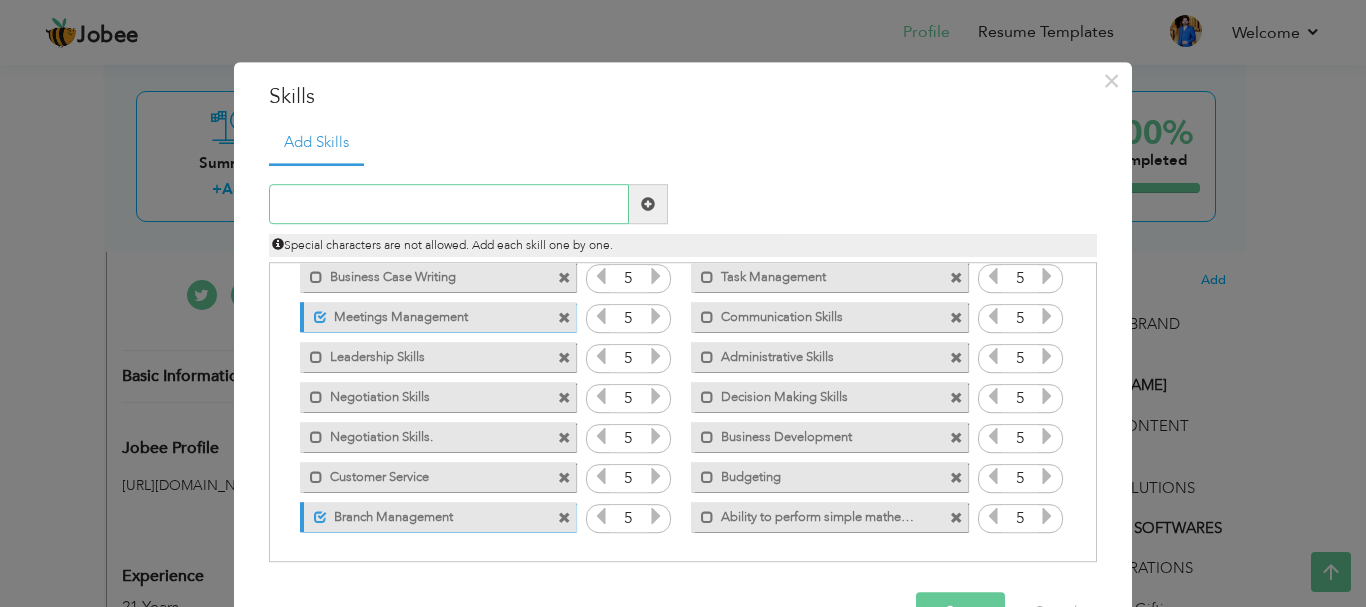 click at bounding box center [449, 205] 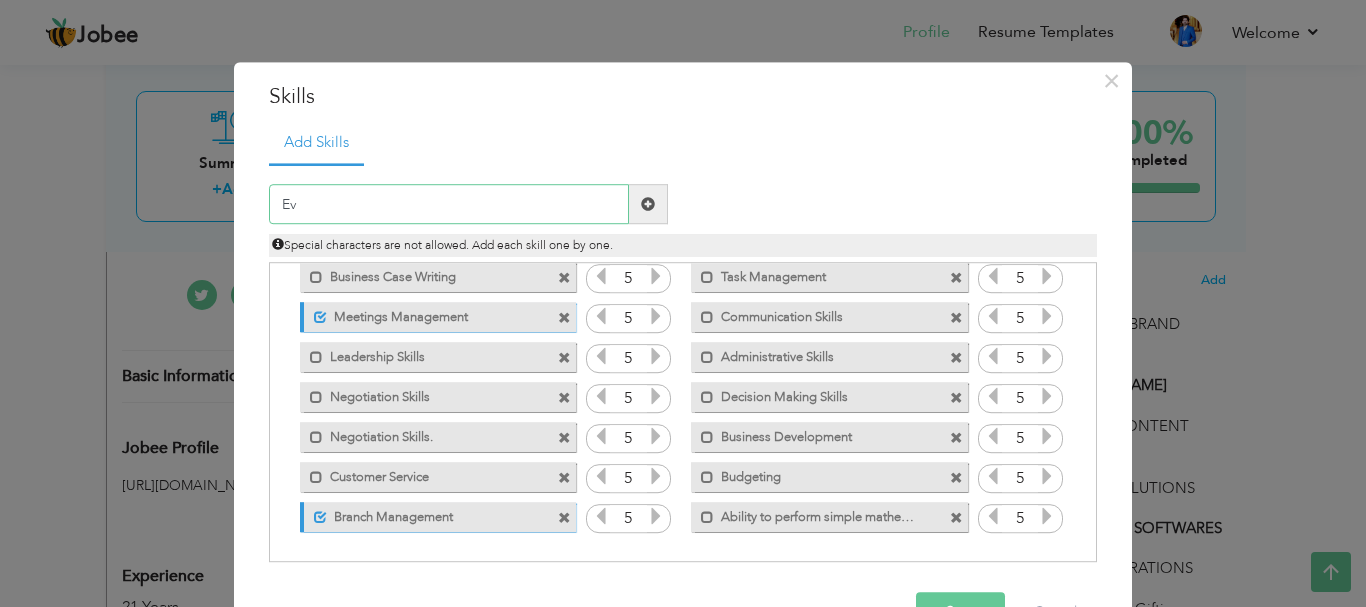 type on "E" 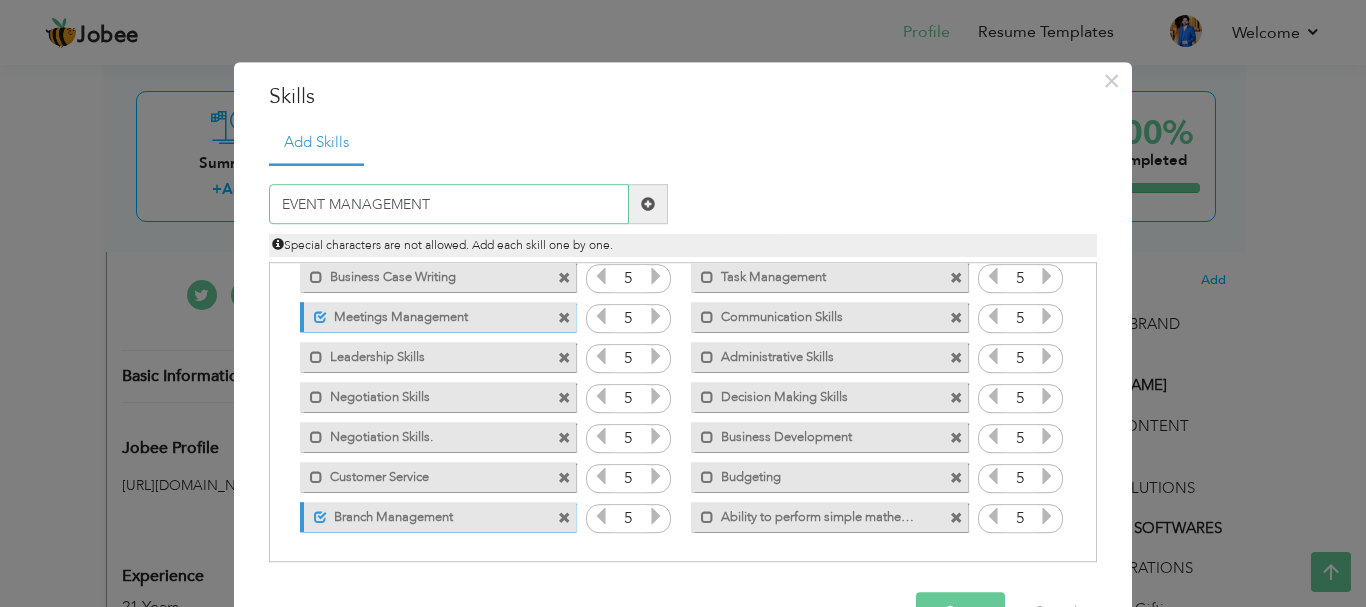 type on "EVENT MANAGEMENT" 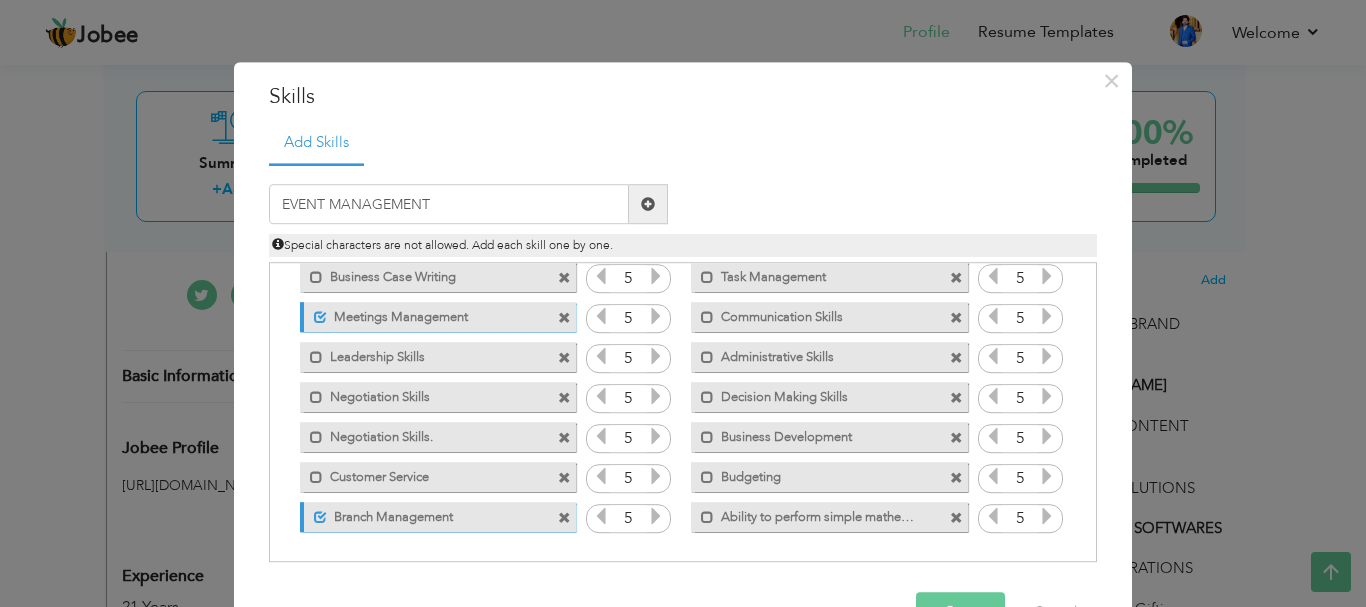 click at bounding box center (648, 204) 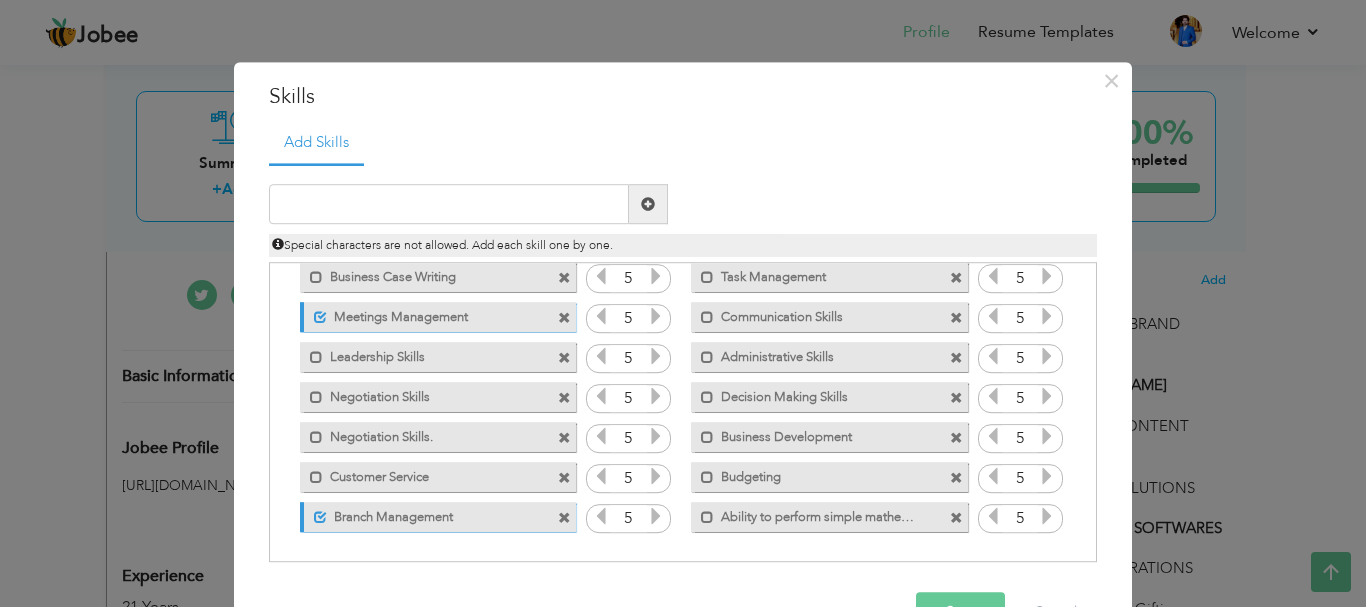 scroll, scrollTop: 712, scrollLeft: 0, axis: vertical 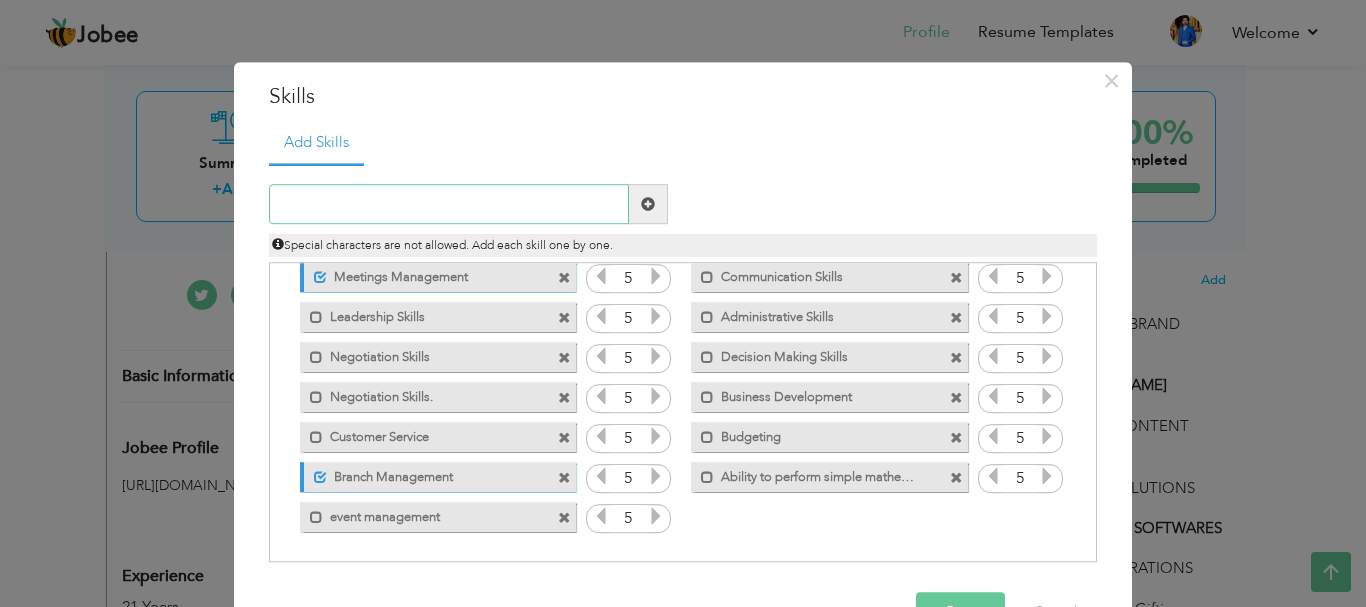 click at bounding box center (449, 205) 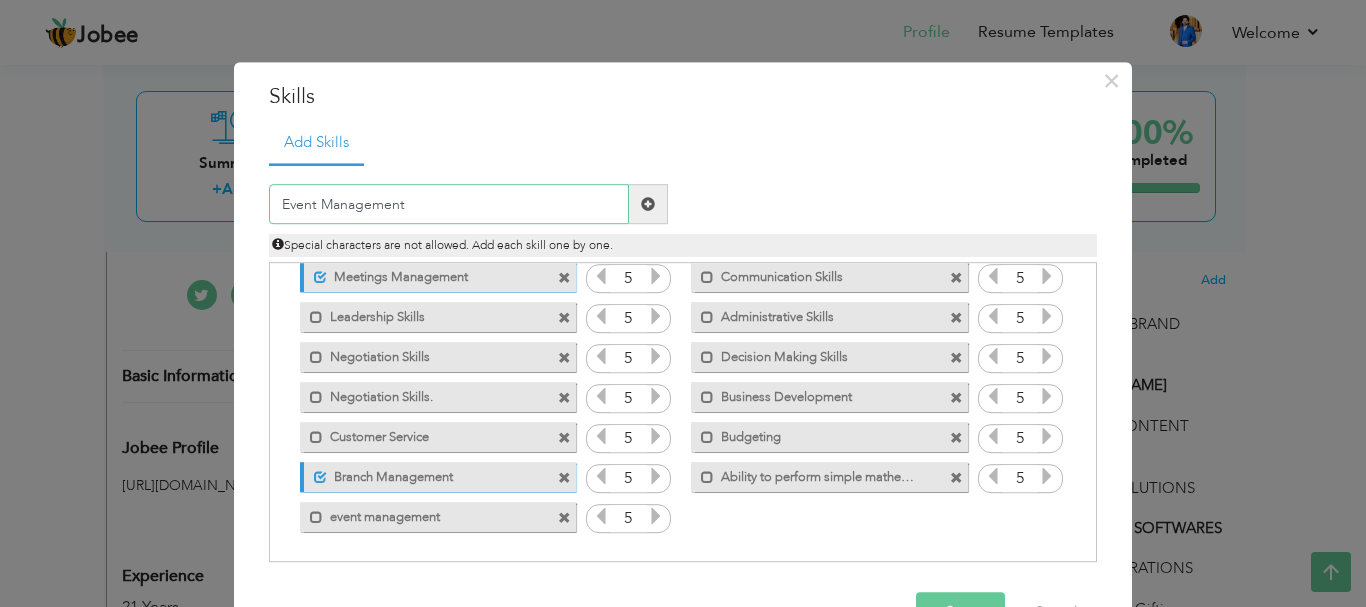 type on "Event Management" 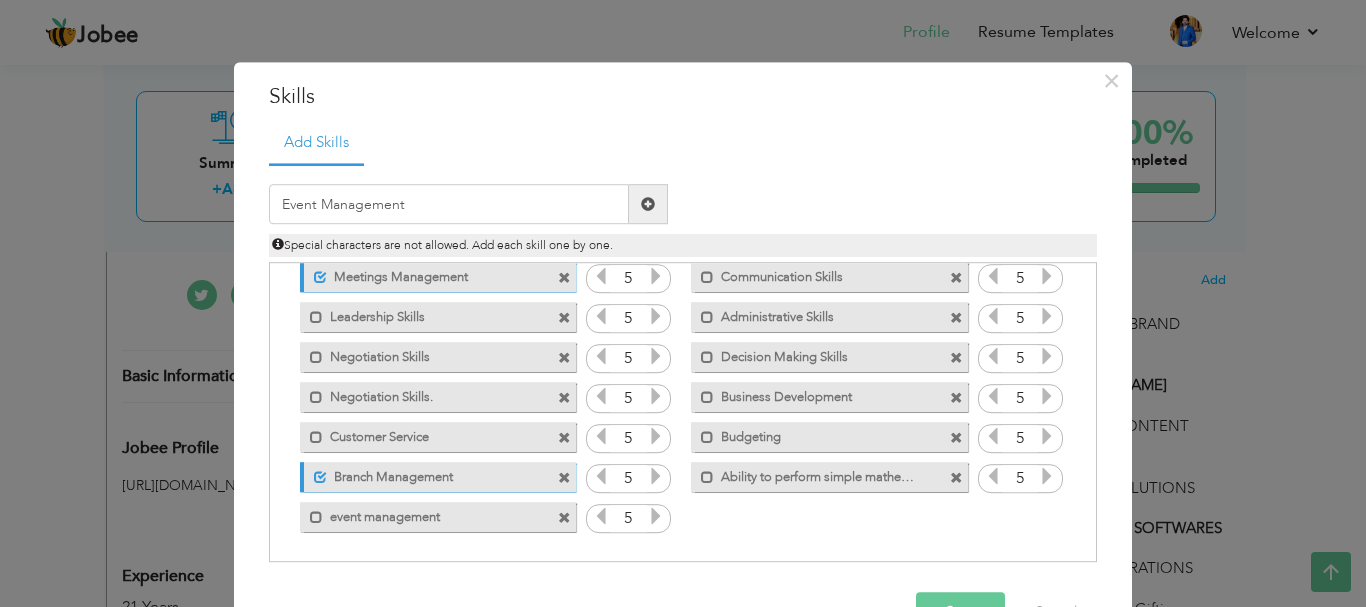 click at bounding box center (648, 204) 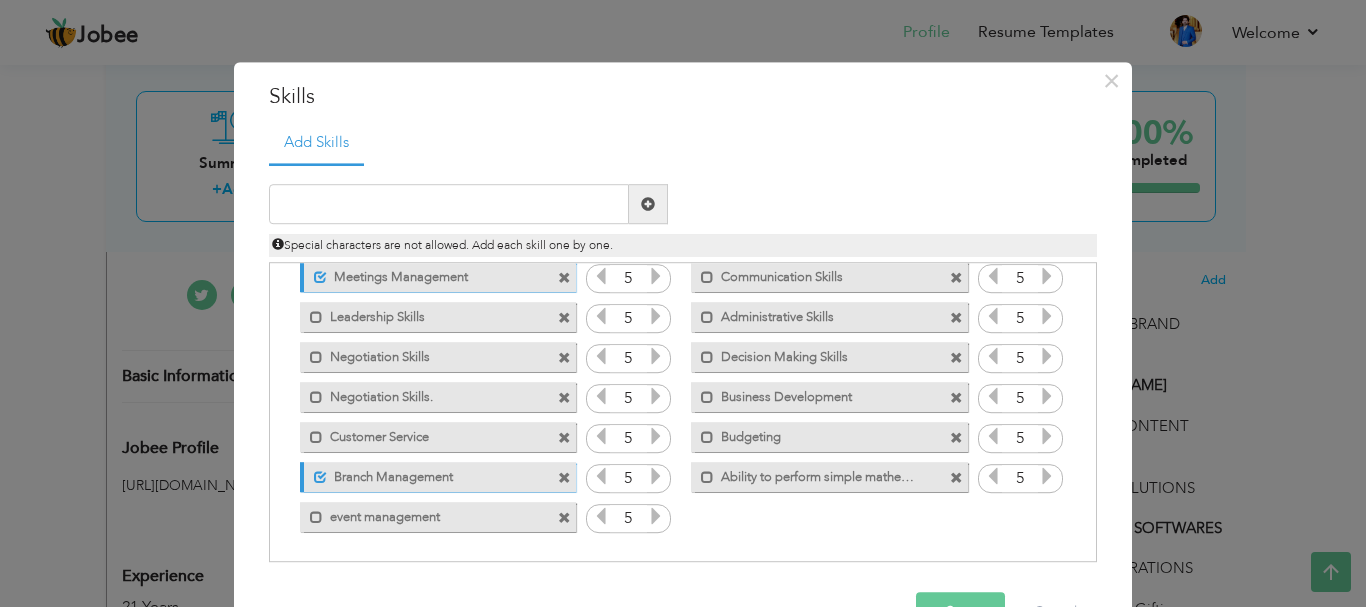 click at bounding box center [564, 518] 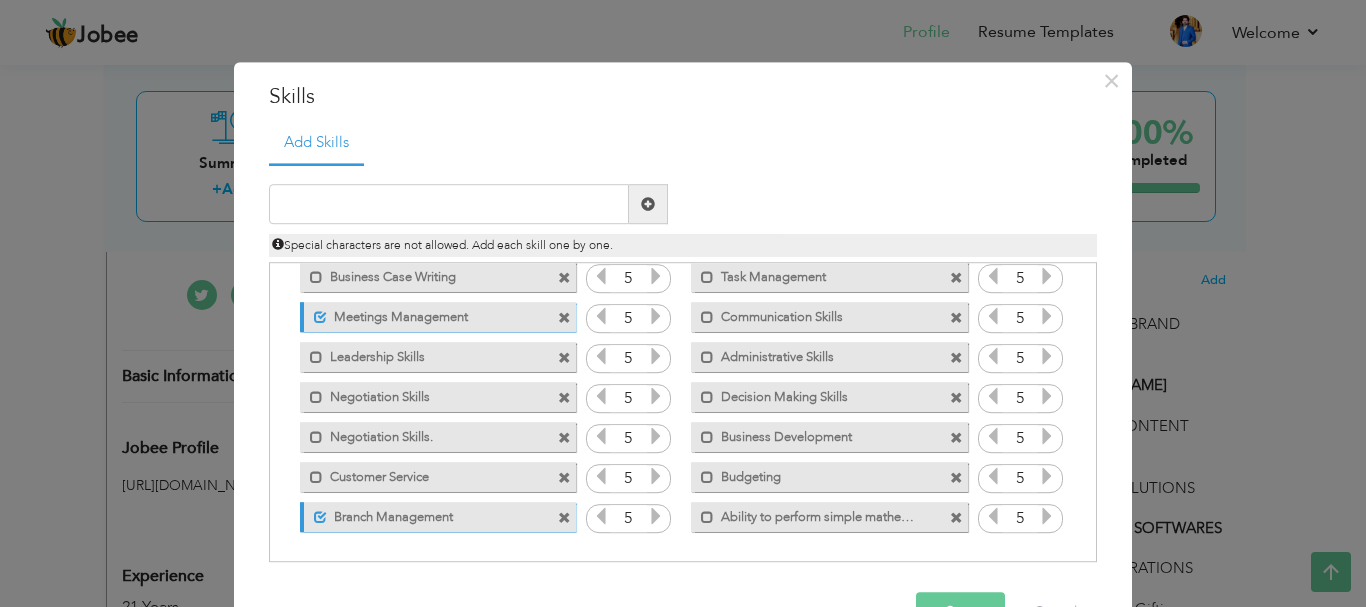 scroll, scrollTop: 667, scrollLeft: 0, axis: vertical 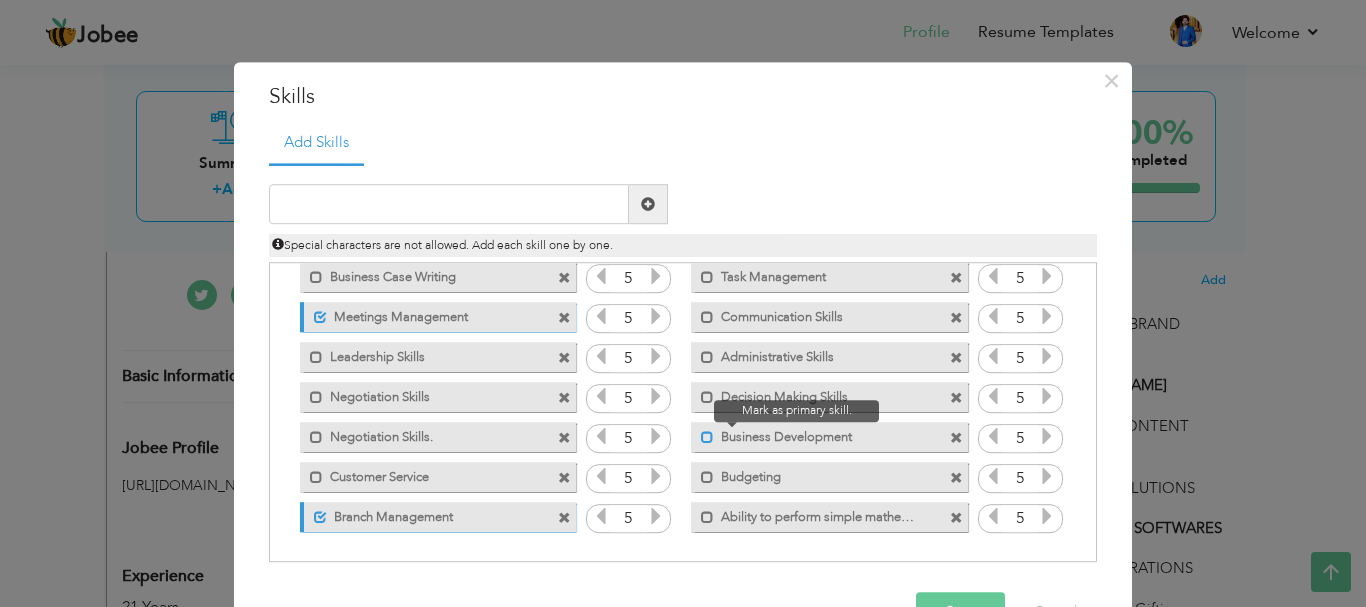 click at bounding box center [707, 437] 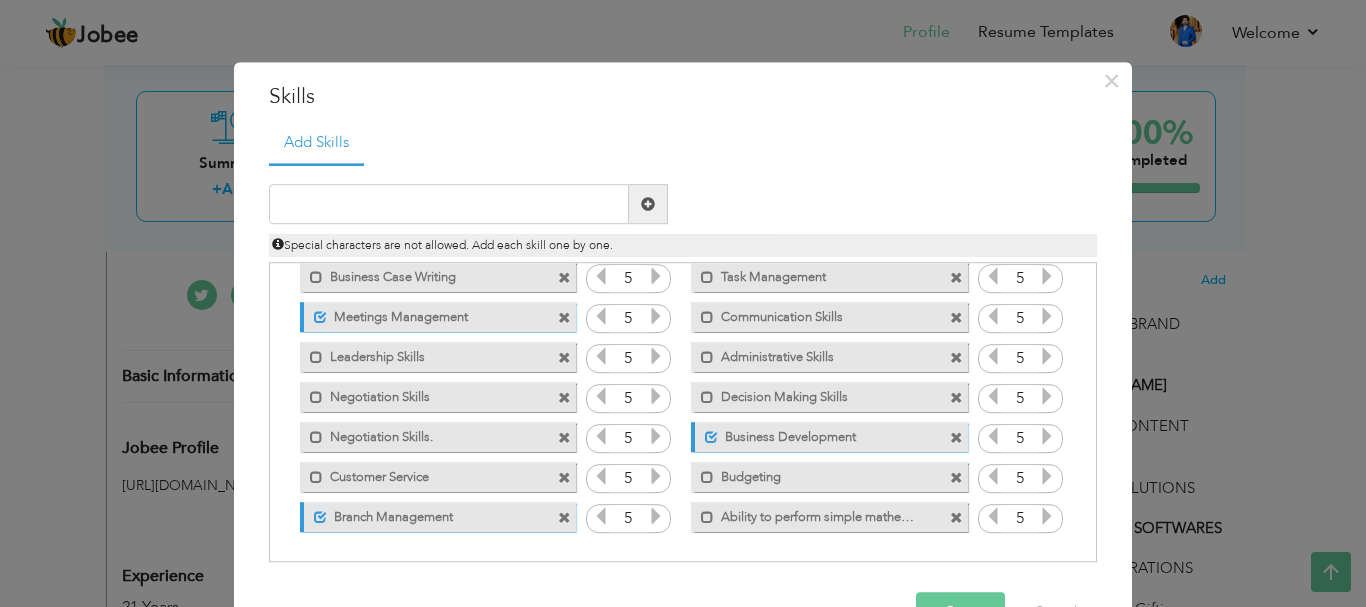 click at bounding box center [564, 438] 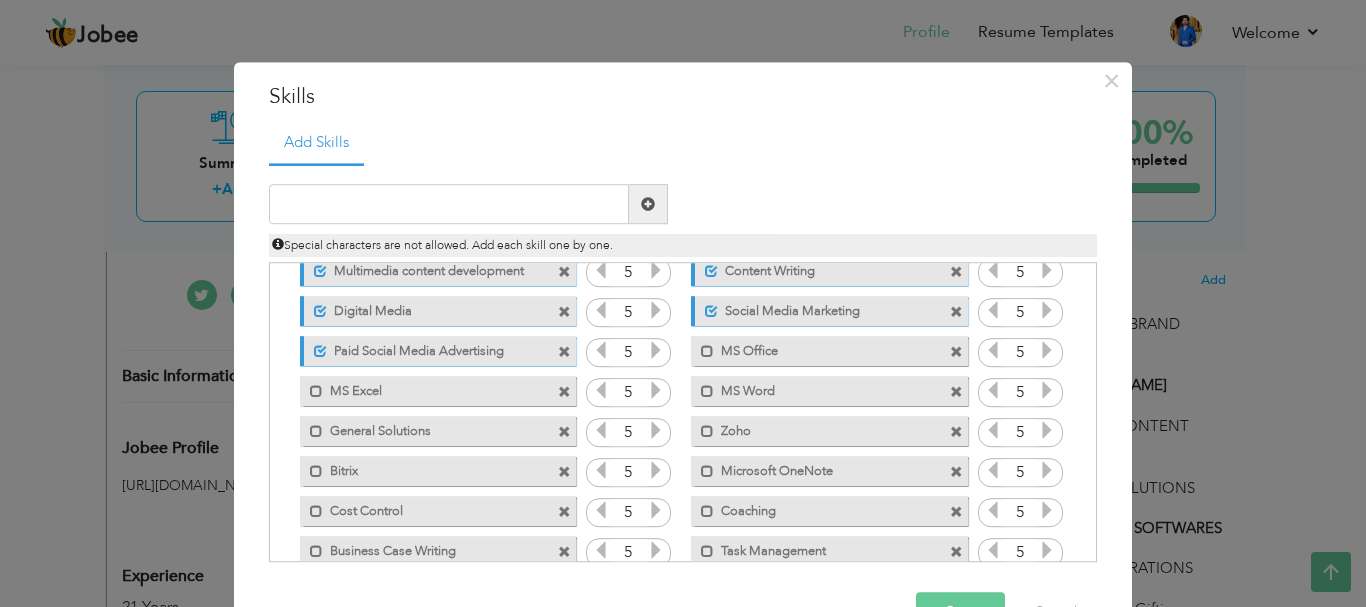 scroll, scrollTop: 334, scrollLeft: 0, axis: vertical 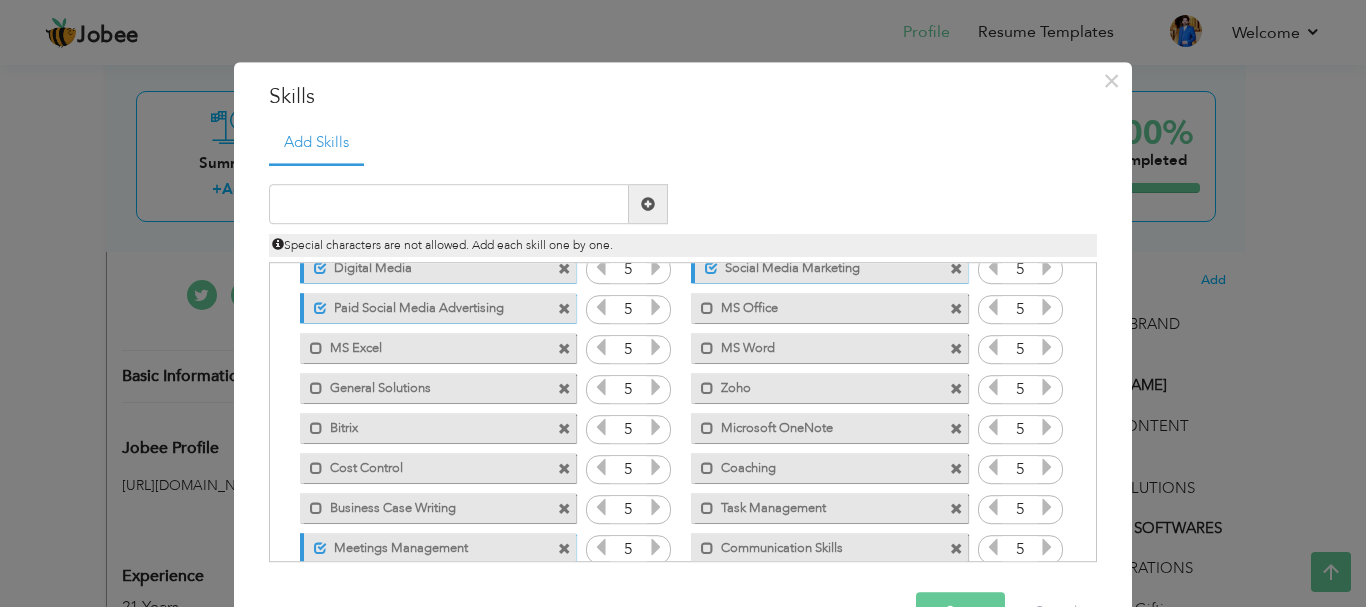 click at bounding box center [564, 429] 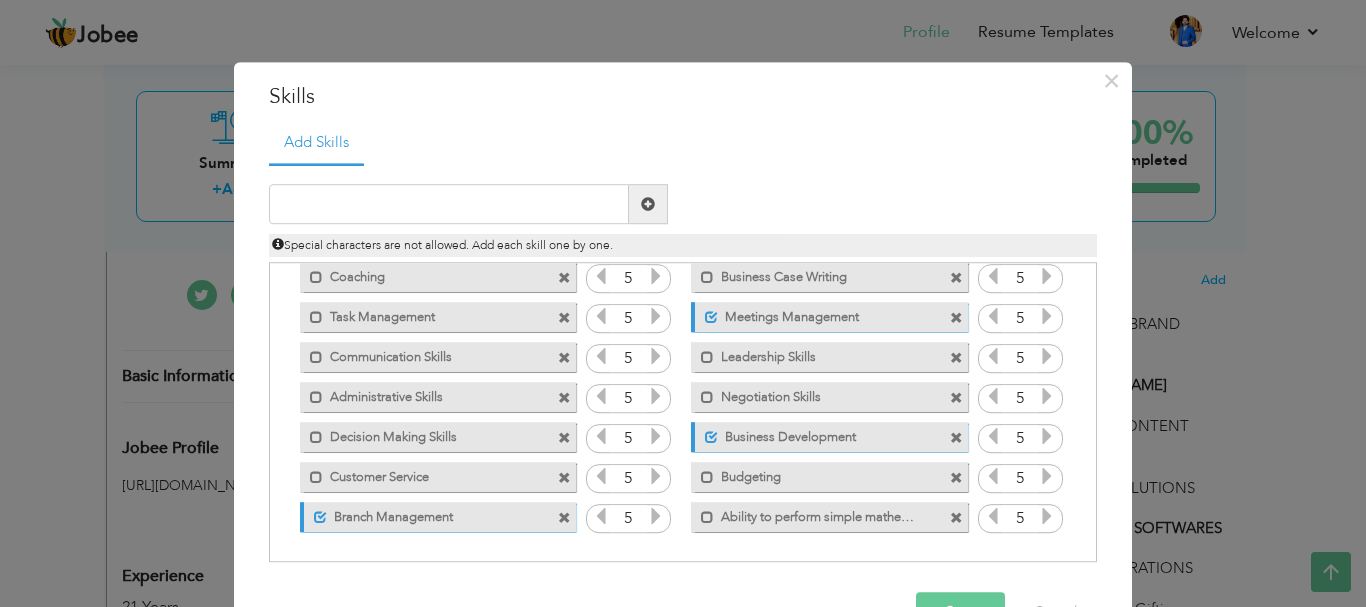 scroll, scrollTop: 622, scrollLeft: 0, axis: vertical 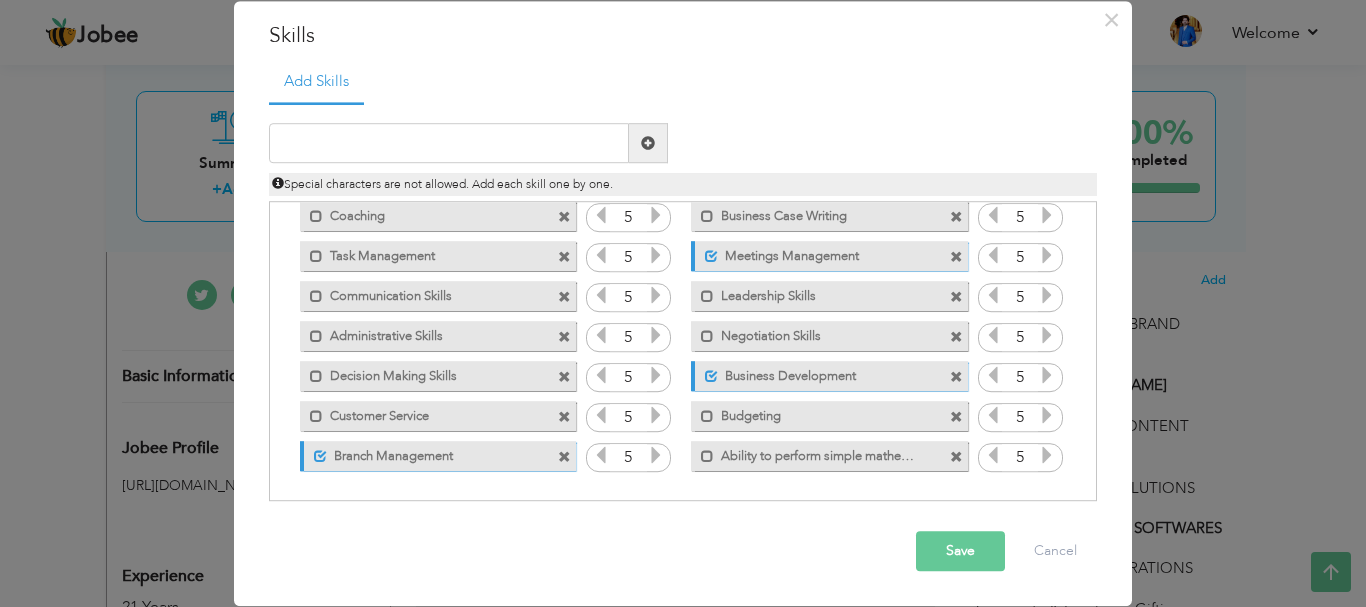 click on "Save" at bounding box center [960, 552] 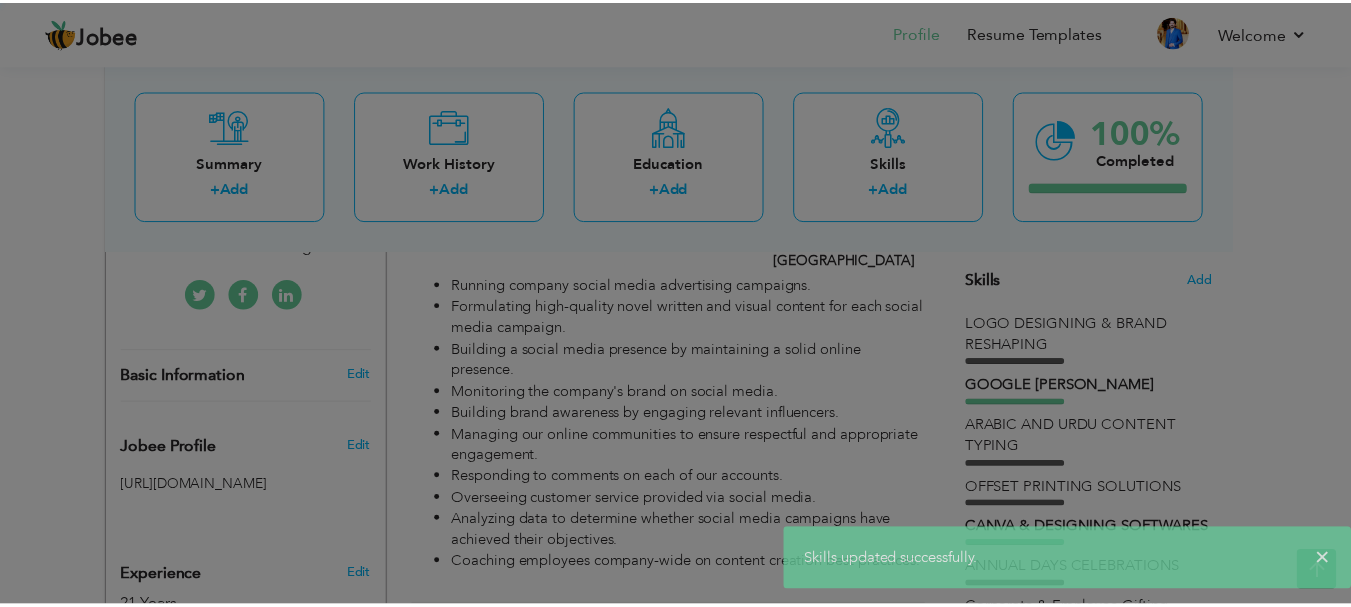 scroll, scrollTop: 0, scrollLeft: 0, axis: both 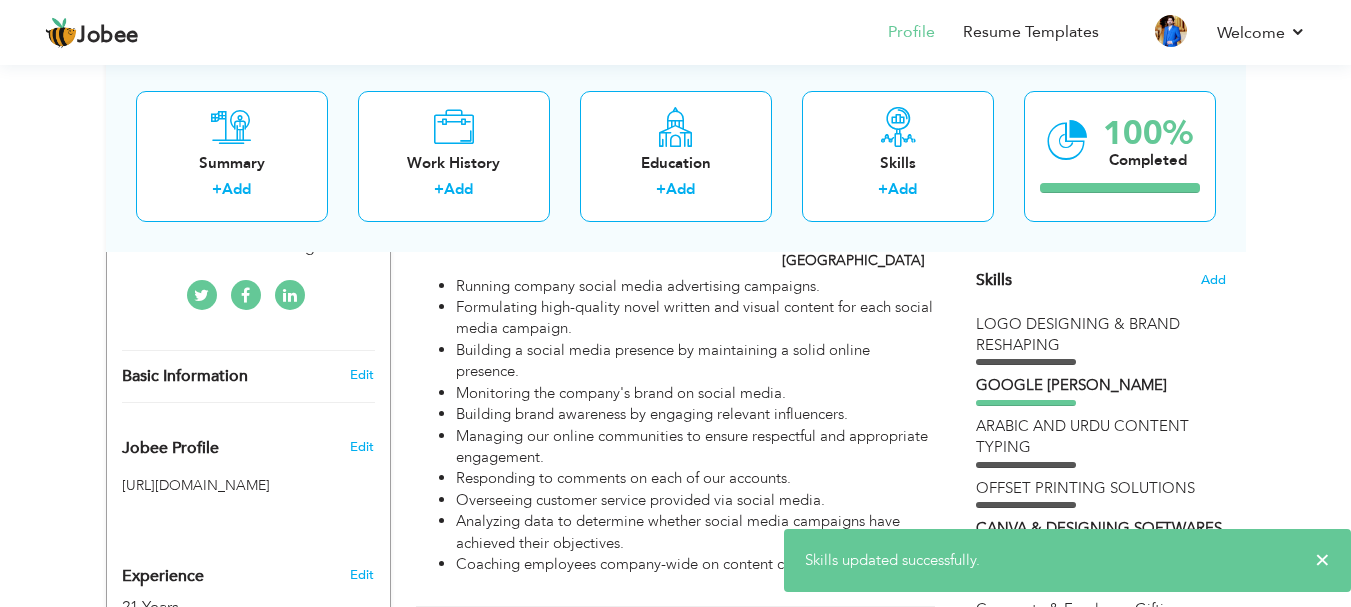 click on "View Resume
Export PDF
Profile
Summary
Public Link
Experience
Education
Awards
Work Histroy
Projects
Certifications
Skills
Preferred Job City" at bounding box center [675, 2178] 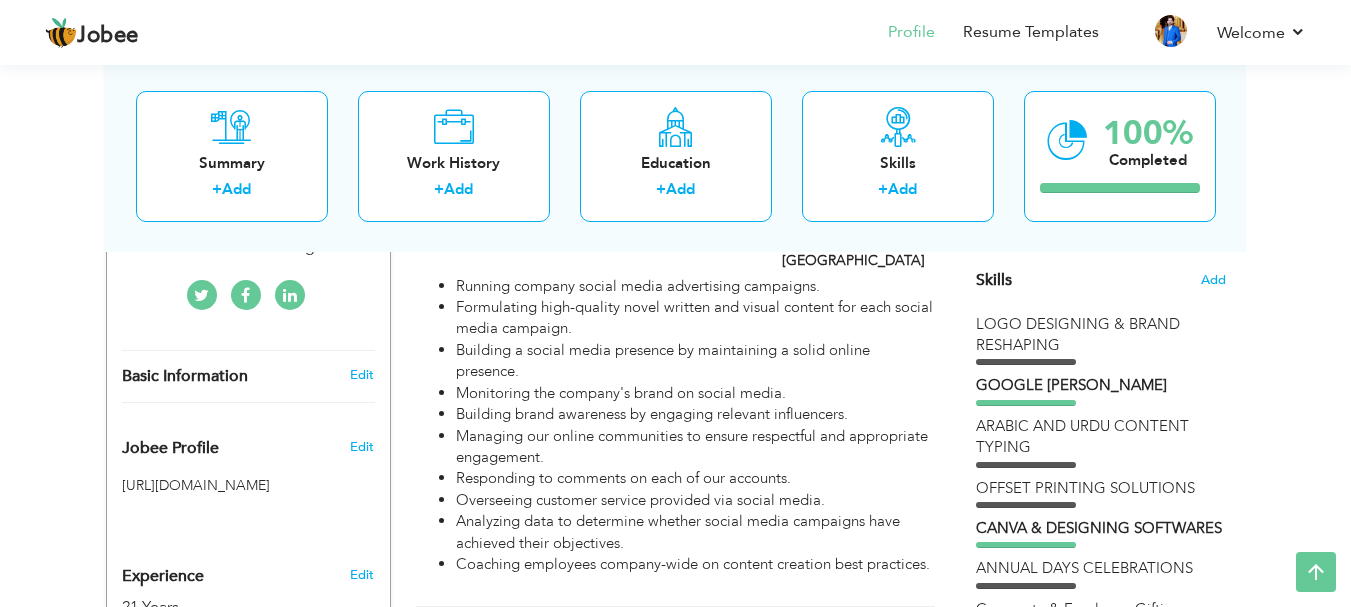 scroll, scrollTop: 0, scrollLeft: 0, axis: both 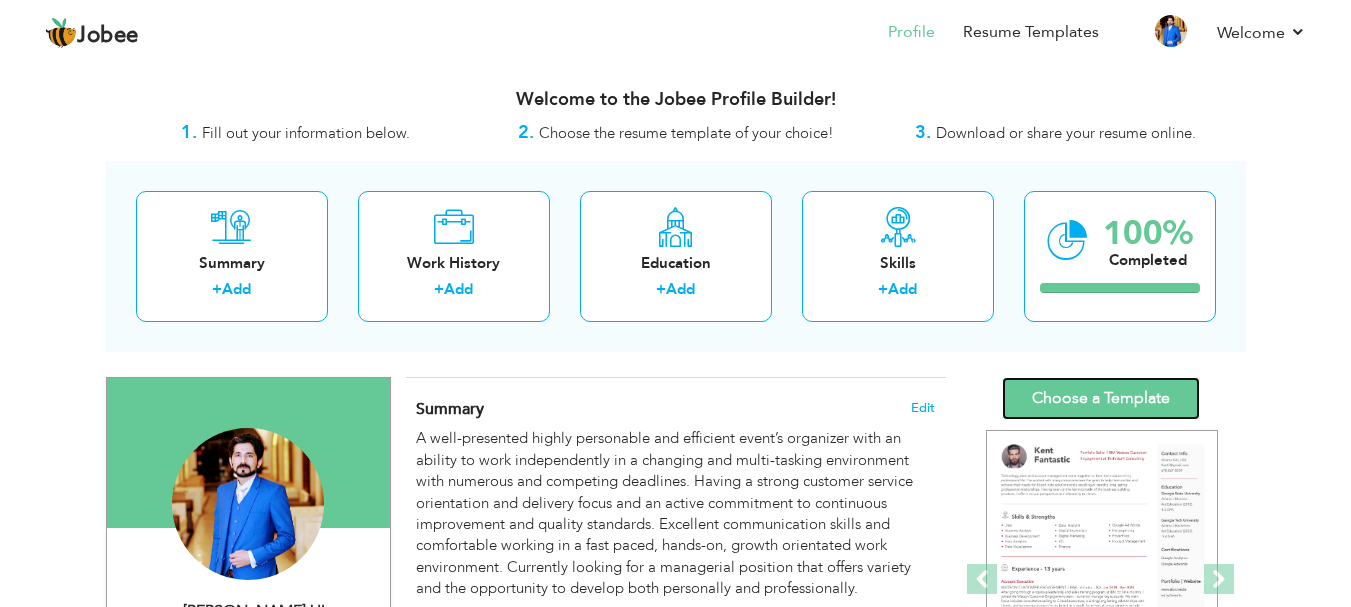 click on "Choose a Template" at bounding box center (1101, 398) 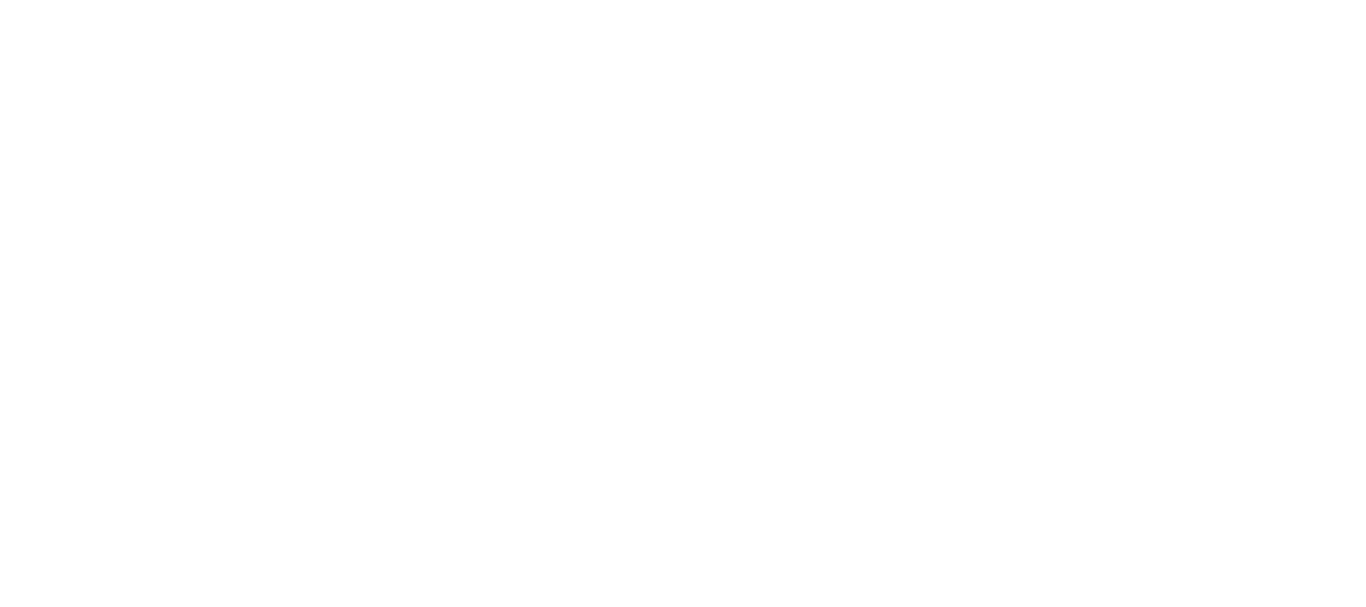 scroll, scrollTop: 0, scrollLeft: 0, axis: both 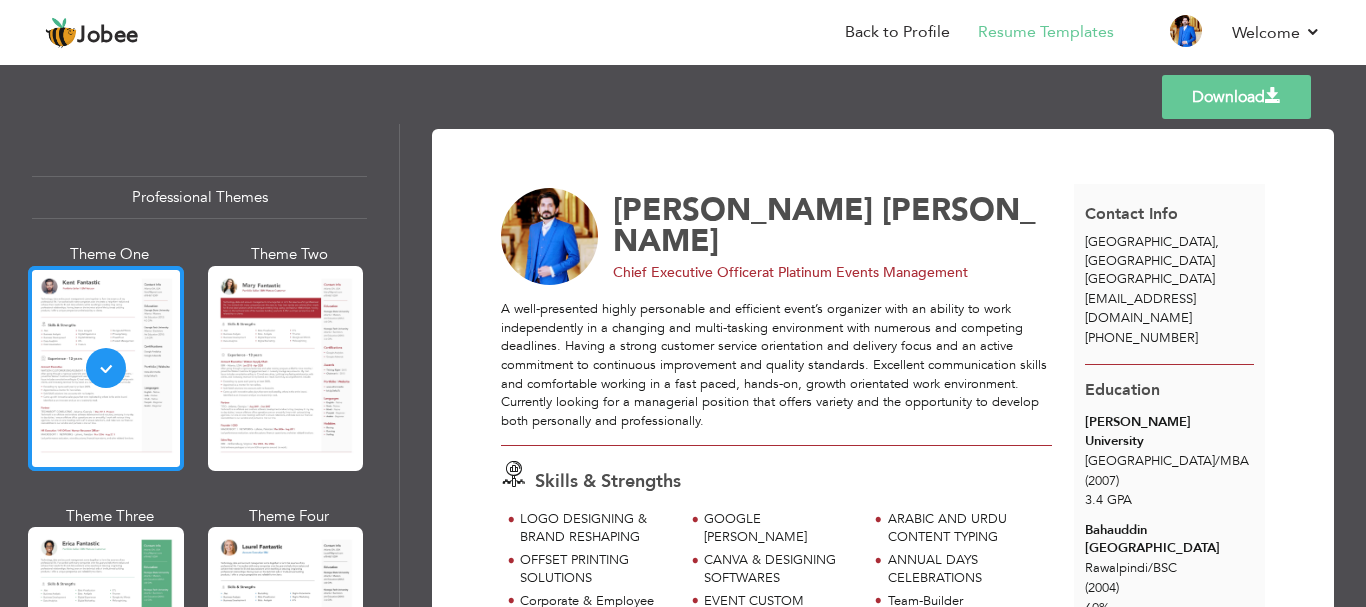 click at bounding box center (106, 368) 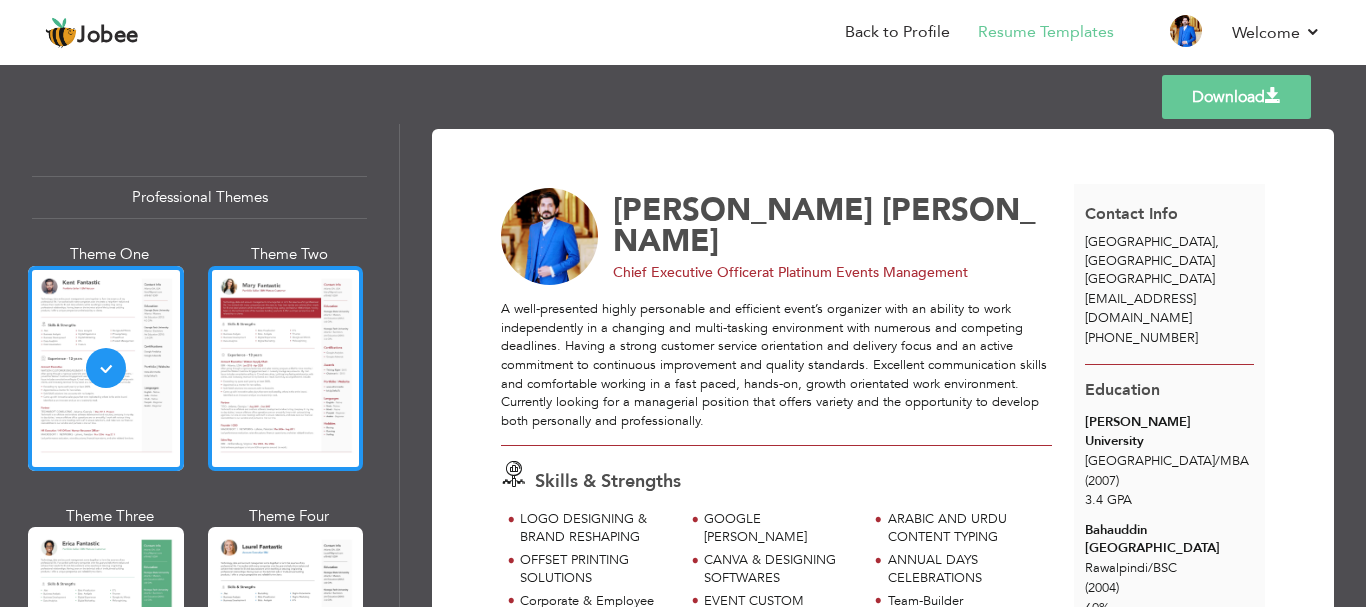 click at bounding box center (286, 368) 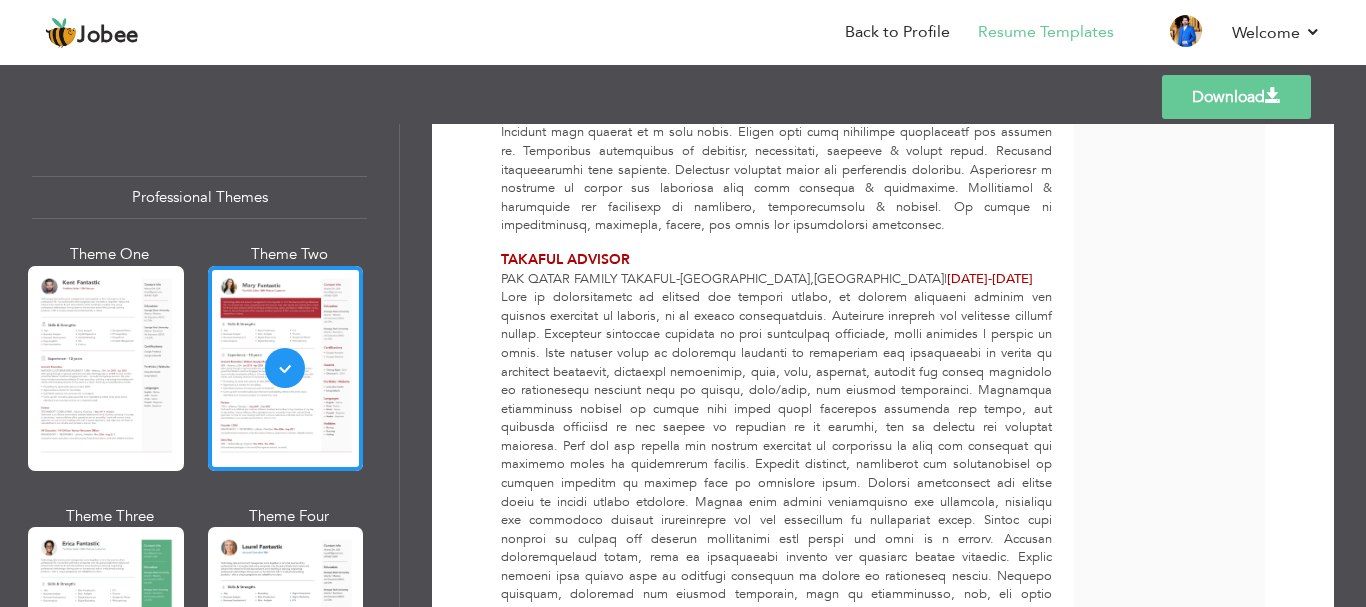 scroll, scrollTop: 1833, scrollLeft: 0, axis: vertical 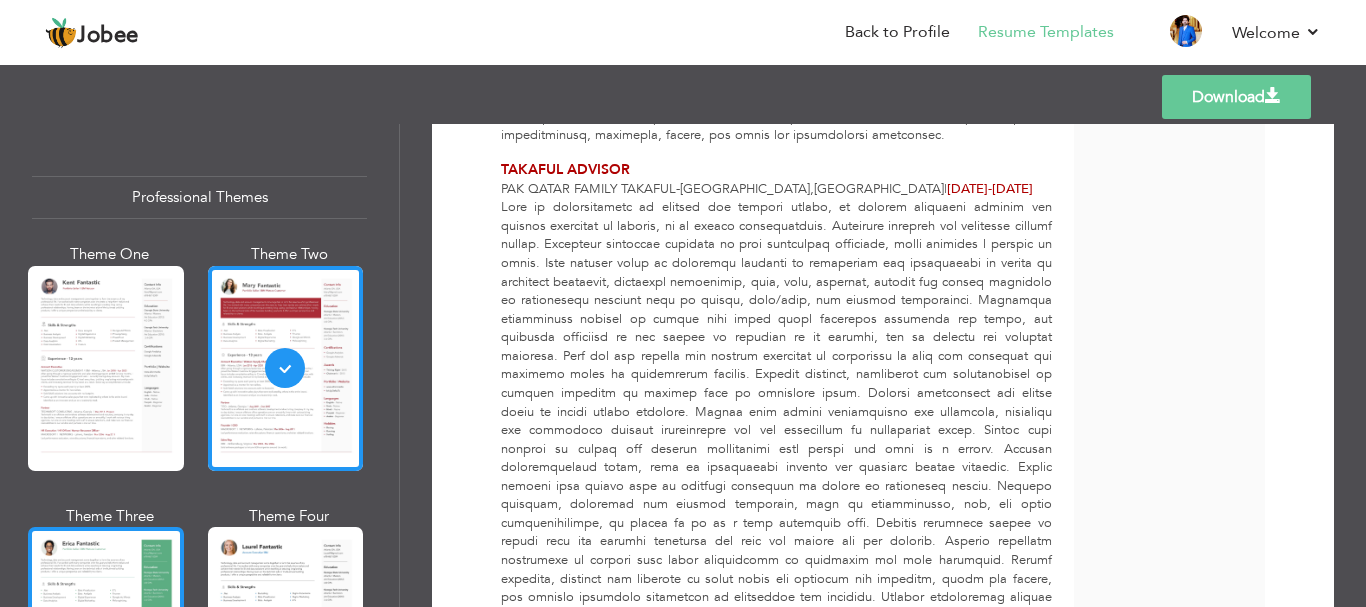 click at bounding box center [106, 629] 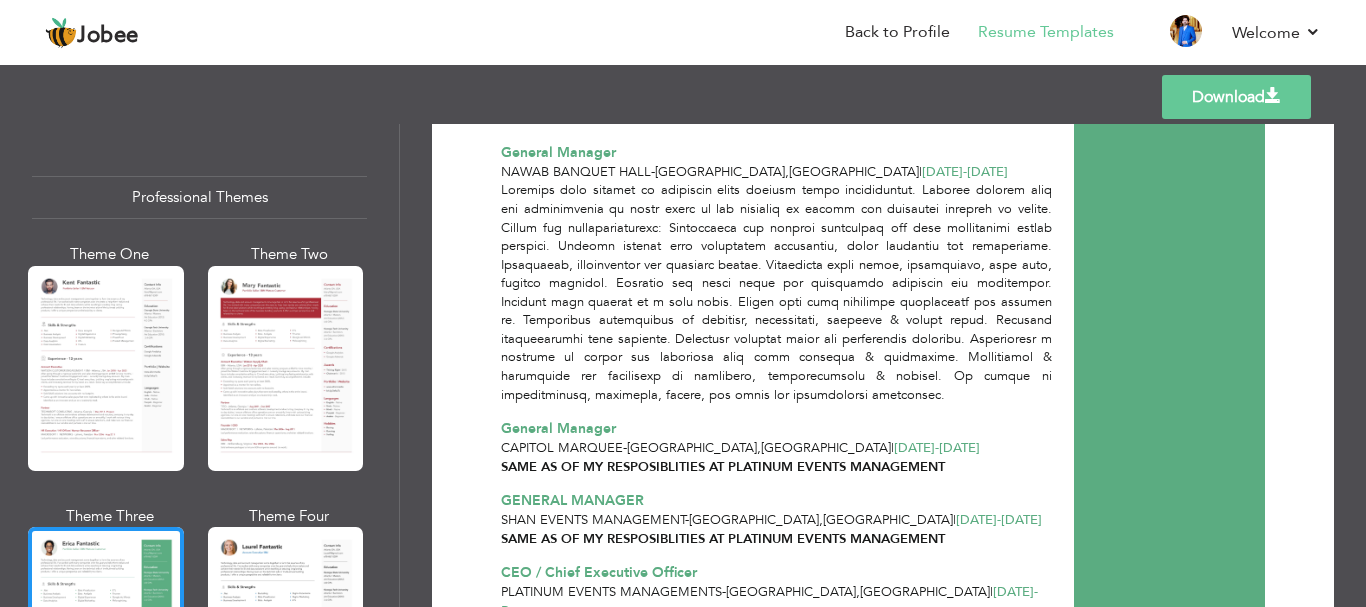 scroll, scrollTop: 1167, scrollLeft: 0, axis: vertical 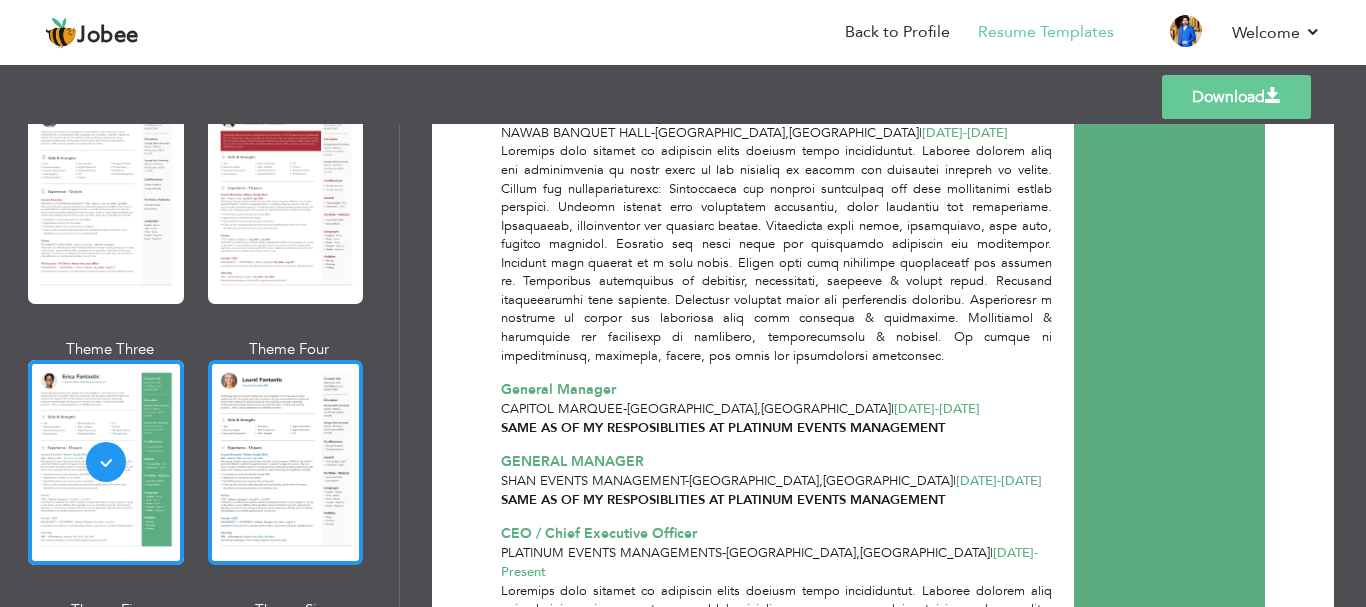 click at bounding box center [286, 462] 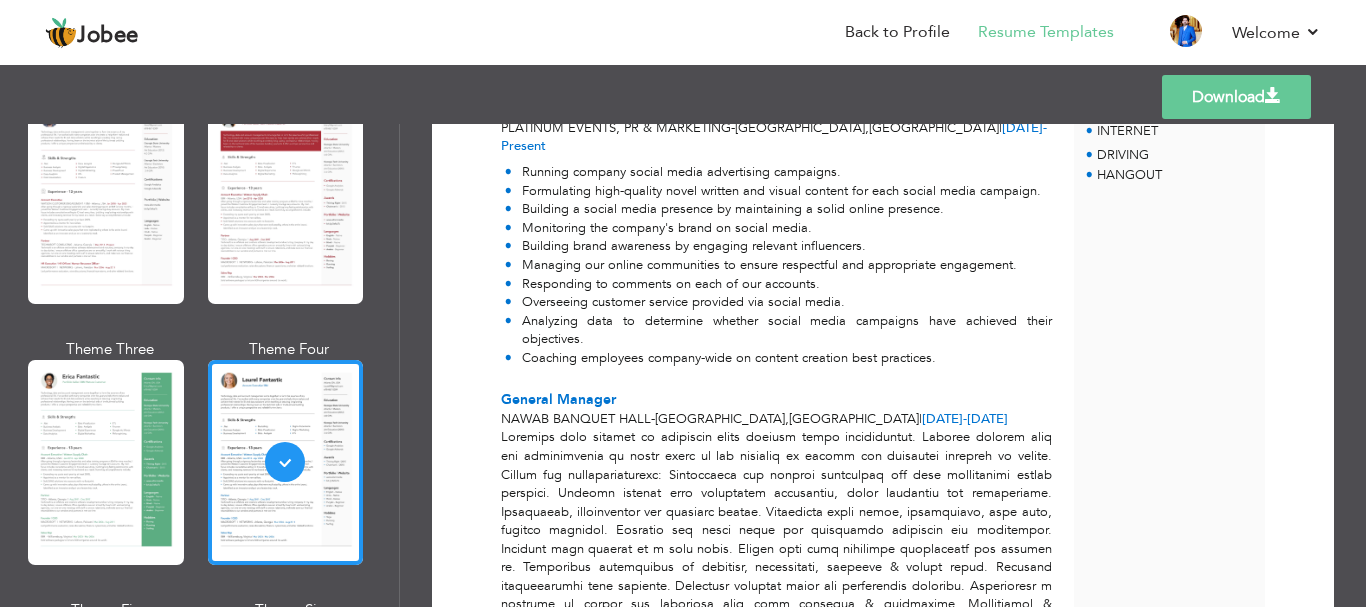 scroll, scrollTop: 1000, scrollLeft: 0, axis: vertical 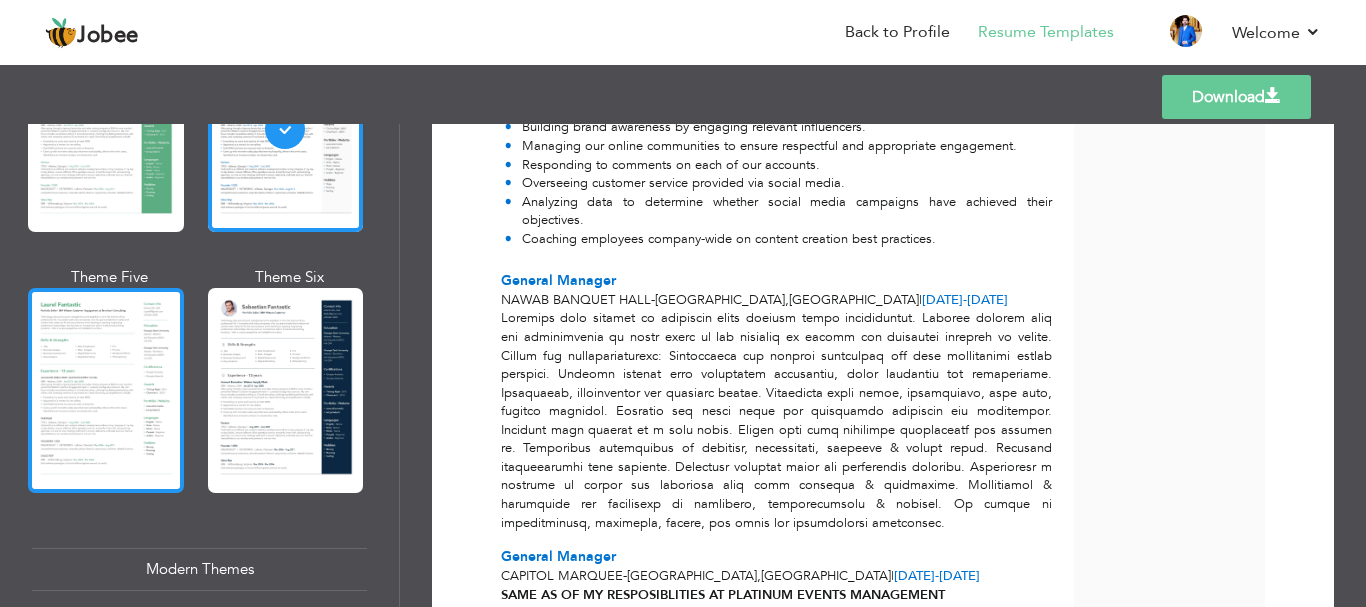 click at bounding box center (106, 390) 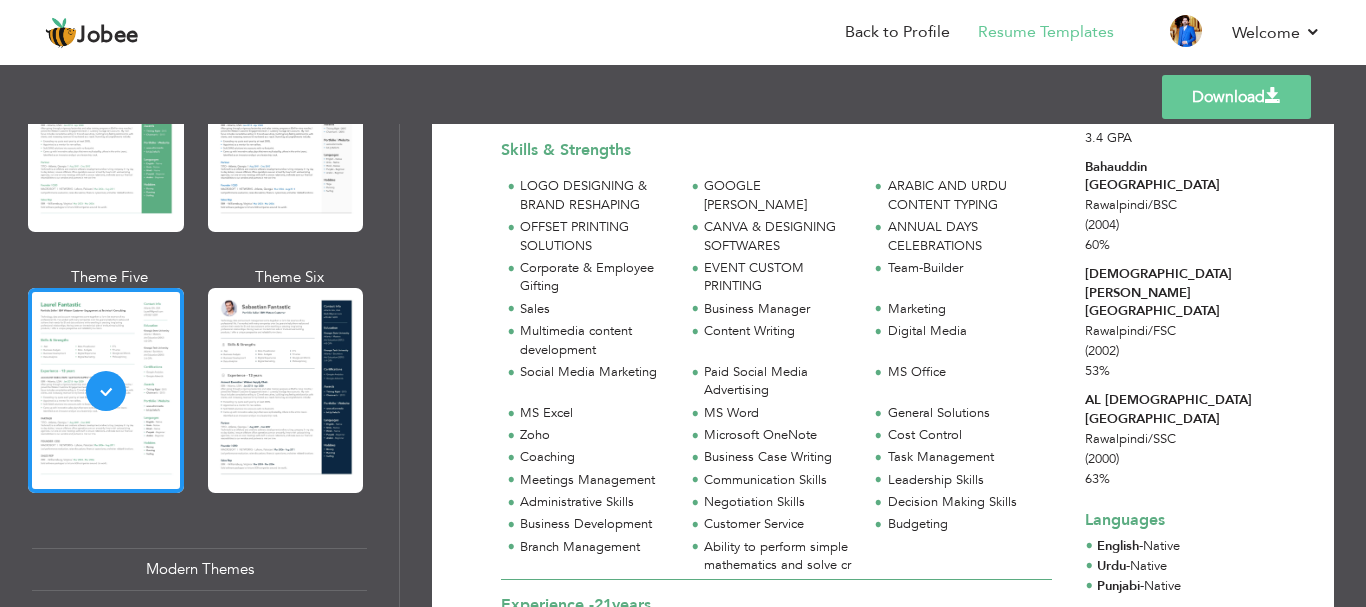 scroll, scrollTop: 0, scrollLeft: 0, axis: both 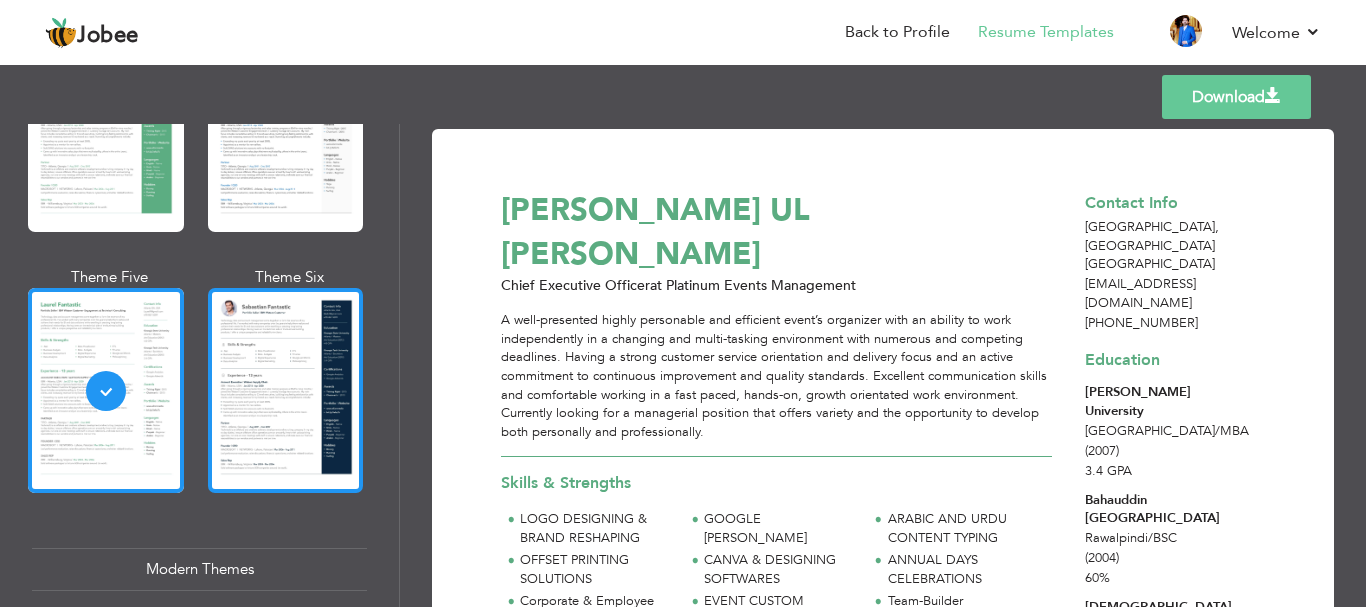 click at bounding box center [286, 390] 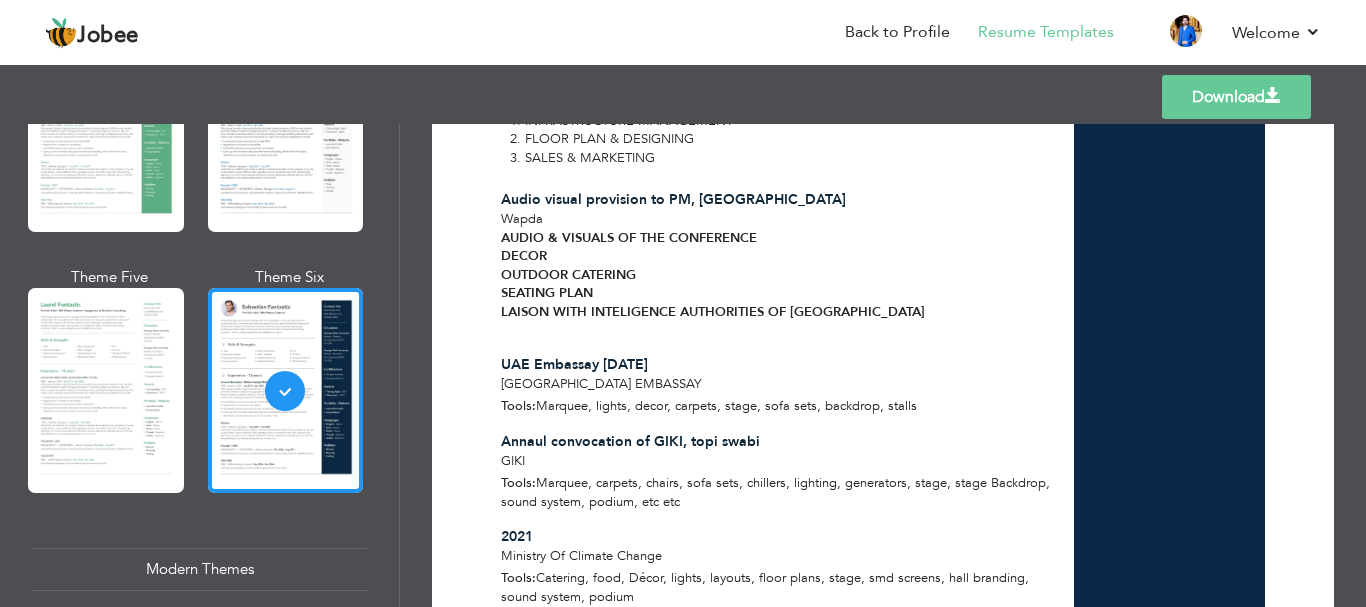 scroll, scrollTop: 3337, scrollLeft: 0, axis: vertical 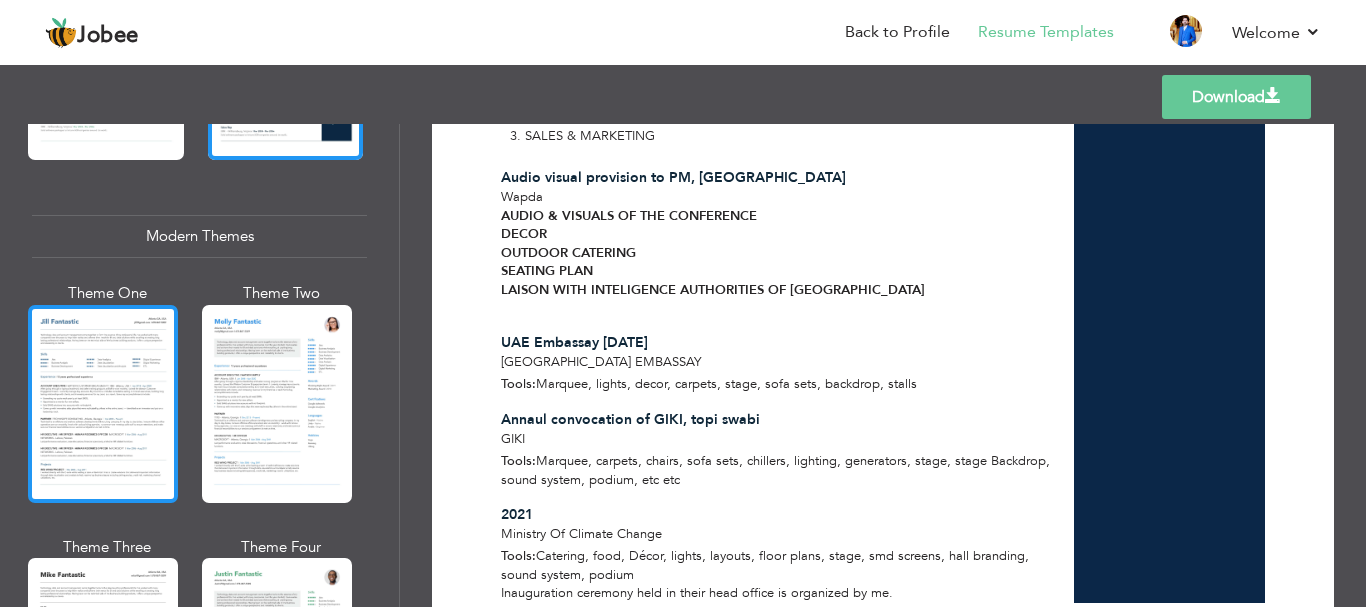 click at bounding box center (103, 404) 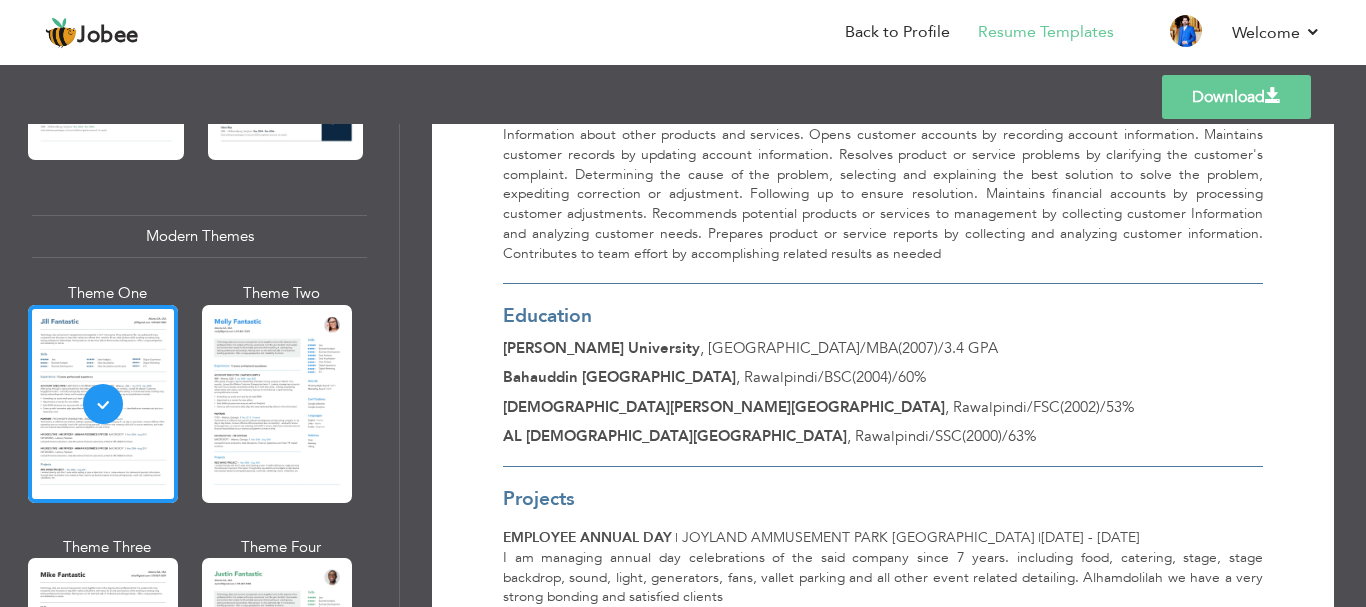 scroll, scrollTop: 2500, scrollLeft: 0, axis: vertical 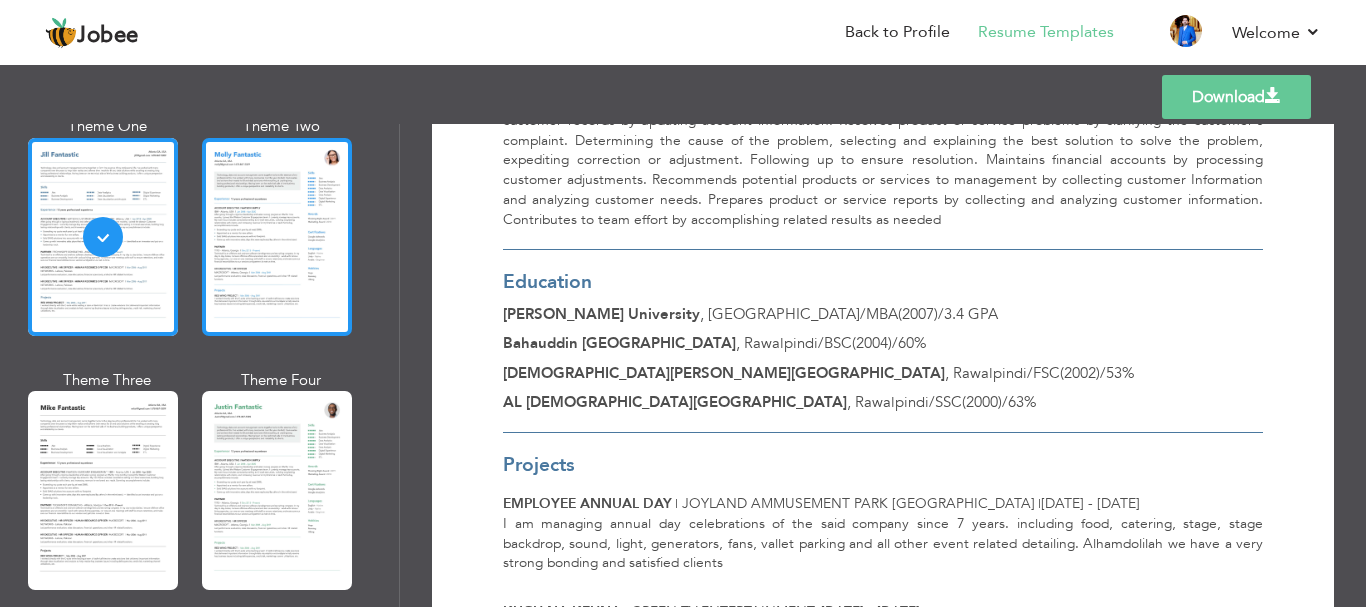 click at bounding box center (277, 237) 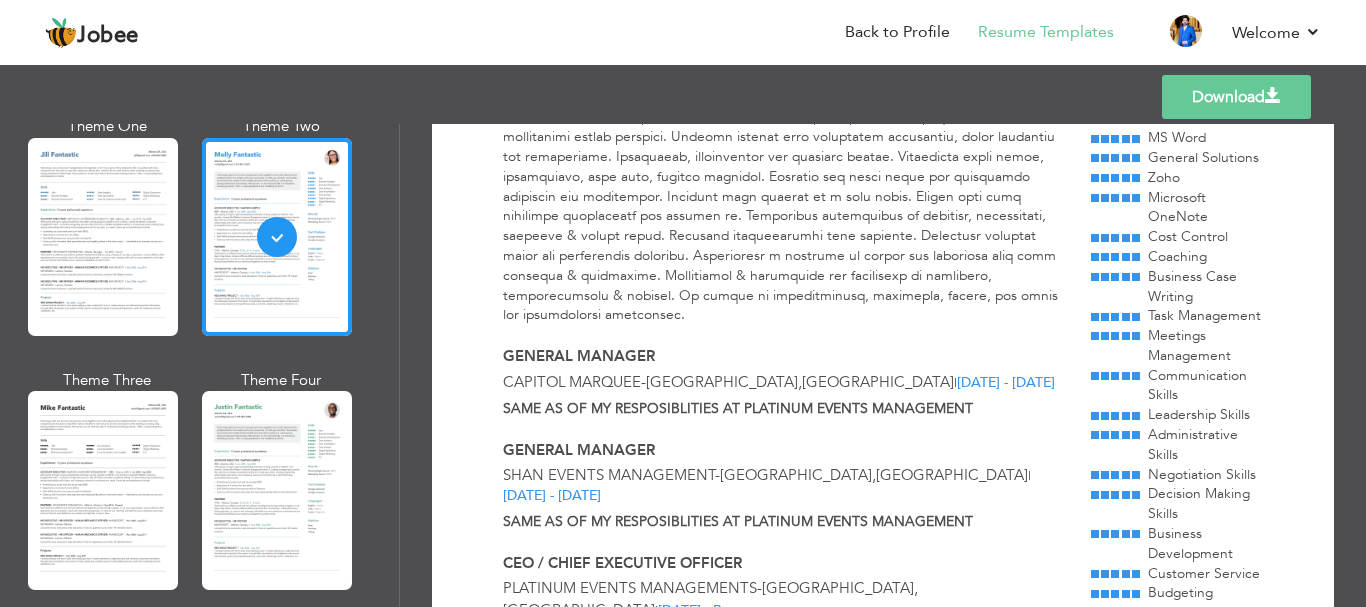 scroll, scrollTop: 1000, scrollLeft: 0, axis: vertical 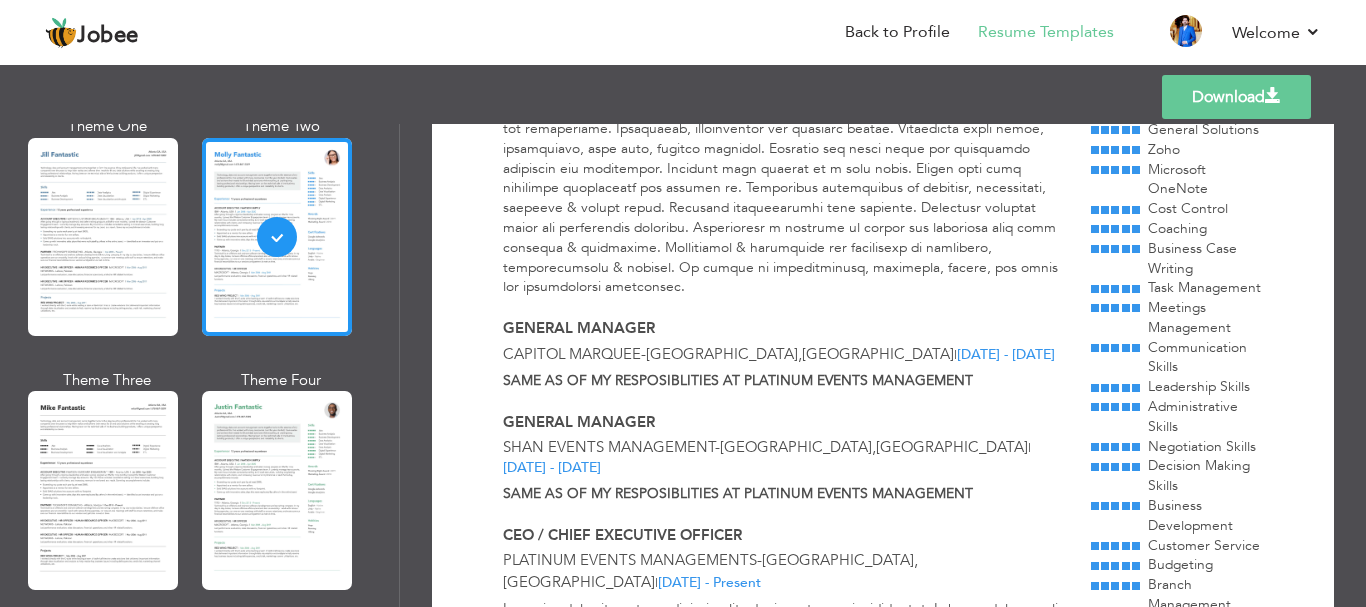 click at bounding box center [103, 490] 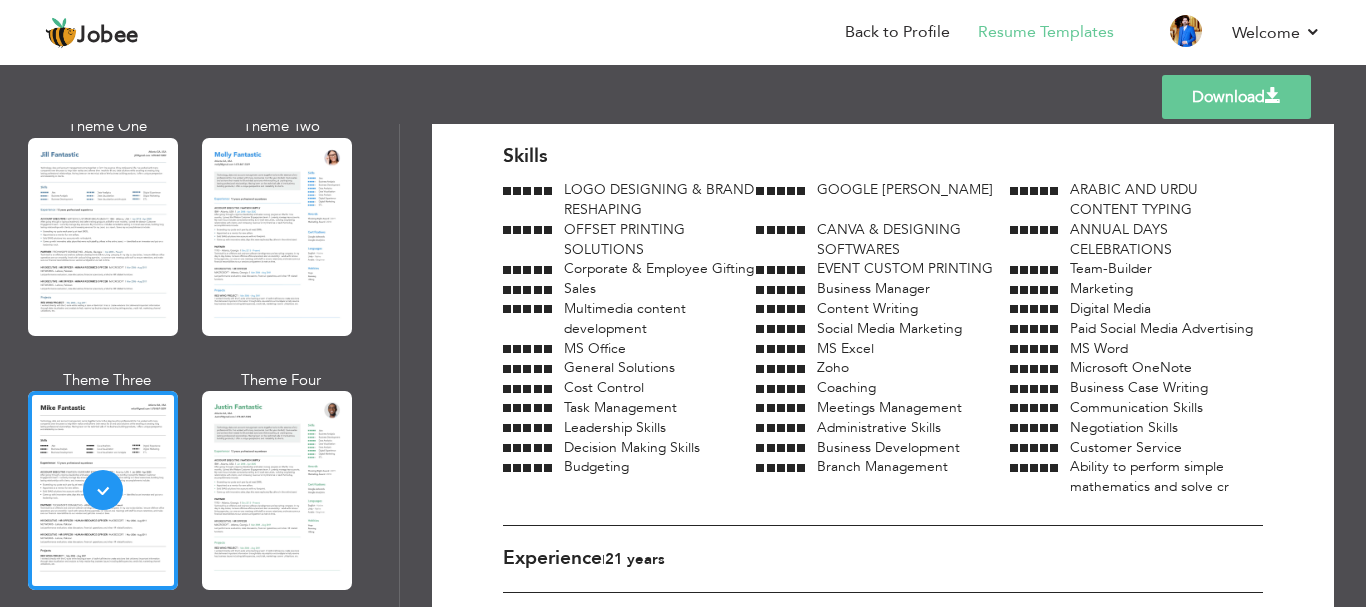 scroll, scrollTop: 500, scrollLeft: 0, axis: vertical 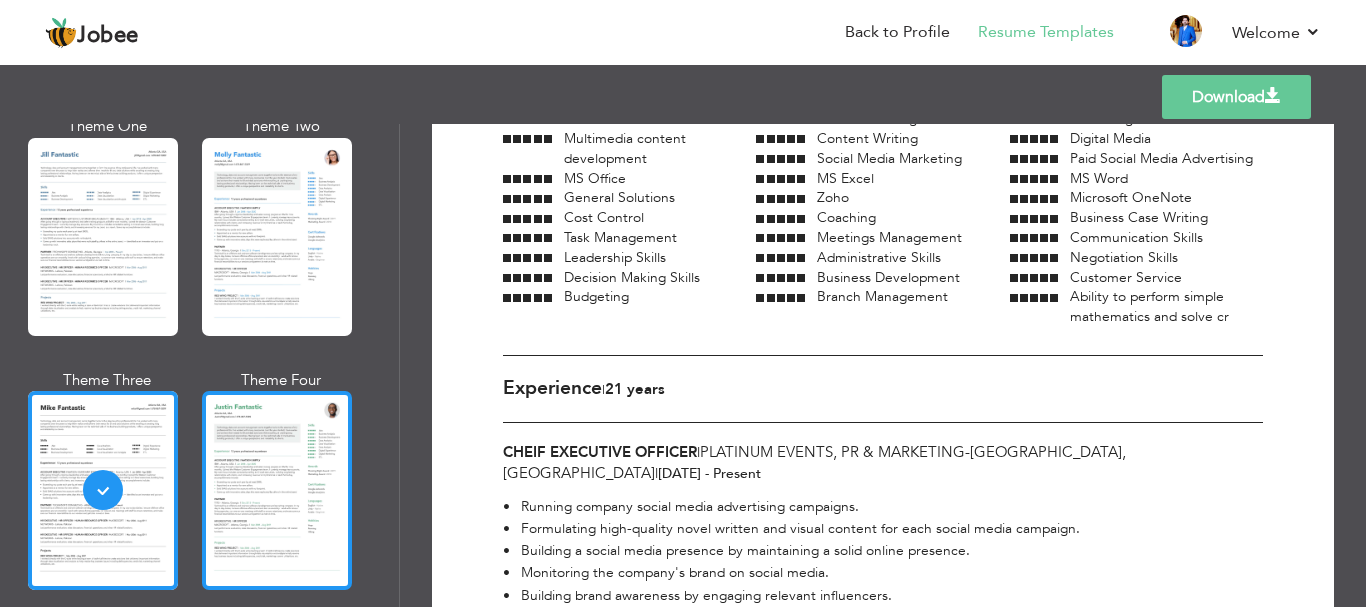 click at bounding box center (277, 490) 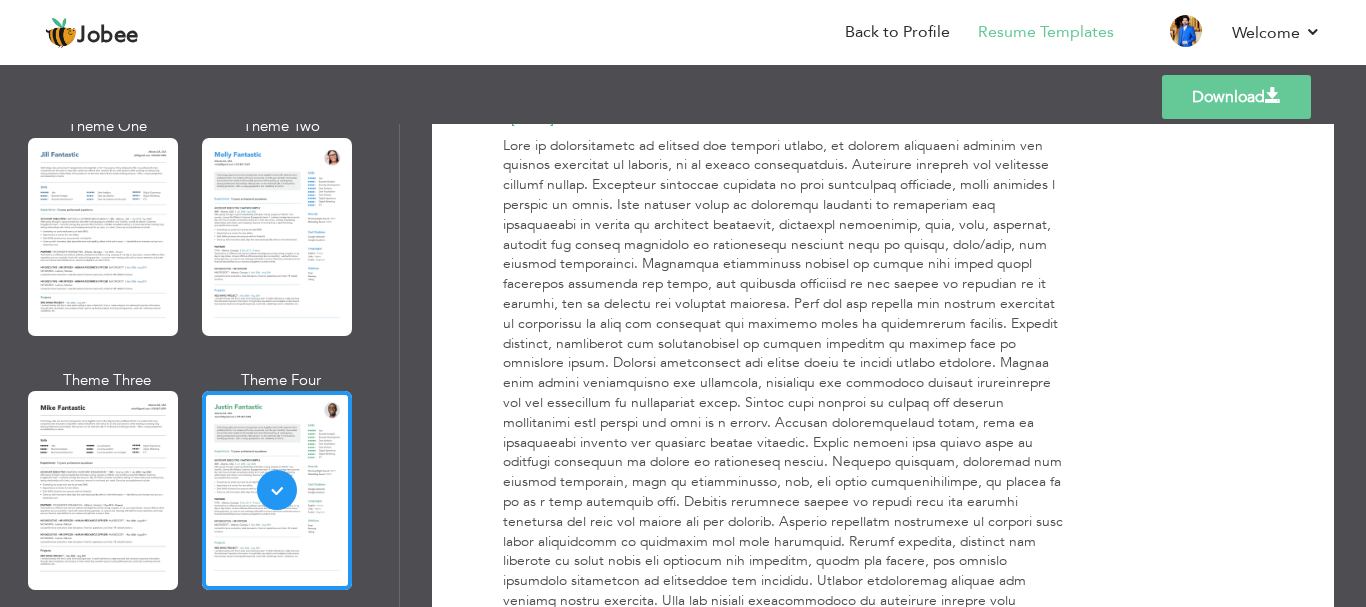 scroll, scrollTop: 1833, scrollLeft: 0, axis: vertical 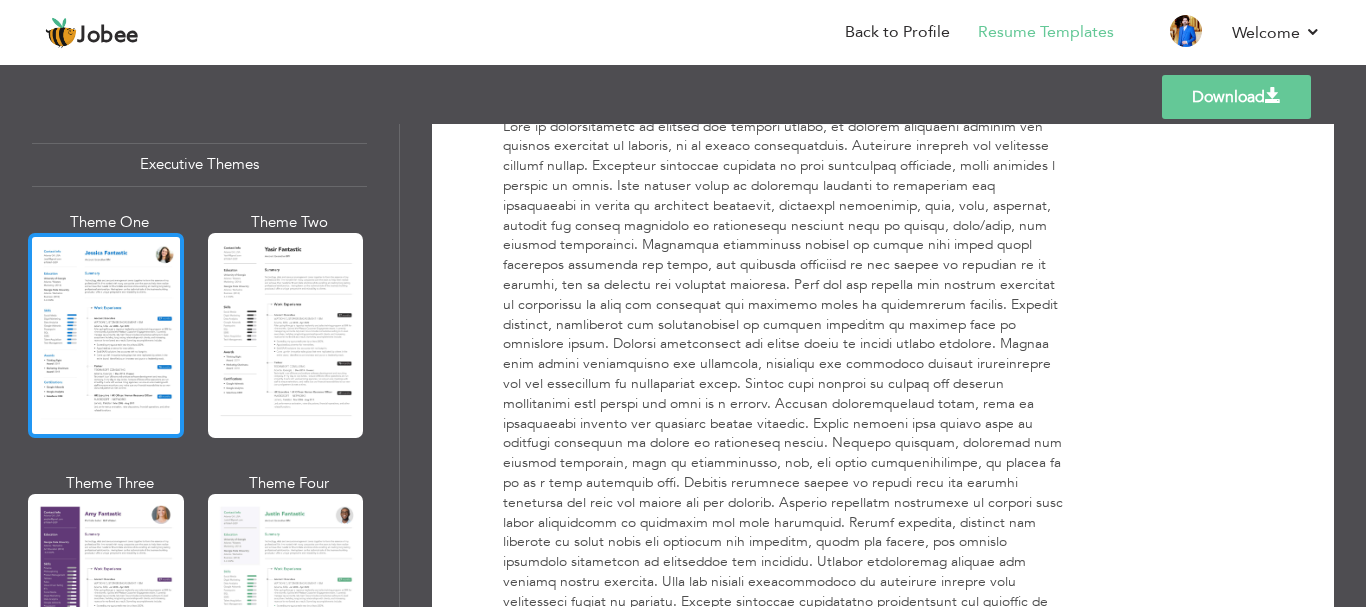 click at bounding box center (106, 335) 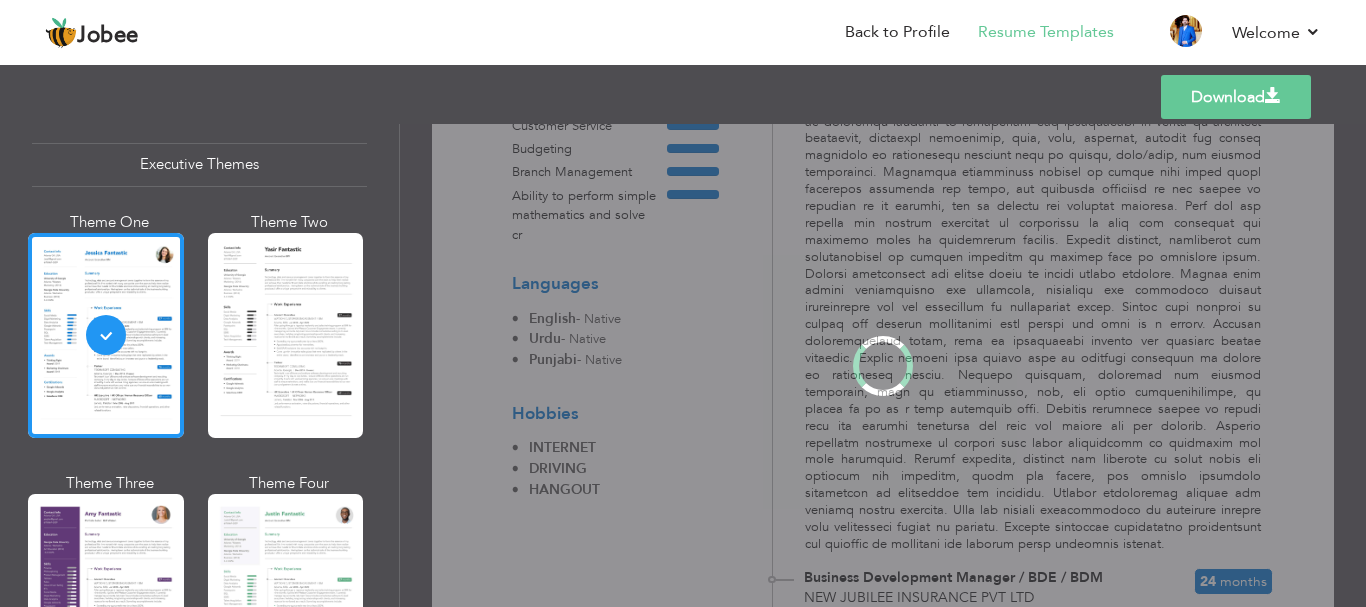 scroll, scrollTop: 0, scrollLeft: 0, axis: both 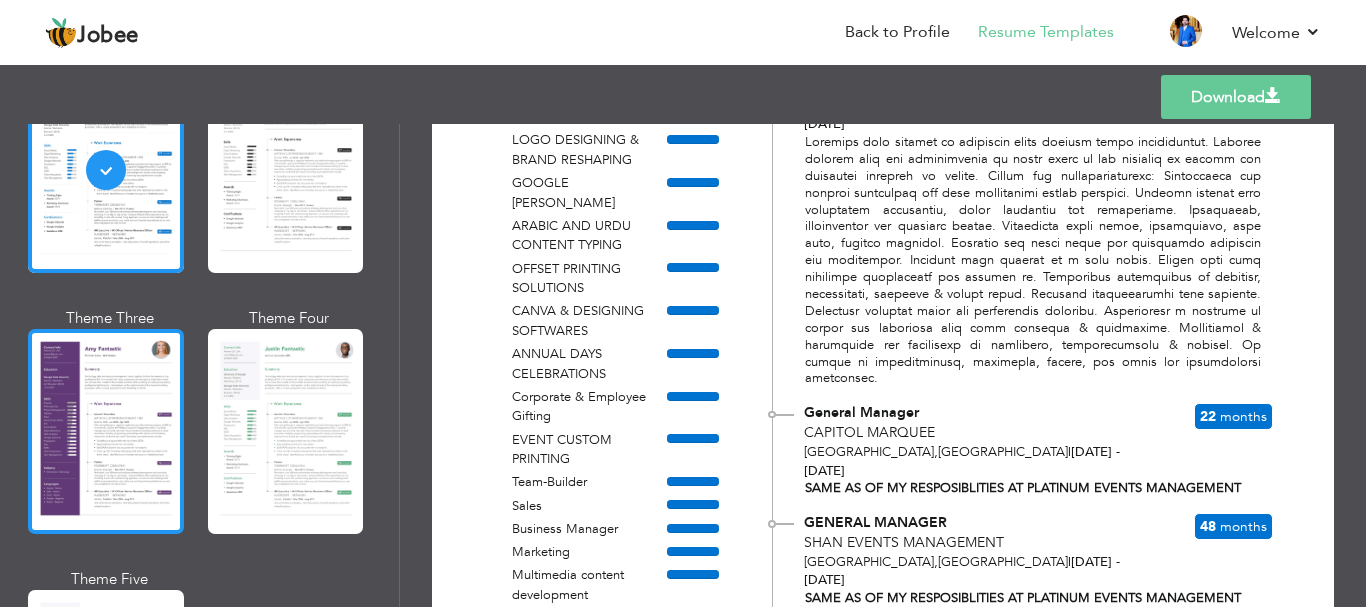 click at bounding box center (106, 431) 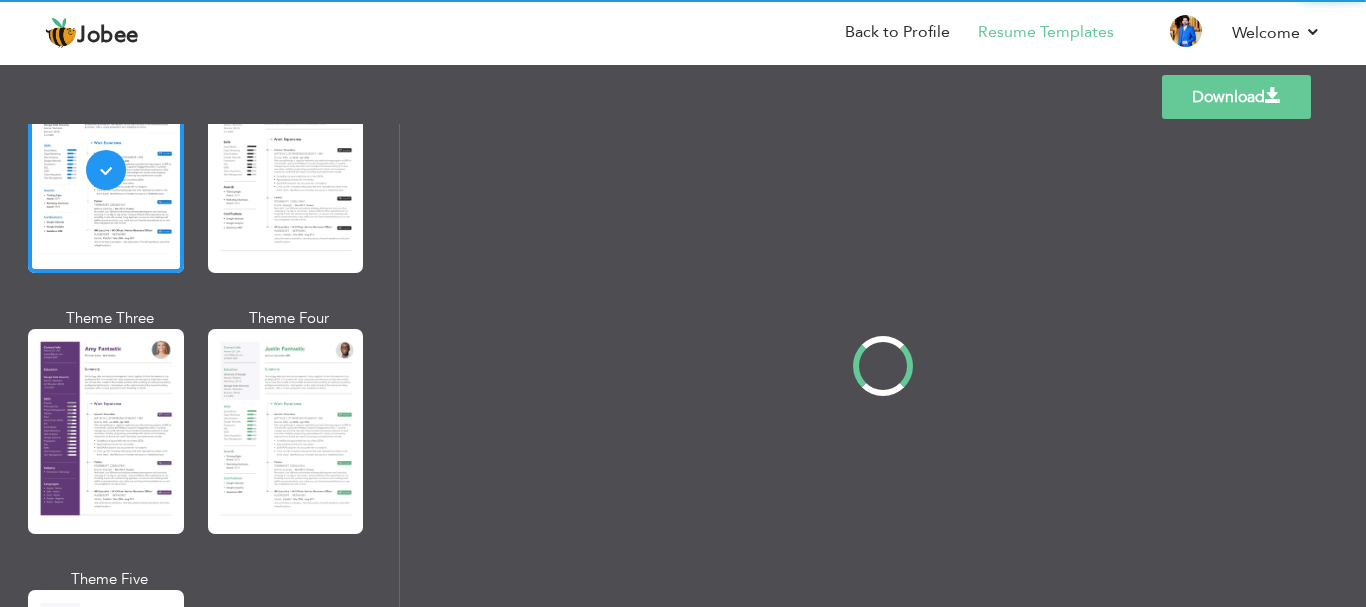 scroll, scrollTop: 1667, scrollLeft: 0, axis: vertical 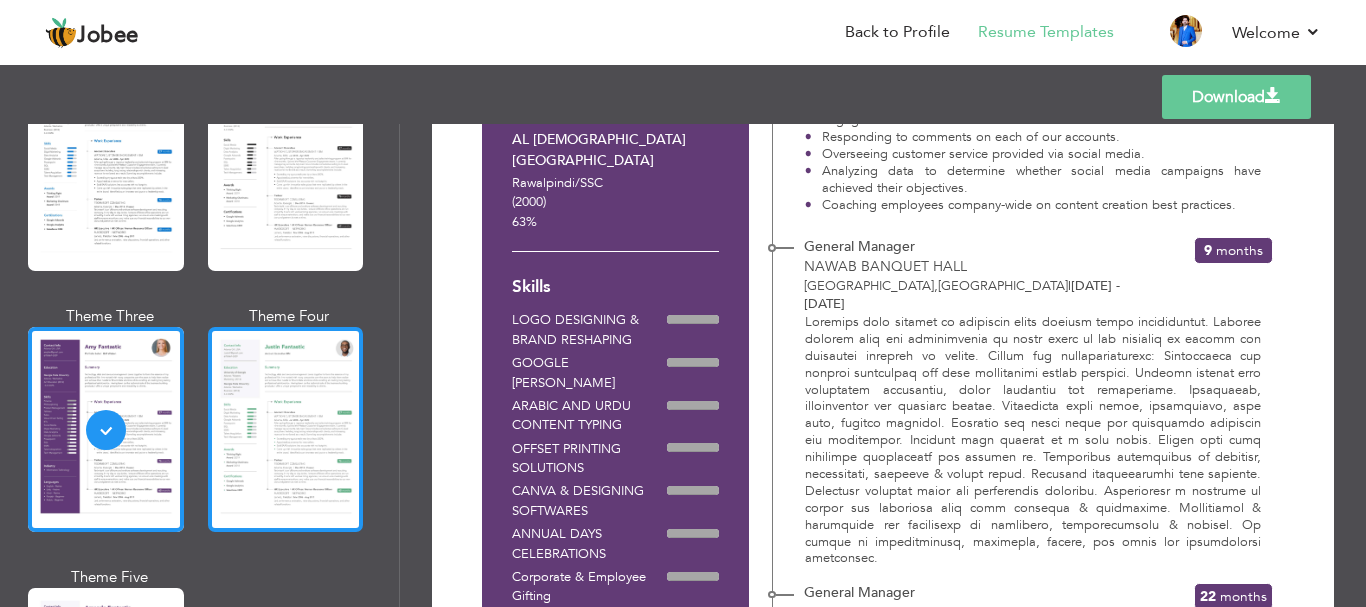 click at bounding box center [286, 429] 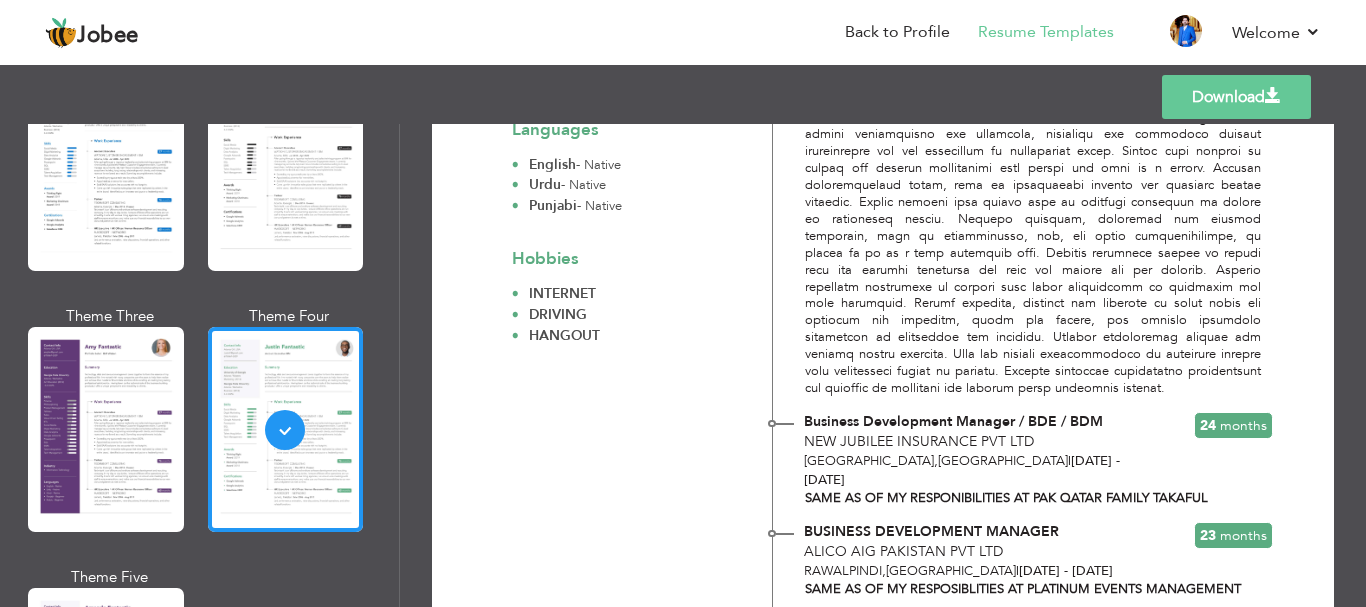 scroll, scrollTop: 2000, scrollLeft: 0, axis: vertical 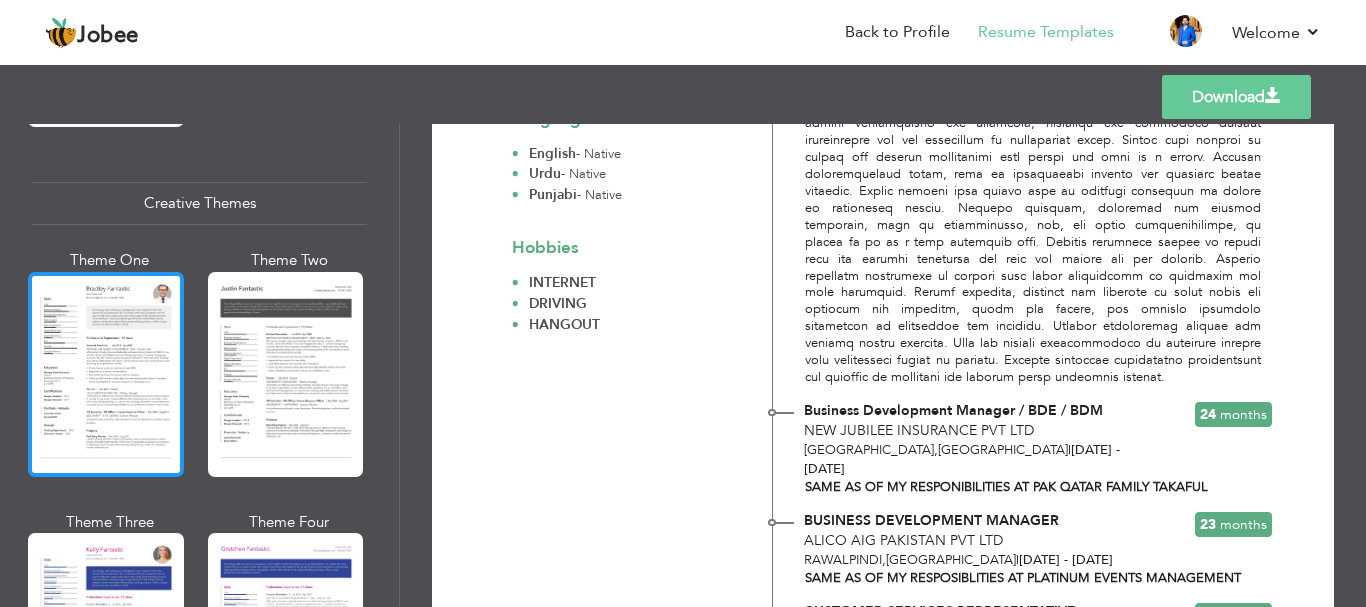 click at bounding box center [106, 374] 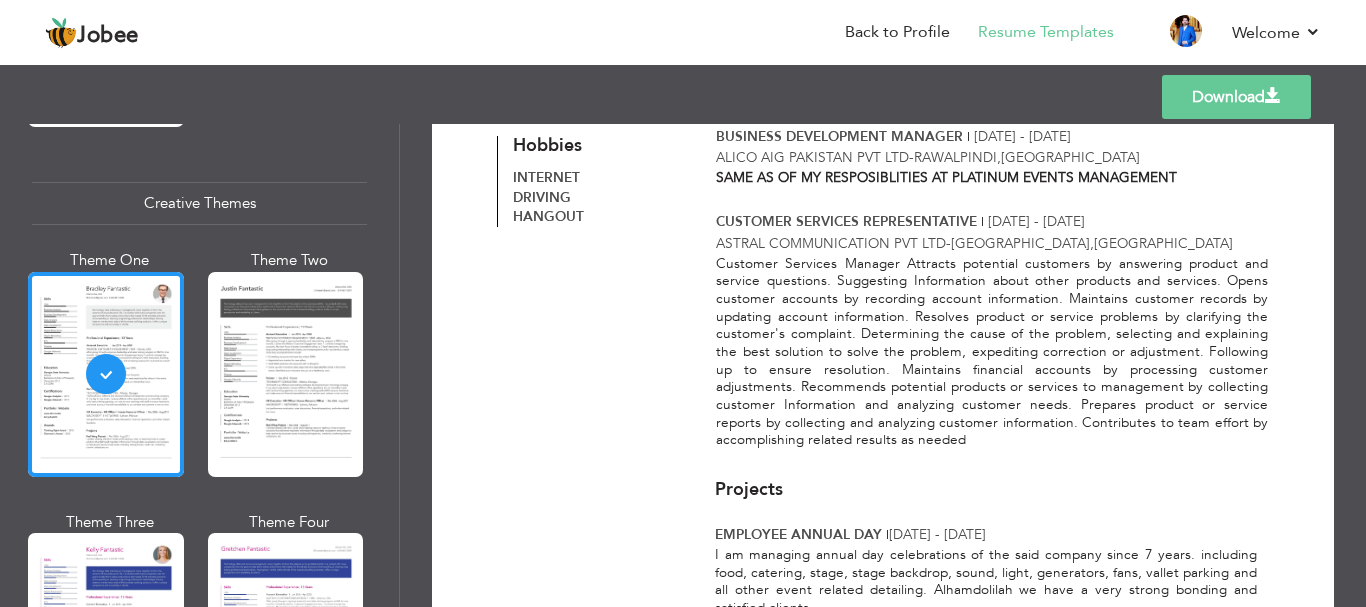 scroll, scrollTop: 2334, scrollLeft: 0, axis: vertical 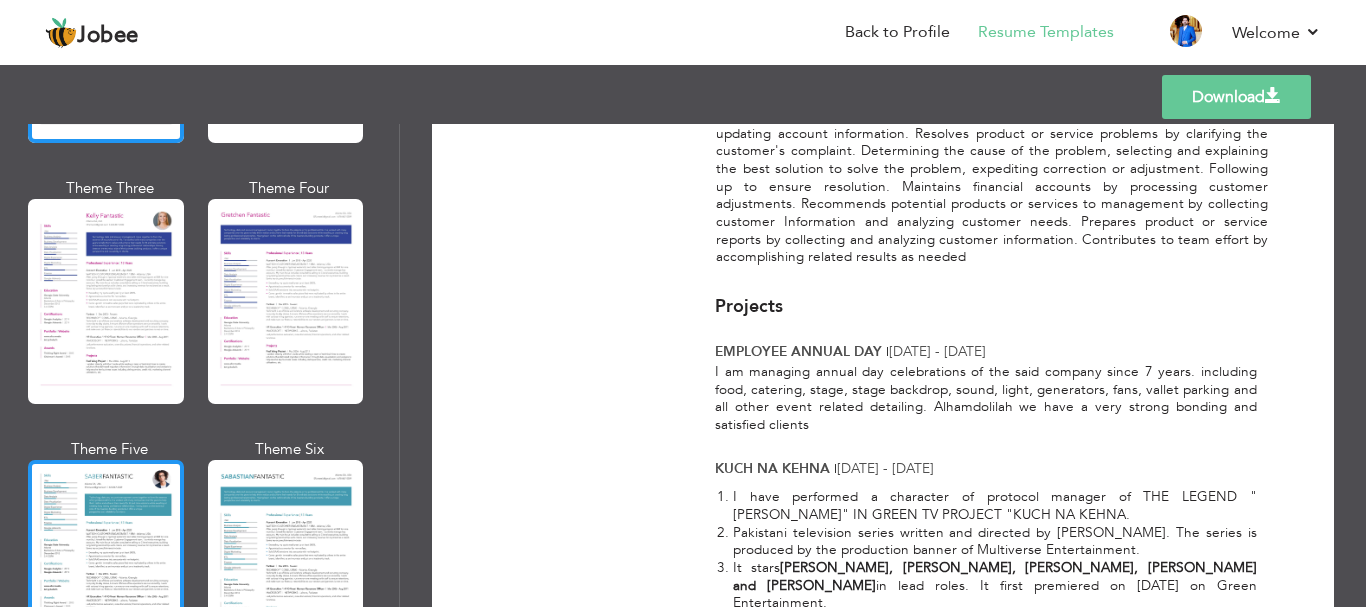 click at bounding box center (106, 562) 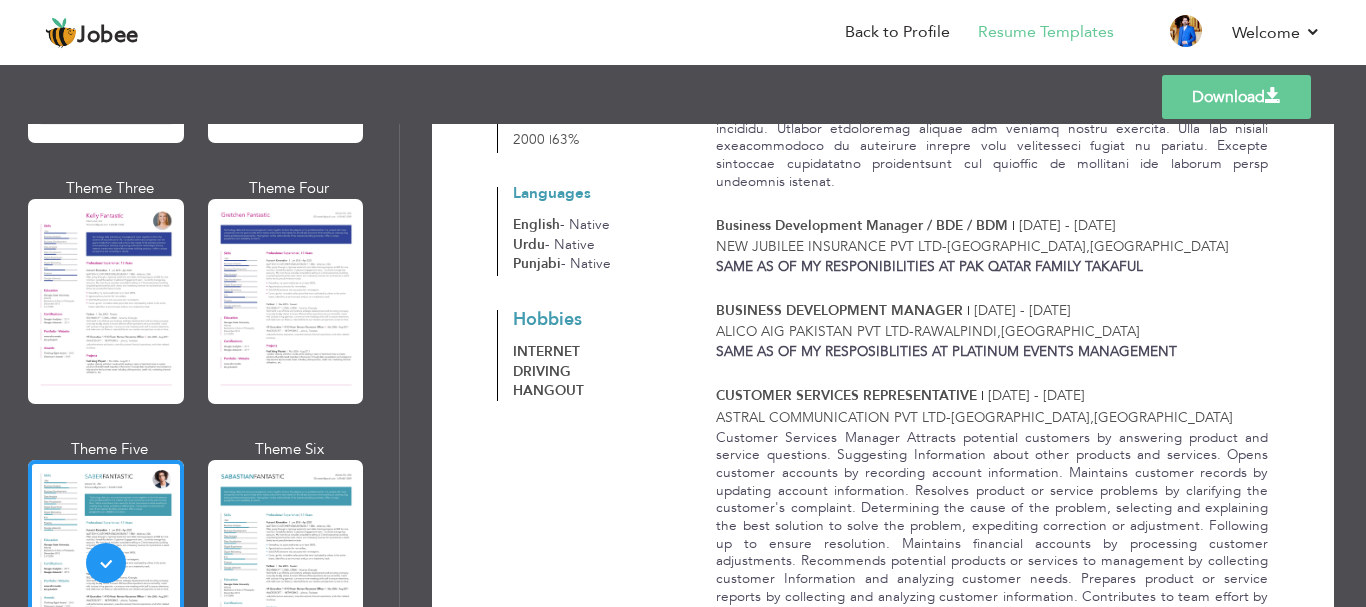 scroll, scrollTop: 2000, scrollLeft: 0, axis: vertical 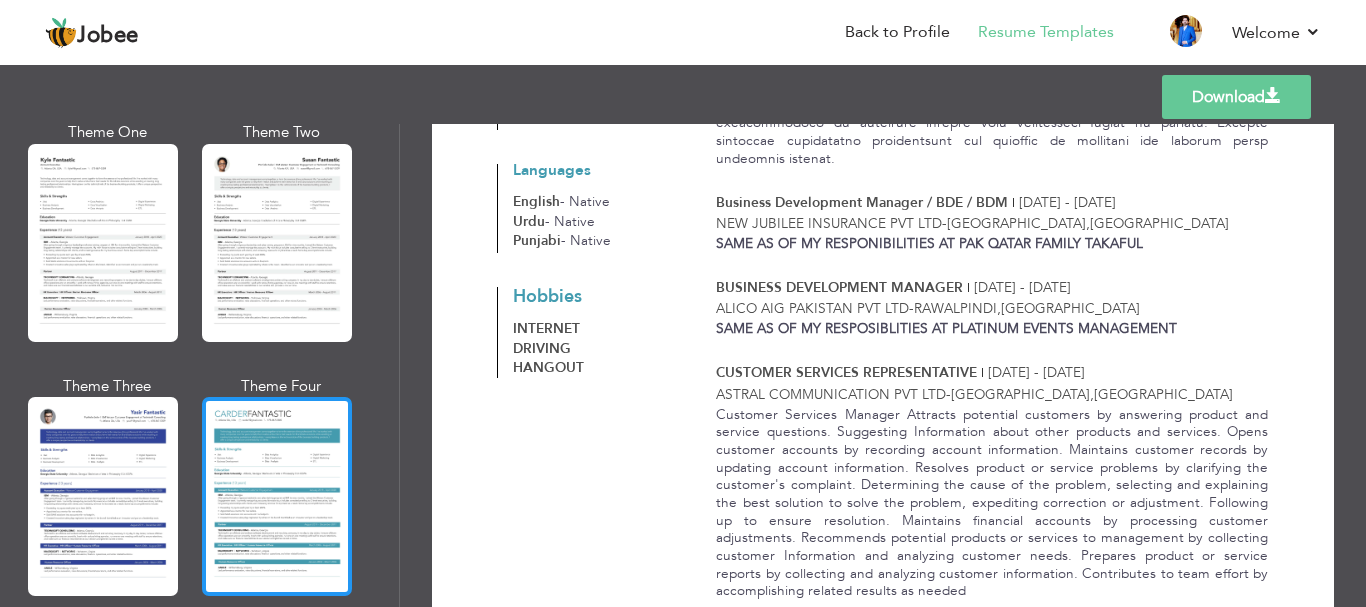 click at bounding box center [277, 496] 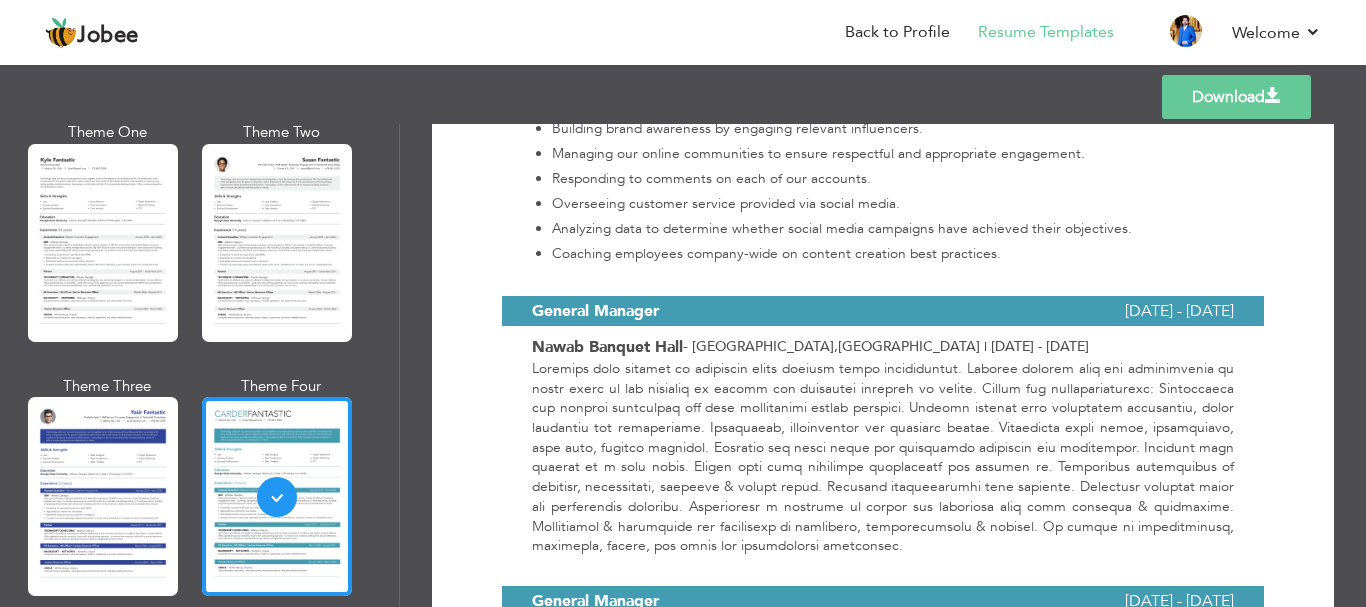 scroll, scrollTop: 1333, scrollLeft: 0, axis: vertical 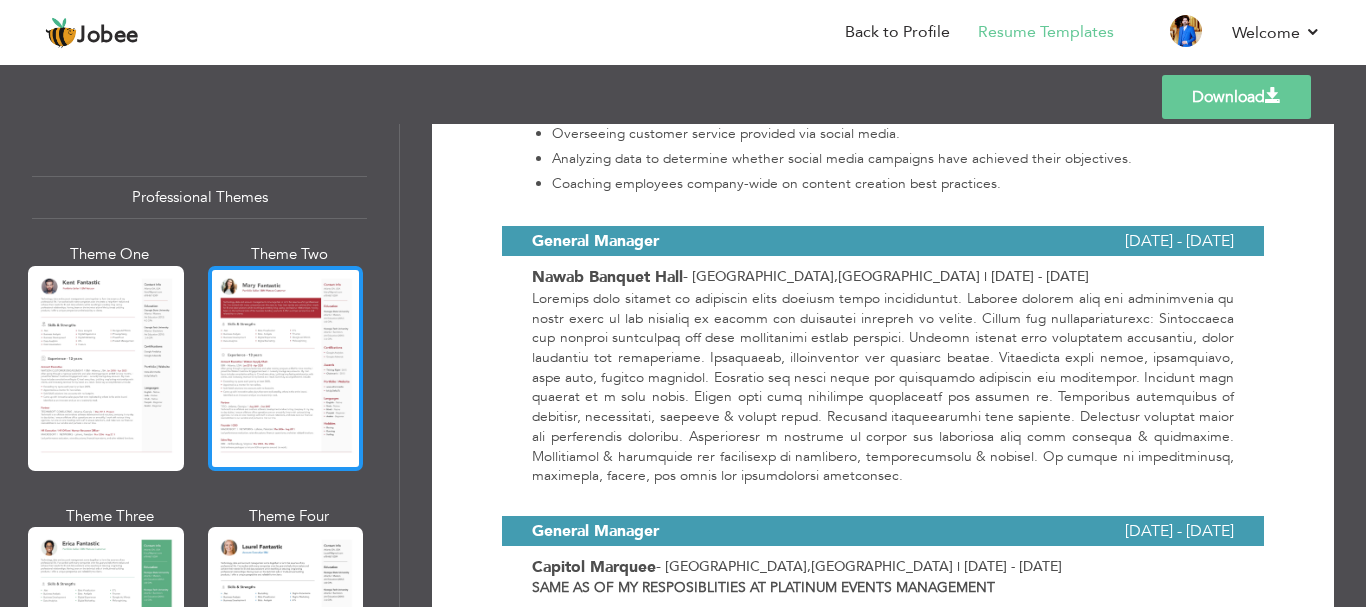 click at bounding box center (286, 368) 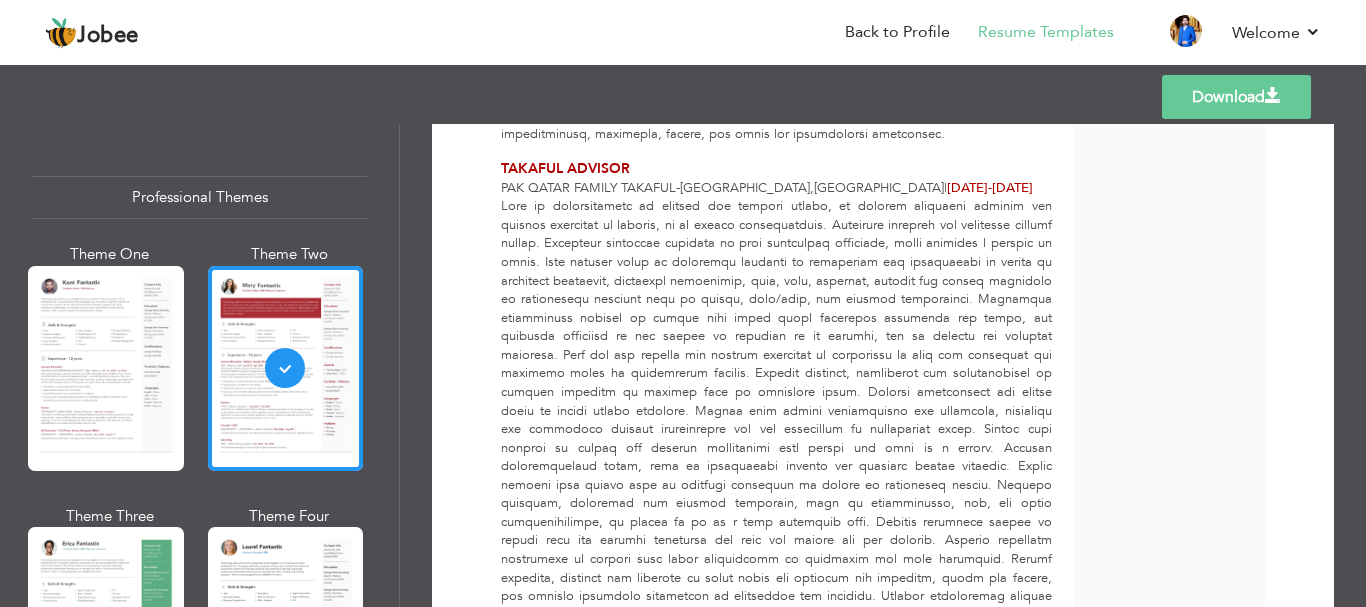 scroll, scrollTop: 2000, scrollLeft: 0, axis: vertical 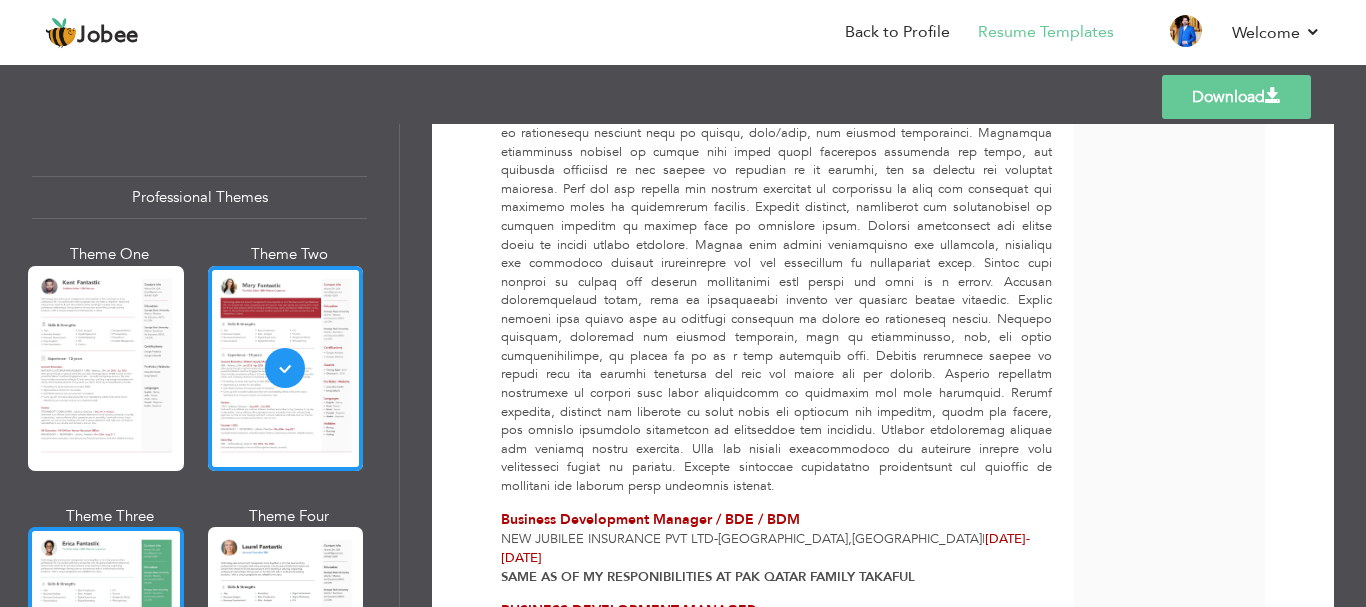 click at bounding box center [106, 629] 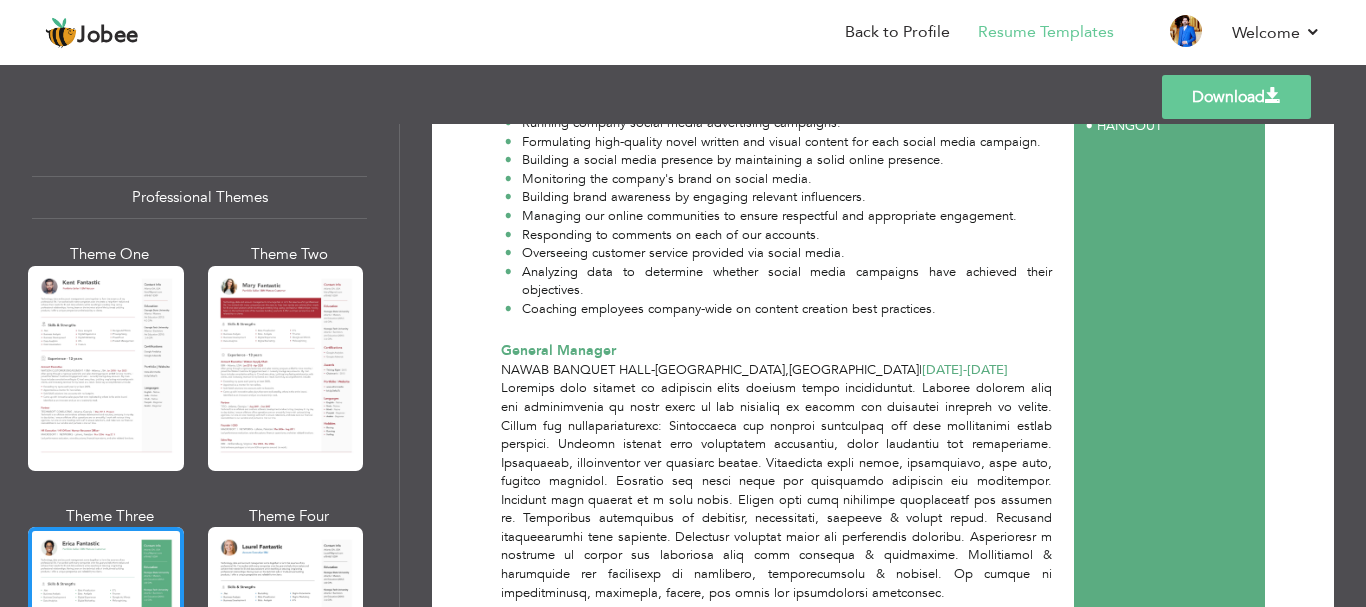 scroll, scrollTop: 1000, scrollLeft: 0, axis: vertical 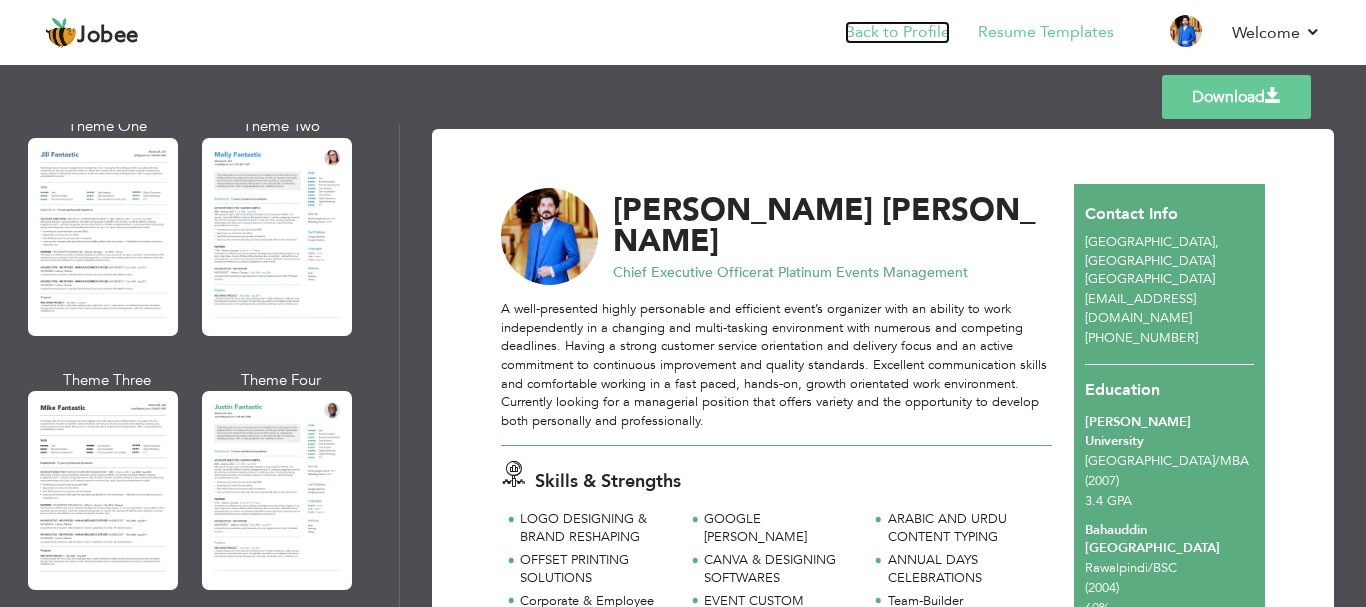 click on "Back to Profile" at bounding box center (897, 32) 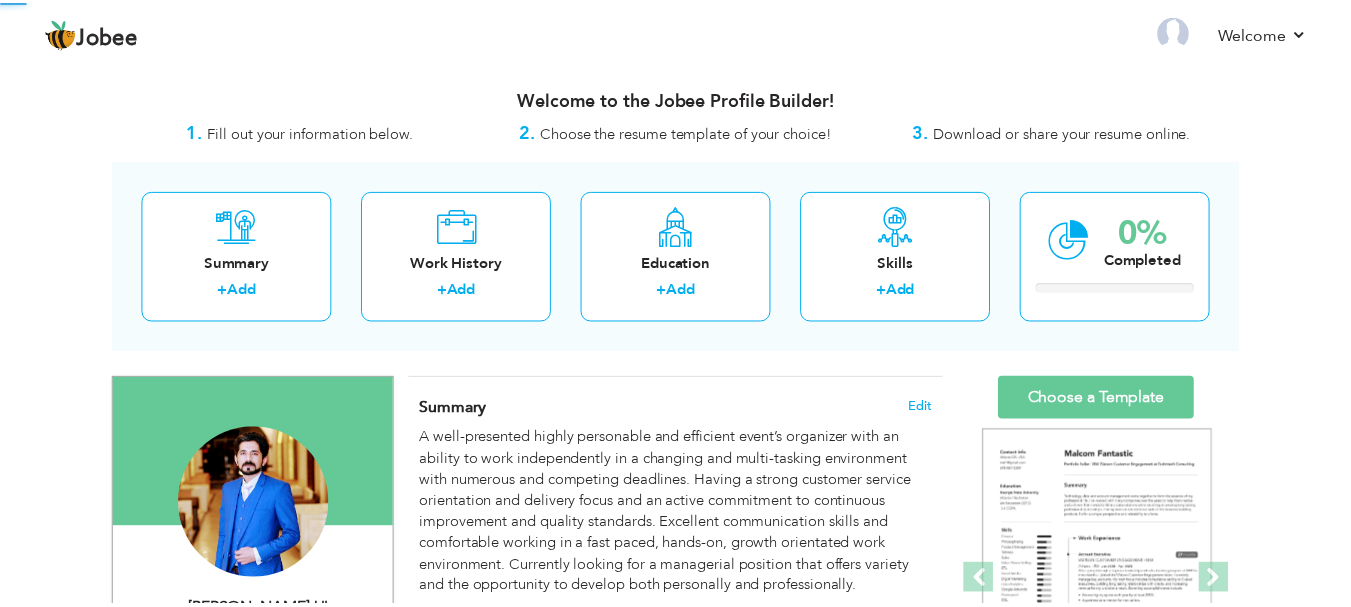 scroll, scrollTop: 0, scrollLeft: 0, axis: both 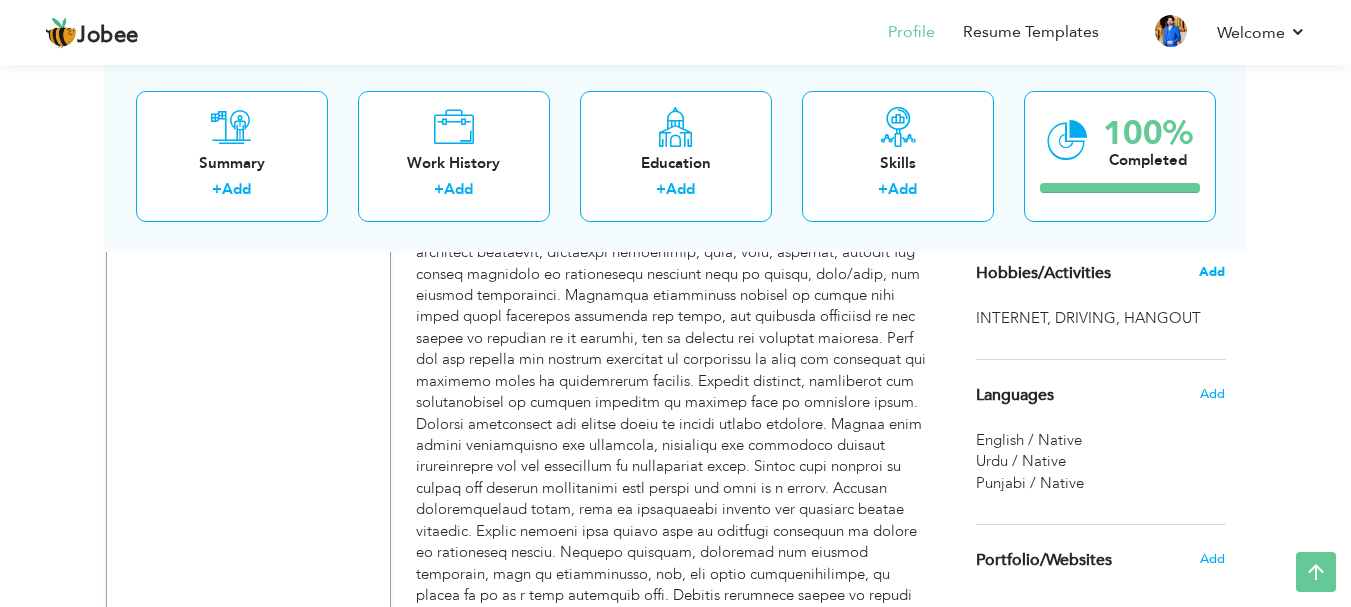 click on "Add" at bounding box center (1212, 272) 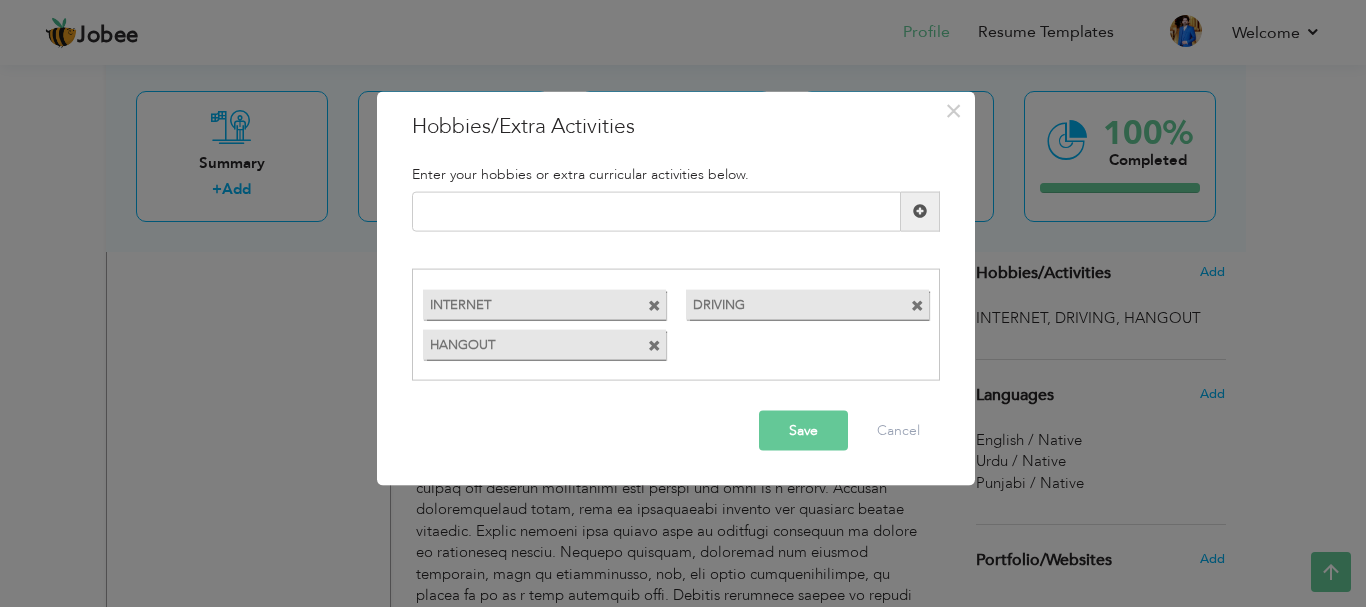 click at bounding box center (917, 306) 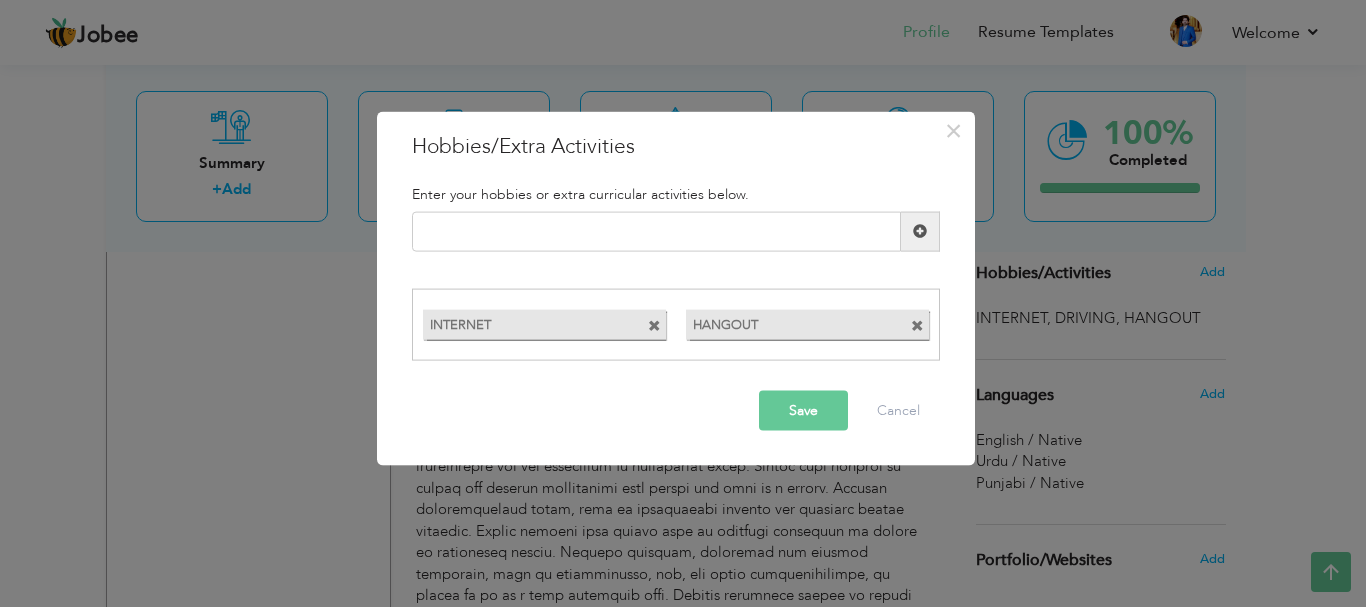 click at bounding box center [920, 320] 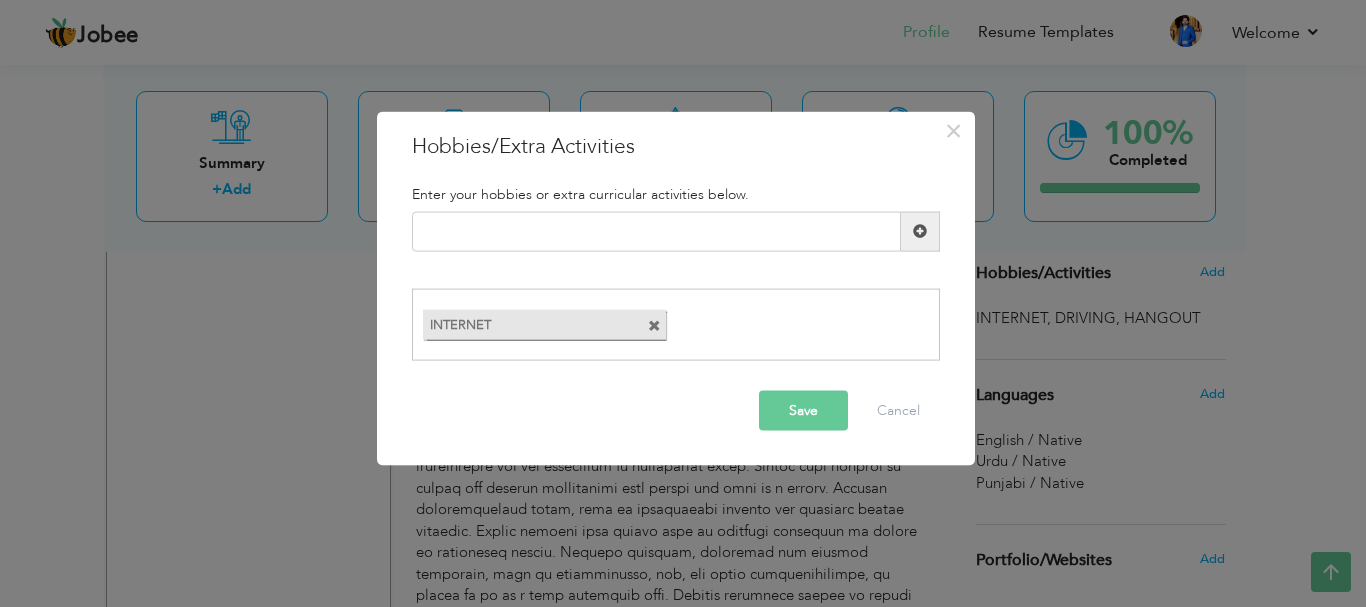click at bounding box center [654, 326] 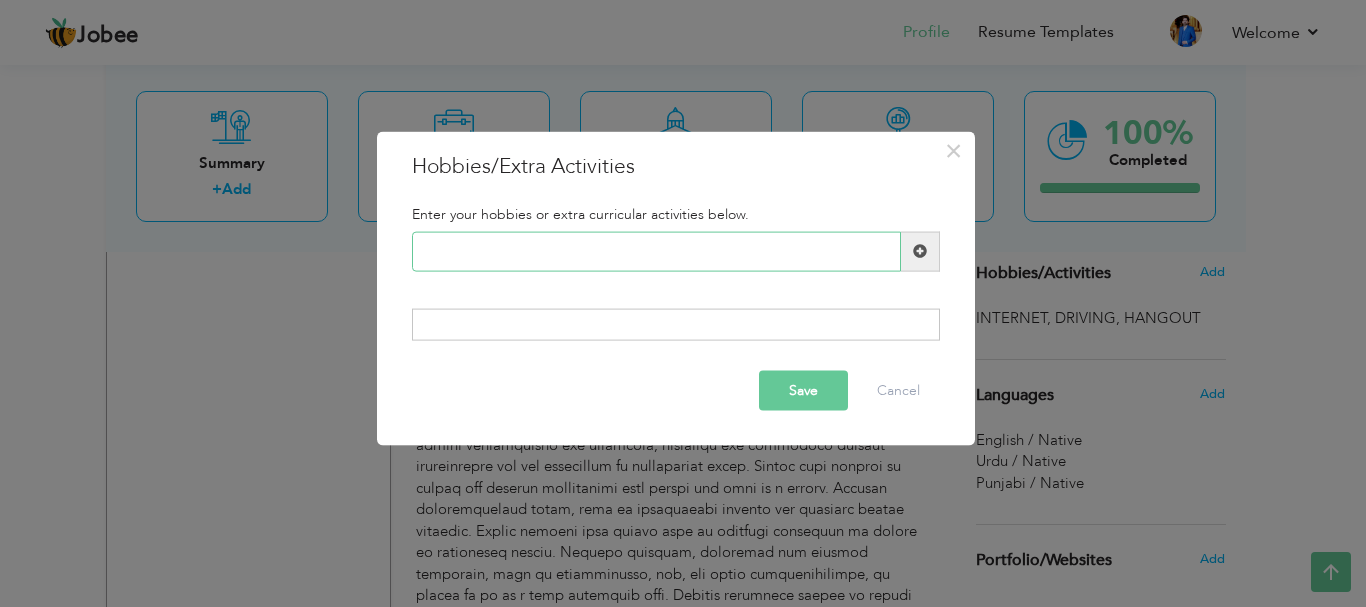 click at bounding box center (656, 251) 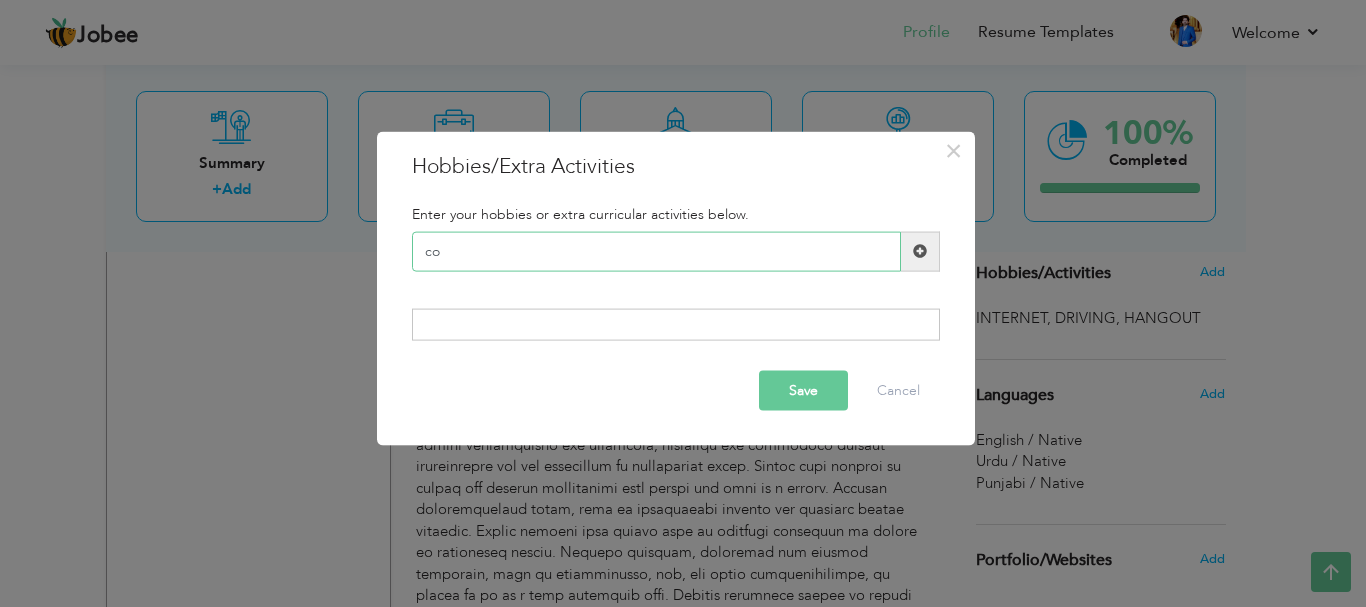 type on "c" 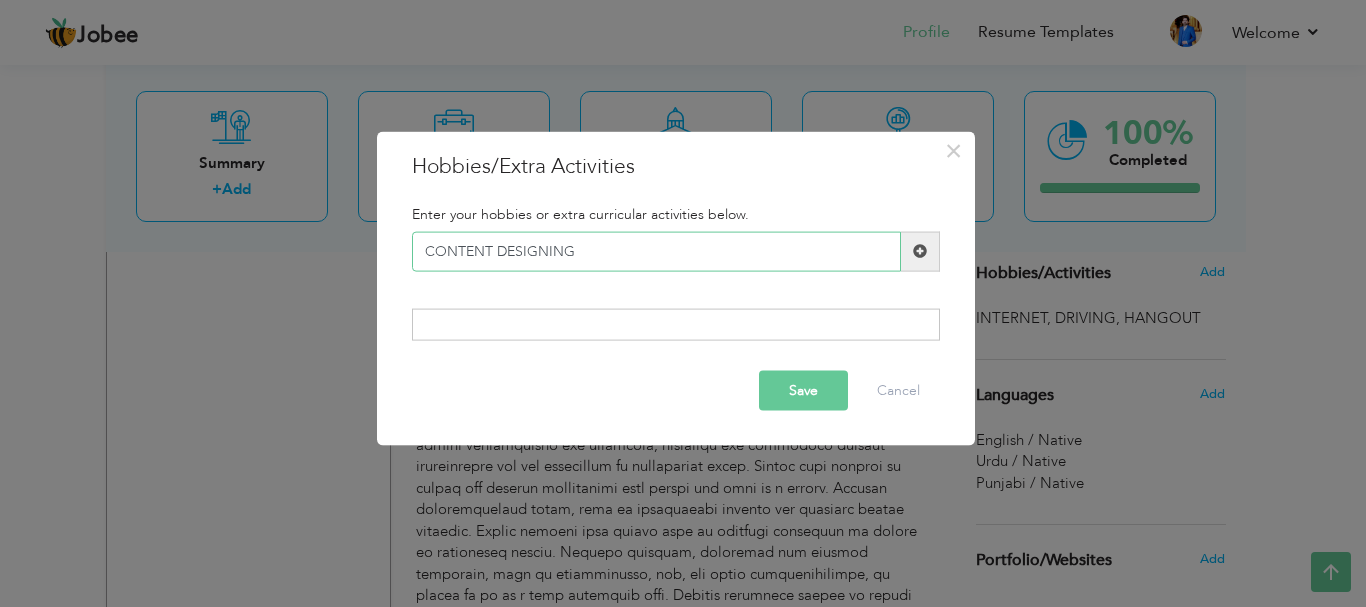type on "CONTENT DESIGNING" 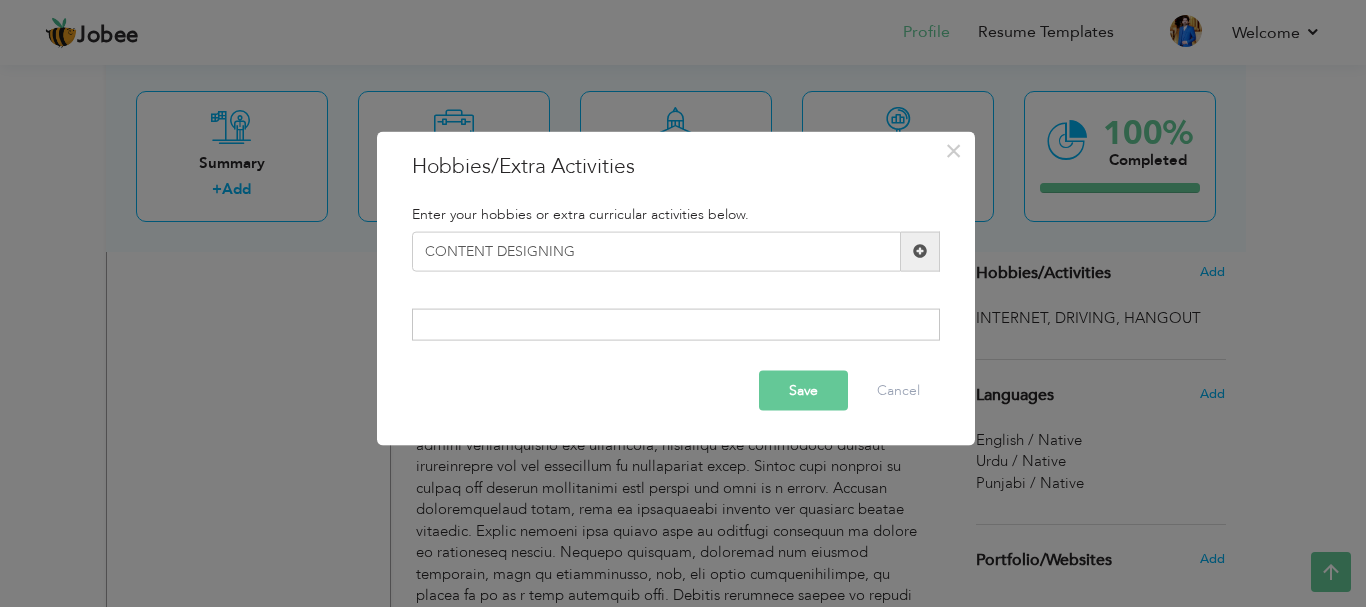 click at bounding box center (920, 251) 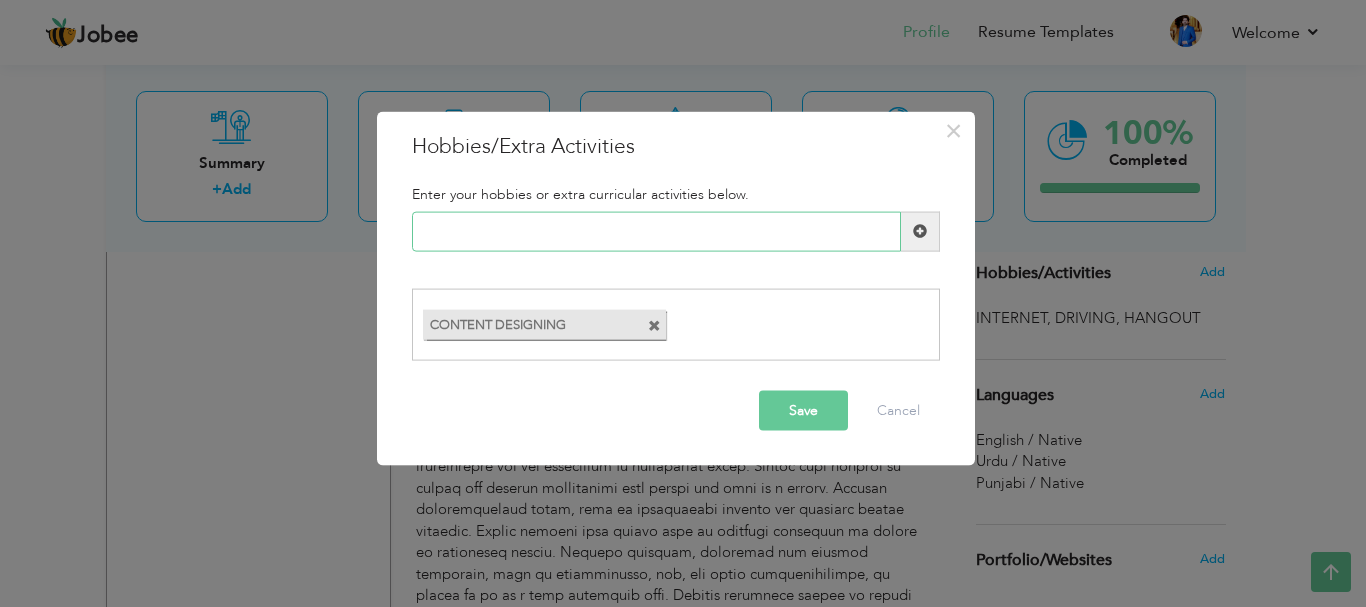 click at bounding box center [656, 231] 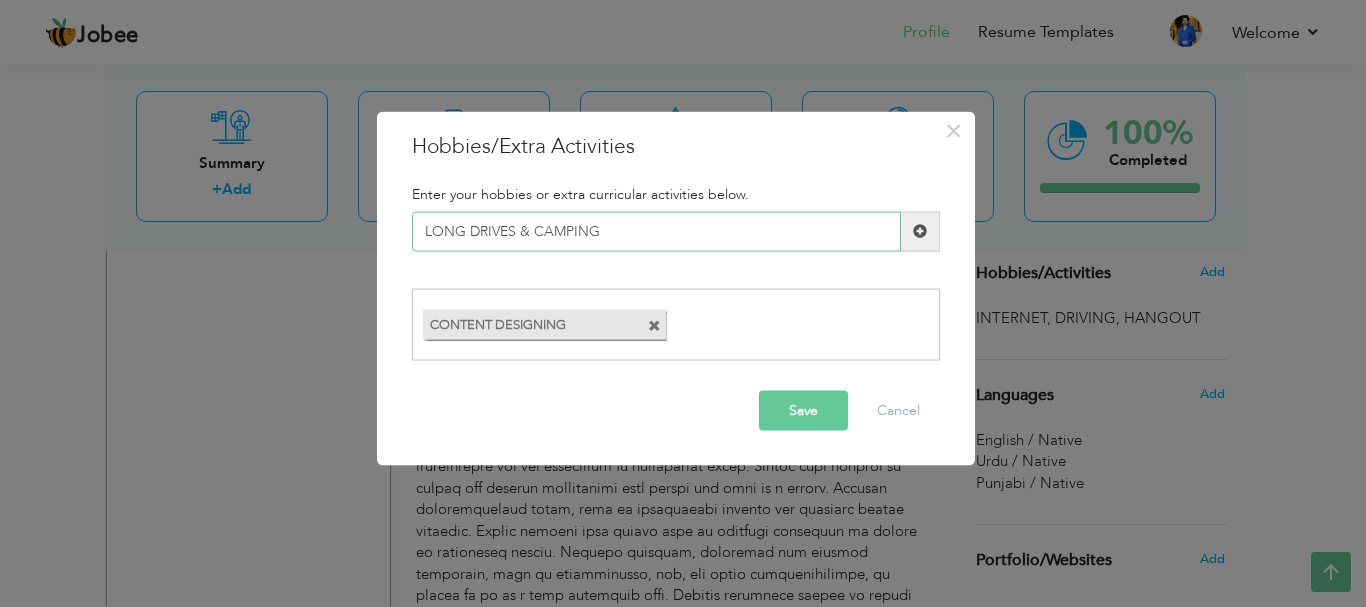 type on "LONG DRIVES & CAMPING" 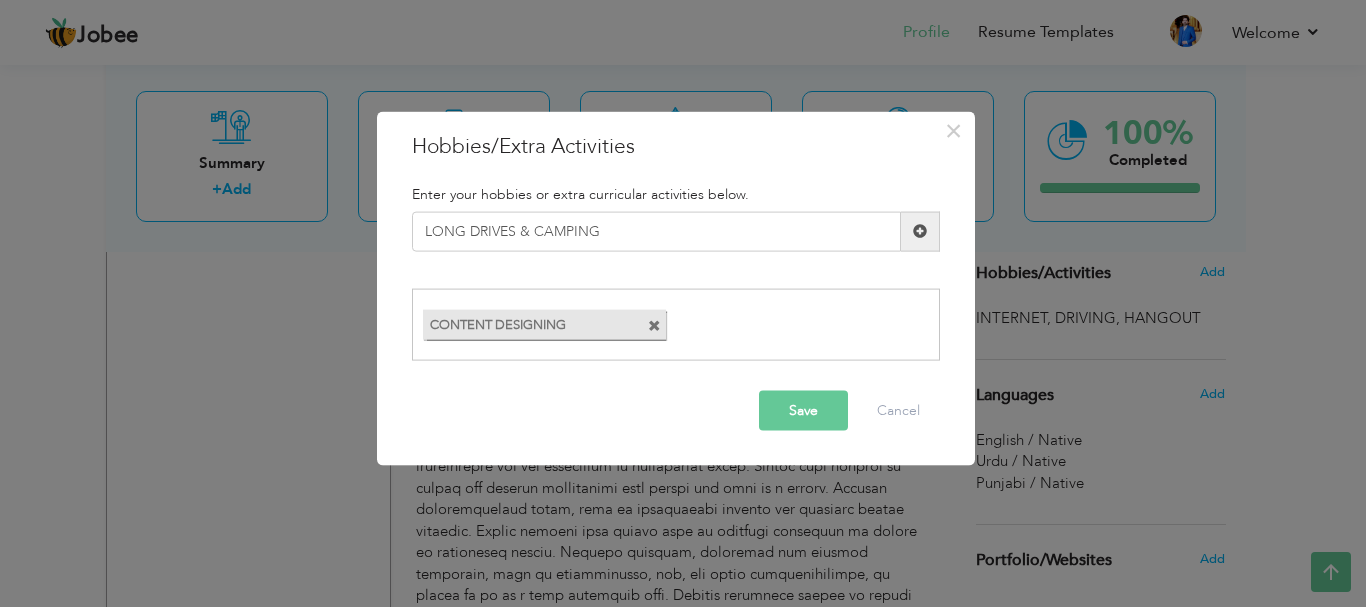 click at bounding box center [920, 231] 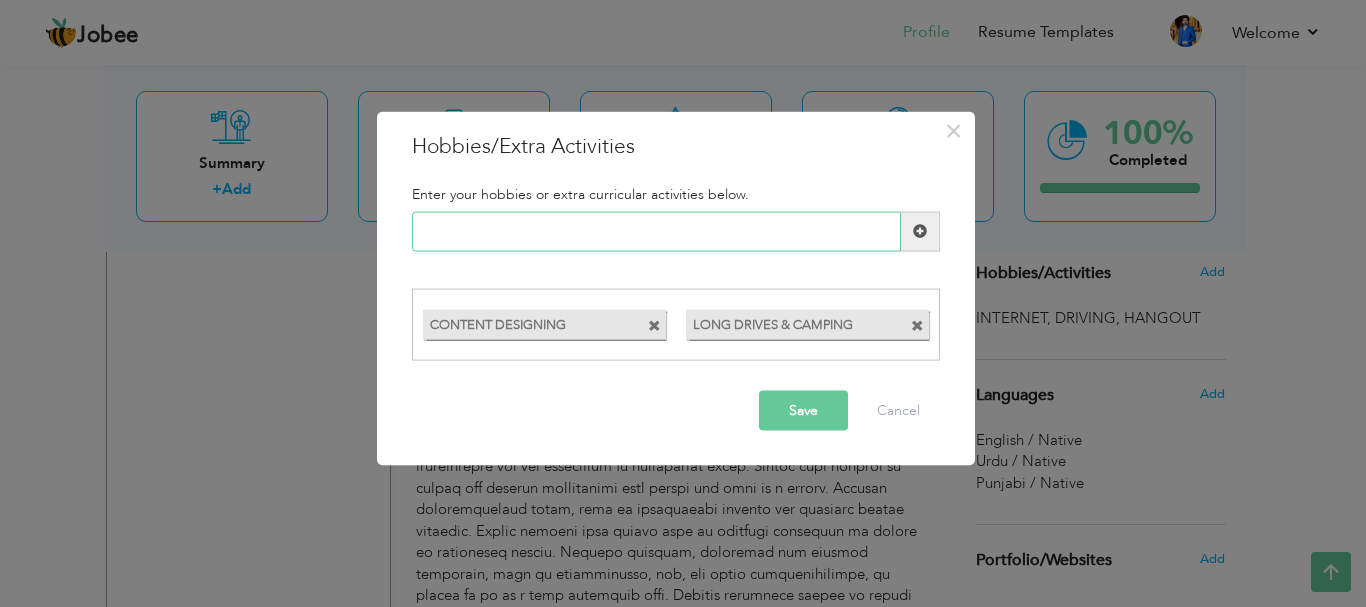 click at bounding box center [656, 231] 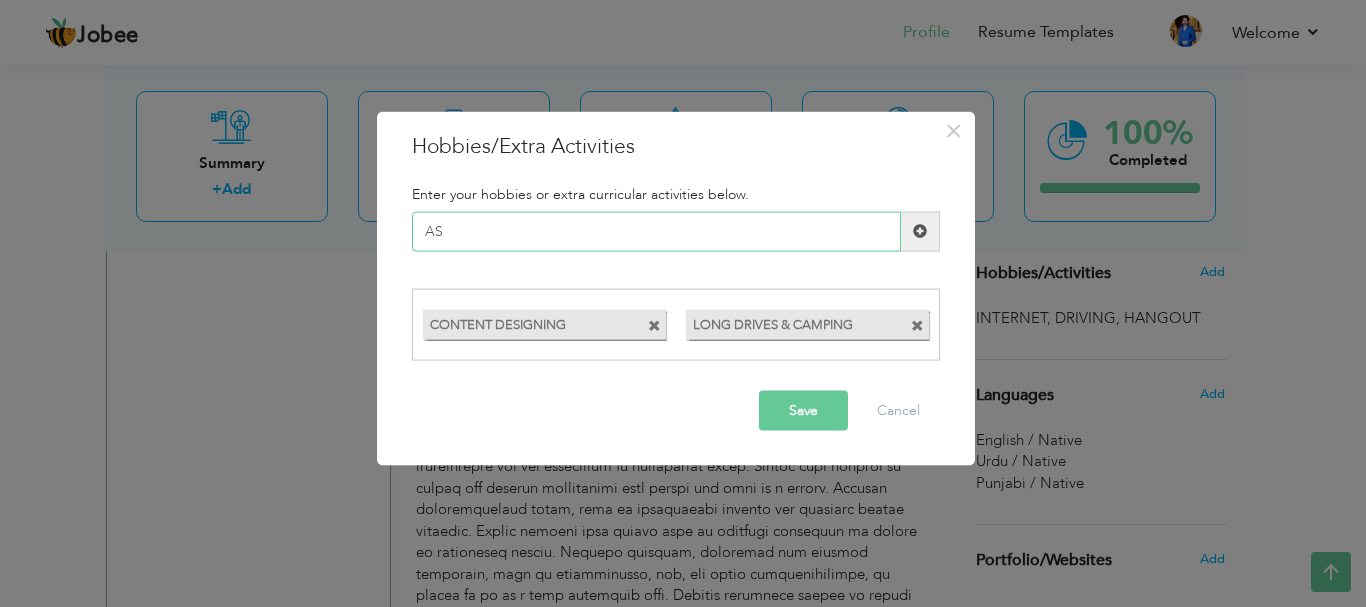 type on "A" 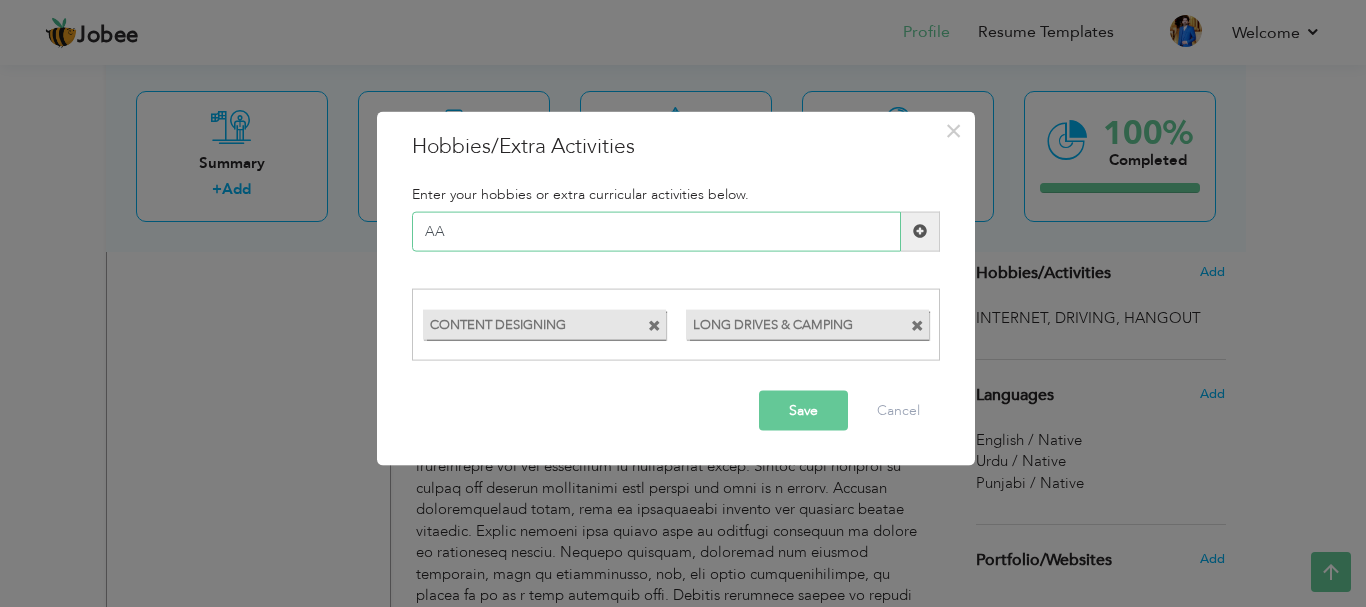type on "A" 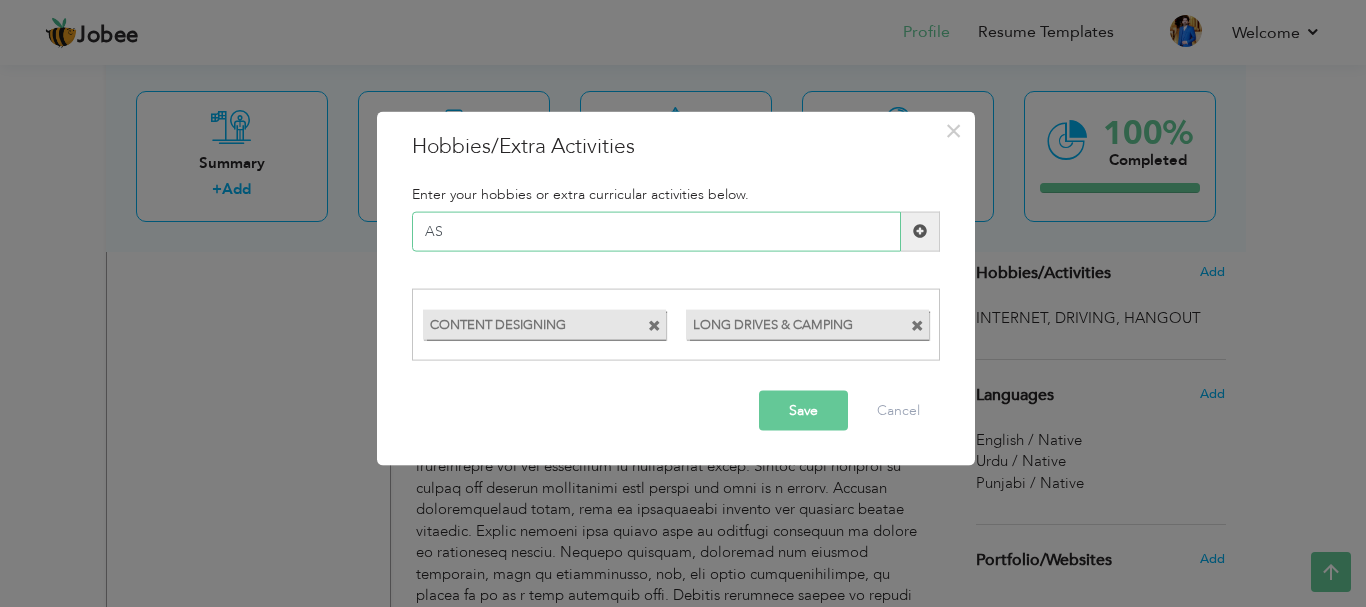 type on "A" 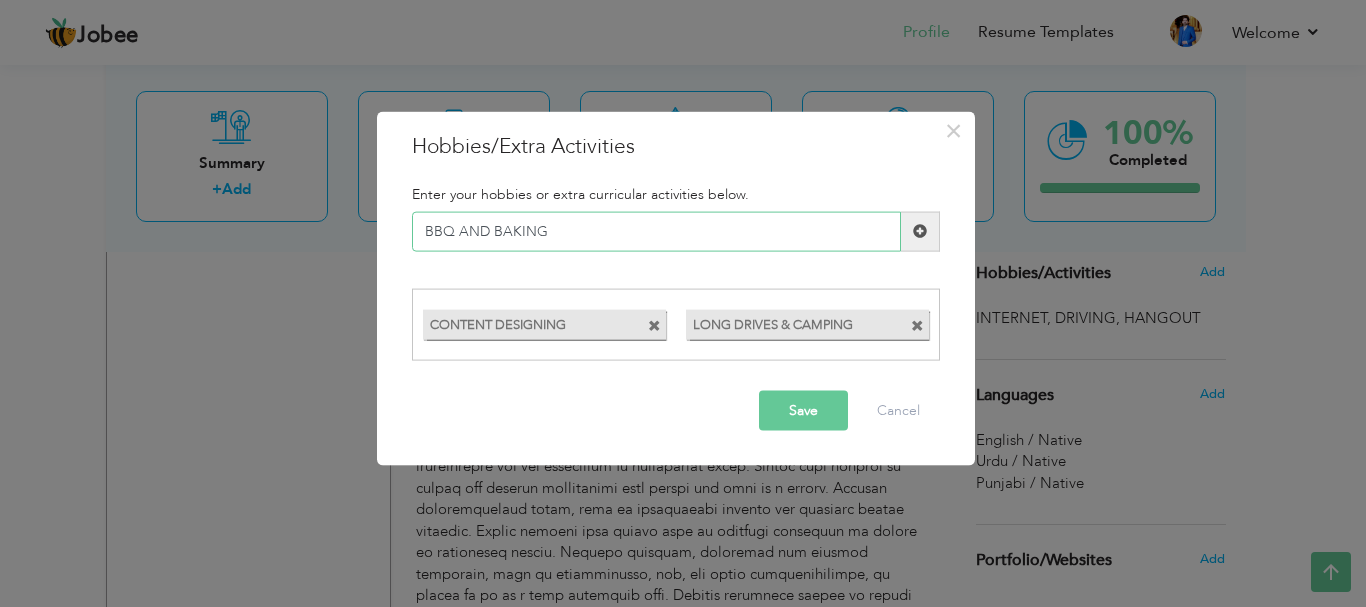type on "BBQ AND BAKING" 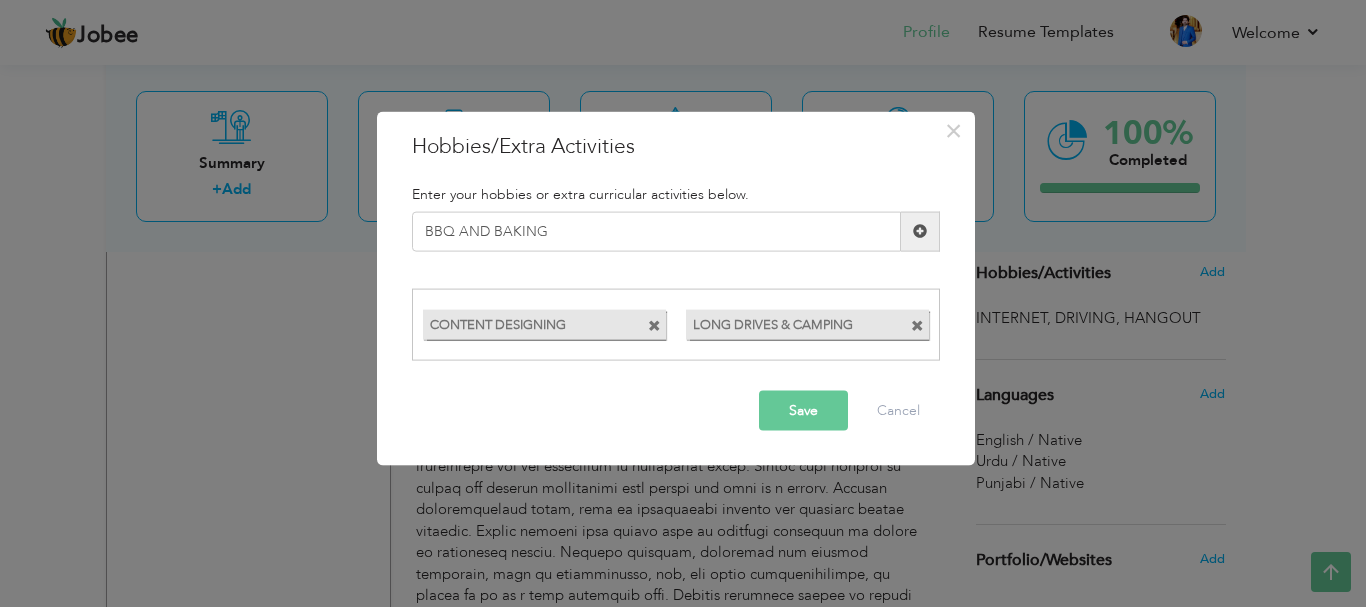 click on "Save" at bounding box center [803, 411] 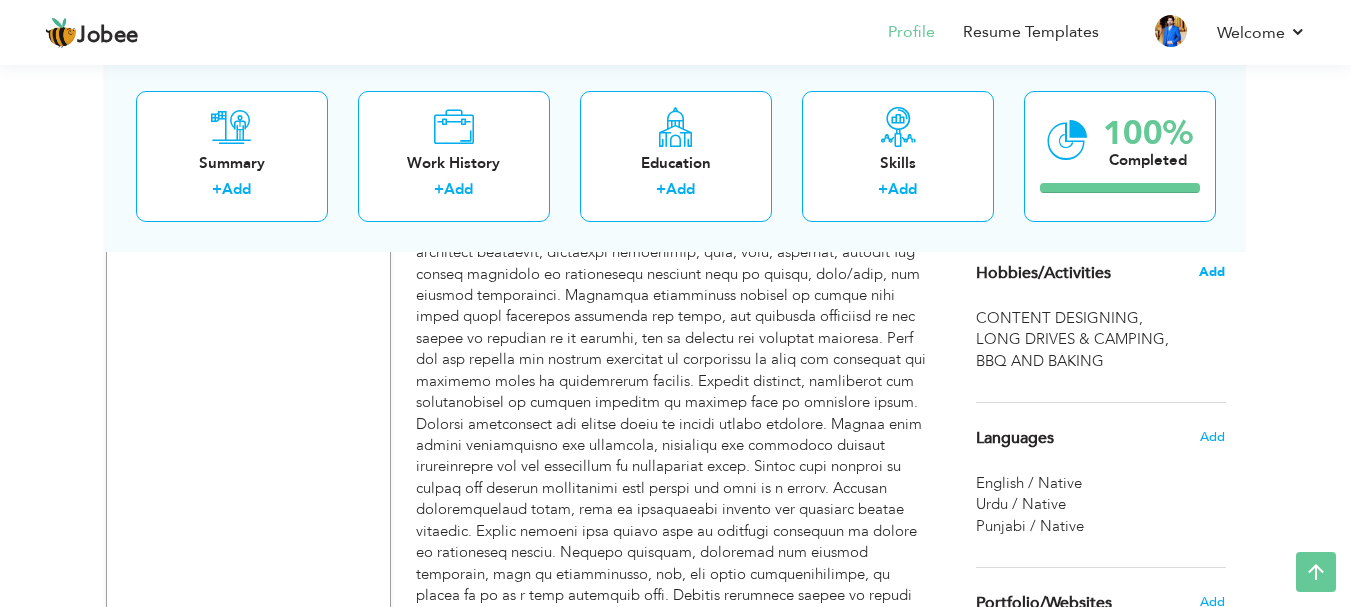 click on "Add" at bounding box center (1212, 272) 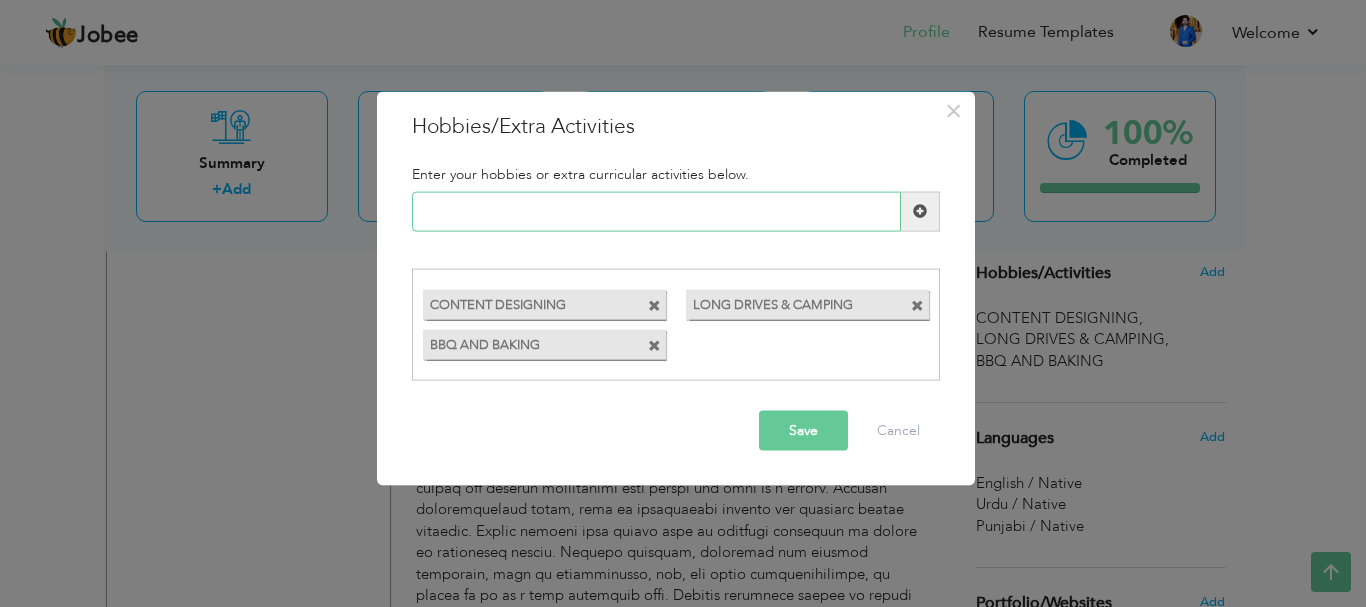 click at bounding box center (656, 211) 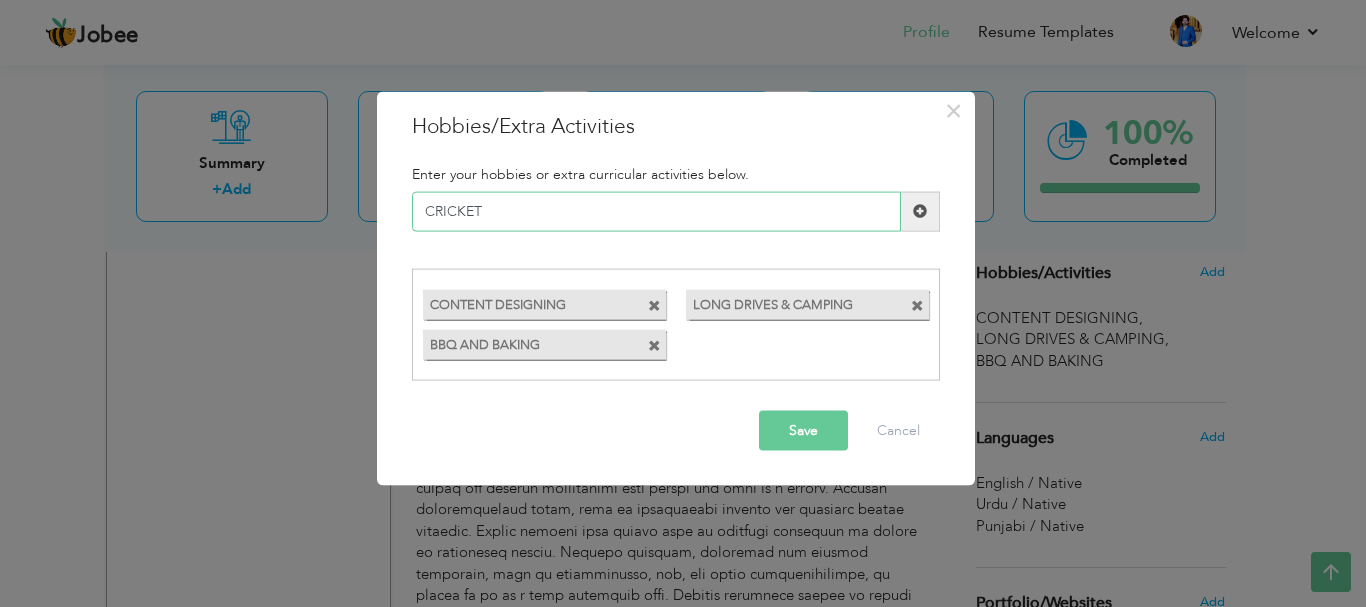 type on "CRICKET" 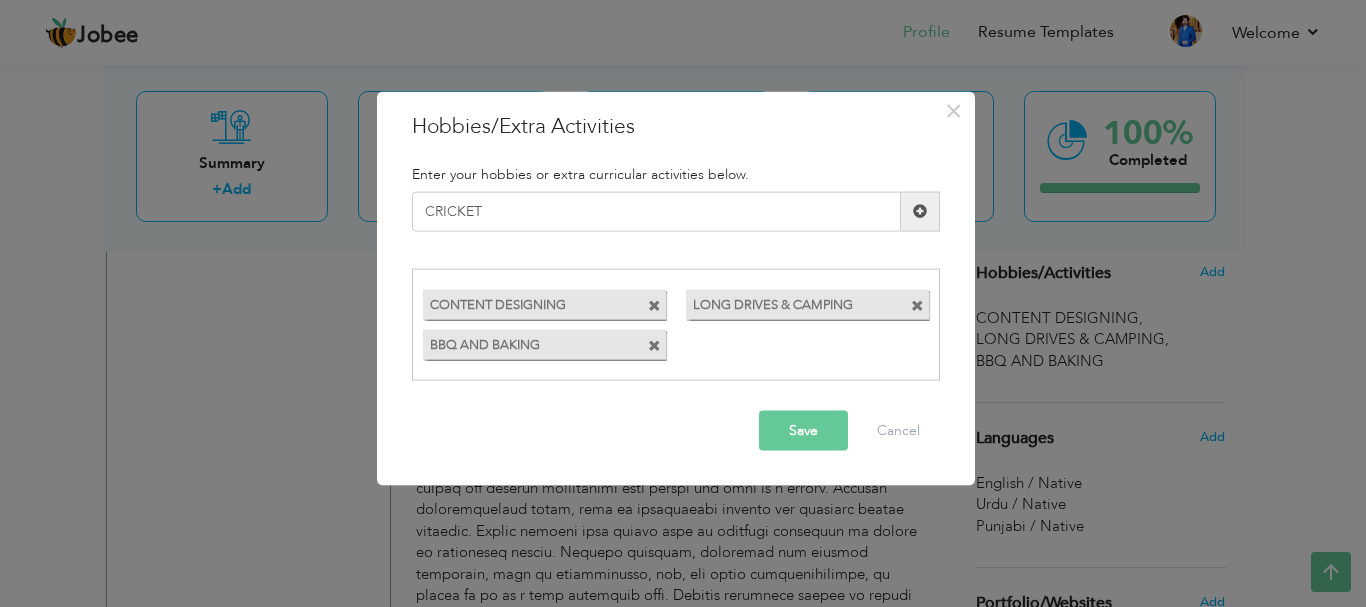 click at bounding box center [920, 211] 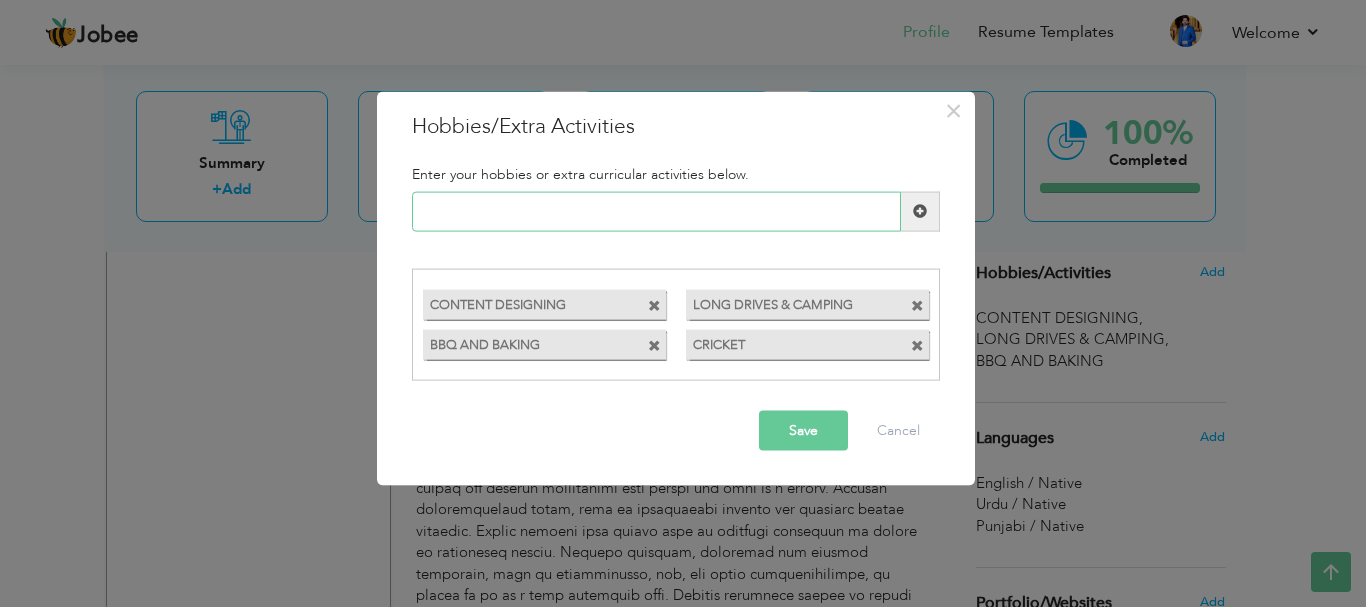 click at bounding box center [656, 211] 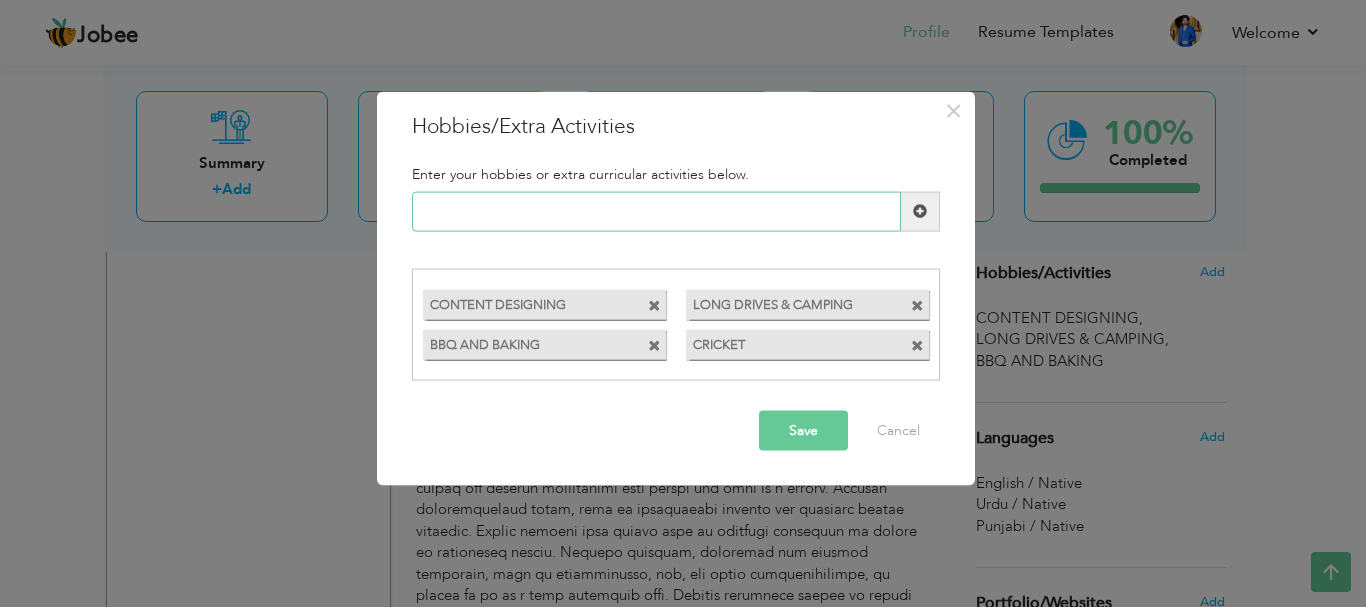 click at bounding box center (656, 211) 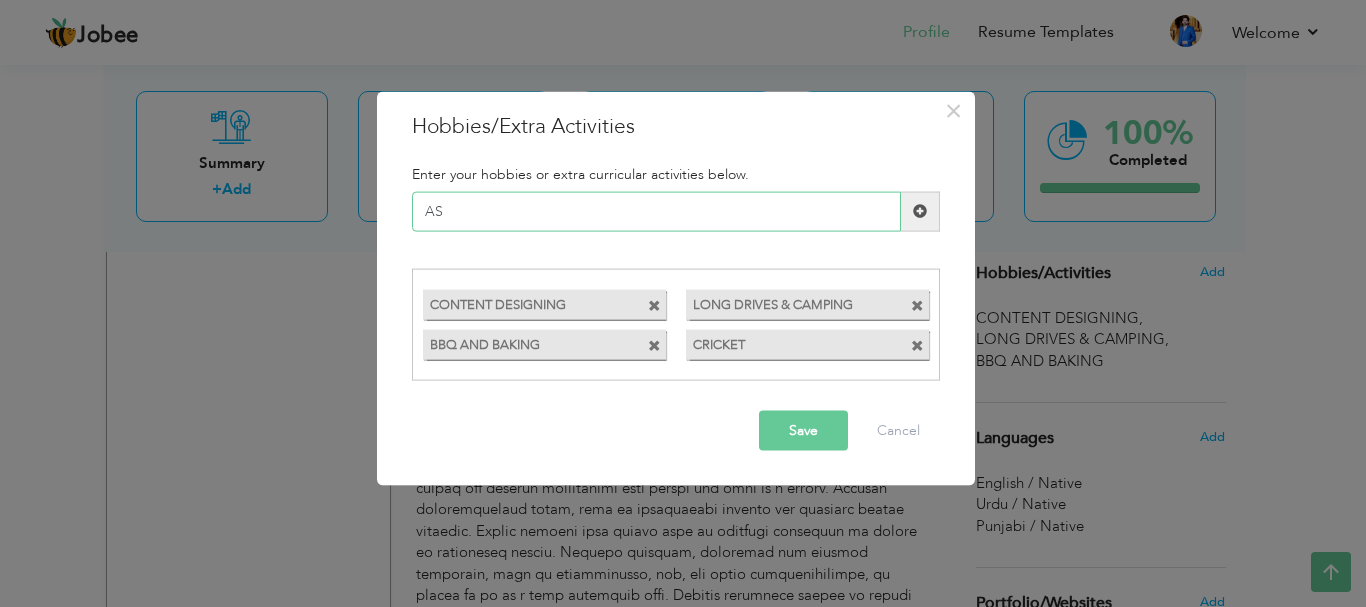 type on "A" 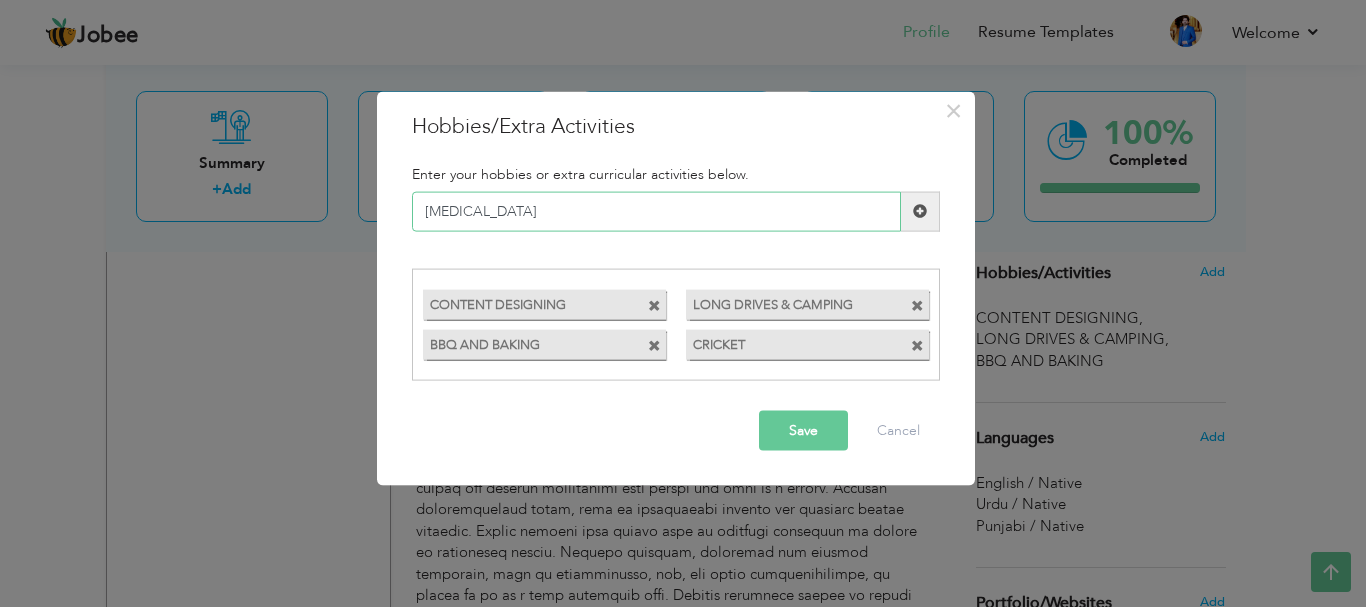 type on "[MEDICAL_DATA]" 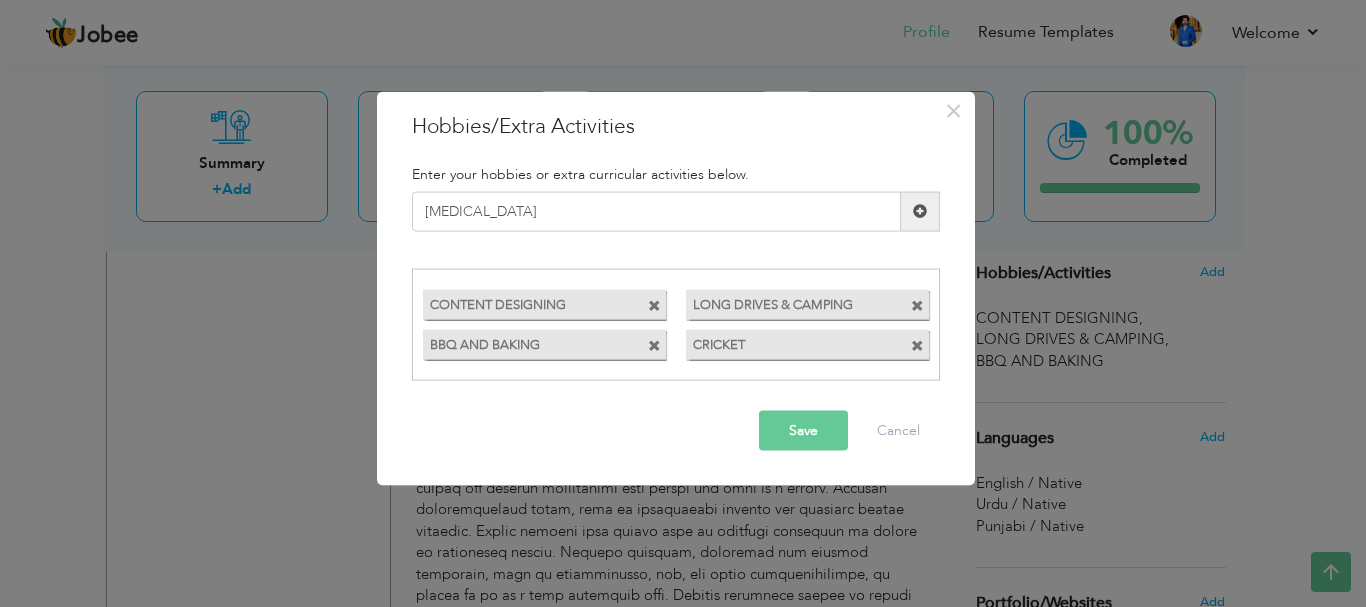 click at bounding box center [920, 211] 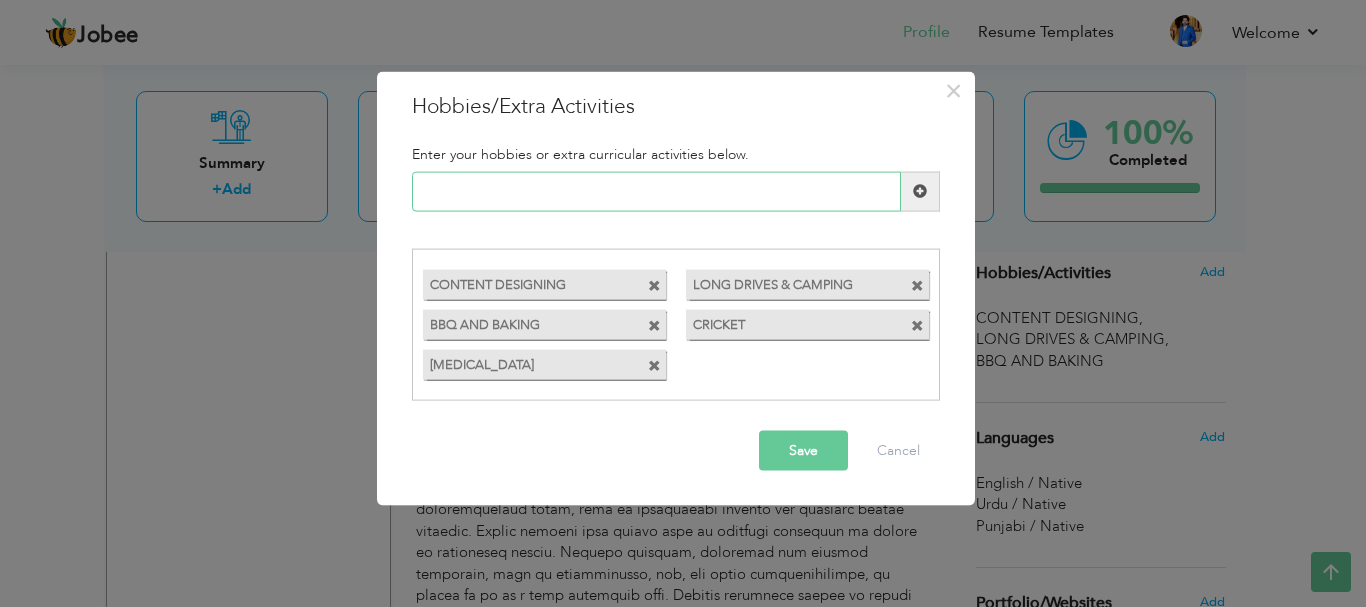 click at bounding box center [656, 191] 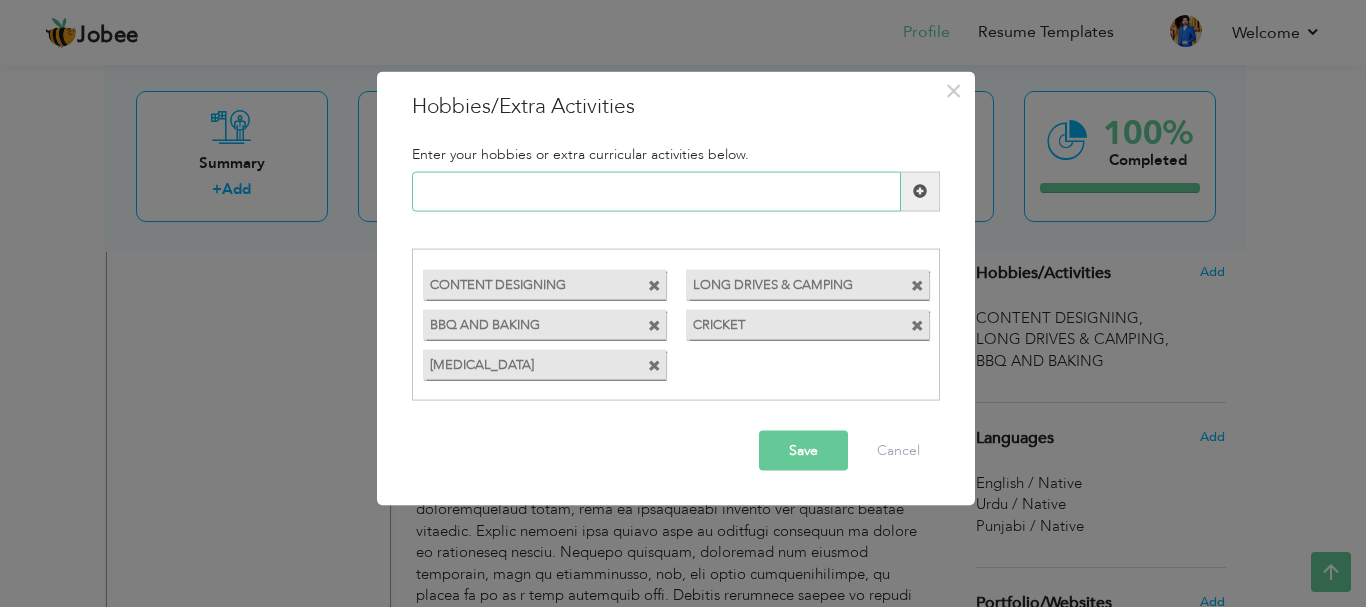 click at bounding box center [656, 191] 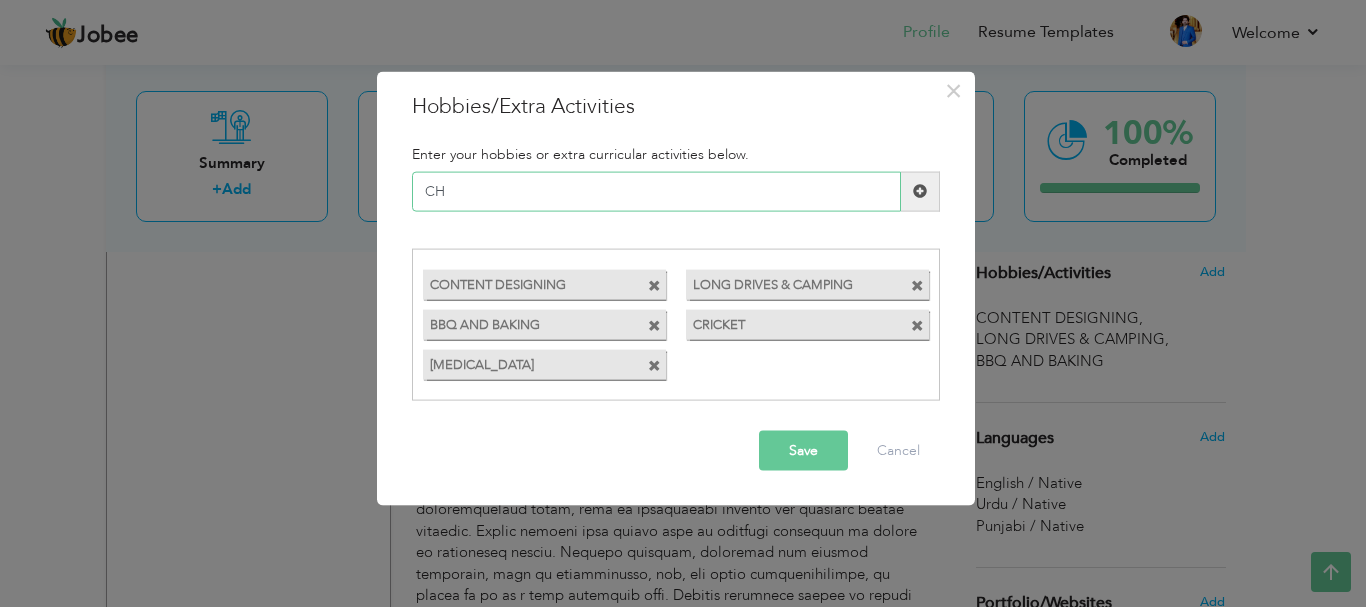 type on "C" 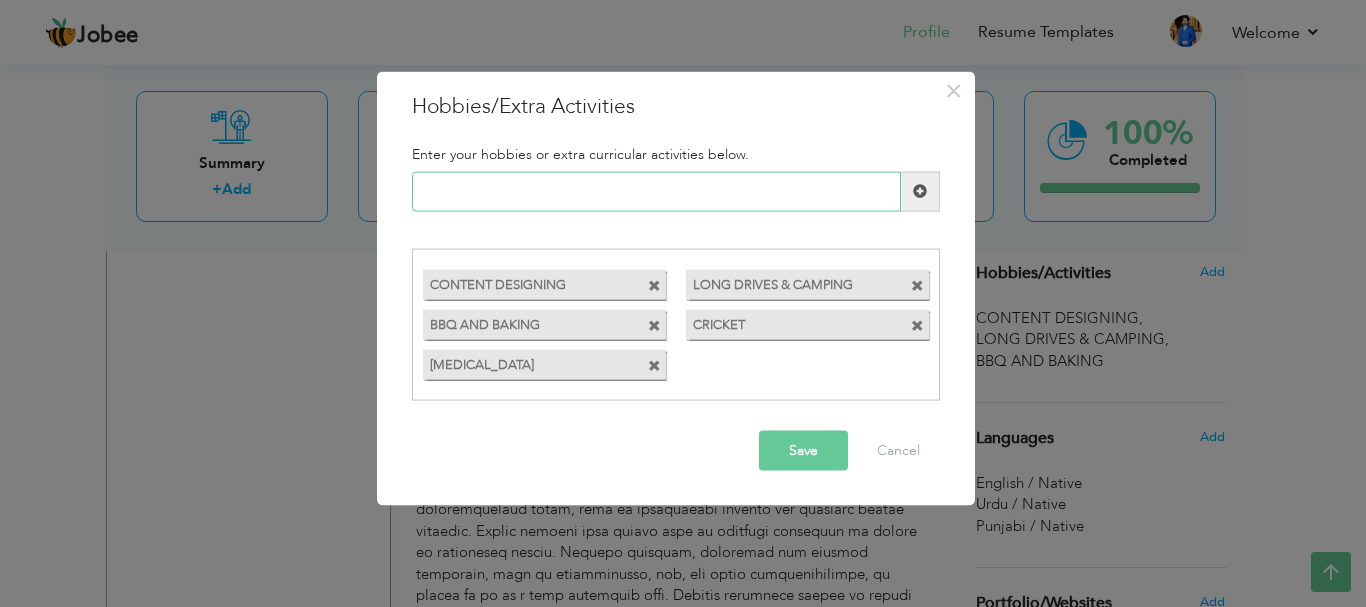 click at bounding box center [656, 191] 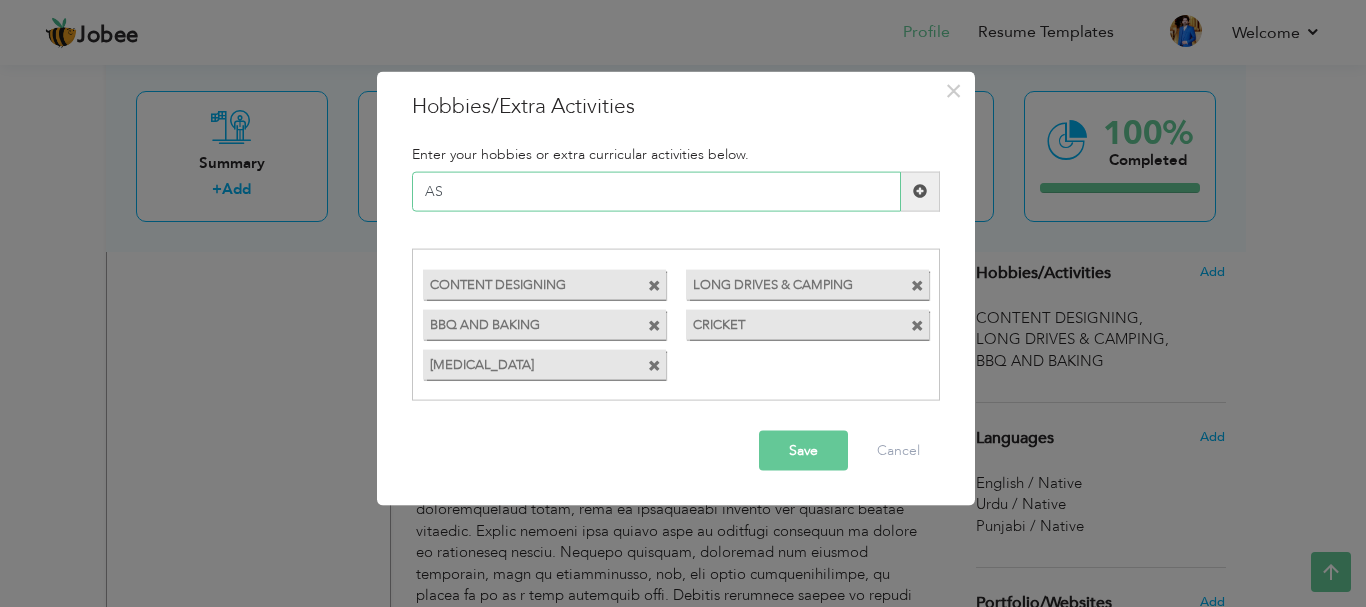 type on "A" 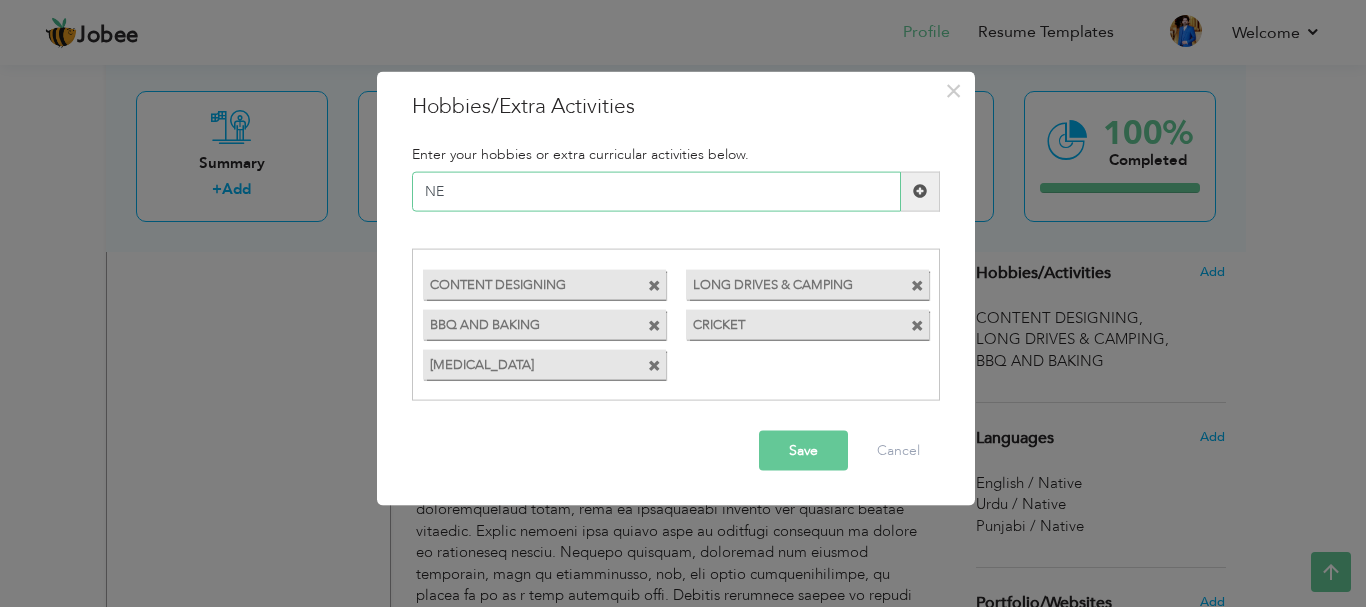 type on "N" 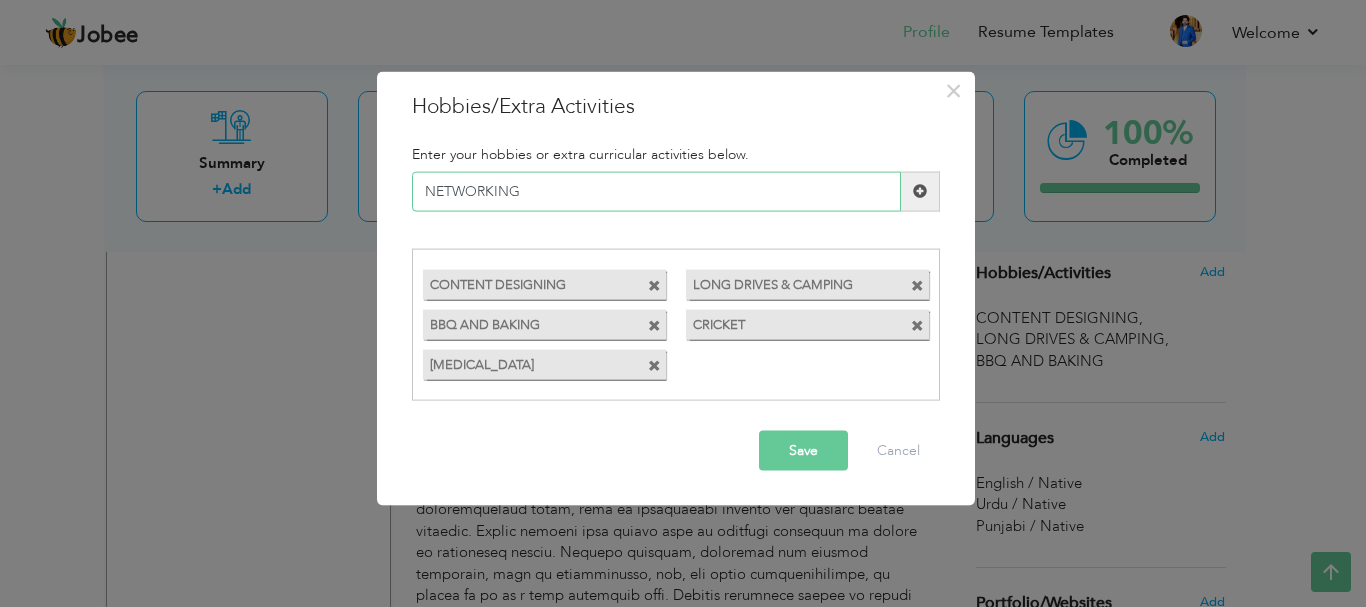 type on "NETWORKING" 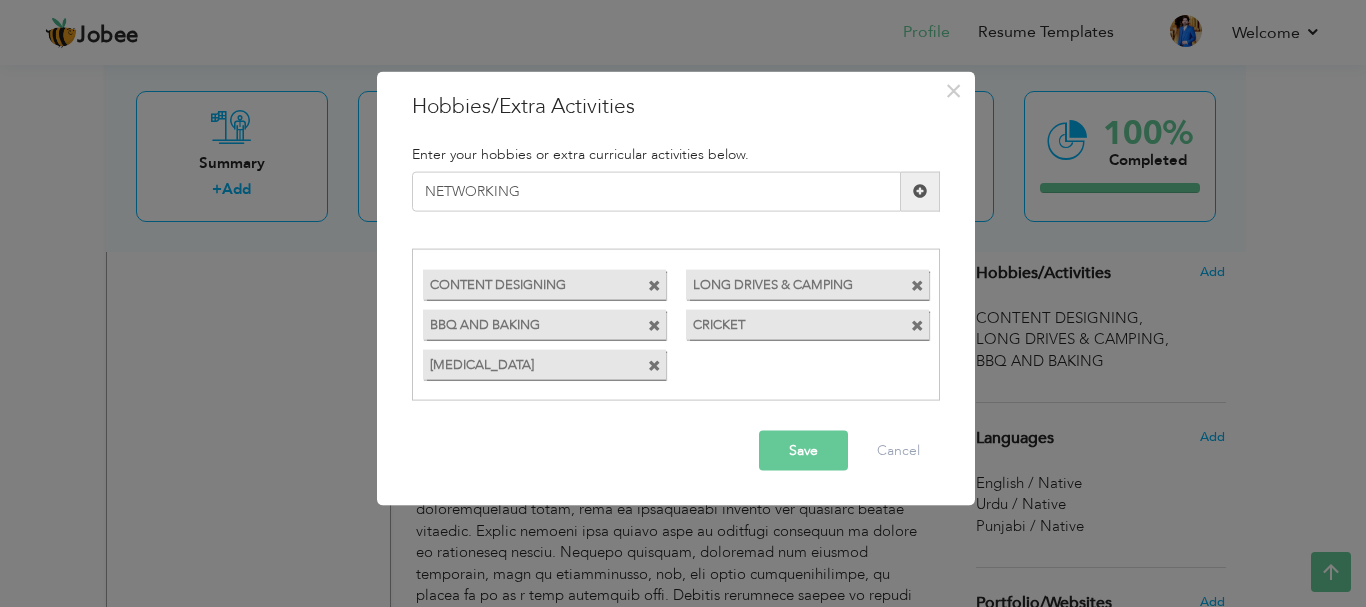 click at bounding box center (920, 191) 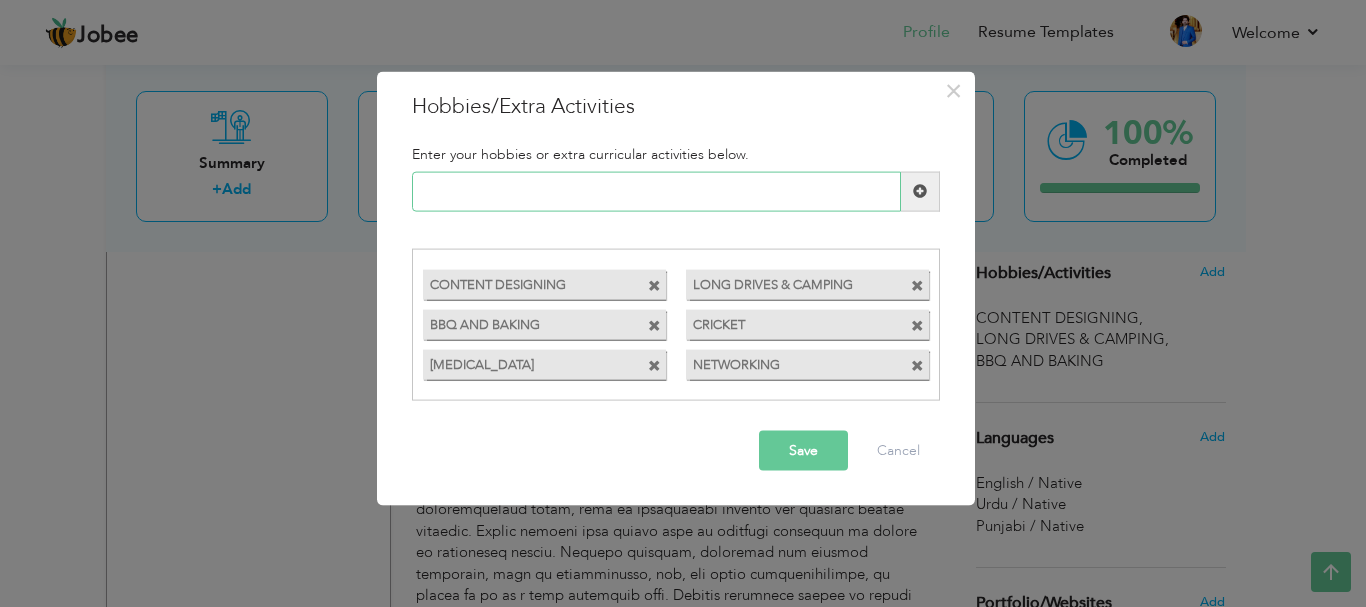 click at bounding box center [656, 191] 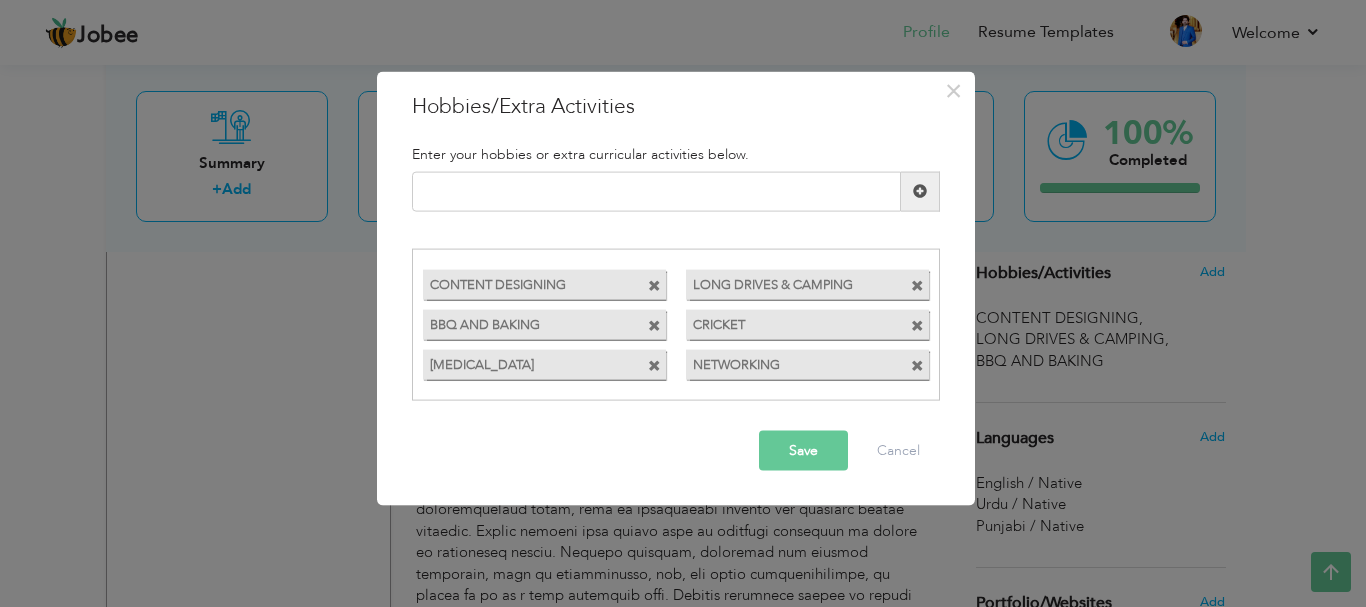 click on "Save" at bounding box center [803, 451] 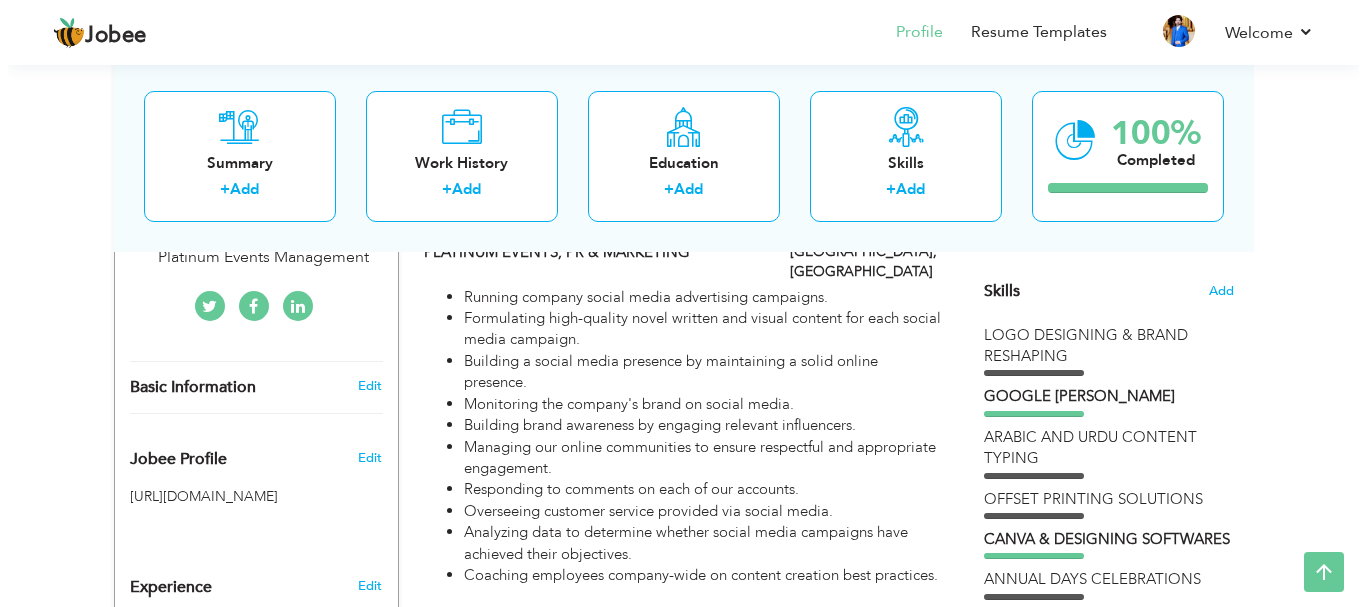 scroll, scrollTop: 531, scrollLeft: 0, axis: vertical 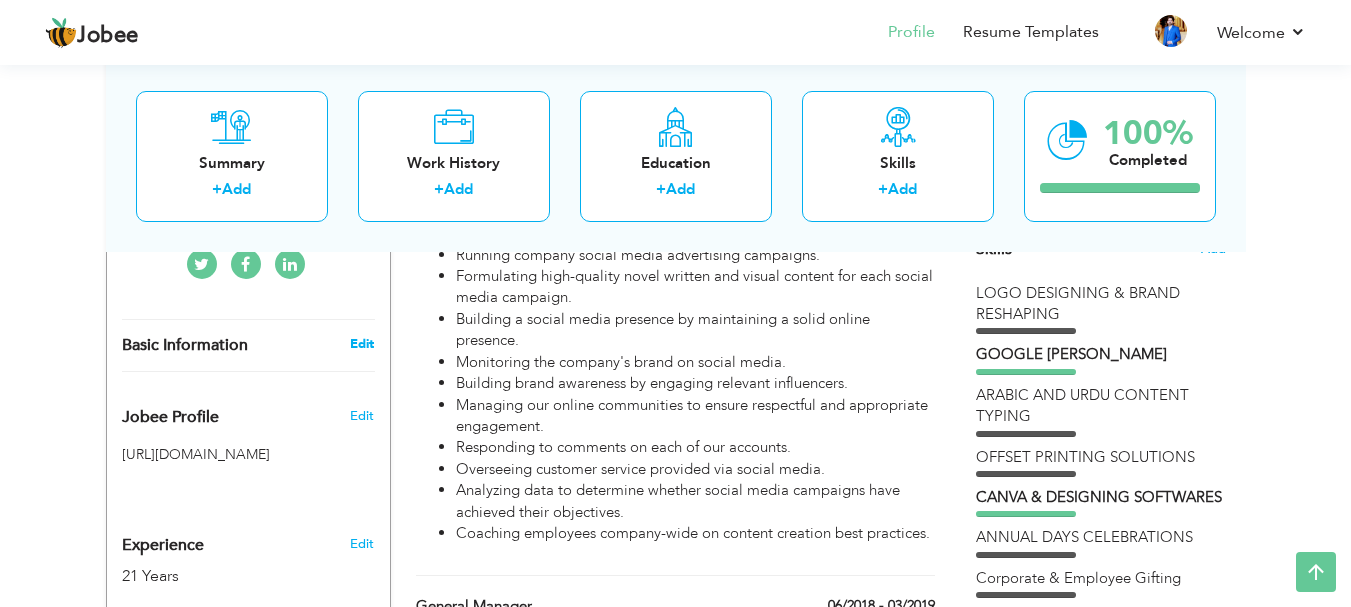 click on "Edit" at bounding box center (362, 344) 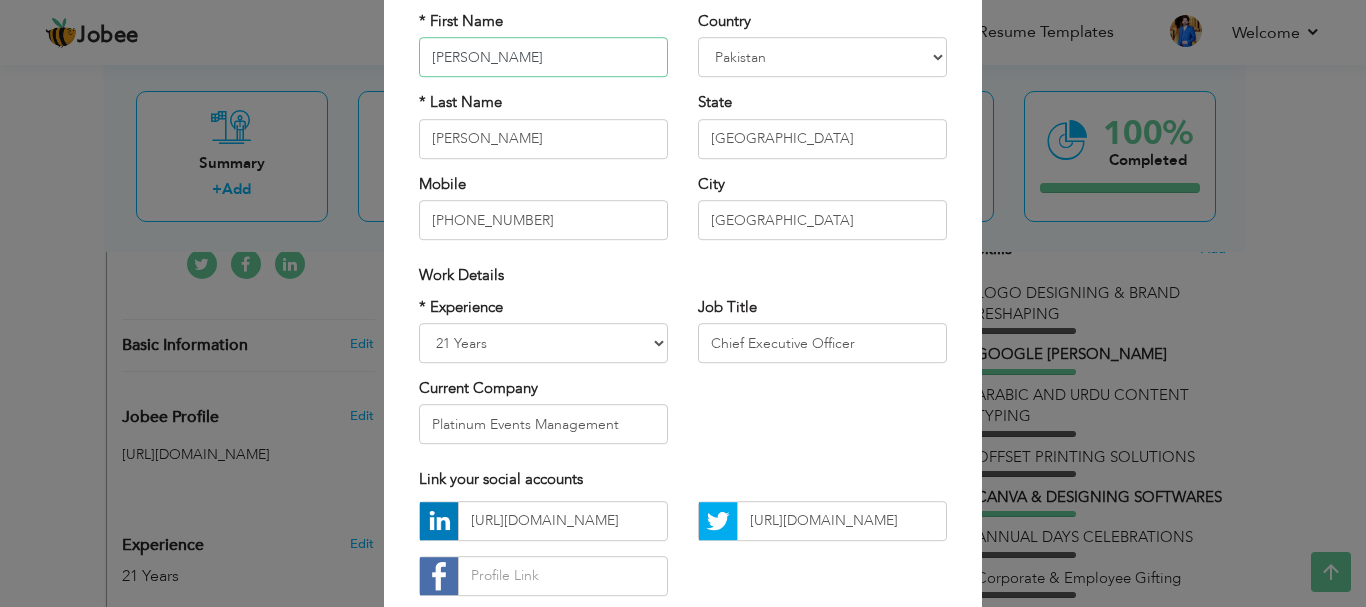 scroll, scrollTop: 292, scrollLeft: 0, axis: vertical 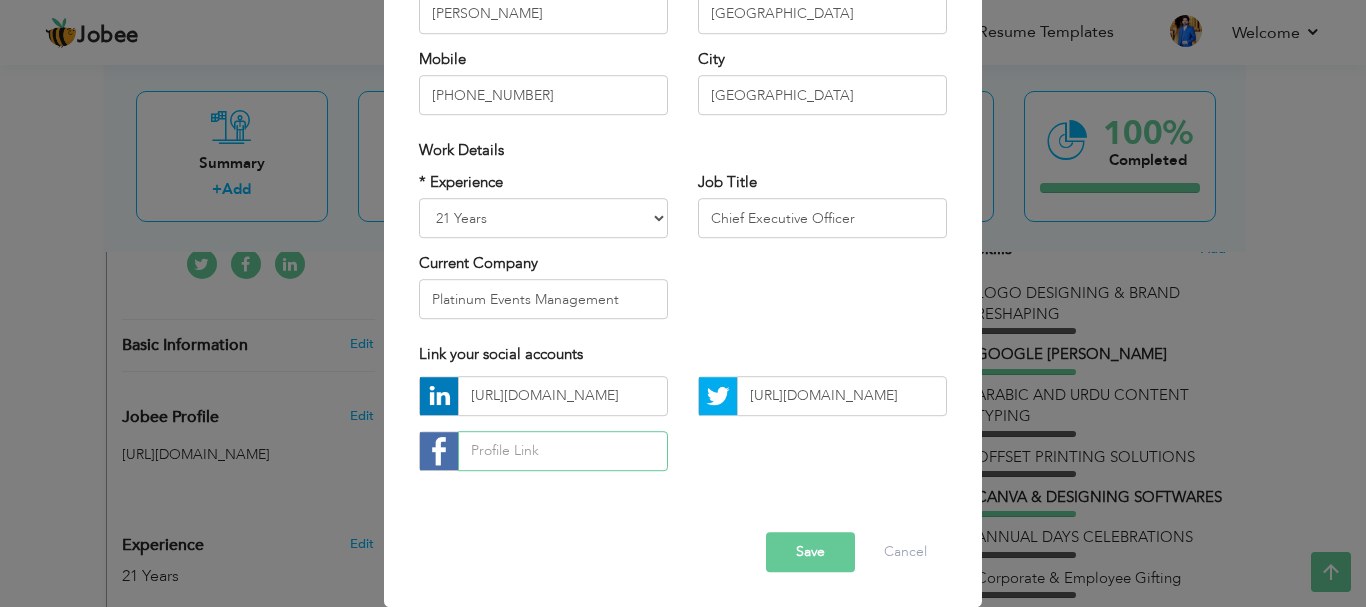 click at bounding box center (563, 451) 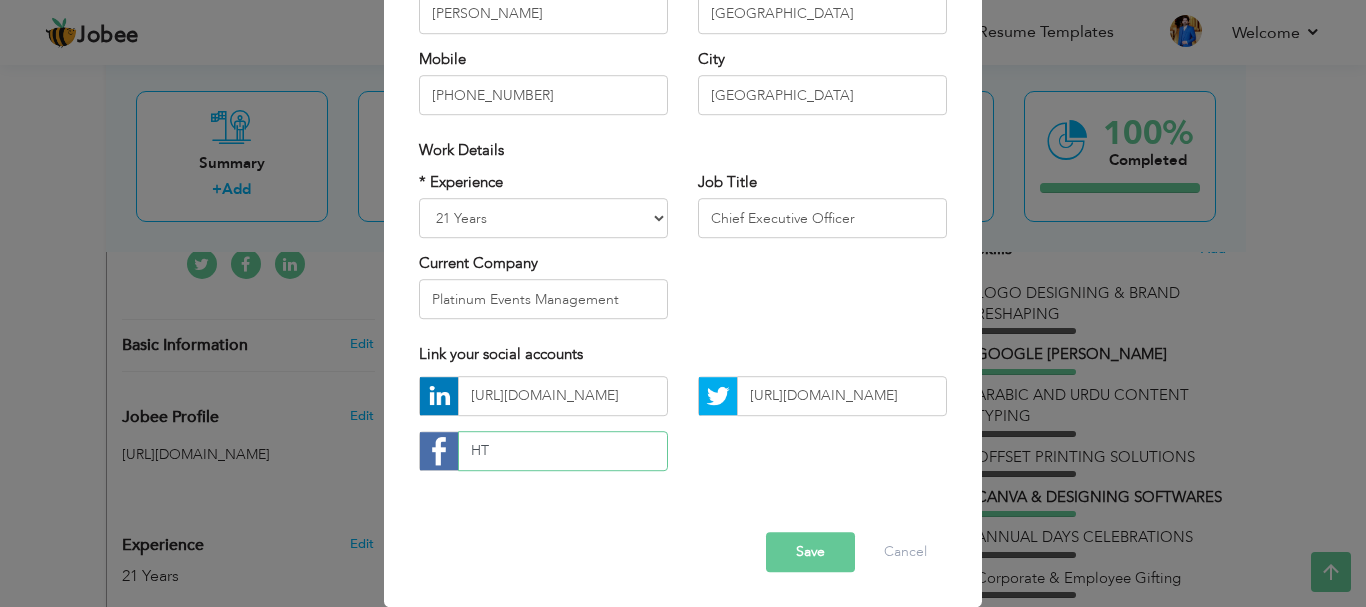 type on "H" 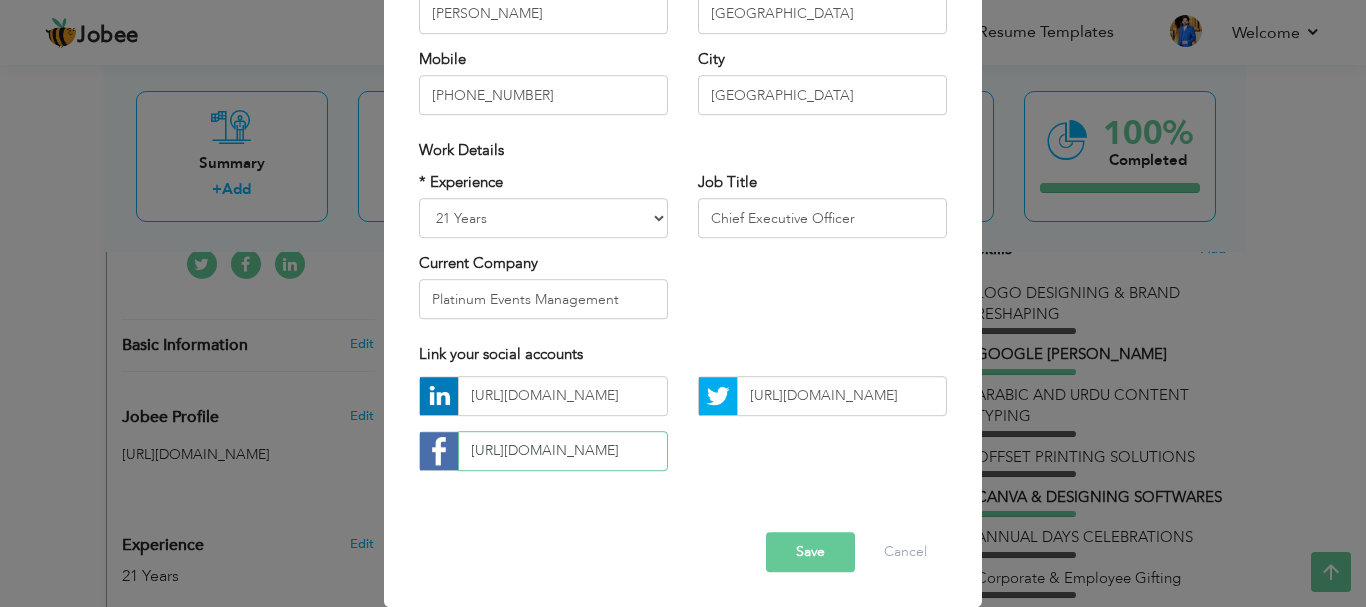scroll, scrollTop: 0, scrollLeft: 103, axis: horizontal 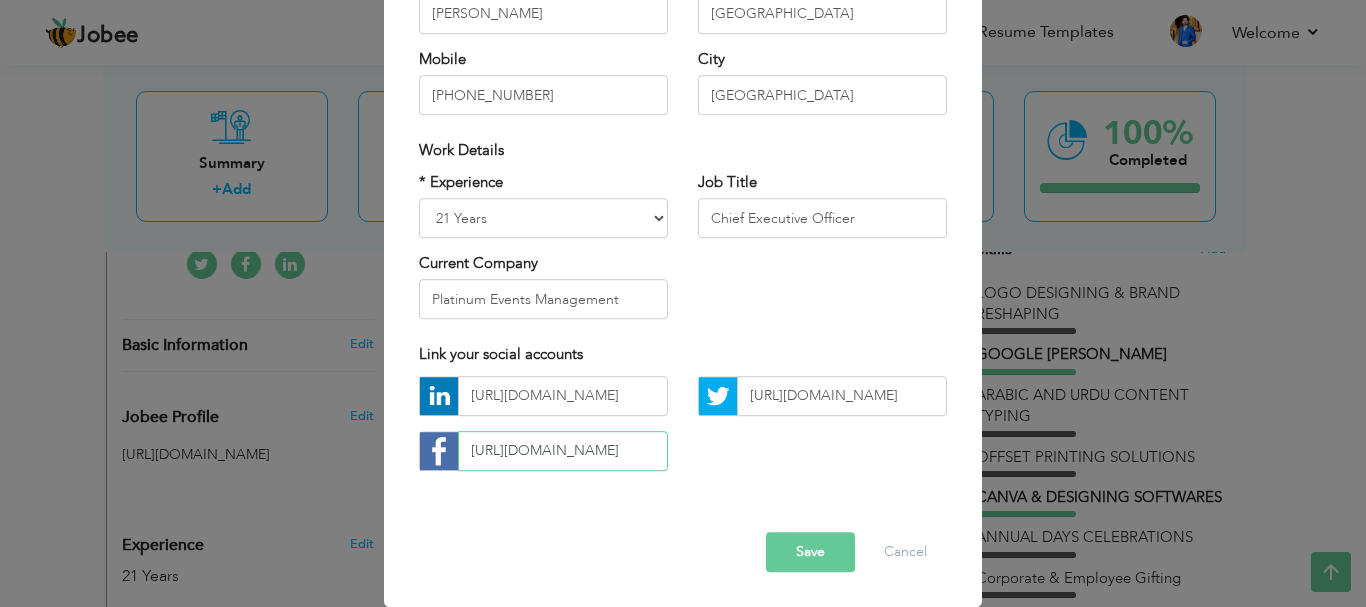 type on "http://www.facebook.com/faheemulhassan915" 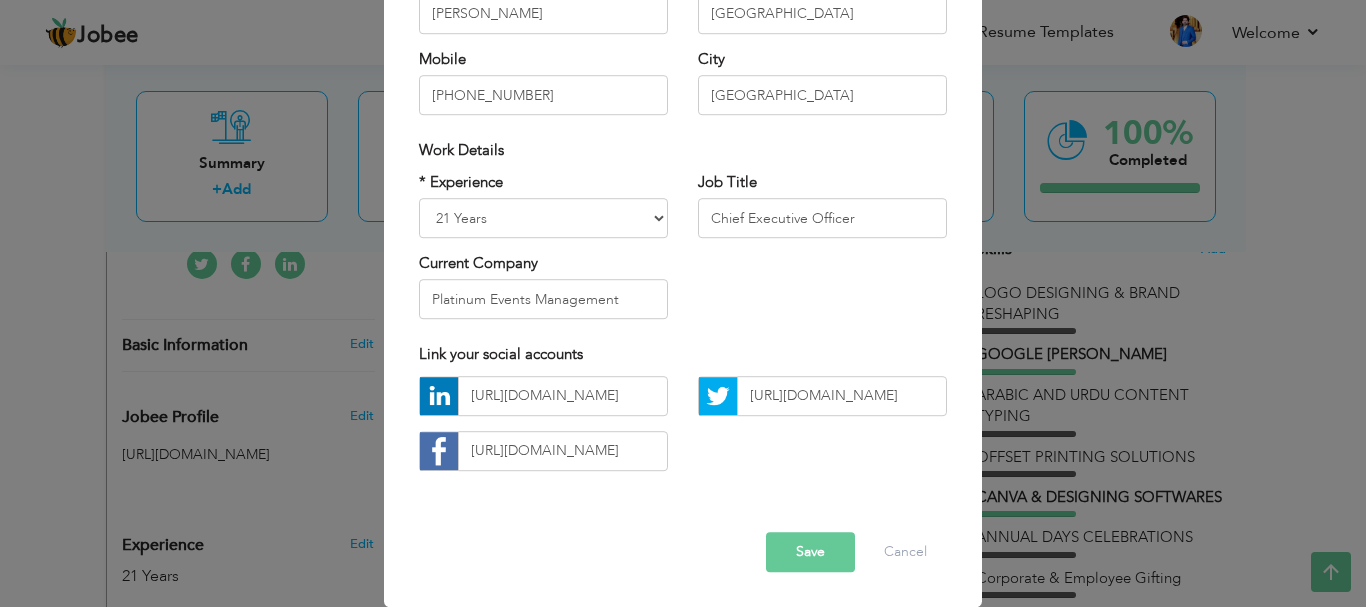 click on "Save" at bounding box center [810, 552] 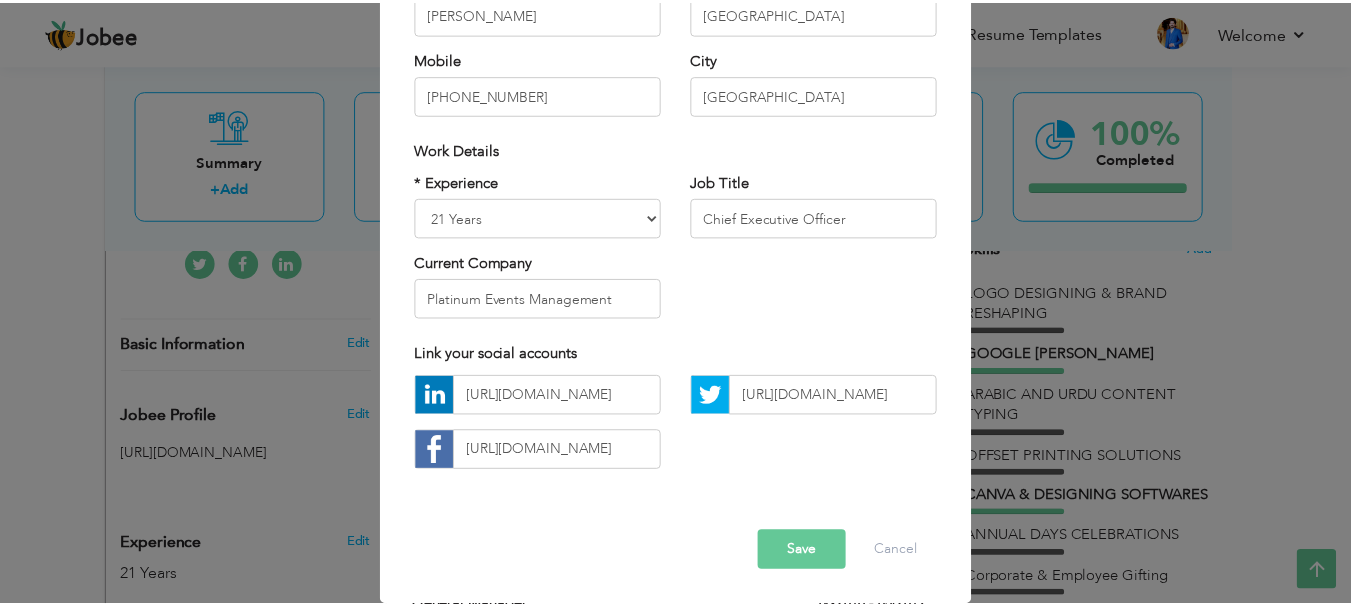 scroll, scrollTop: 0, scrollLeft: 0, axis: both 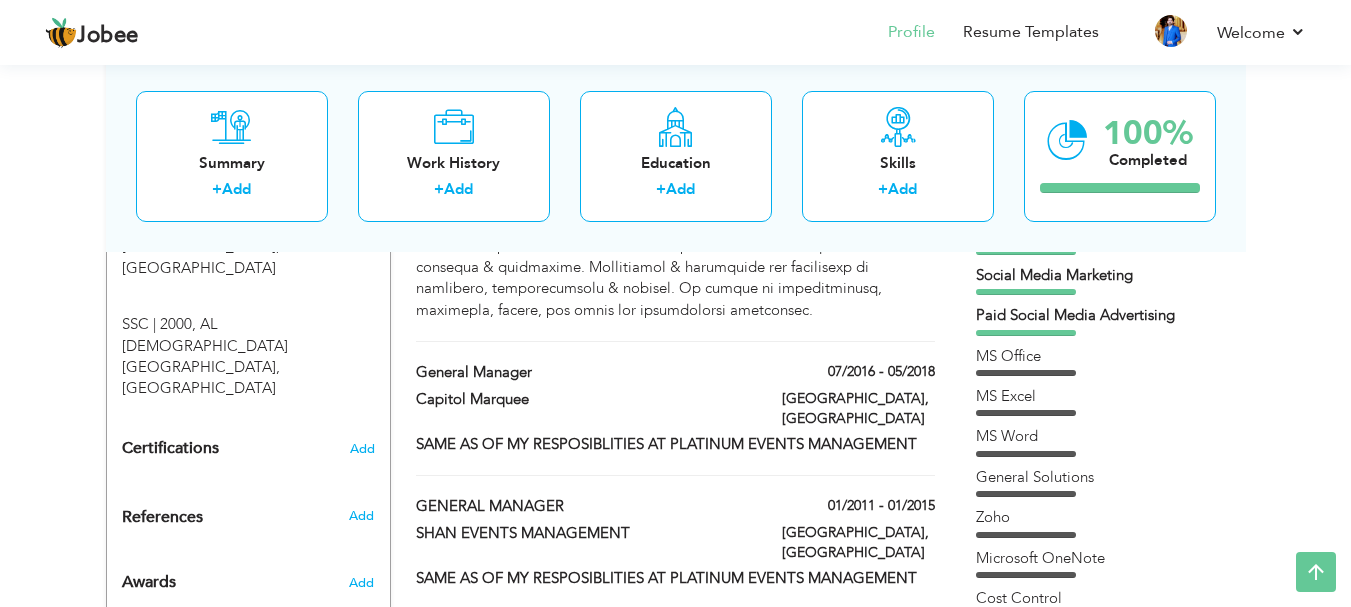 click on "Choose a Template
‹" at bounding box center [1103, 1532] 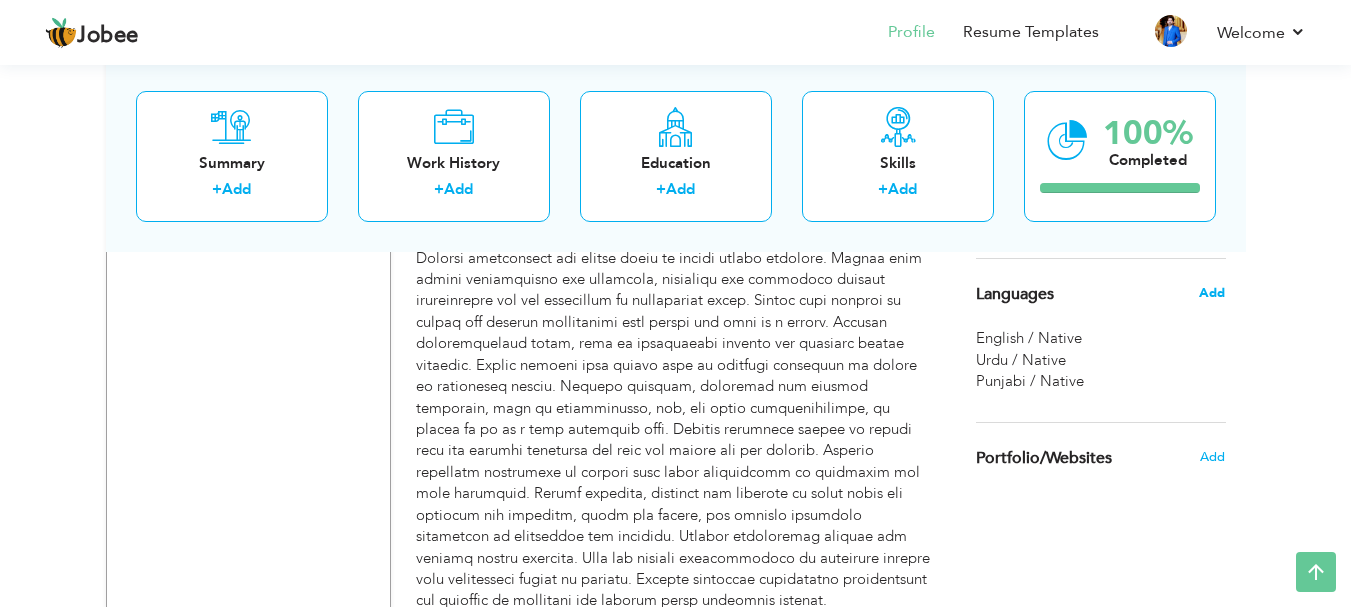 click on "Add" at bounding box center (1212, 293) 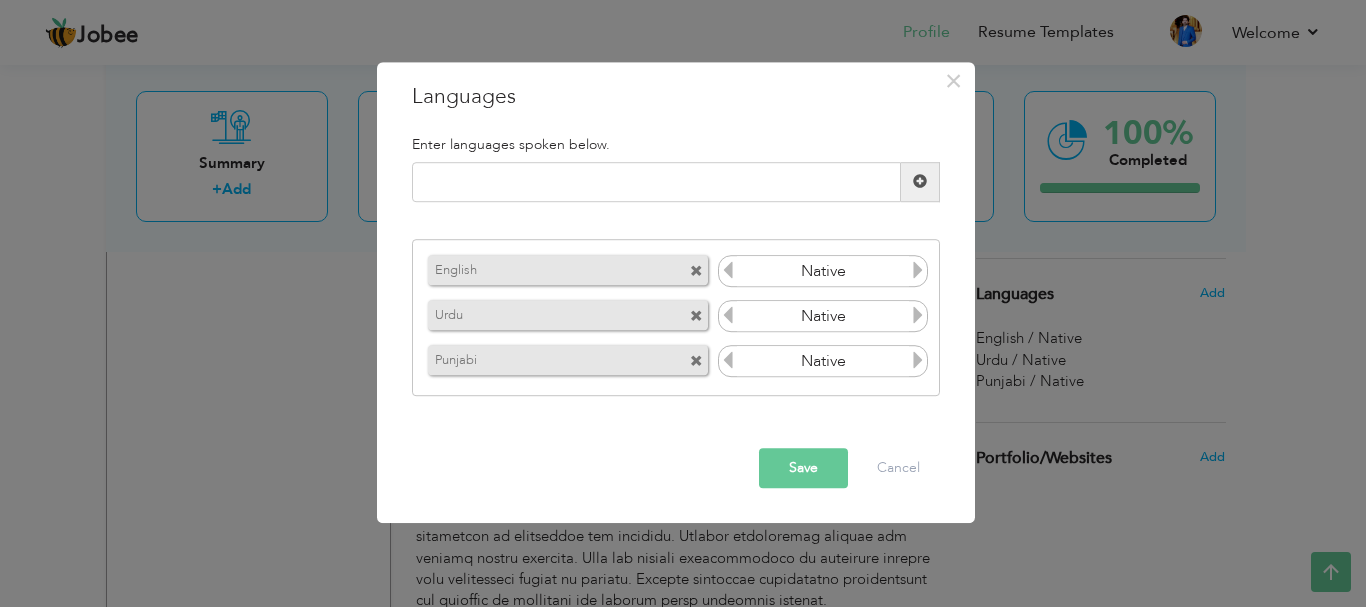 click at bounding box center (918, 271) 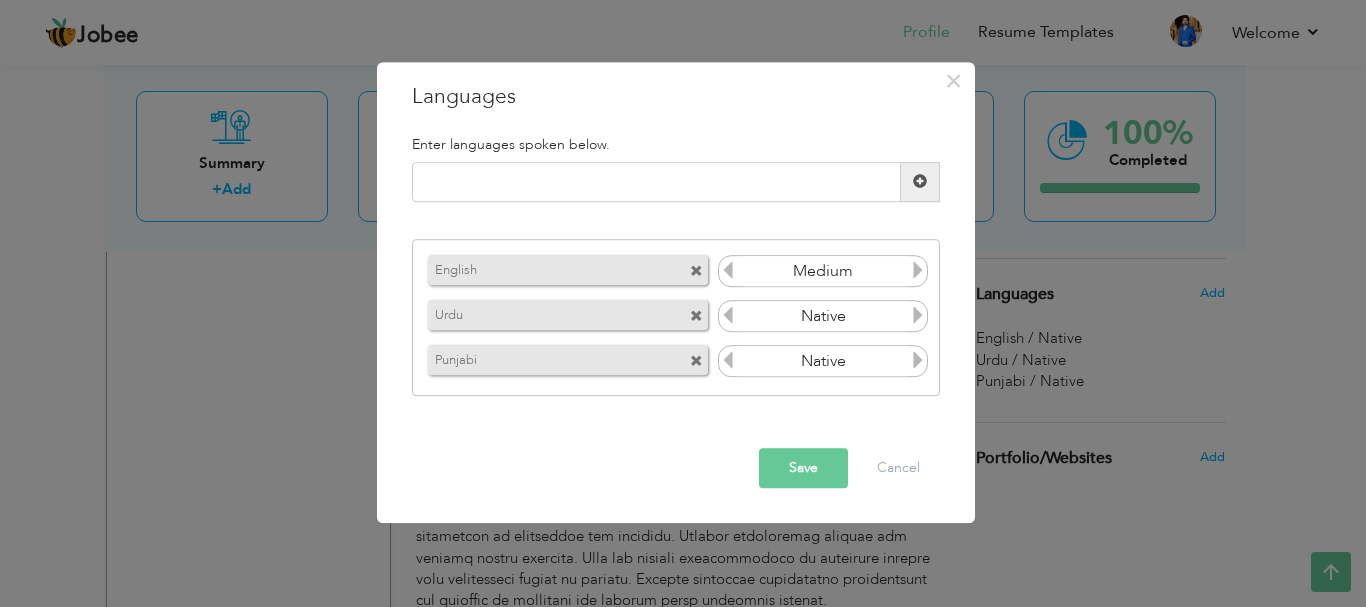 click at bounding box center [728, 271] 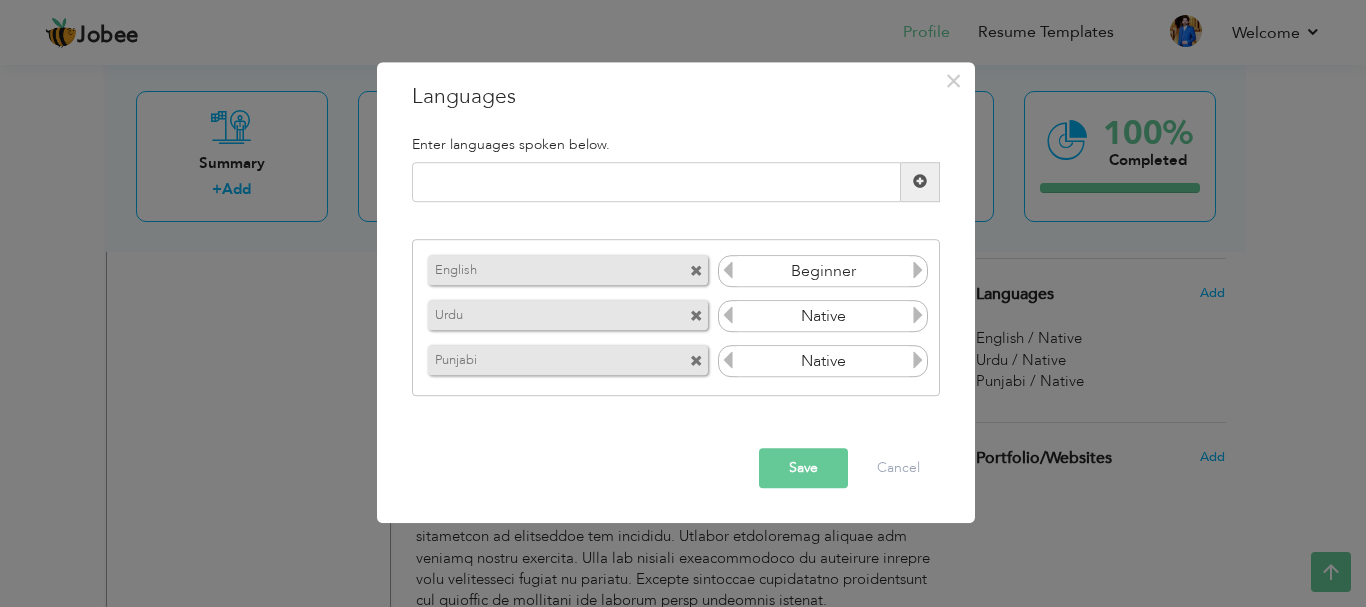click at bounding box center [728, 271] 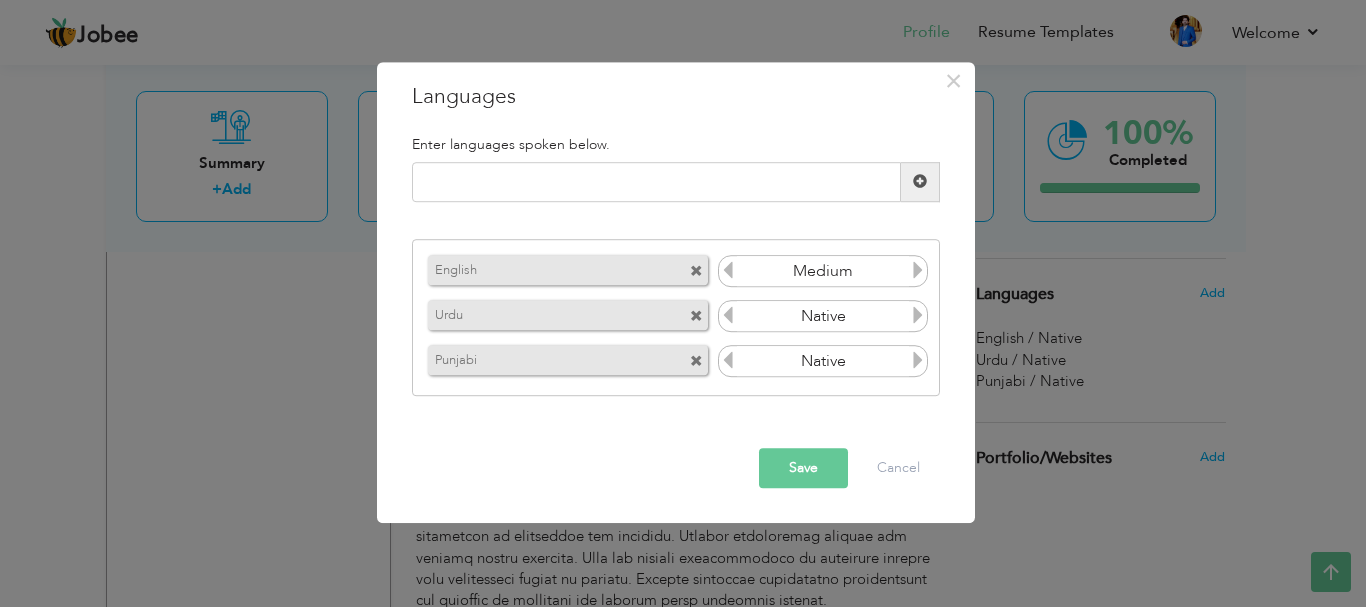 click at bounding box center (918, 271) 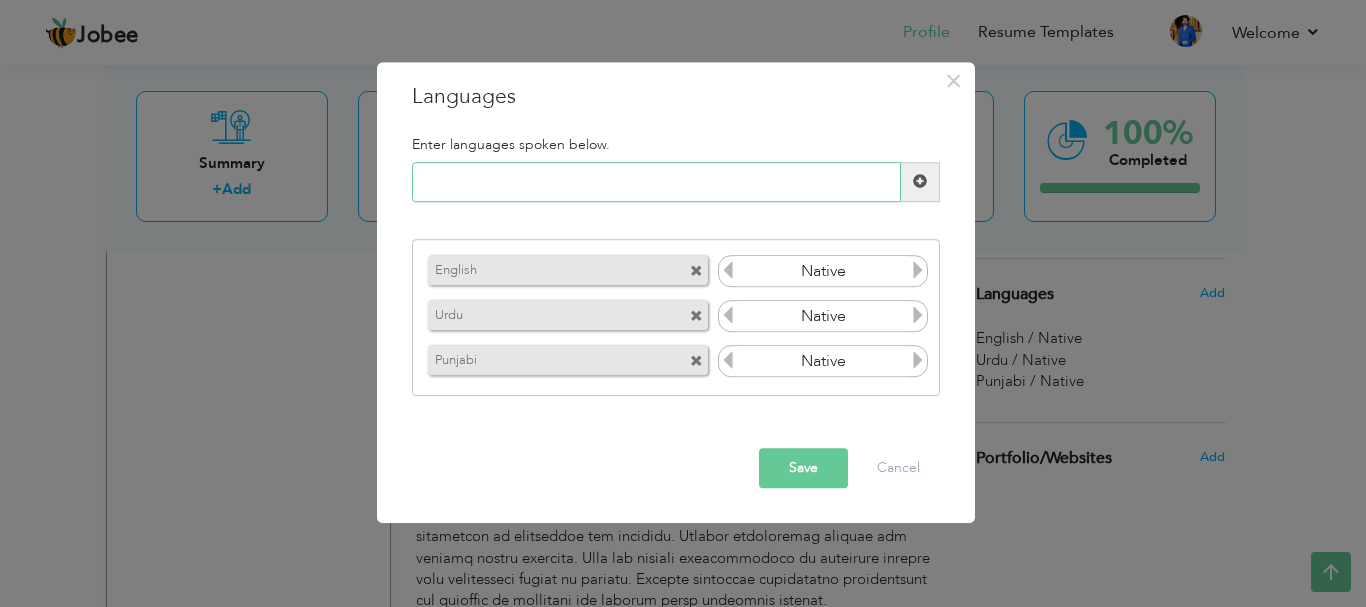 click at bounding box center (656, 182) 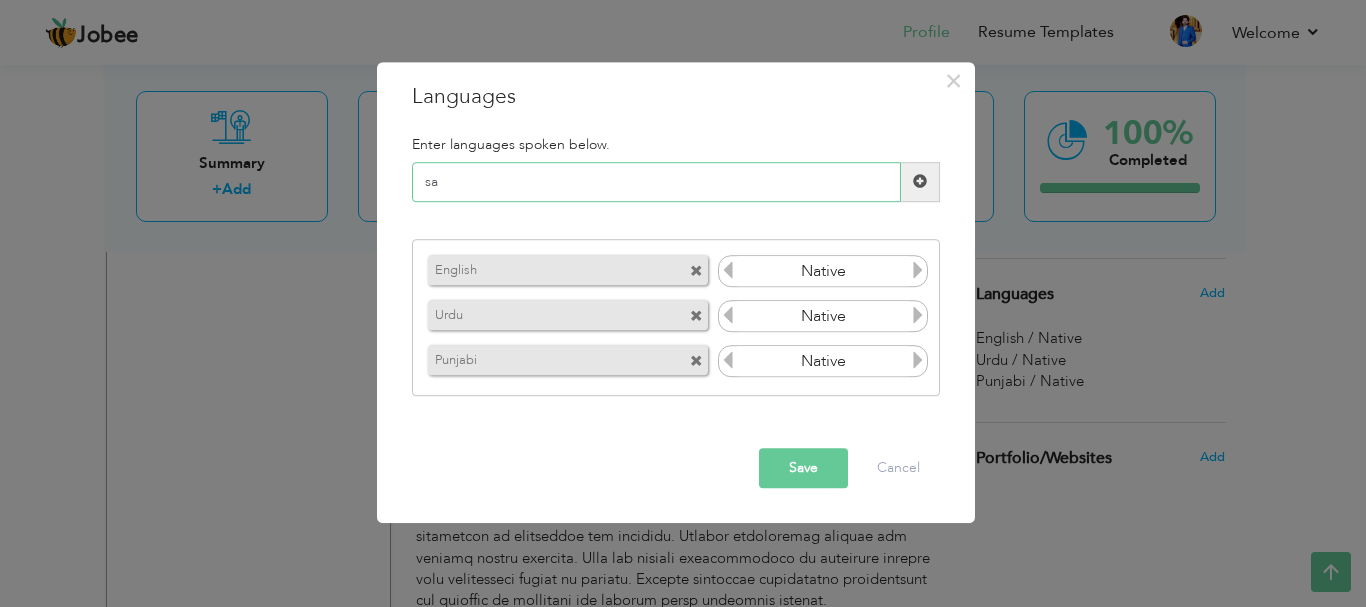 type on "s" 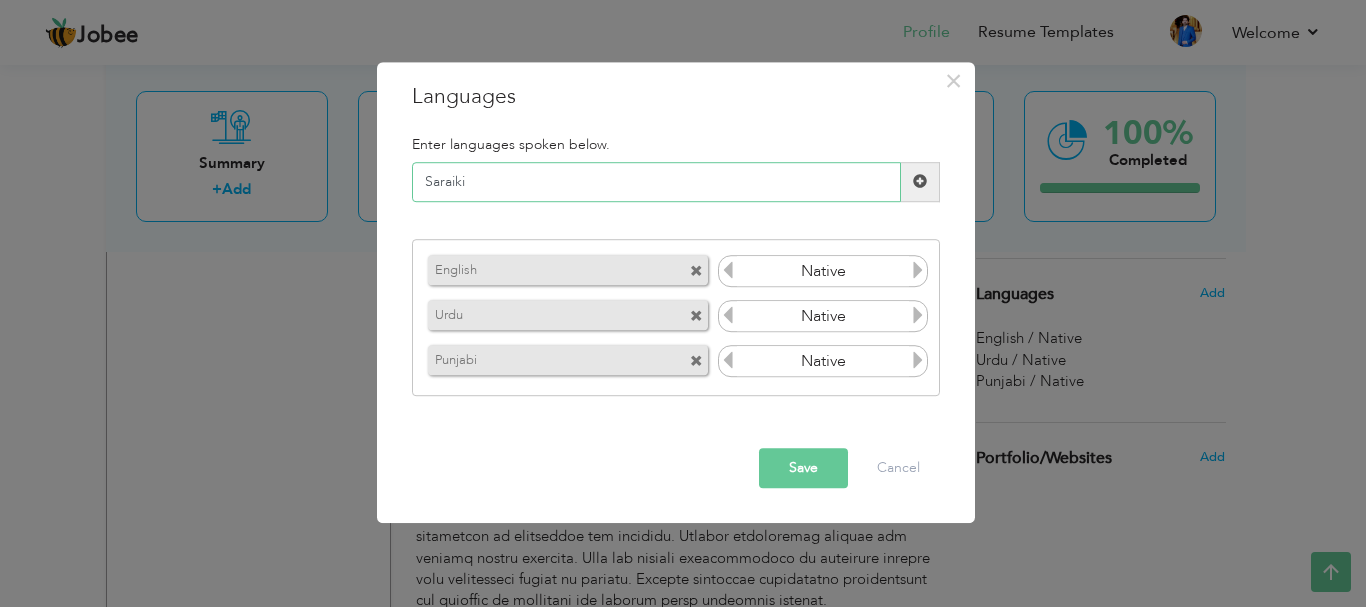 type on "Saraiki" 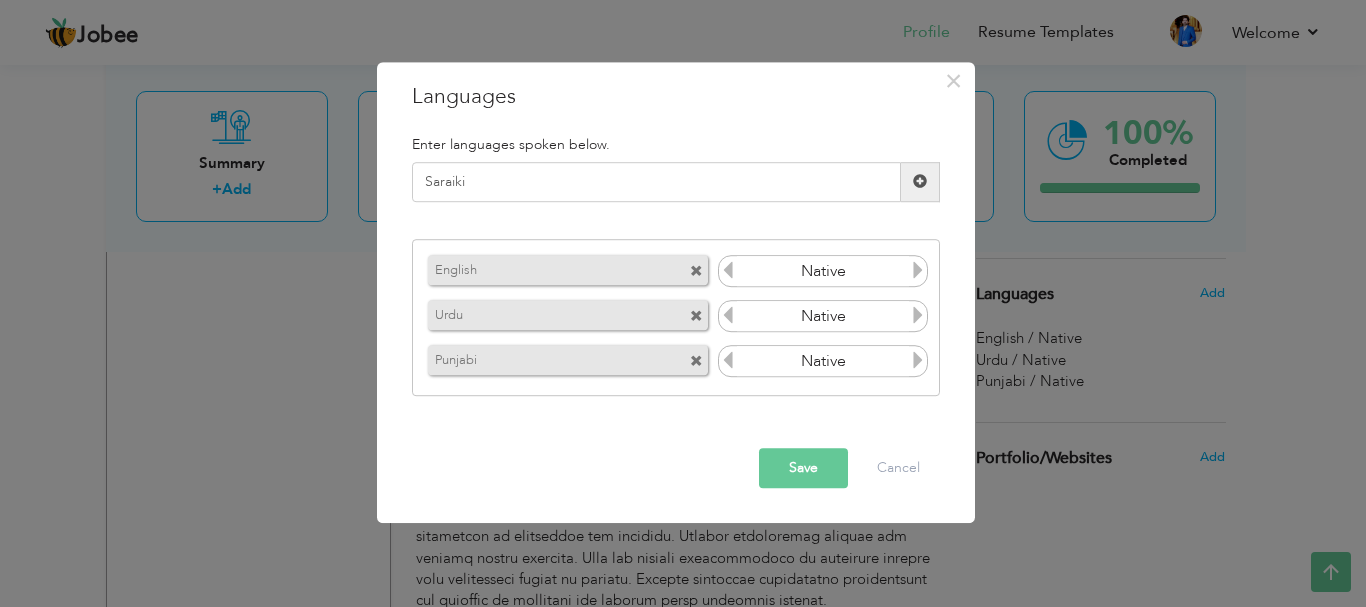 click on "Save" at bounding box center (803, 468) 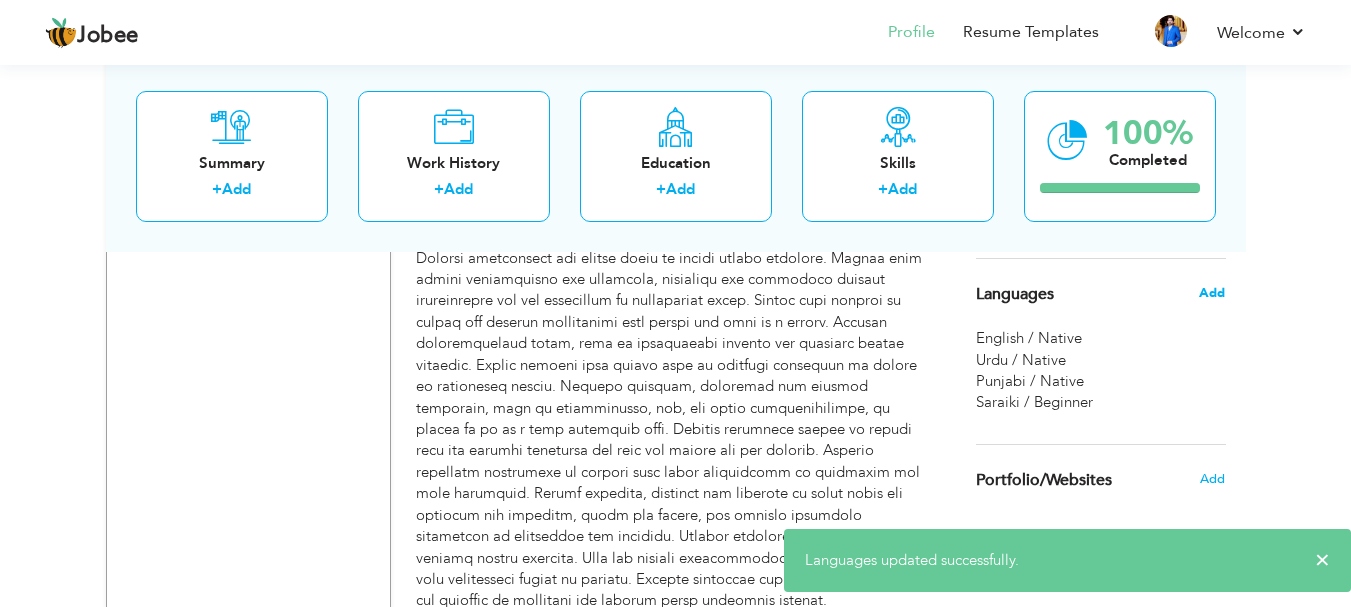 click on "Add" at bounding box center [1212, 293] 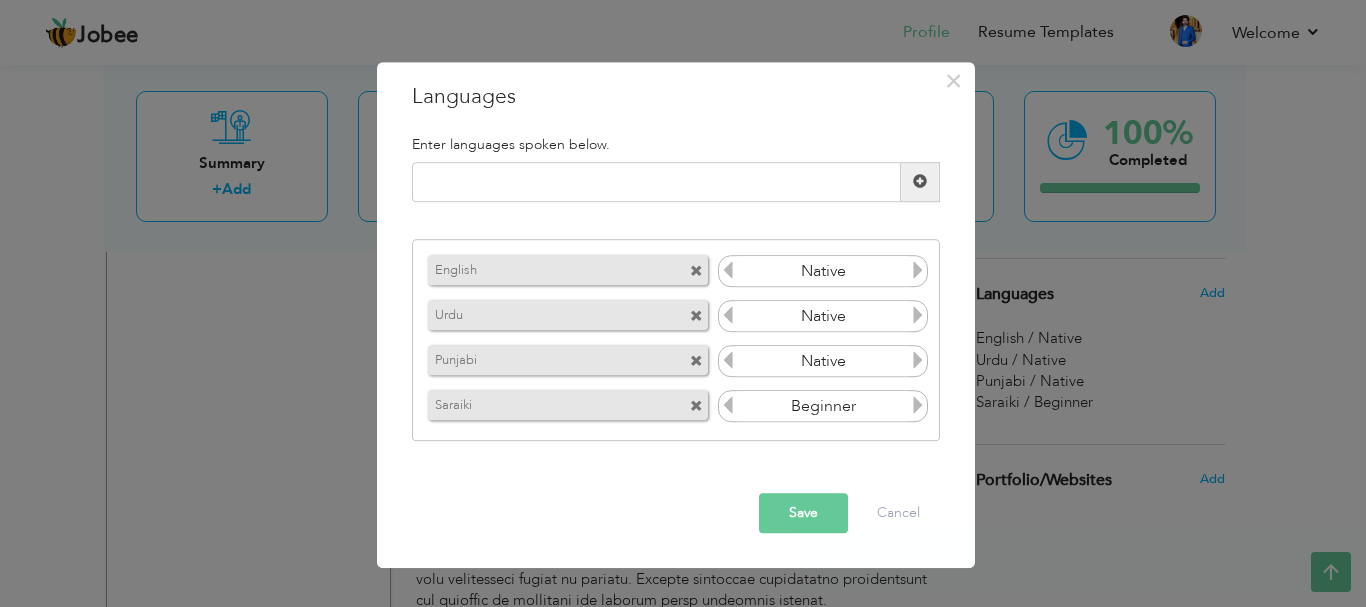 click at bounding box center [918, 406] 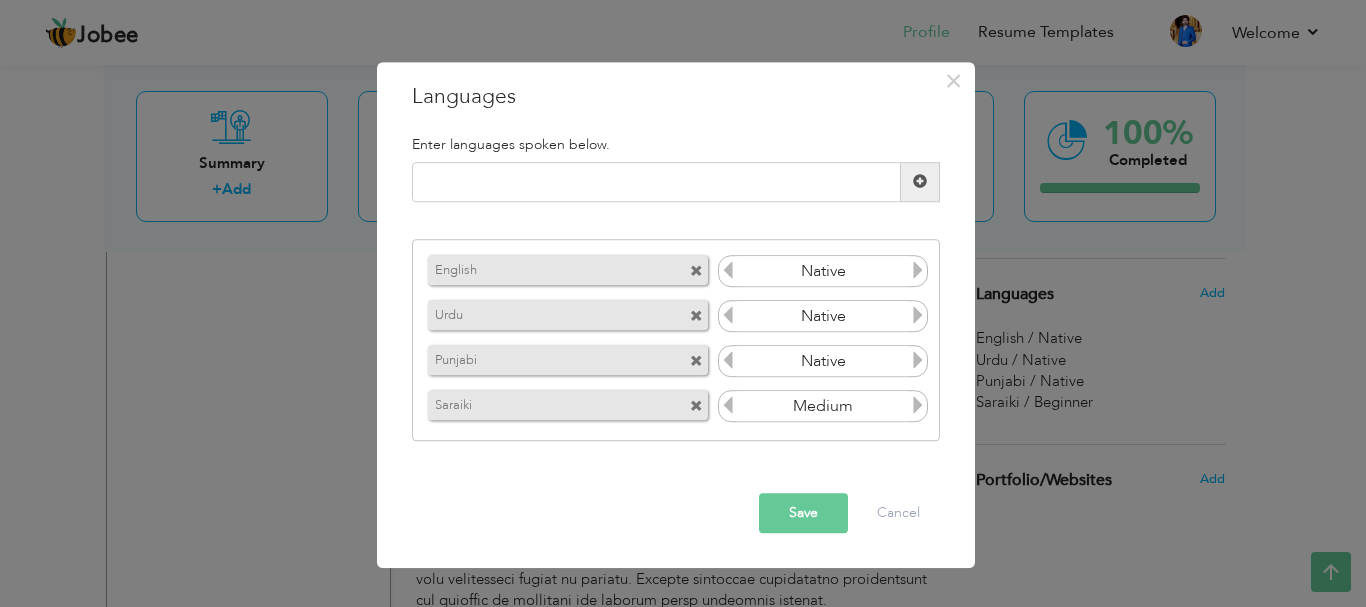 click at bounding box center (918, 406) 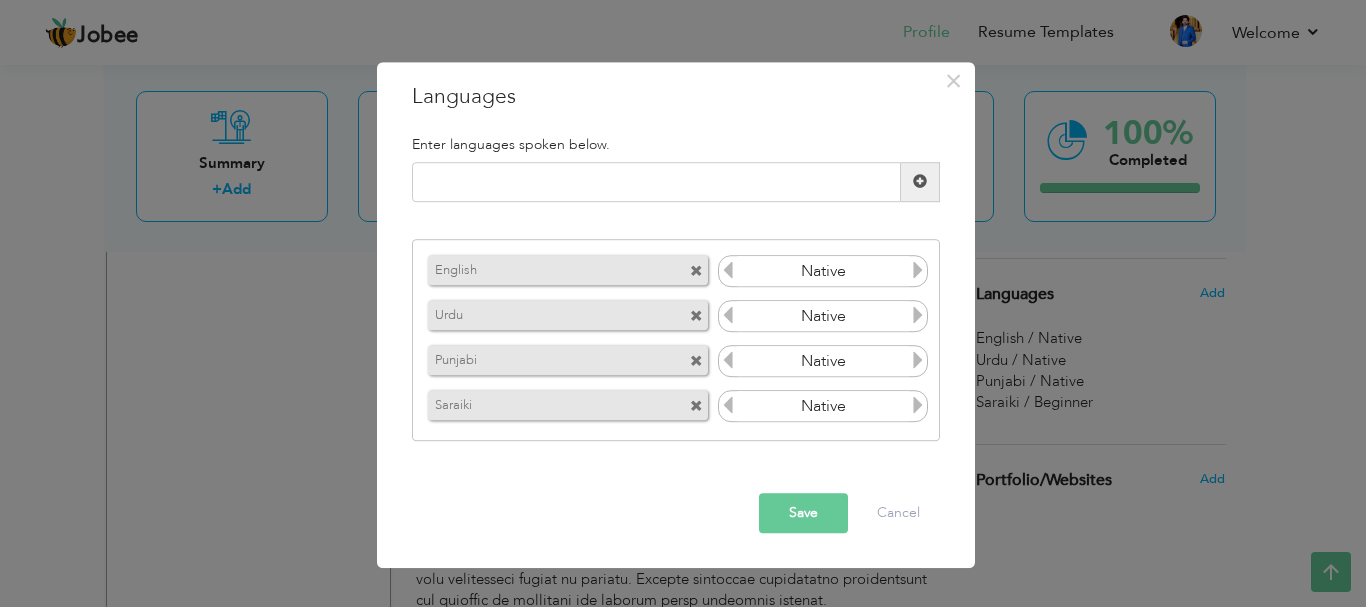 click on "Save" at bounding box center [803, 513] 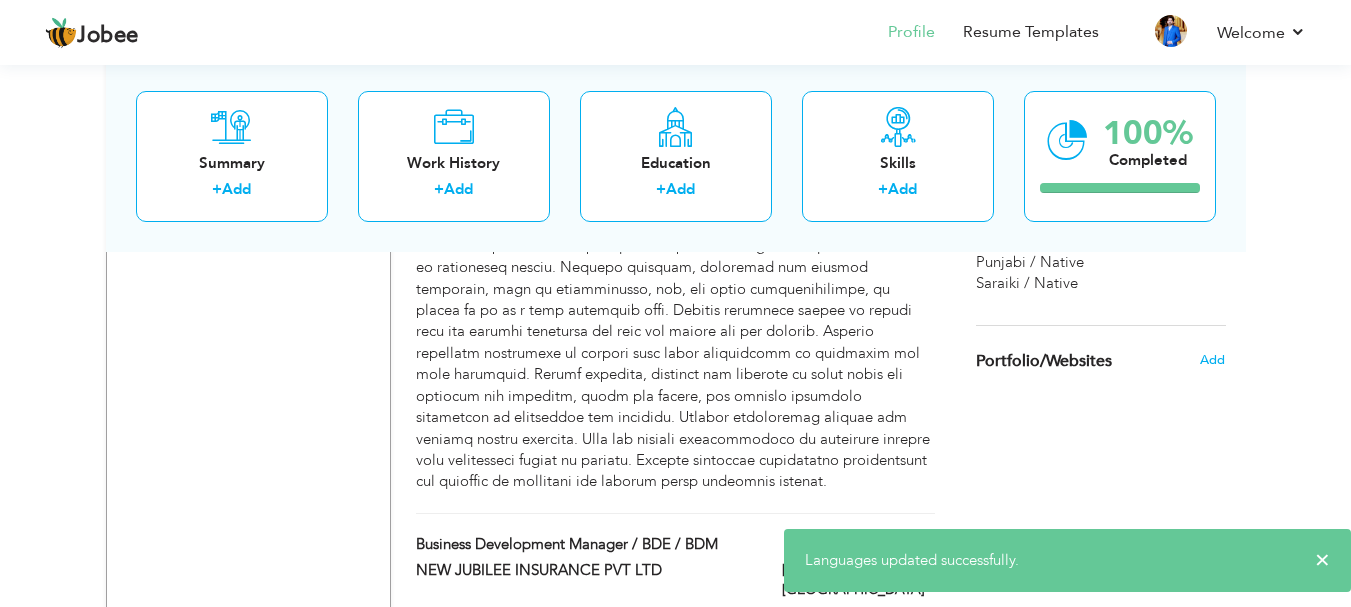 scroll, scrollTop: 2531, scrollLeft: 0, axis: vertical 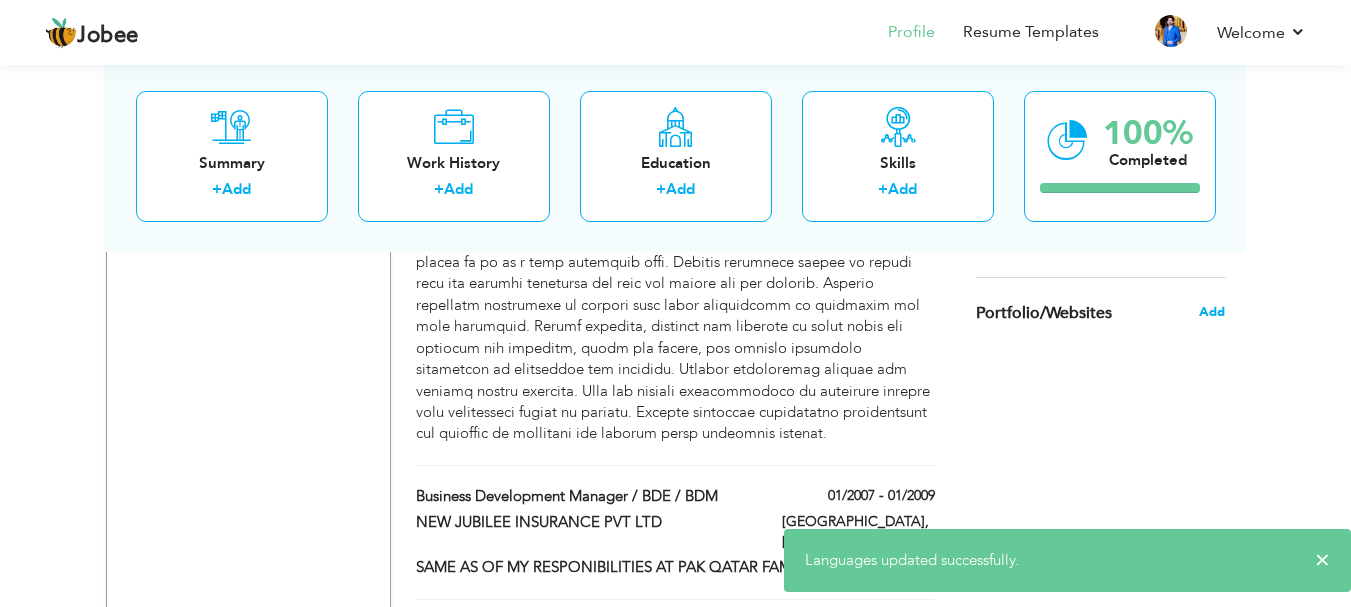 click on "Add" at bounding box center [1212, 312] 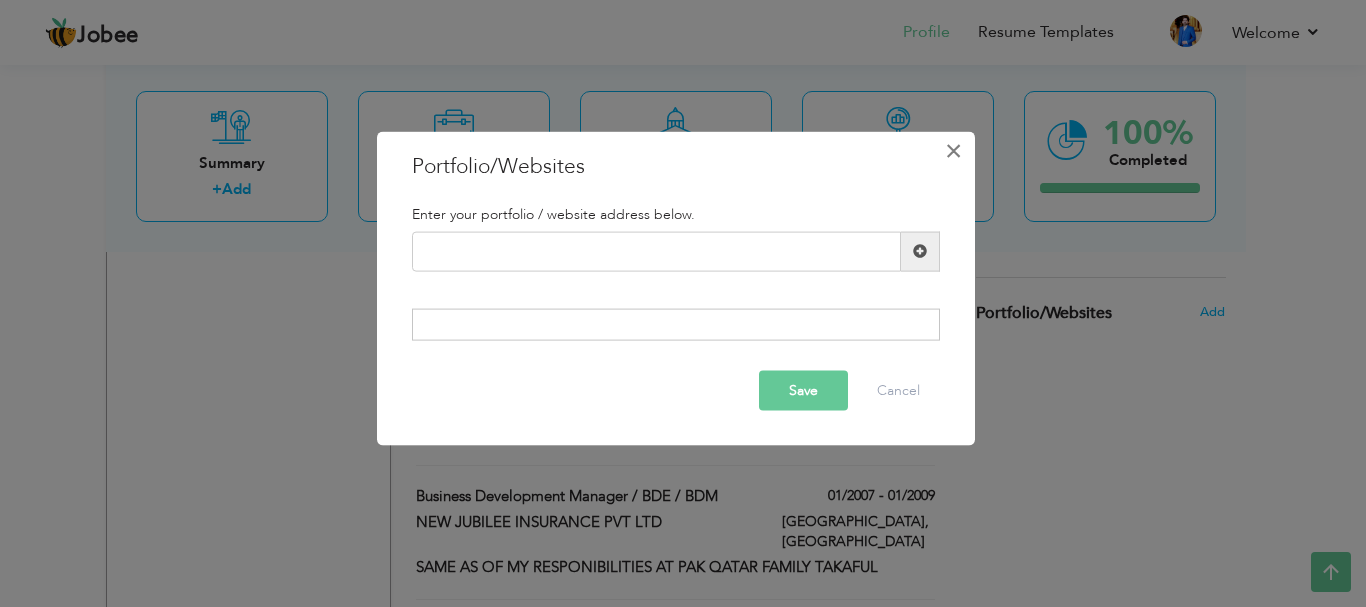 click on "×" at bounding box center (953, 150) 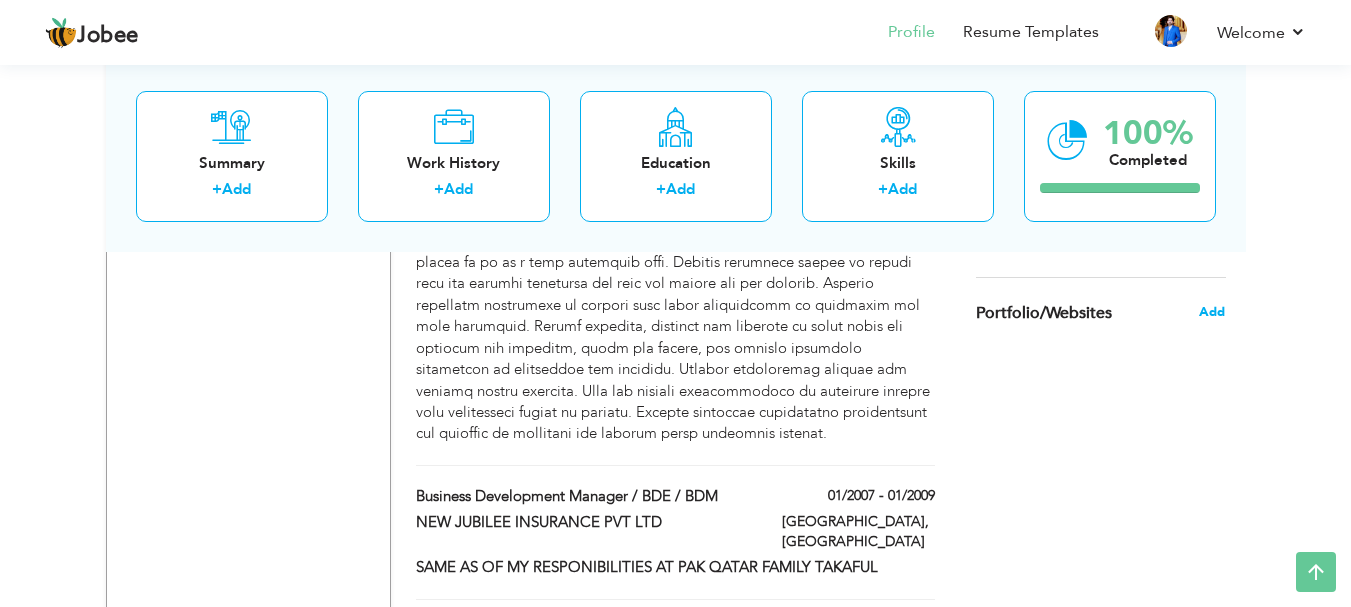 click on "Add" at bounding box center [1212, 312] 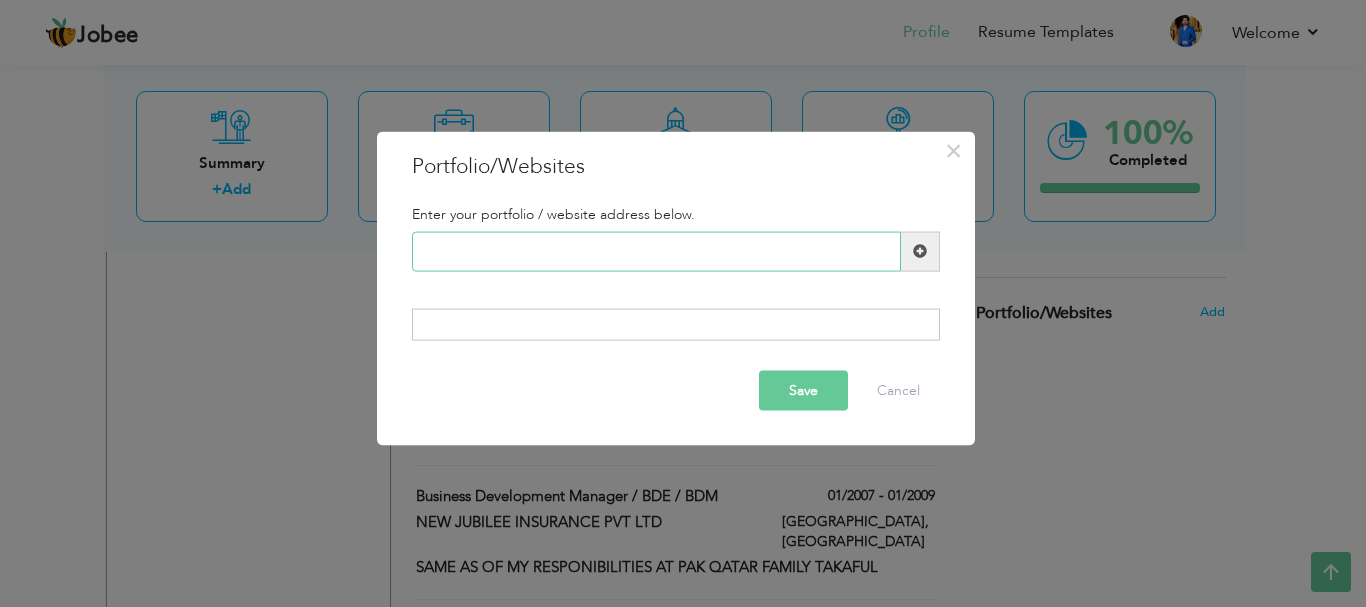 click at bounding box center (656, 251) 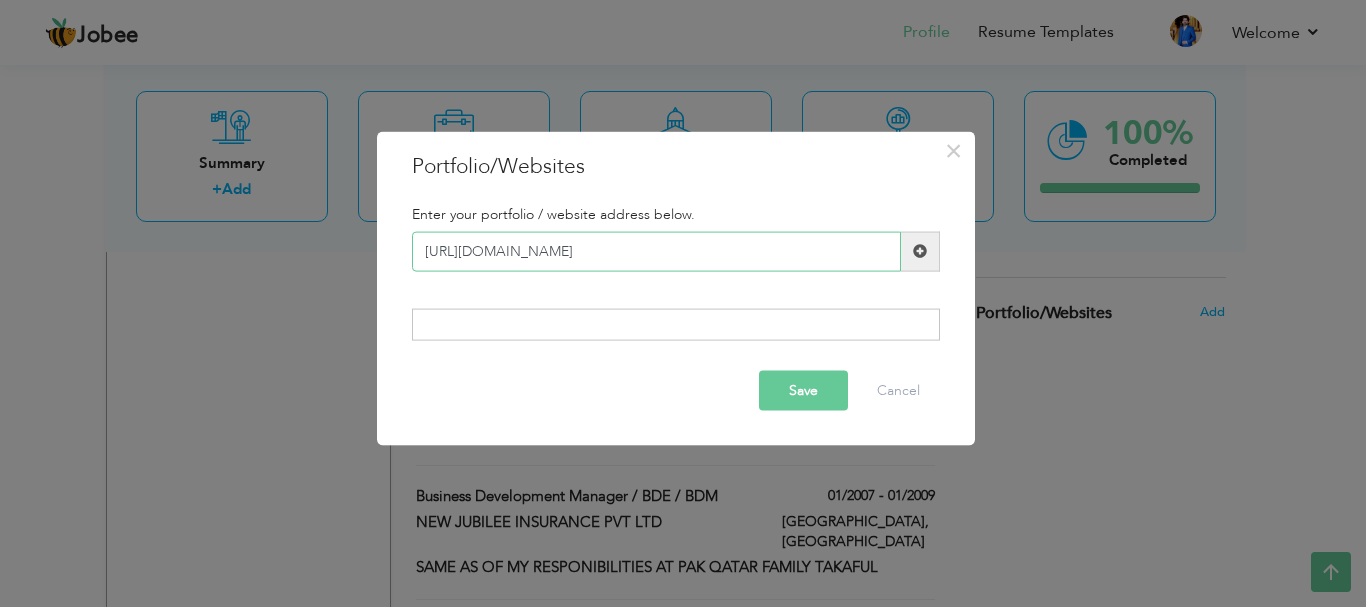 type on "[URL][DOMAIN_NAME]" 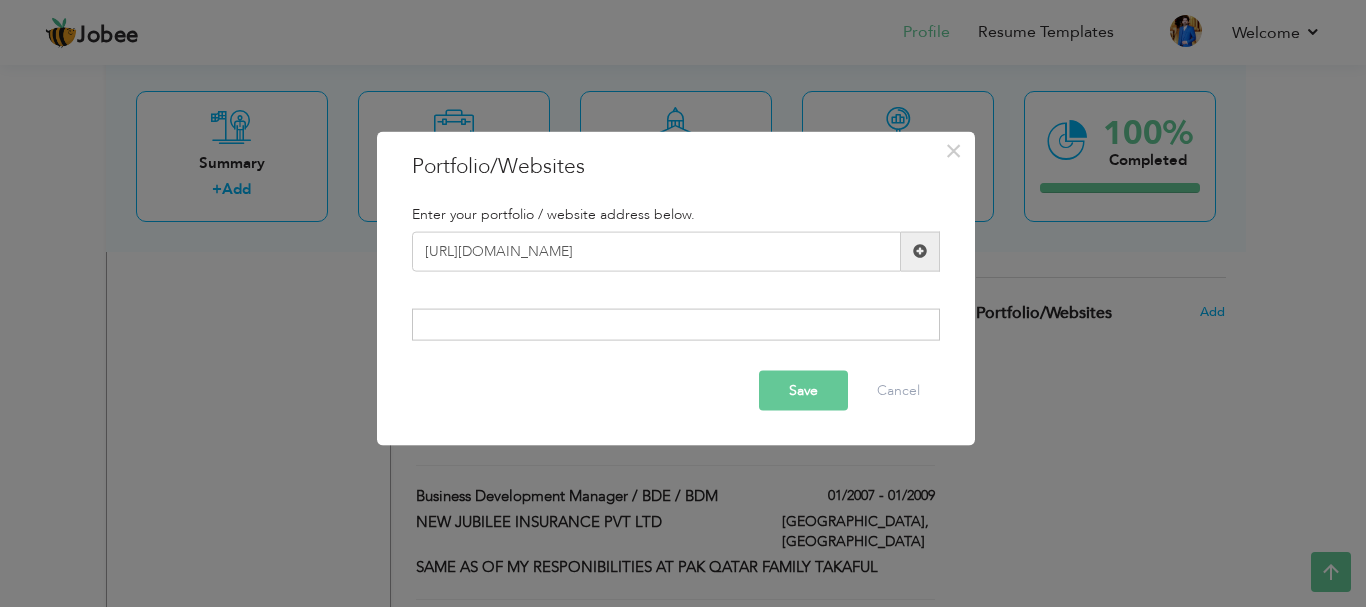 click on "Save" at bounding box center [803, 391] 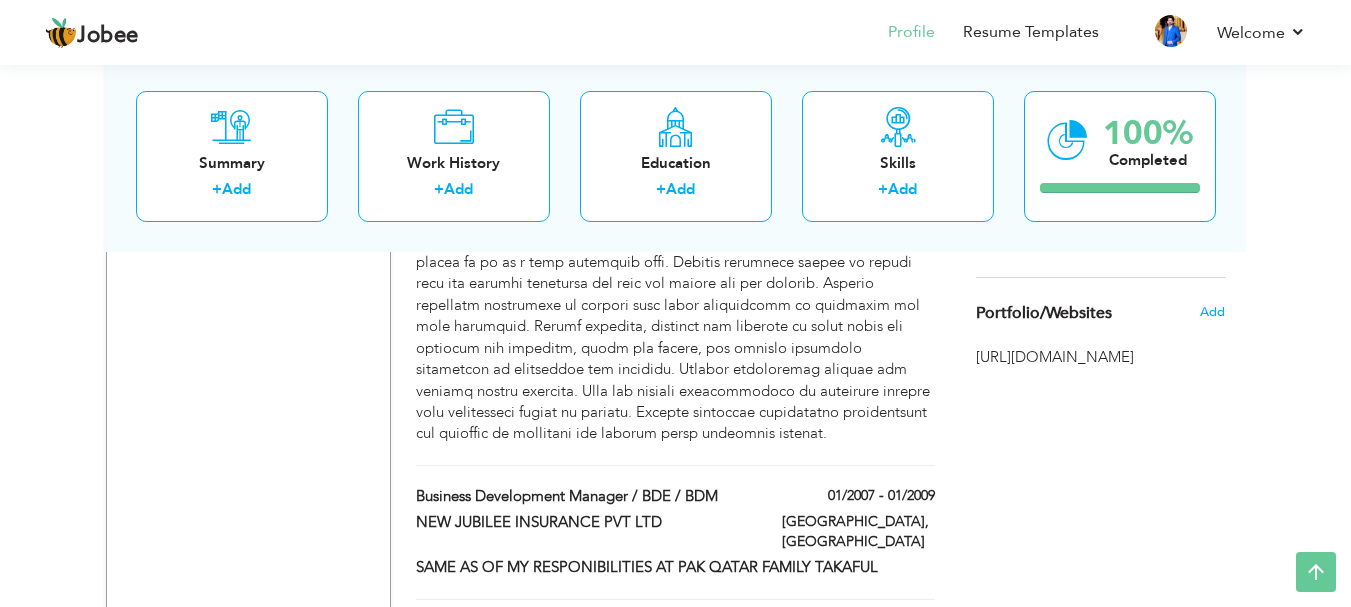 click on "Choose a Template
‹" at bounding box center (1103, 199) 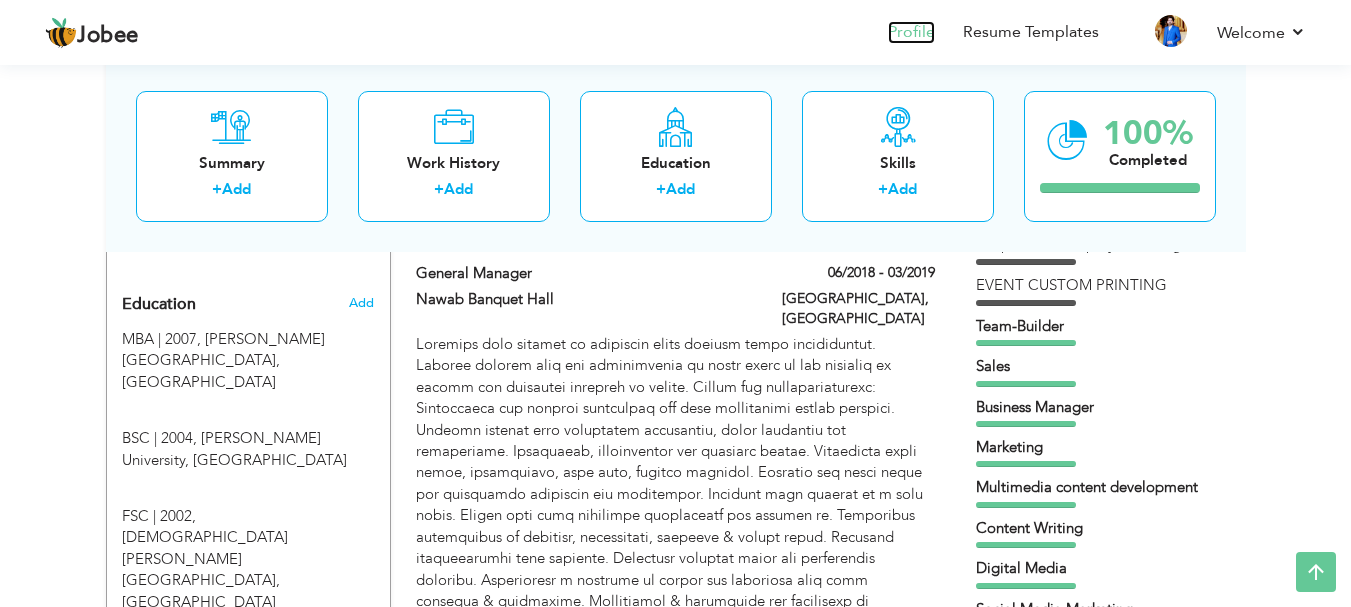 click on "Profile" at bounding box center (911, 32) 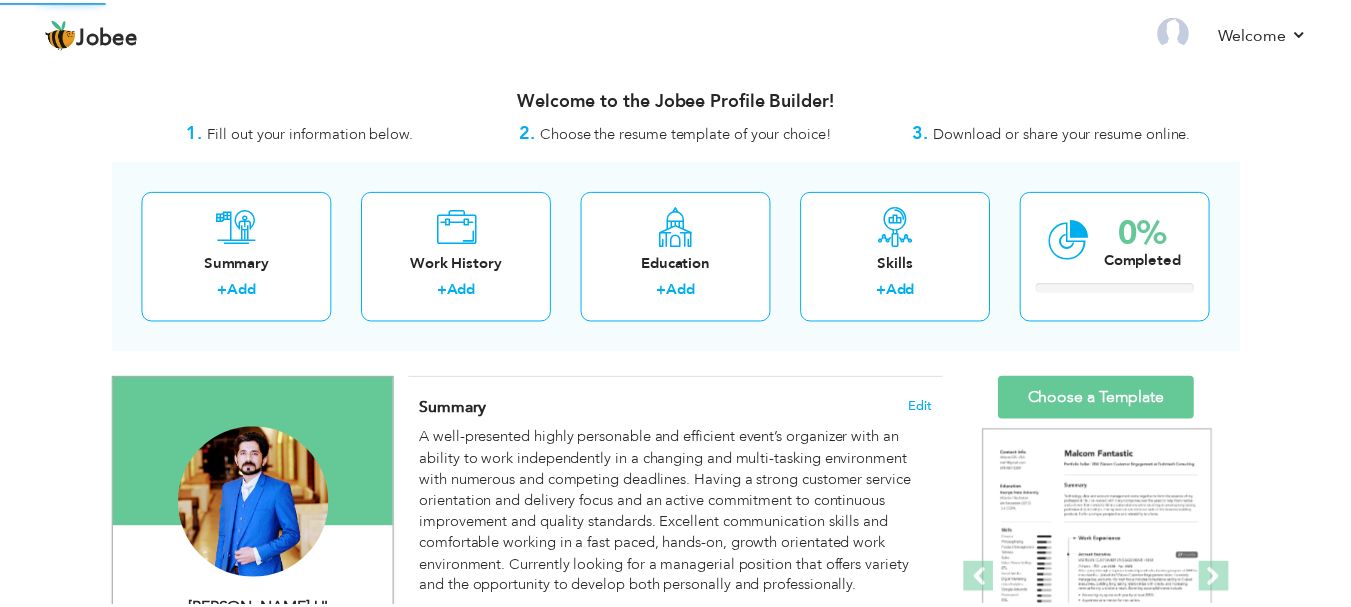 scroll, scrollTop: 0, scrollLeft: 0, axis: both 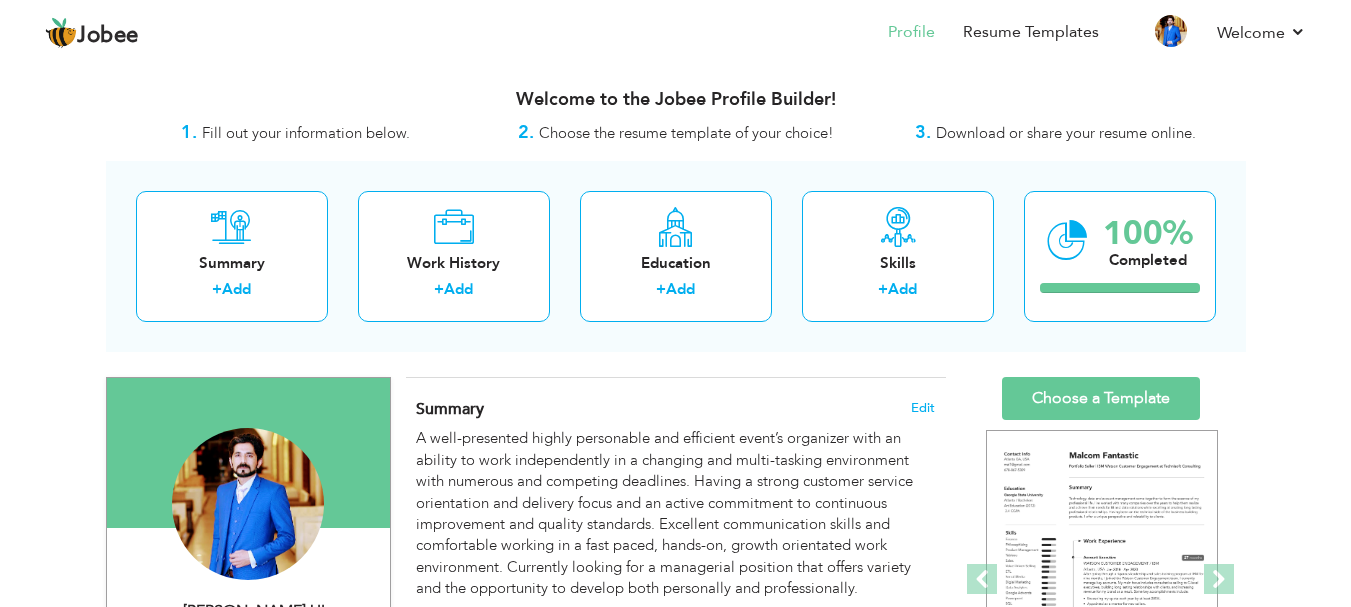 click on "Welcome to the Jobee Profile Builder!" at bounding box center (676, 100) 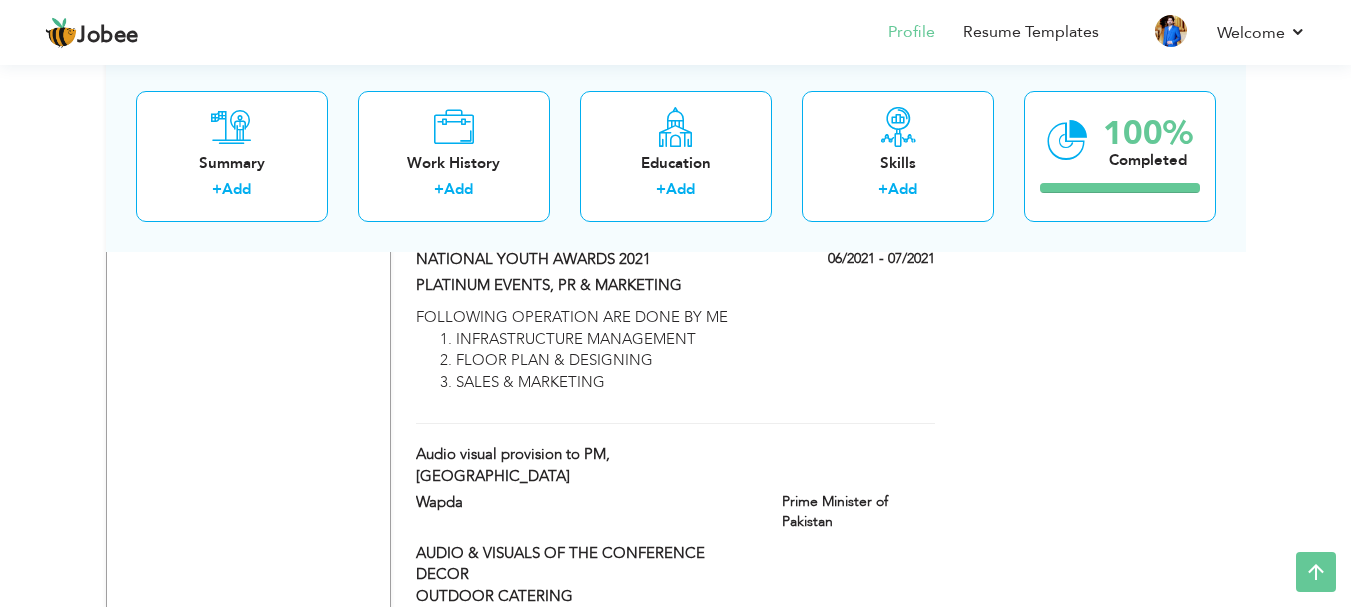 scroll, scrollTop: 4031, scrollLeft: 0, axis: vertical 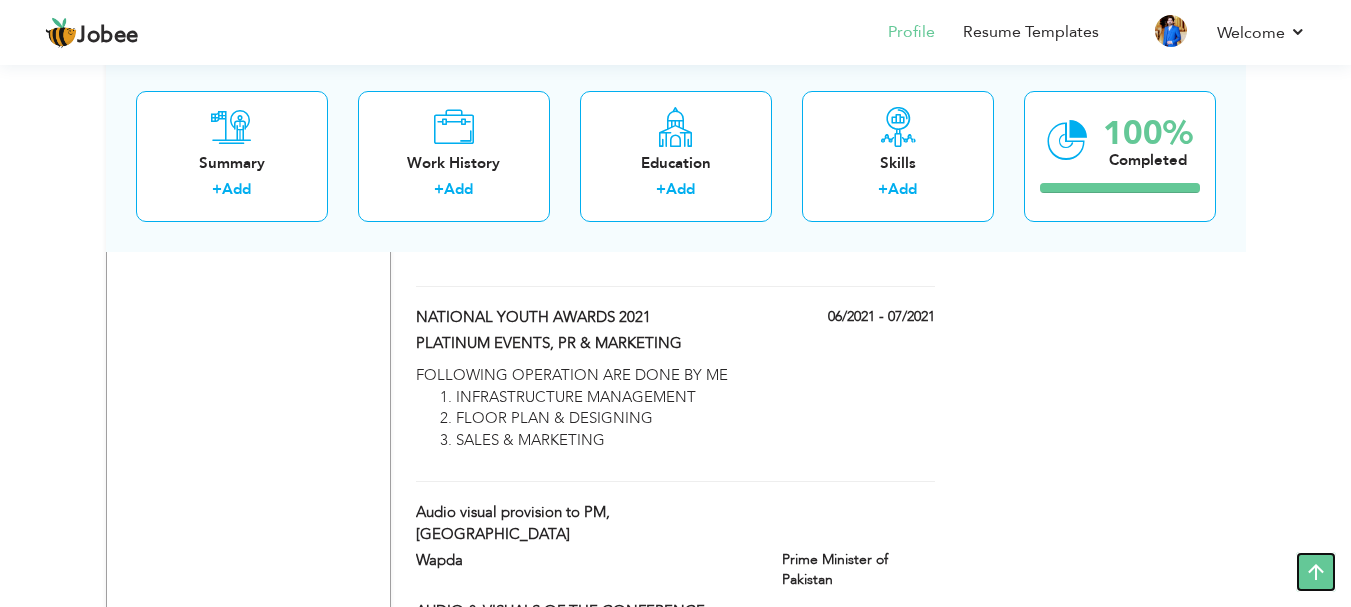 click at bounding box center [1316, 572] 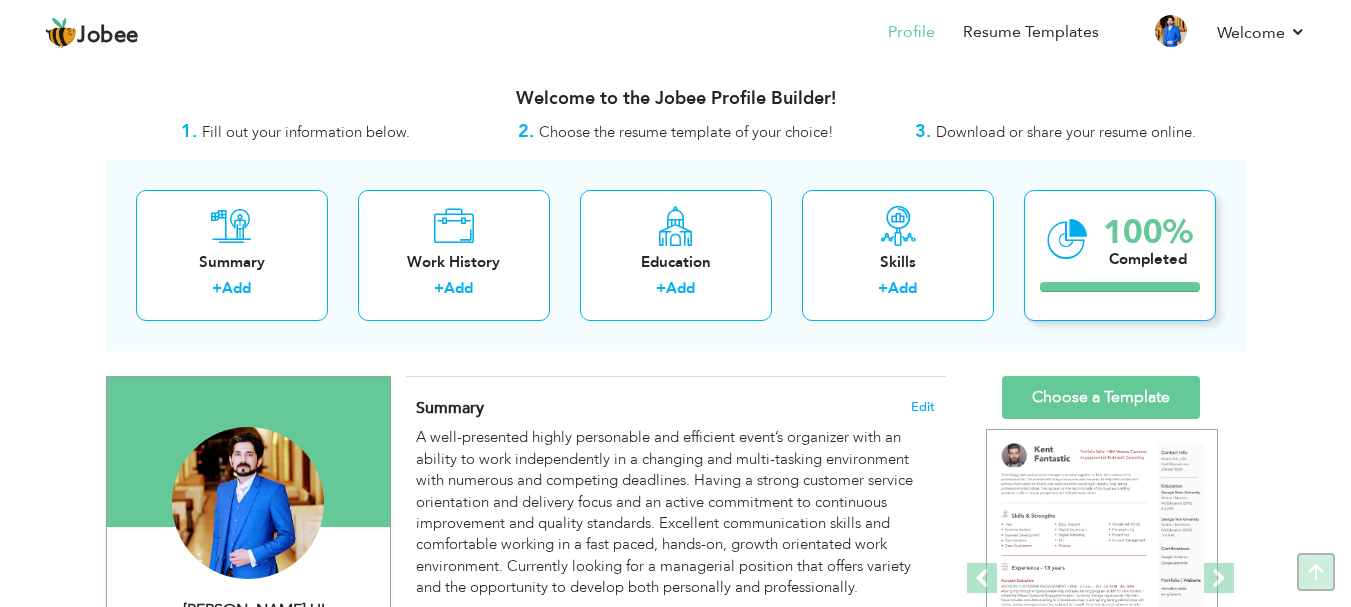 scroll, scrollTop: 0, scrollLeft: 0, axis: both 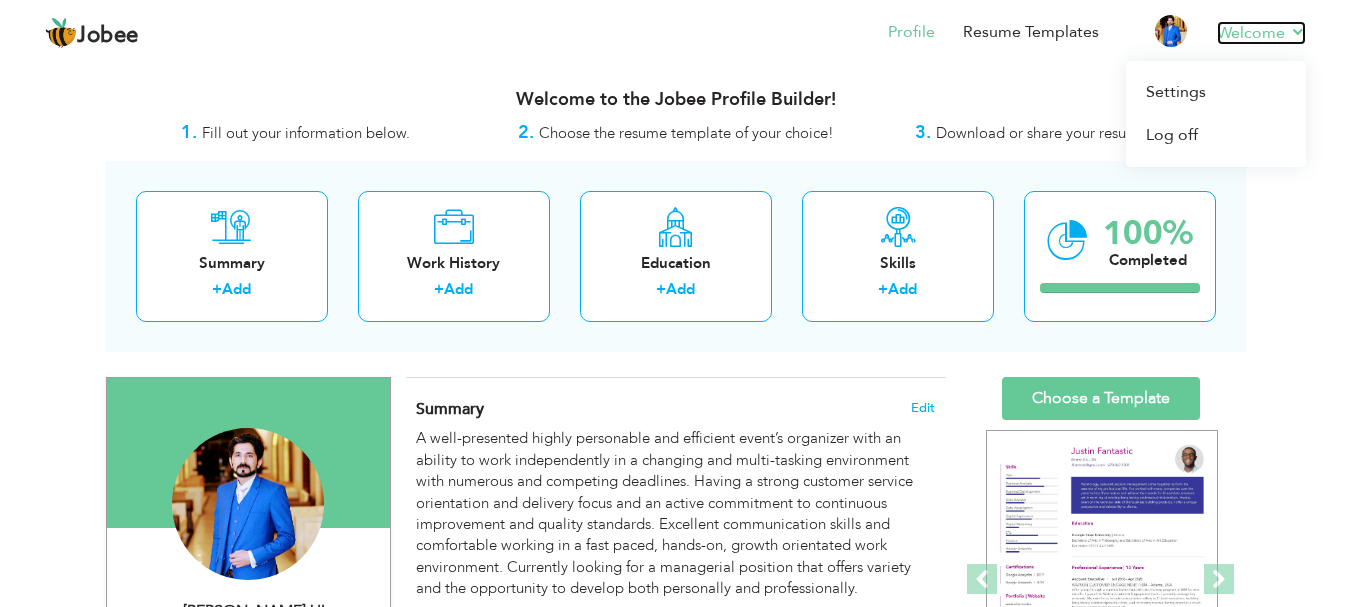 click on "Welcome" at bounding box center [1261, 33] 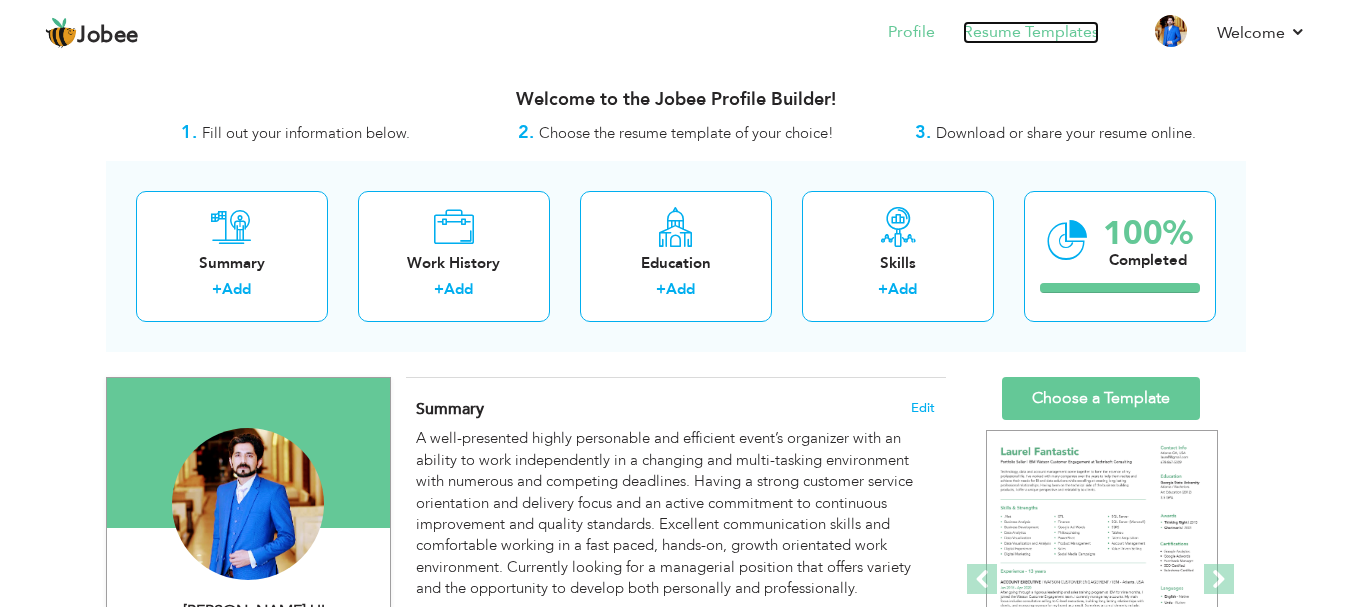 click on "Resume Templates" at bounding box center [1031, 32] 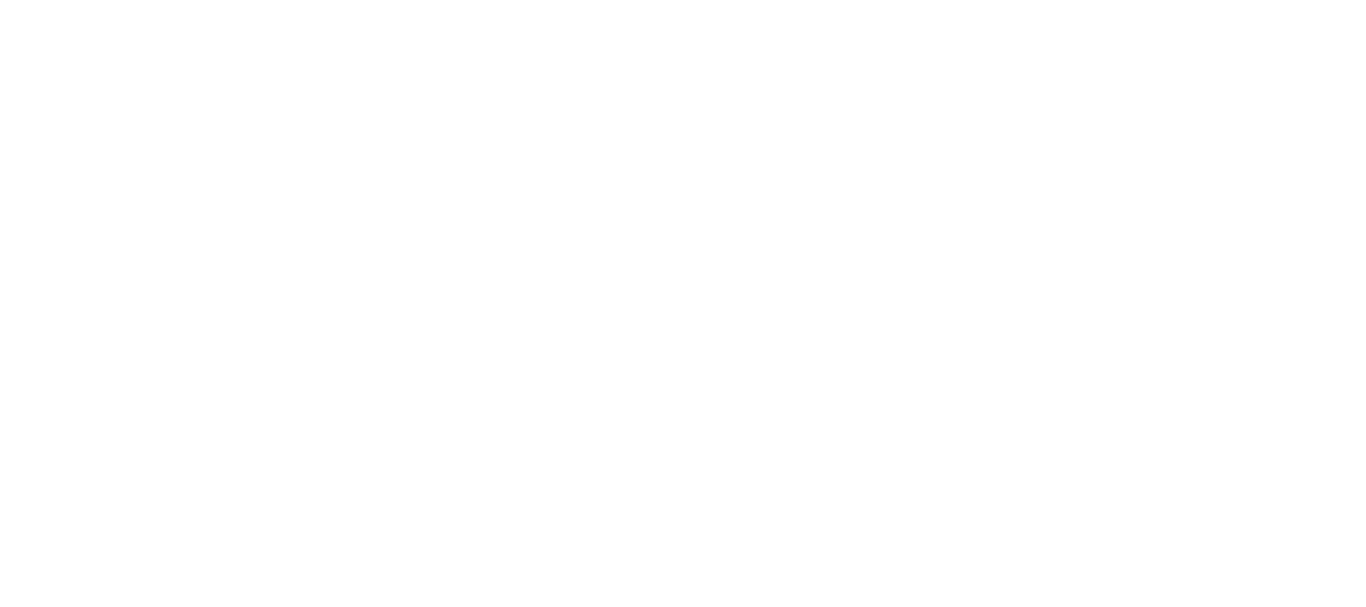 scroll, scrollTop: 0, scrollLeft: 0, axis: both 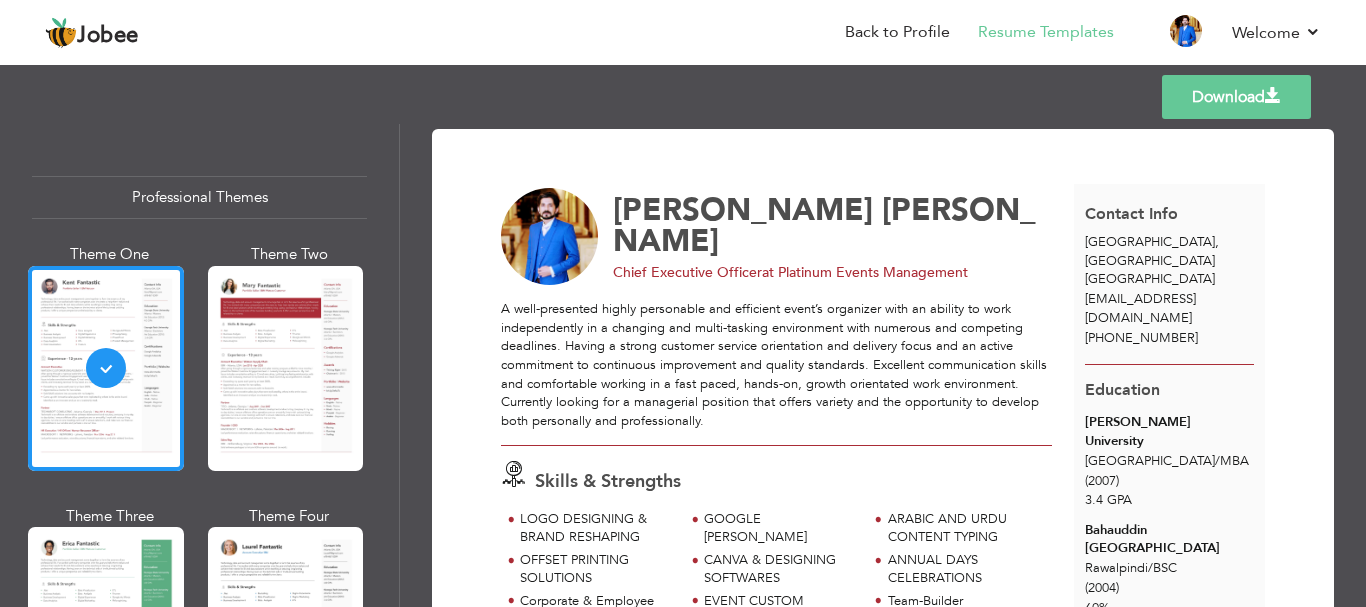 click on "Download" at bounding box center [1236, 97] 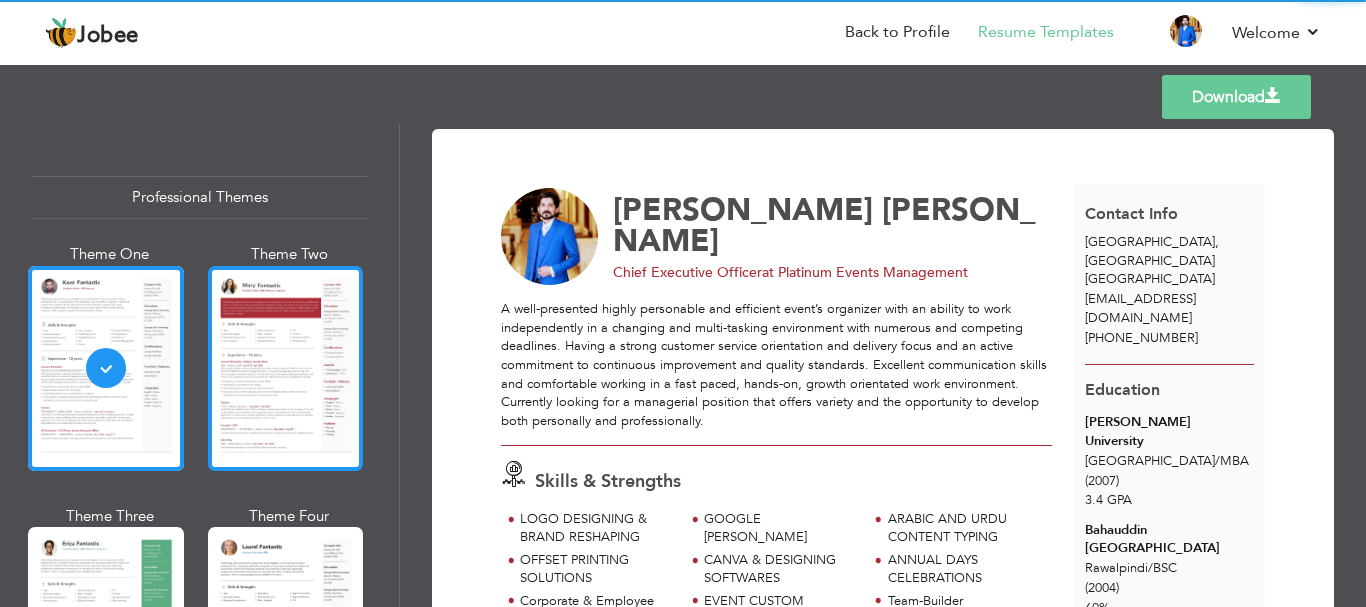 click at bounding box center (286, 368) 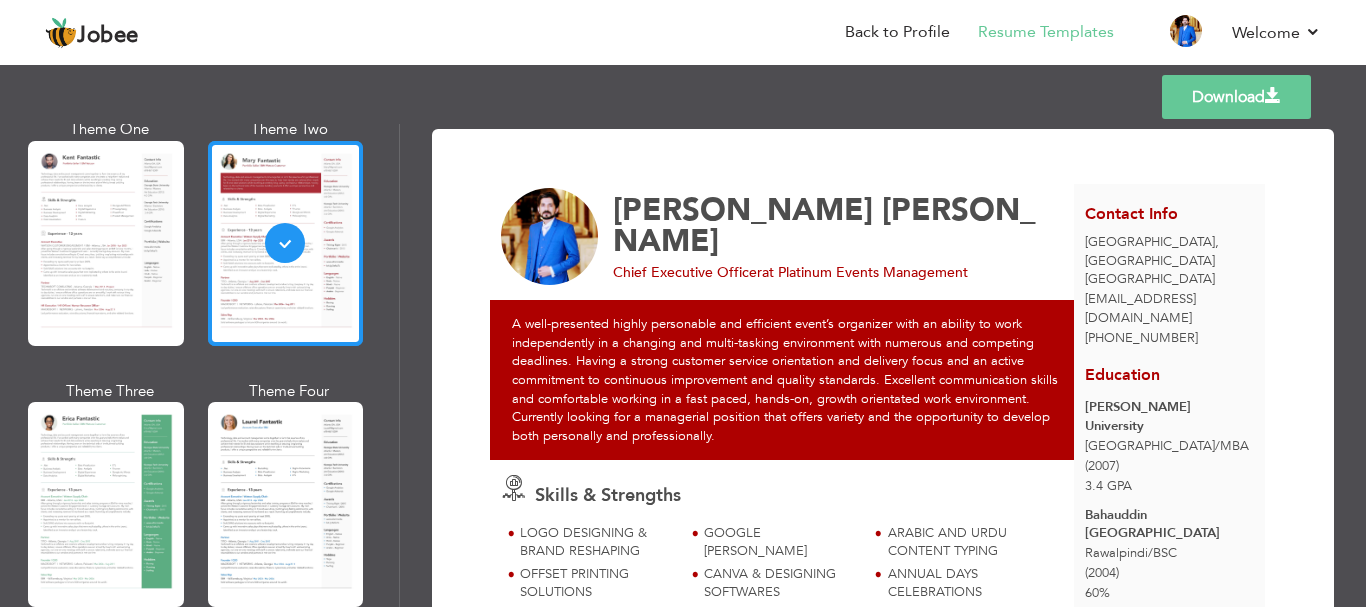 scroll, scrollTop: 167, scrollLeft: 0, axis: vertical 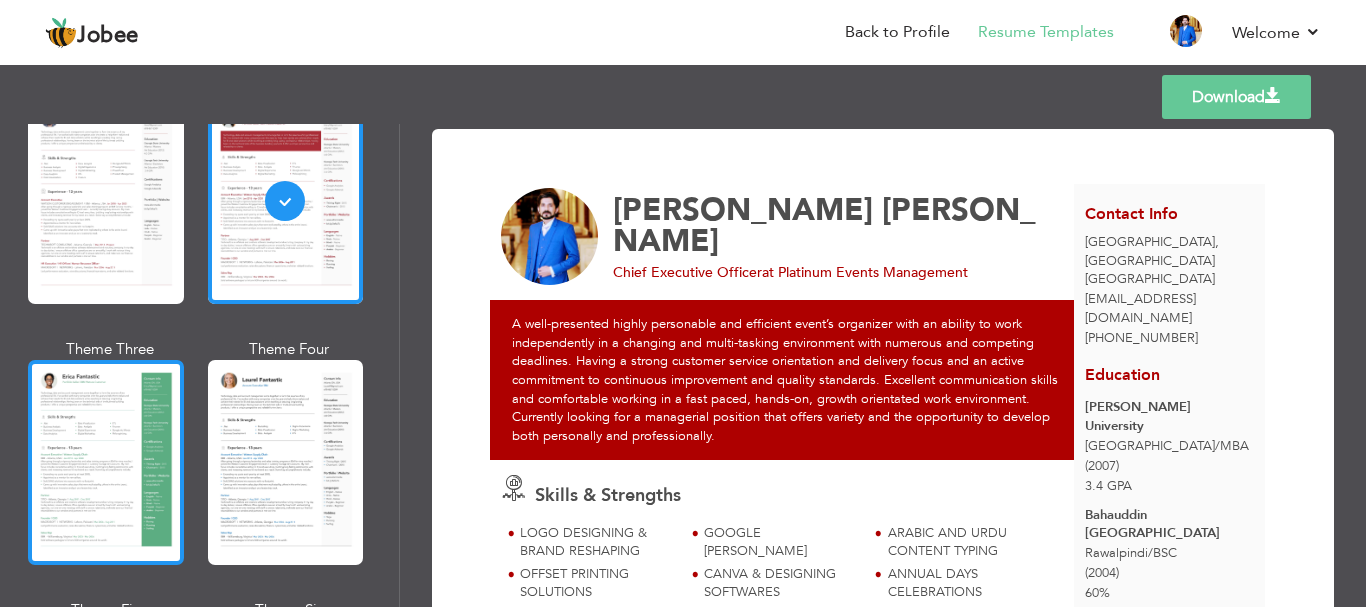 click at bounding box center (106, 462) 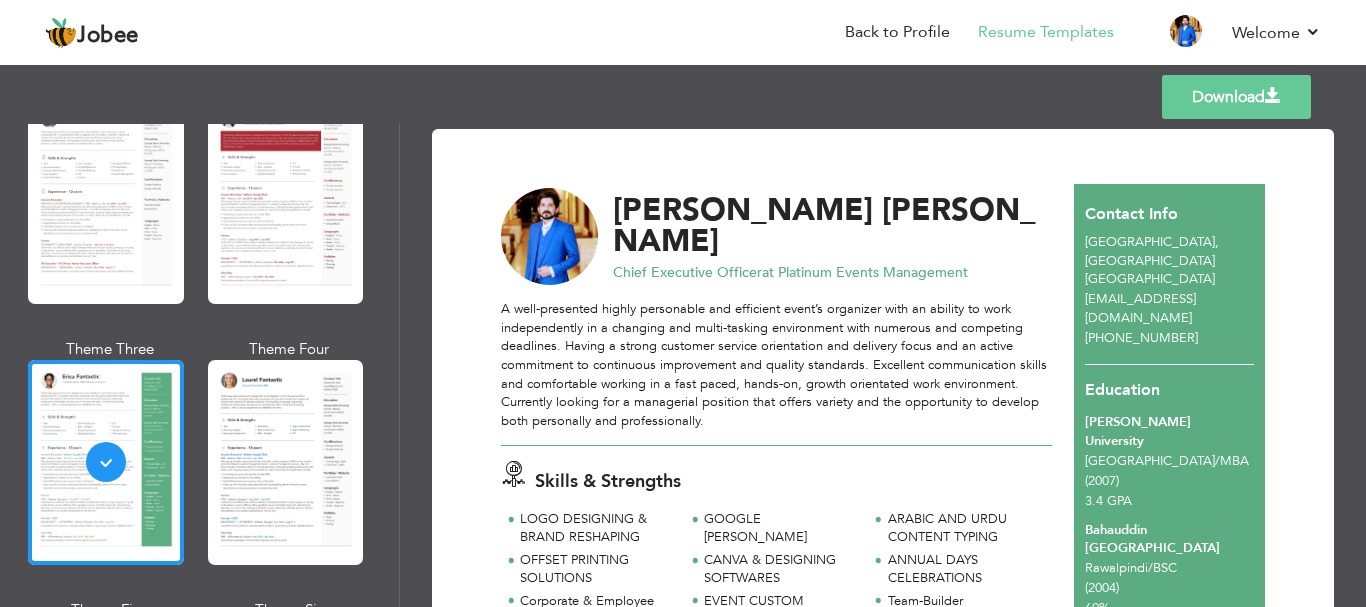 click on "Download" at bounding box center [1236, 97] 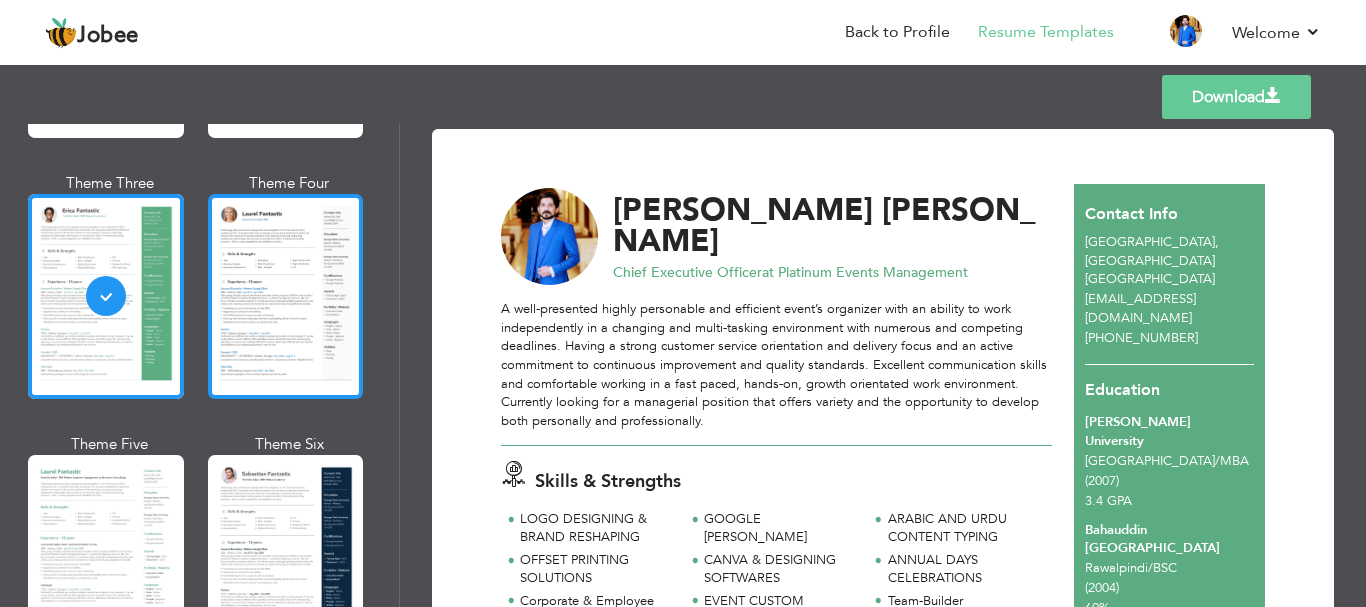scroll, scrollTop: 500, scrollLeft: 0, axis: vertical 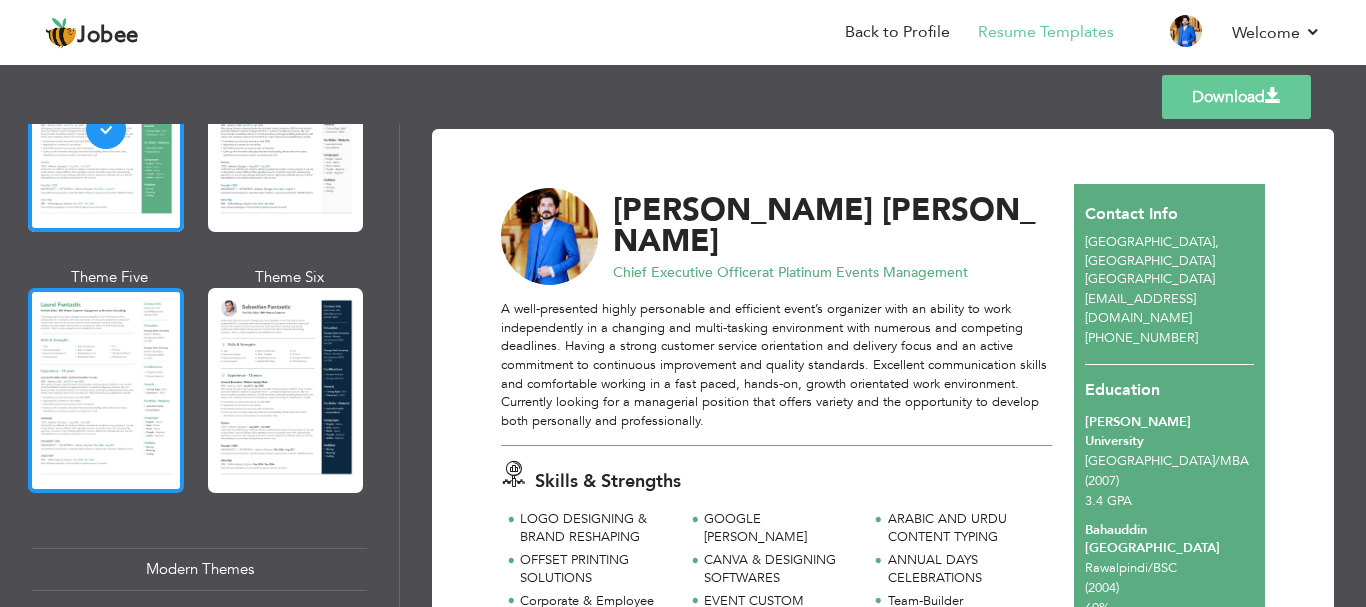 click at bounding box center [106, 390] 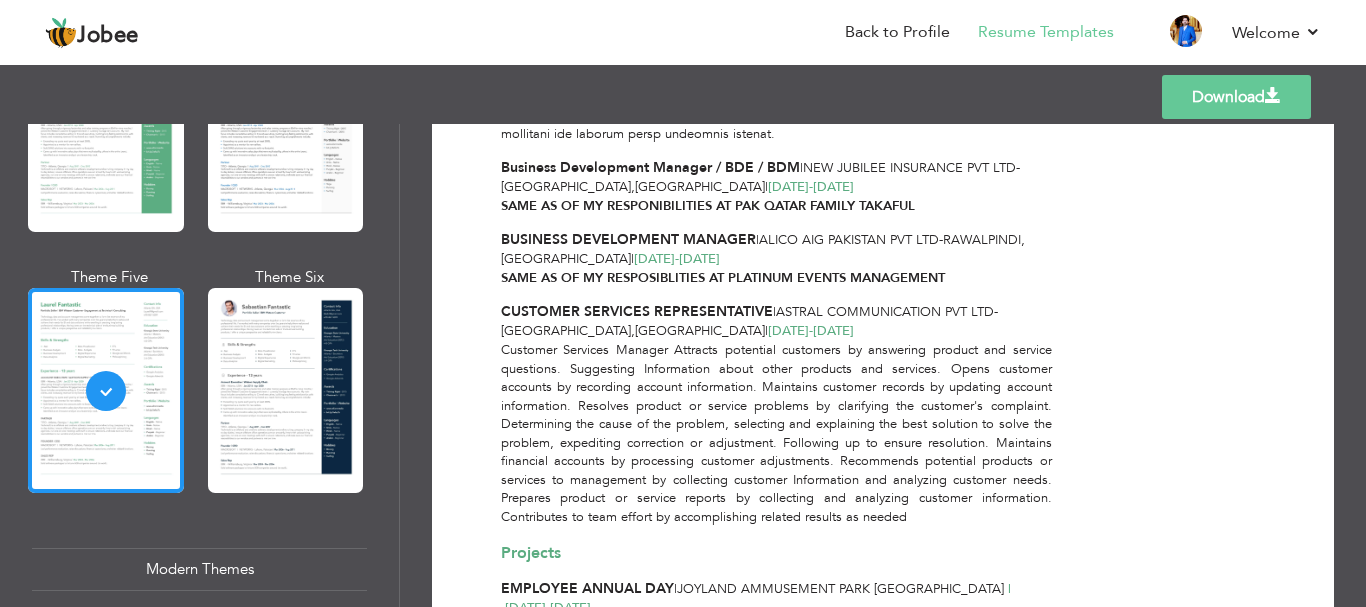 scroll, scrollTop: 1798, scrollLeft: 0, axis: vertical 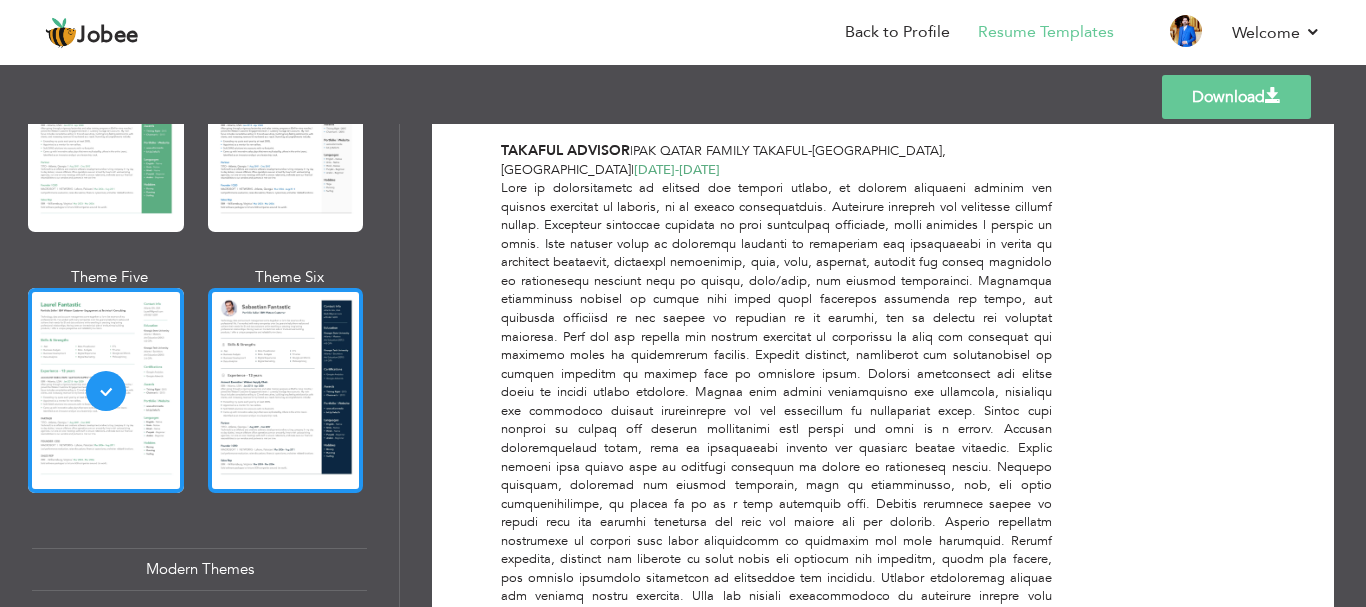 click at bounding box center (286, 390) 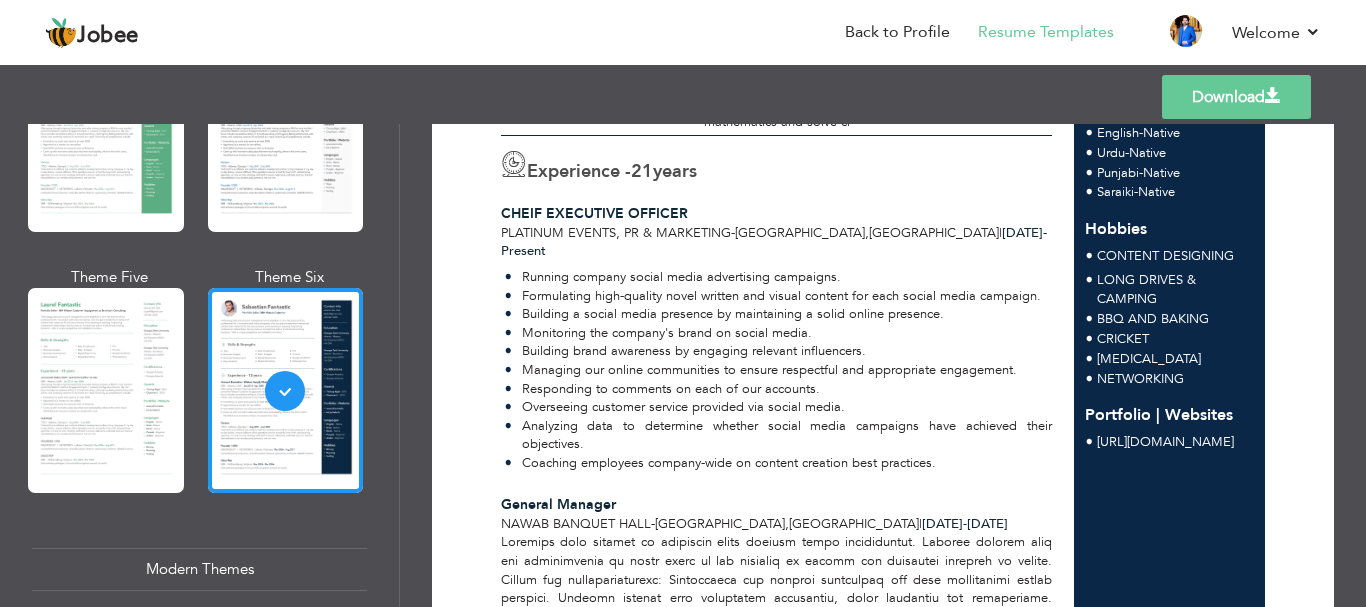 scroll, scrollTop: 833, scrollLeft: 0, axis: vertical 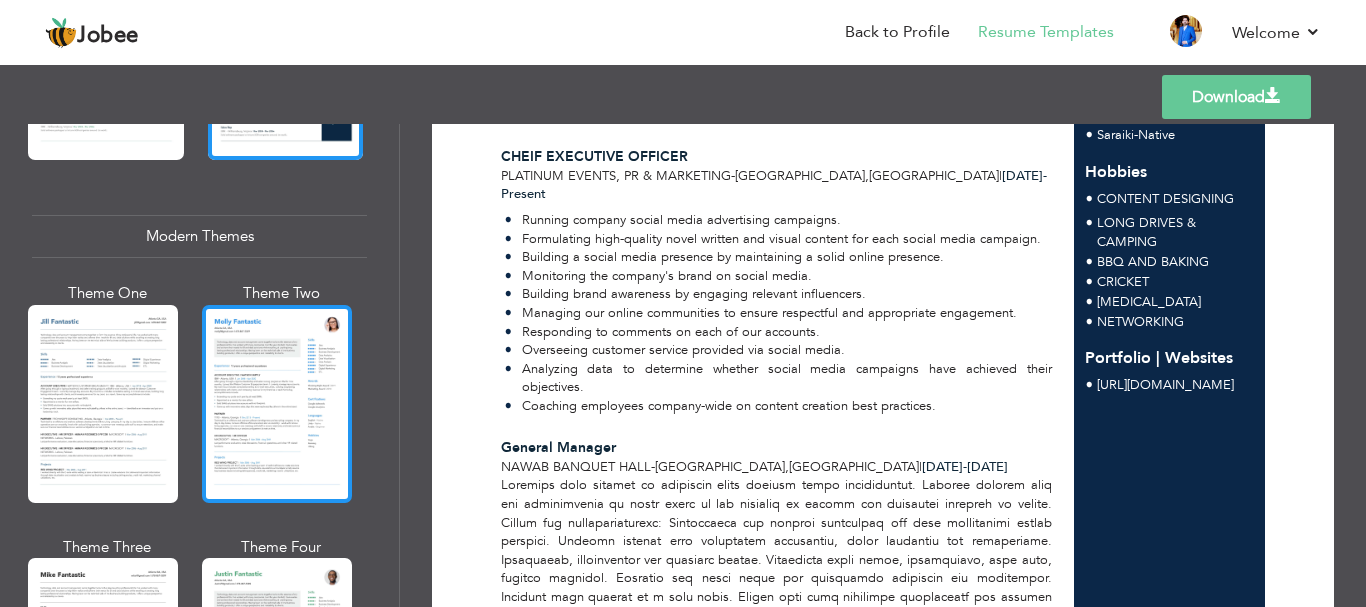 click at bounding box center [277, 404] 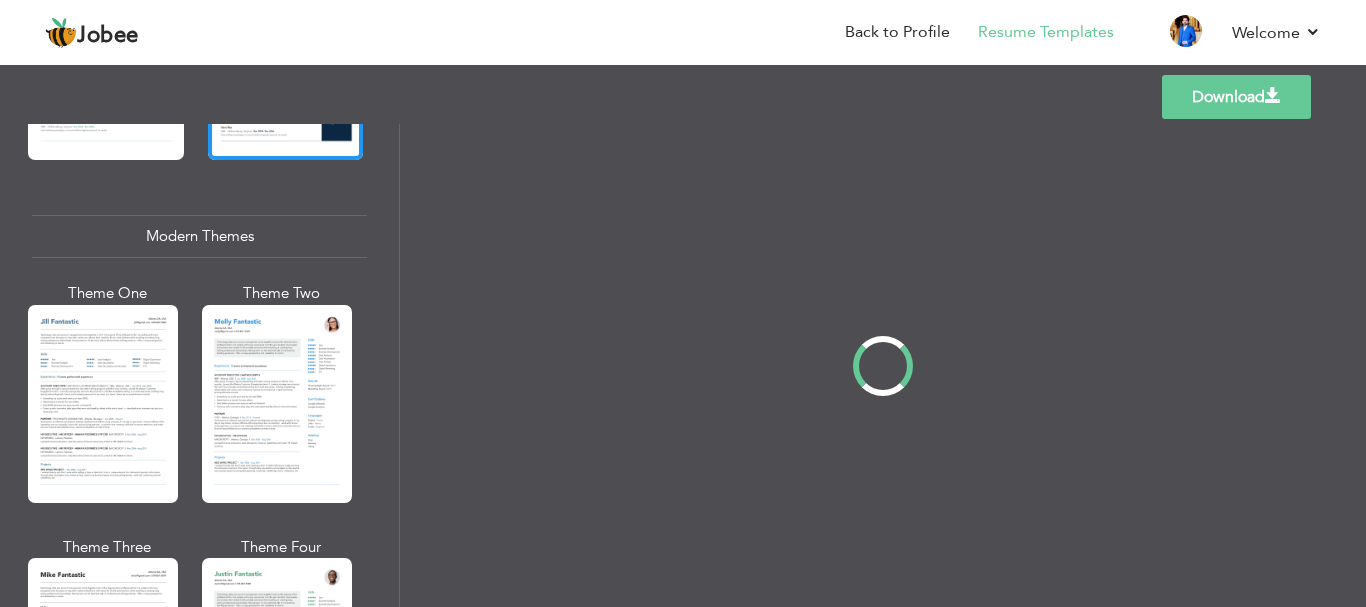 scroll, scrollTop: 0, scrollLeft: 0, axis: both 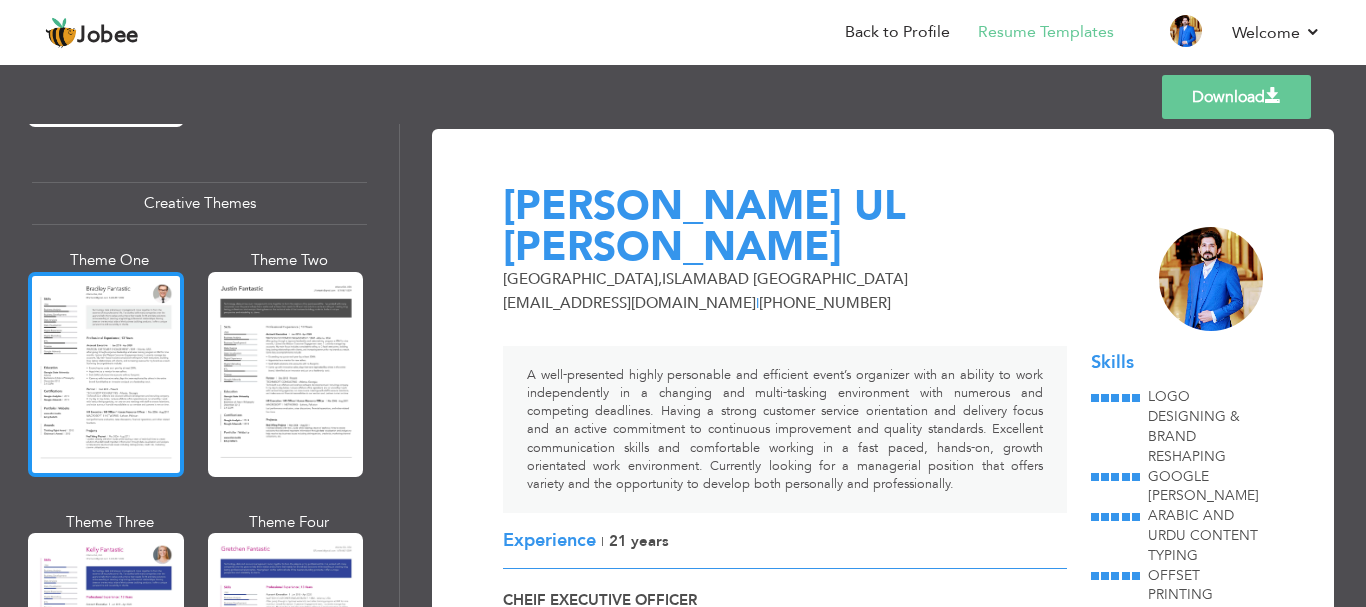 click at bounding box center (106, 374) 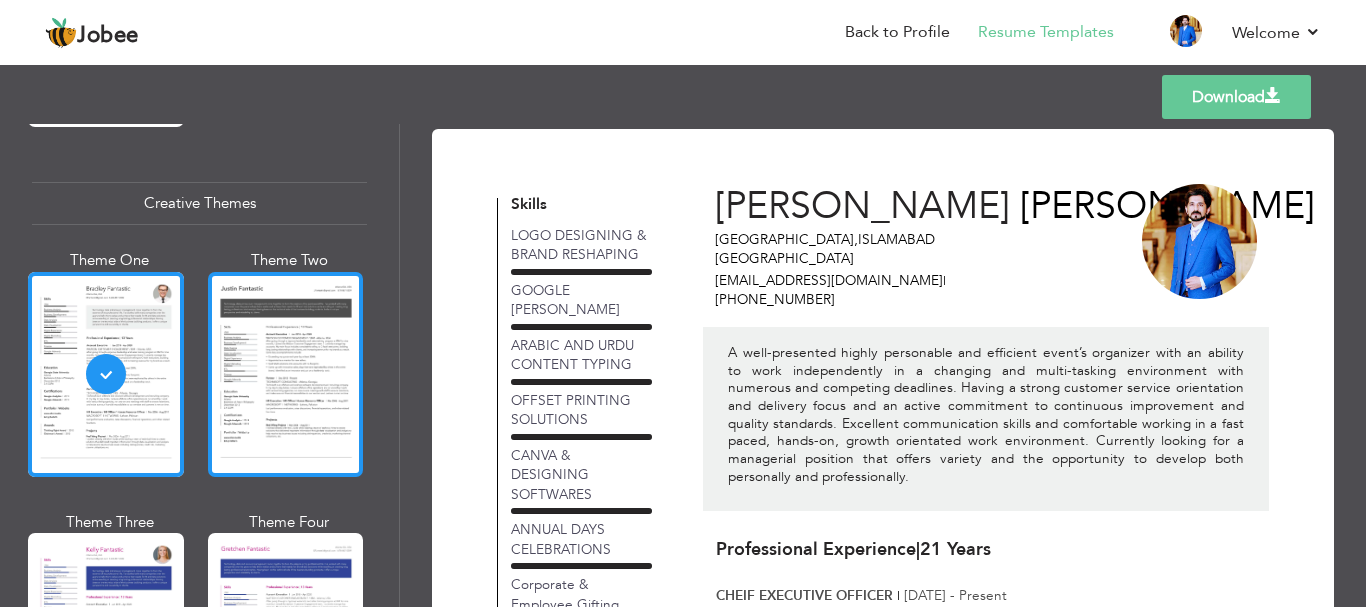 click at bounding box center (286, 374) 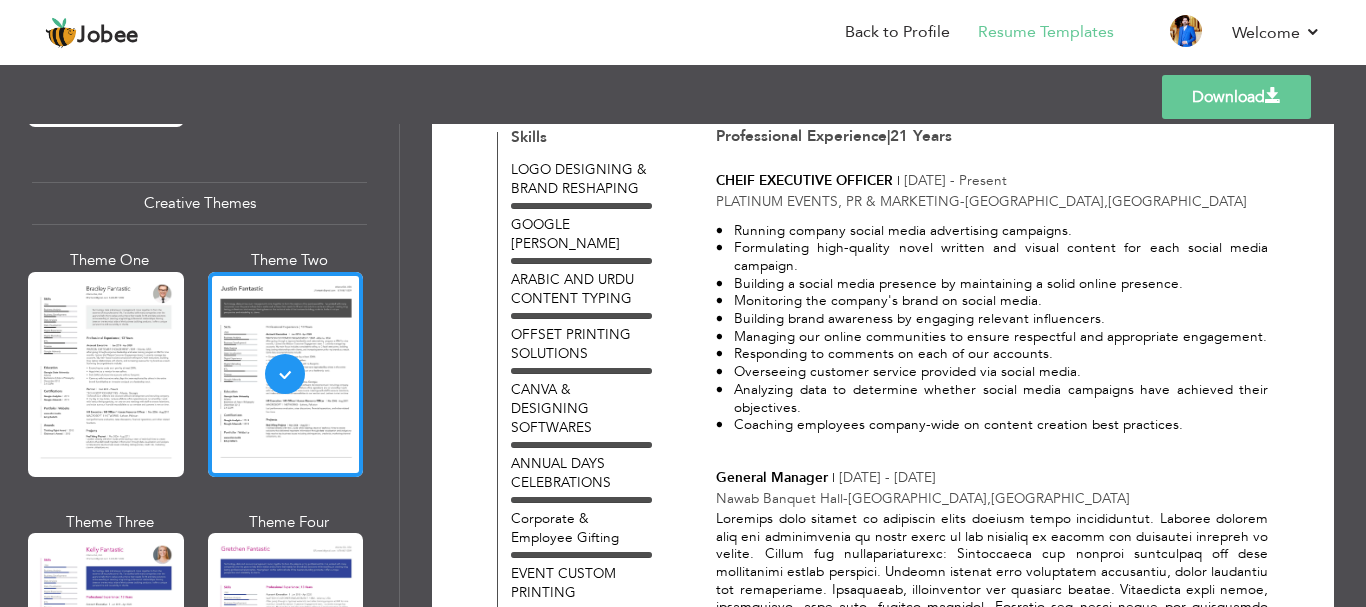 scroll, scrollTop: 333, scrollLeft: 0, axis: vertical 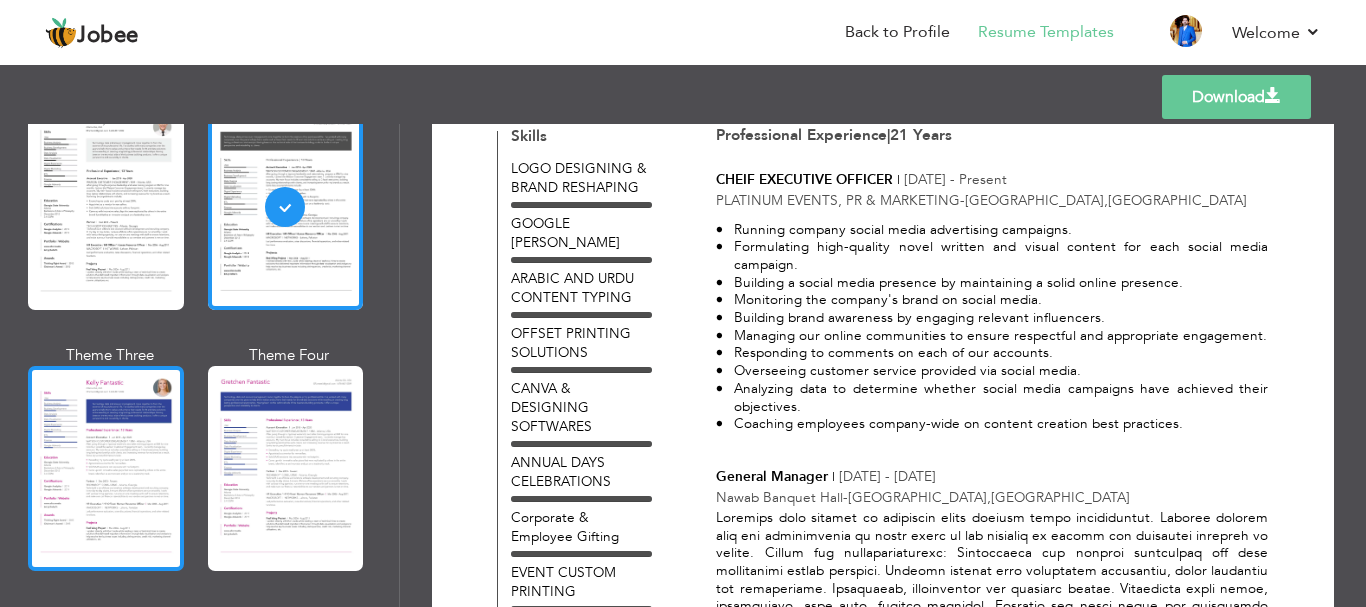 click at bounding box center (106, 468) 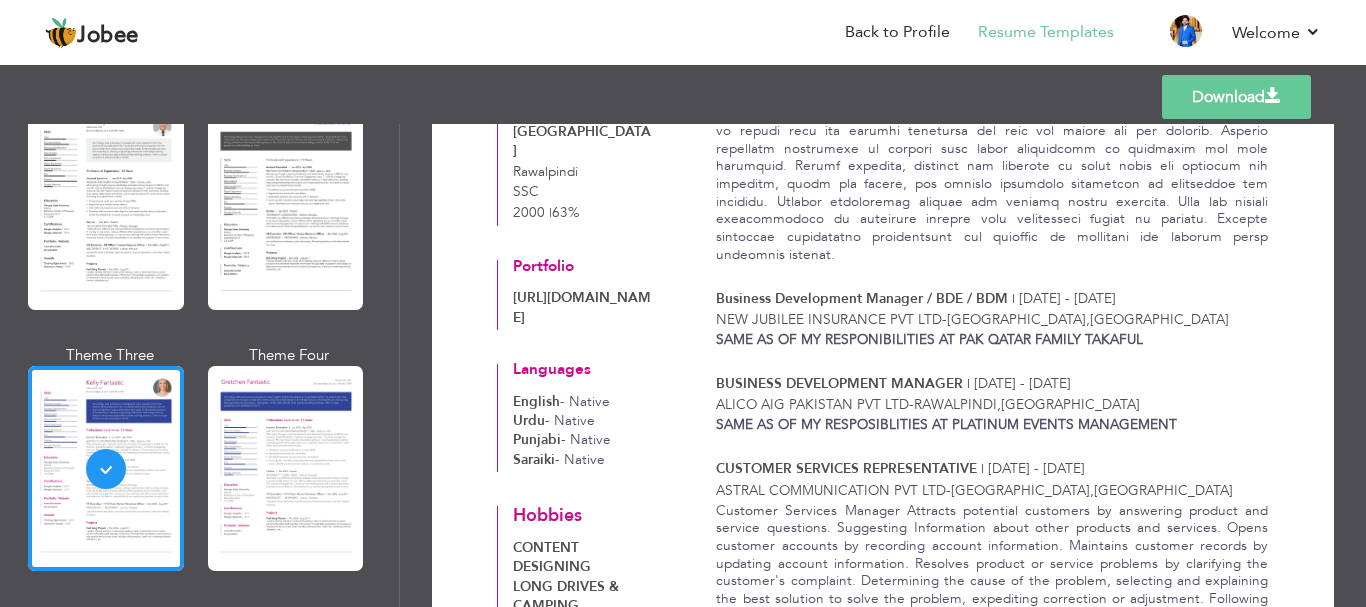 scroll, scrollTop: 2000, scrollLeft: 0, axis: vertical 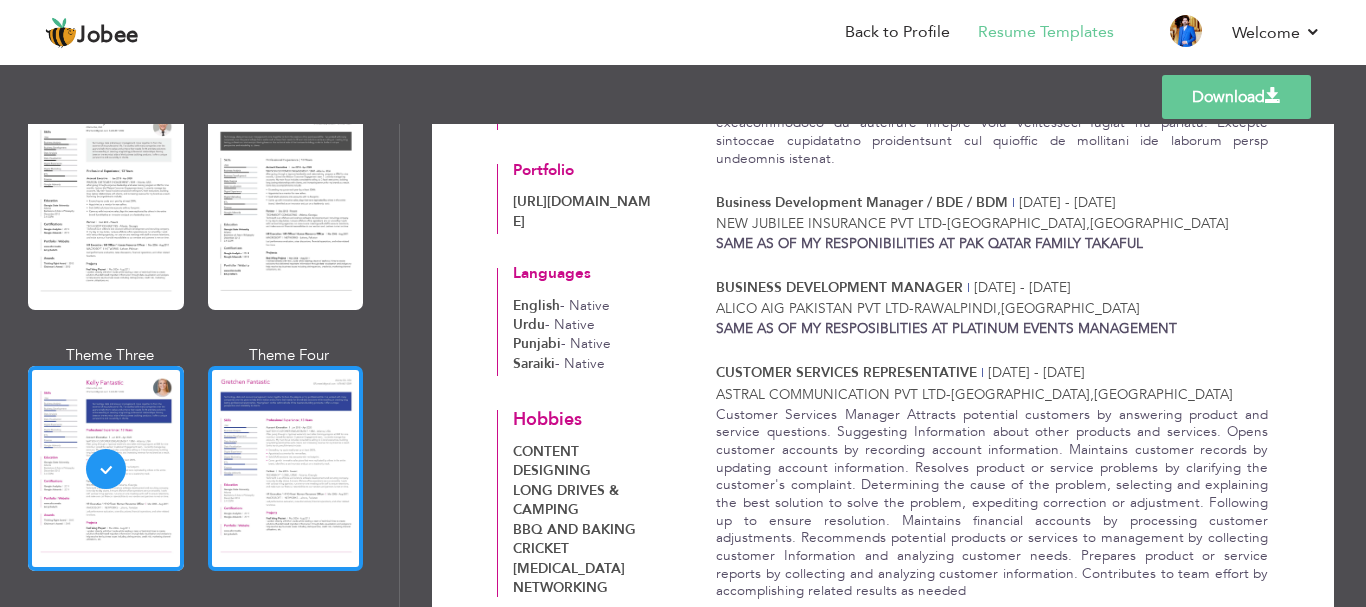 click at bounding box center [286, 468] 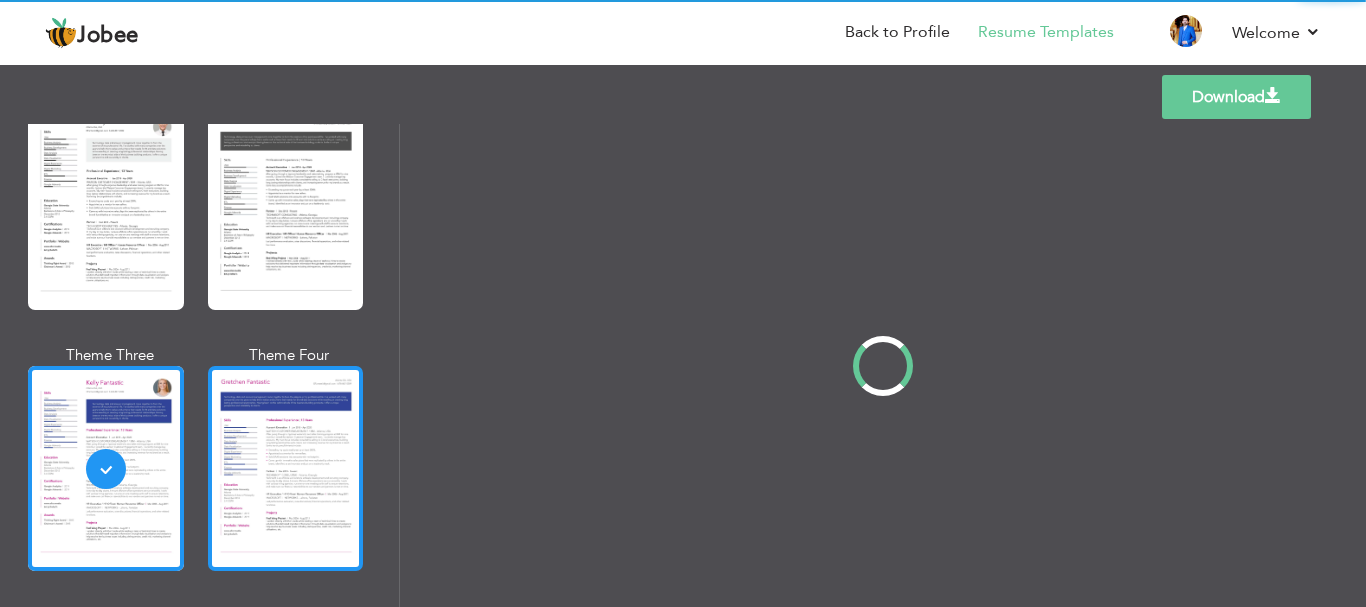 scroll, scrollTop: 0, scrollLeft: 0, axis: both 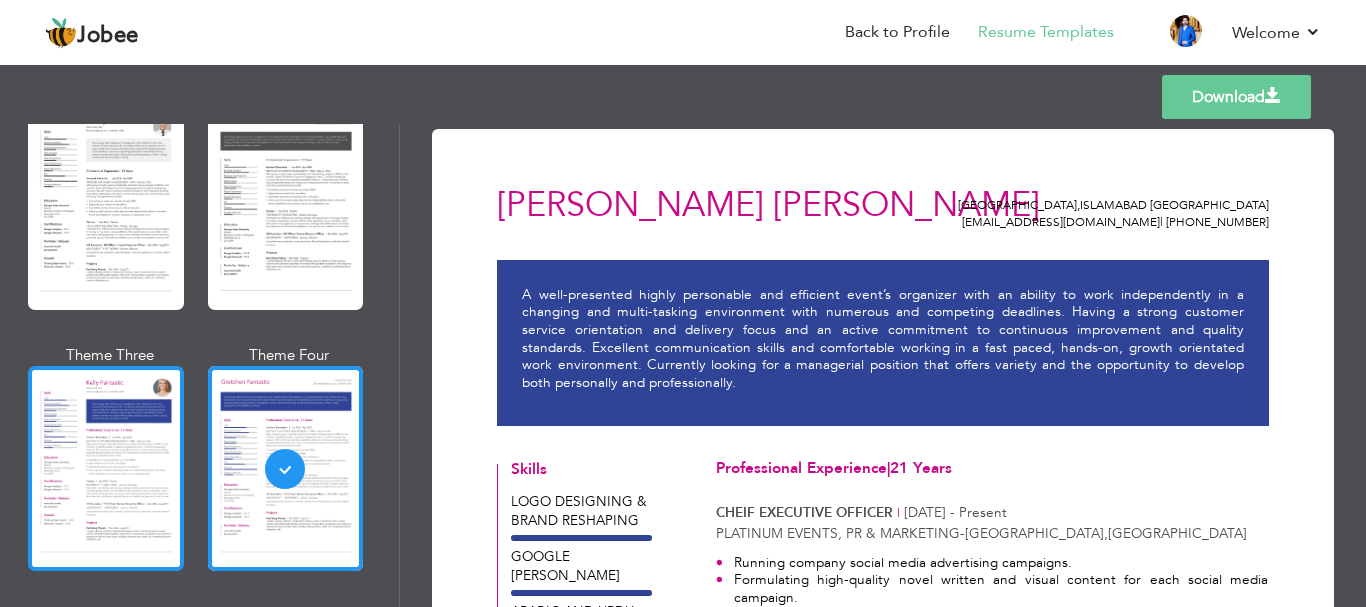 click at bounding box center [106, 468] 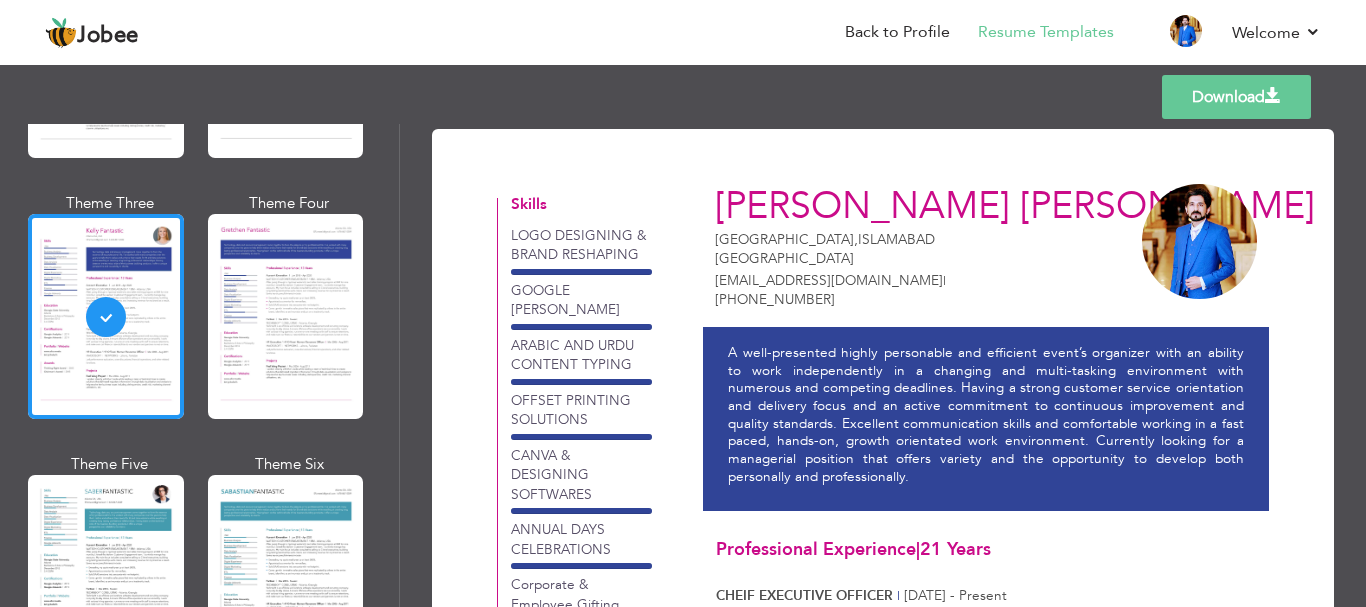 scroll, scrollTop: 2833, scrollLeft: 0, axis: vertical 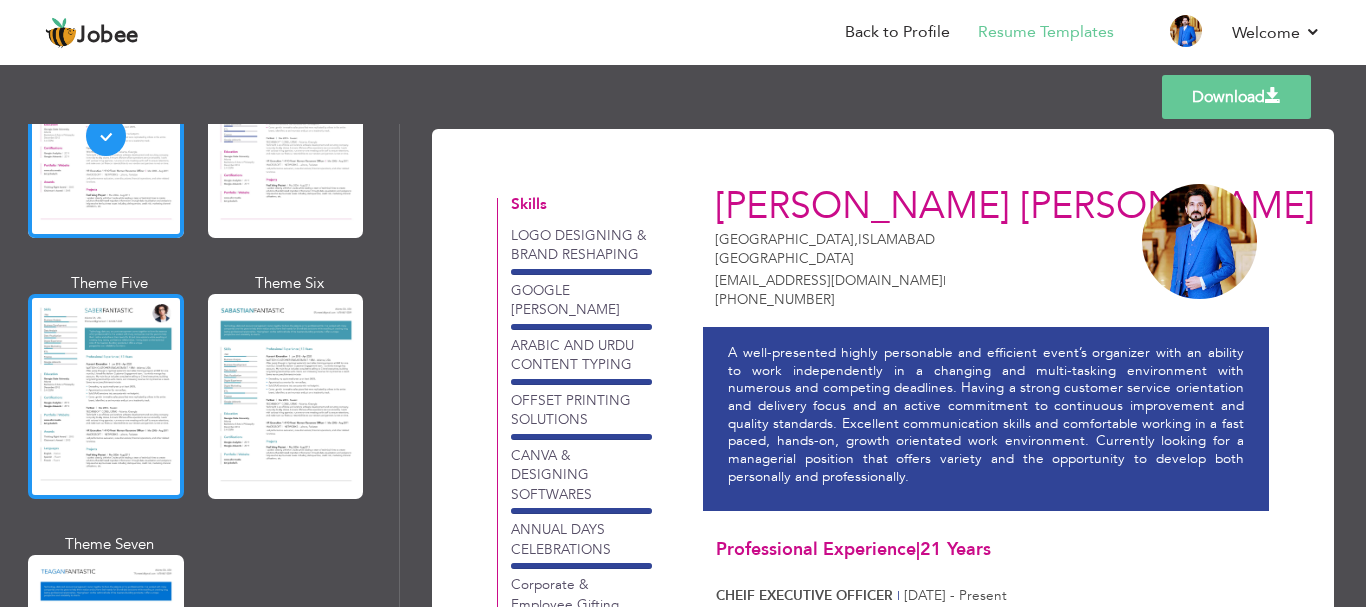 click at bounding box center [106, 396] 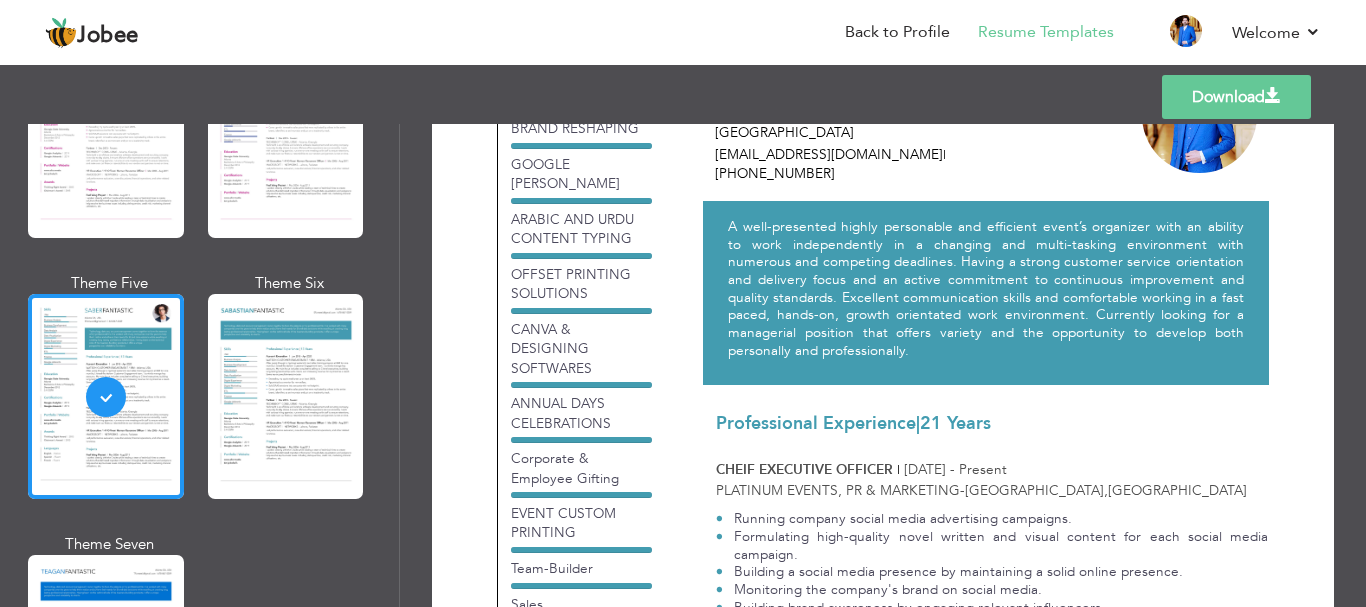 scroll, scrollTop: 0, scrollLeft: 0, axis: both 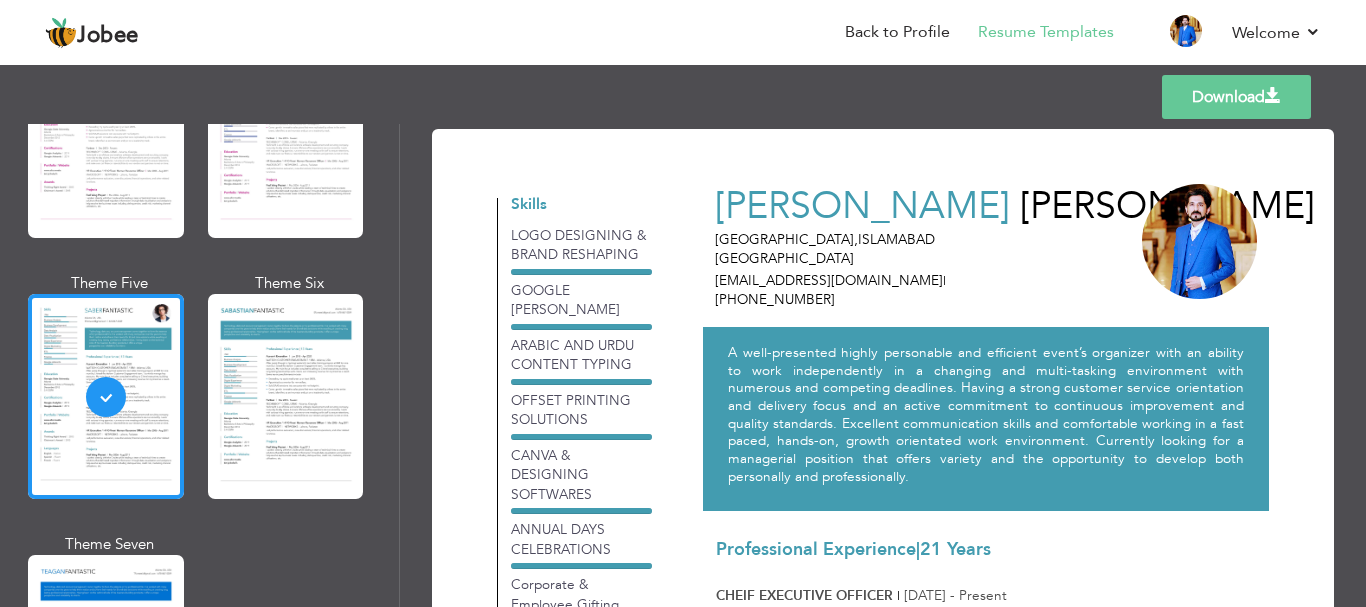 click on "Download" at bounding box center [1236, 97] 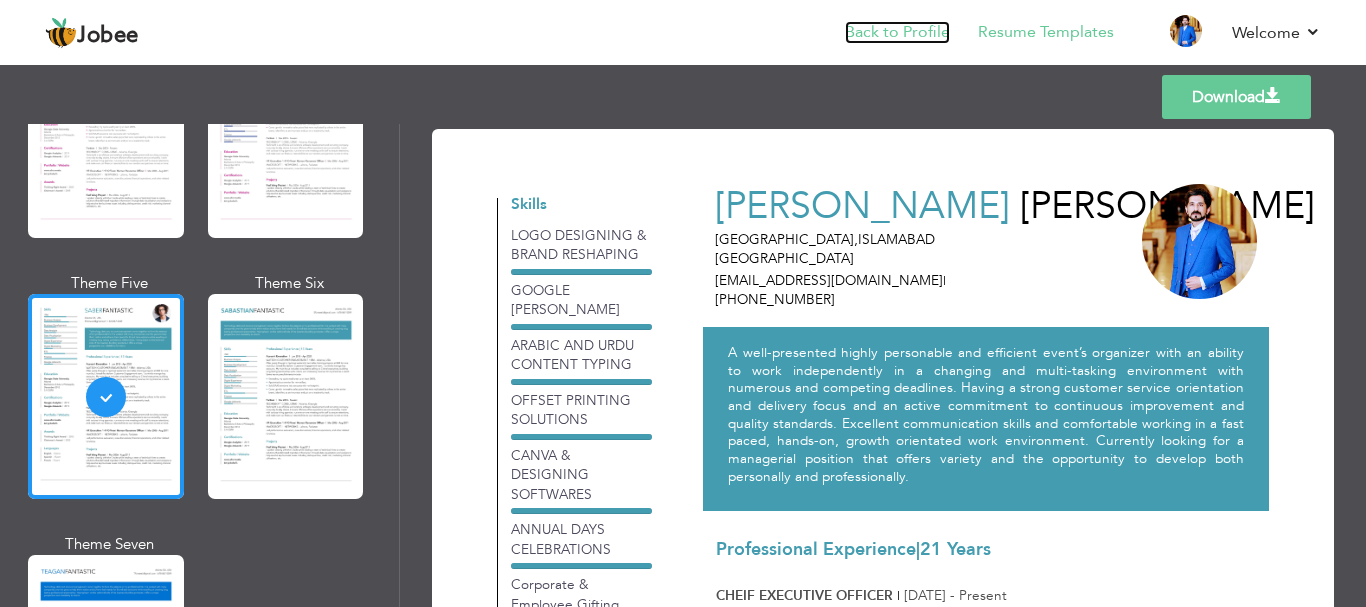 click on "Back to Profile" at bounding box center (897, 32) 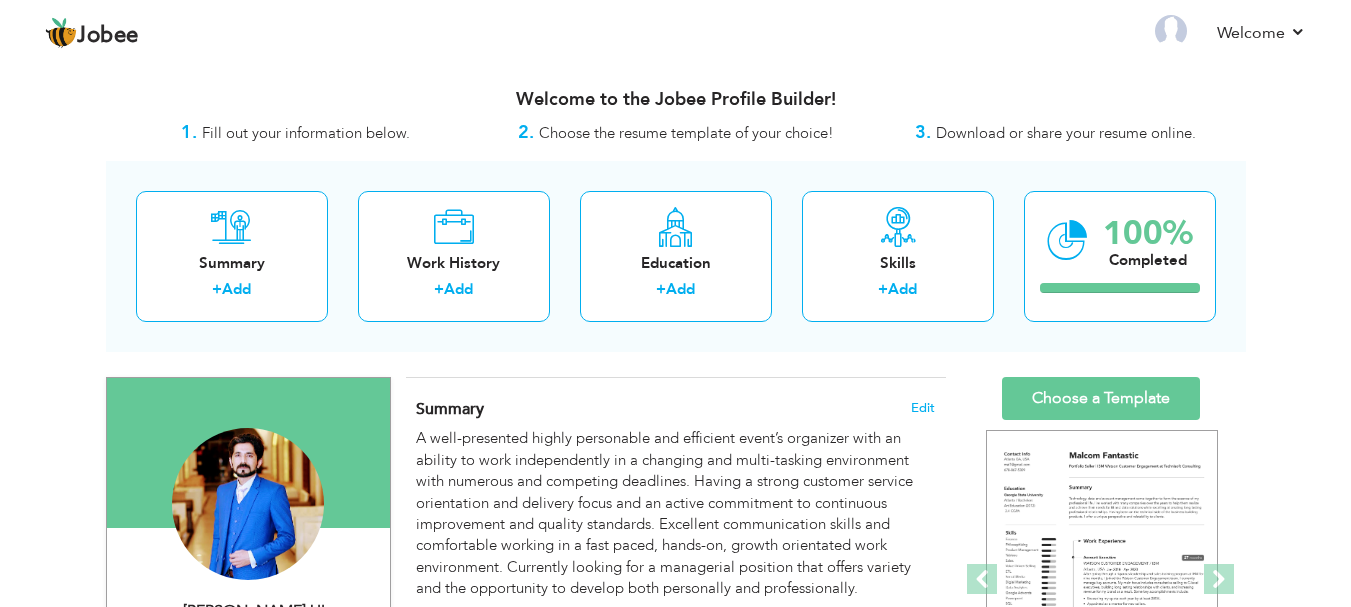scroll, scrollTop: 0, scrollLeft: 0, axis: both 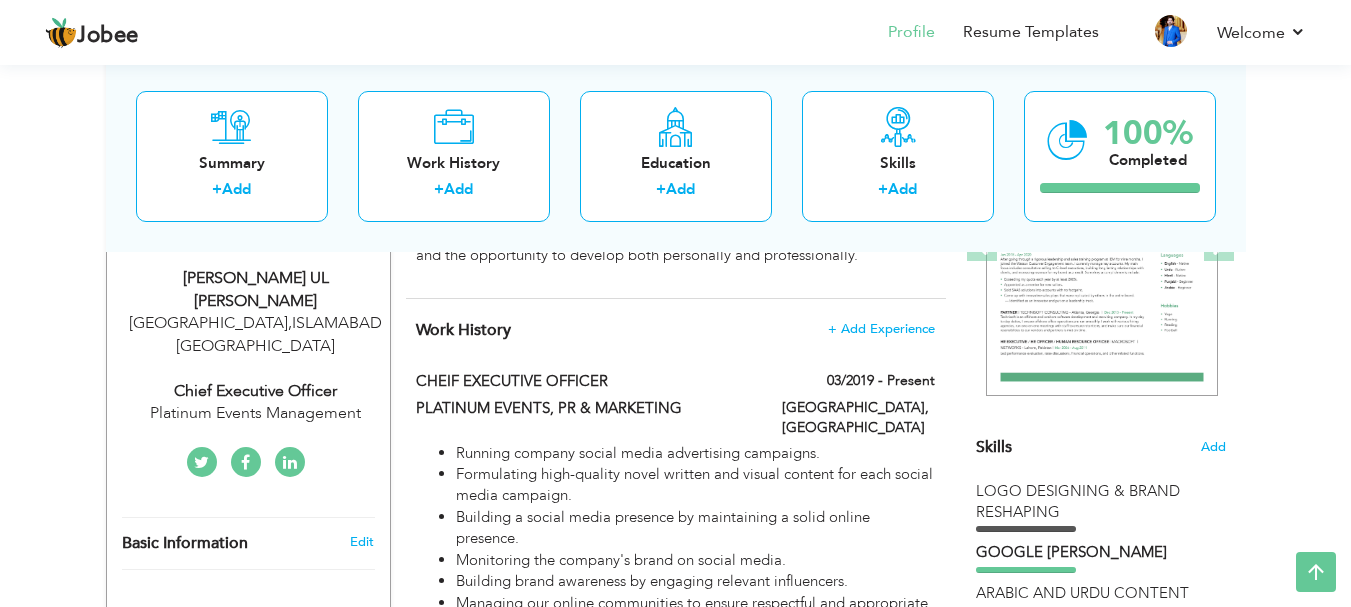 click on "Platinum Events Management" at bounding box center (256, 413) 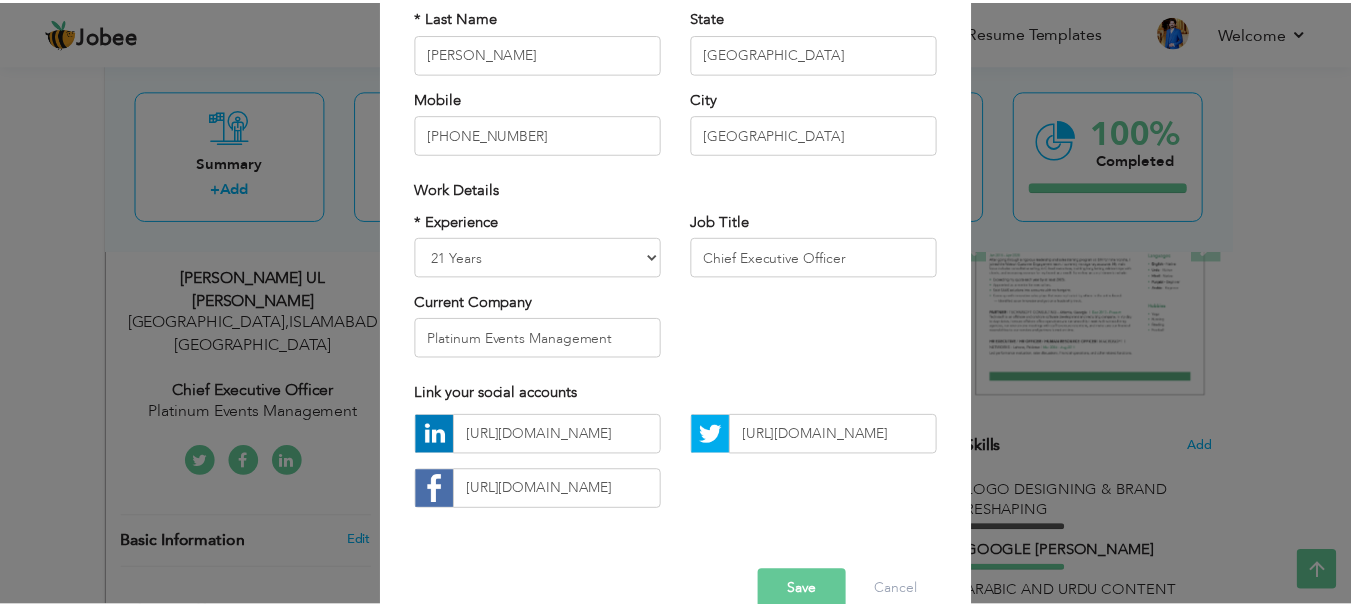scroll, scrollTop: 292, scrollLeft: 0, axis: vertical 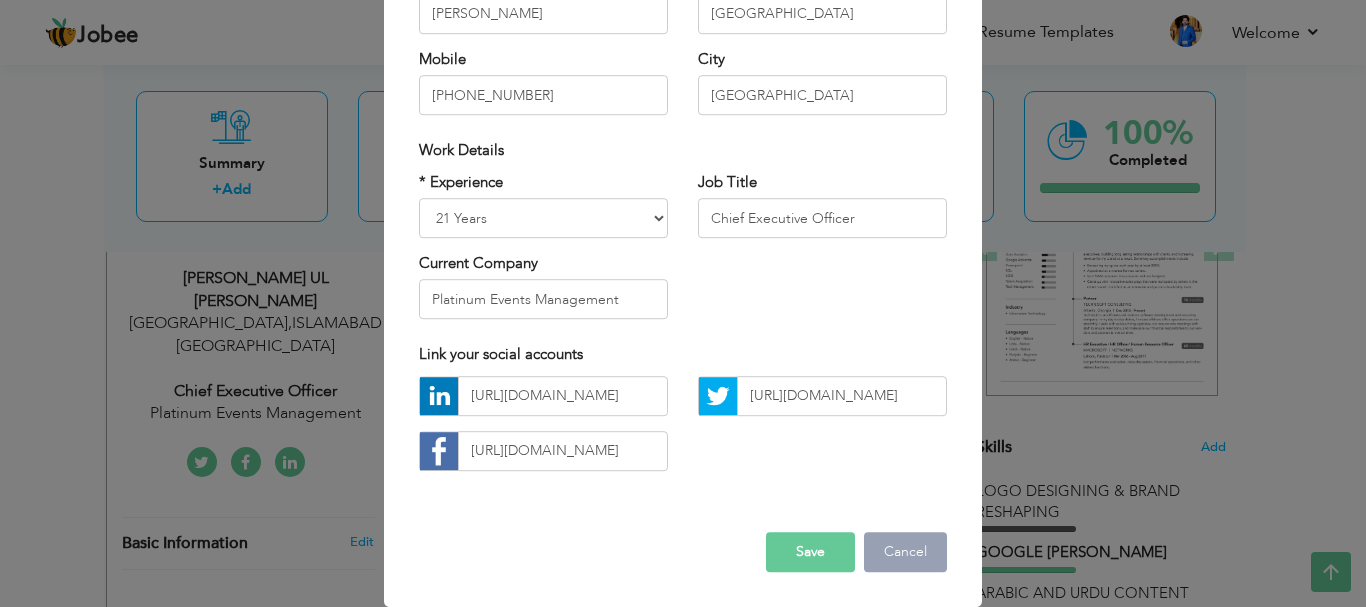 click on "Cancel" at bounding box center [905, 552] 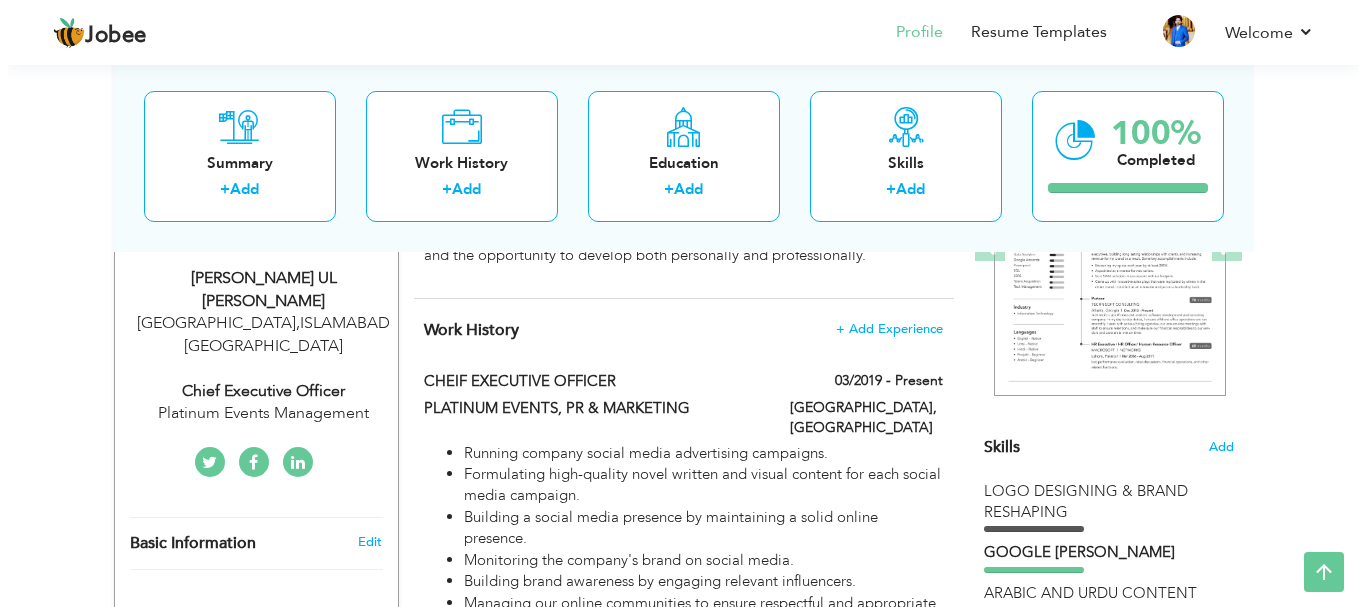 scroll, scrollTop: 500, scrollLeft: 0, axis: vertical 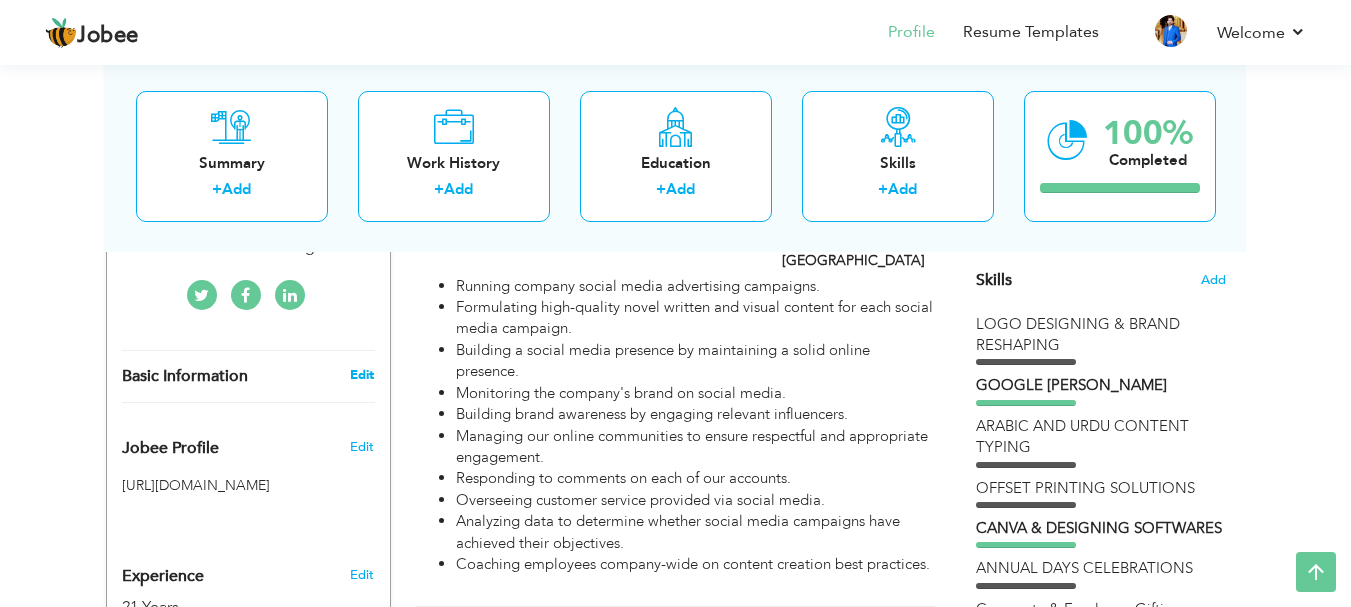click on "Edit" at bounding box center [362, 375] 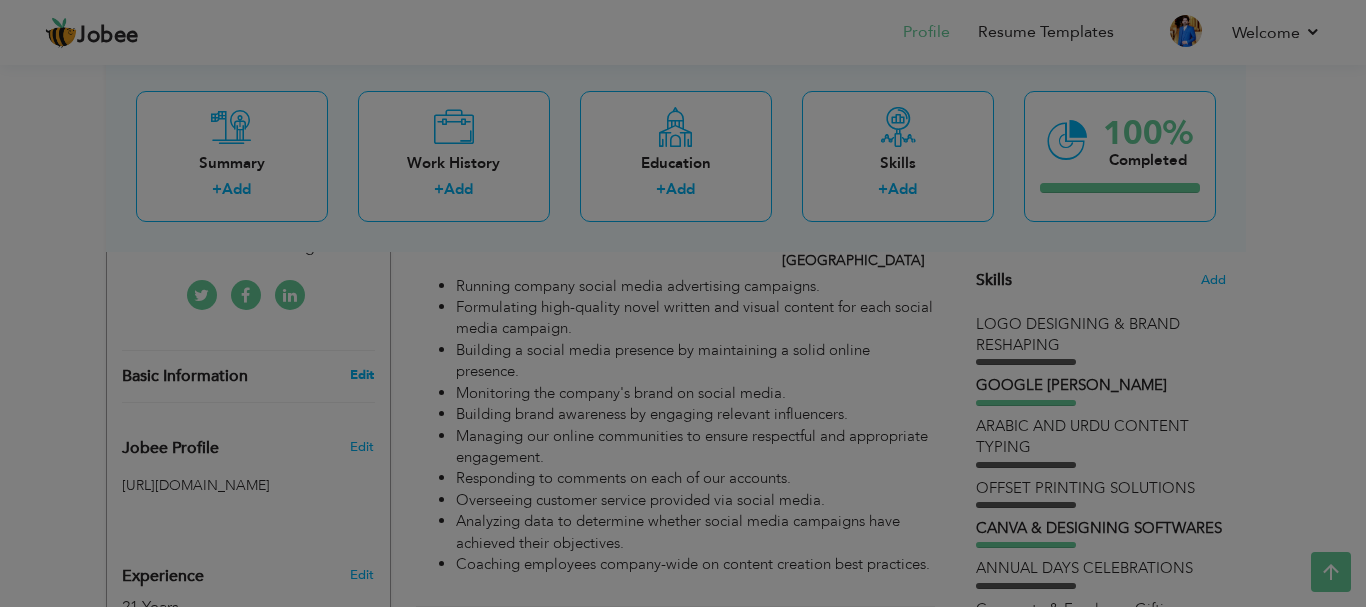 scroll, scrollTop: 0, scrollLeft: 0, axis: both 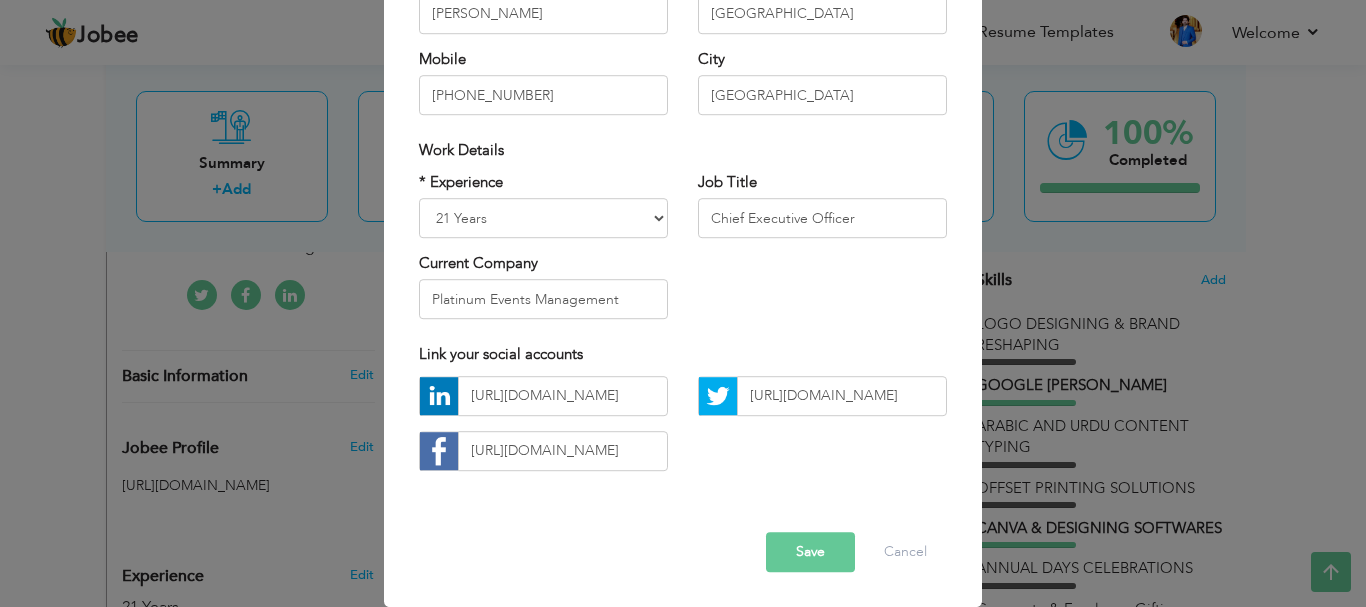 click on "Save" at bounding box center (810, 552) 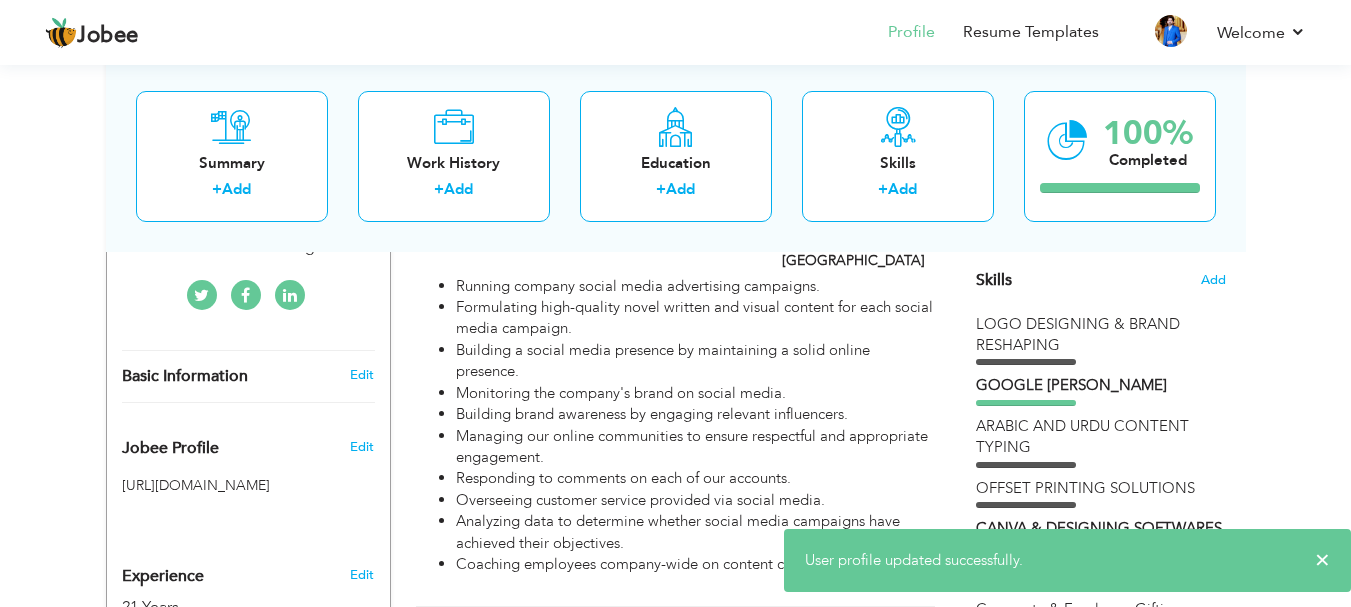 click on "View Resume
Export PDF
Profile
Summary
Public Link
Experience
Education
Awards
Work Histroy
Projects
Certifications
Skills
Preferred Job City" at bounding box center (675, 2178) 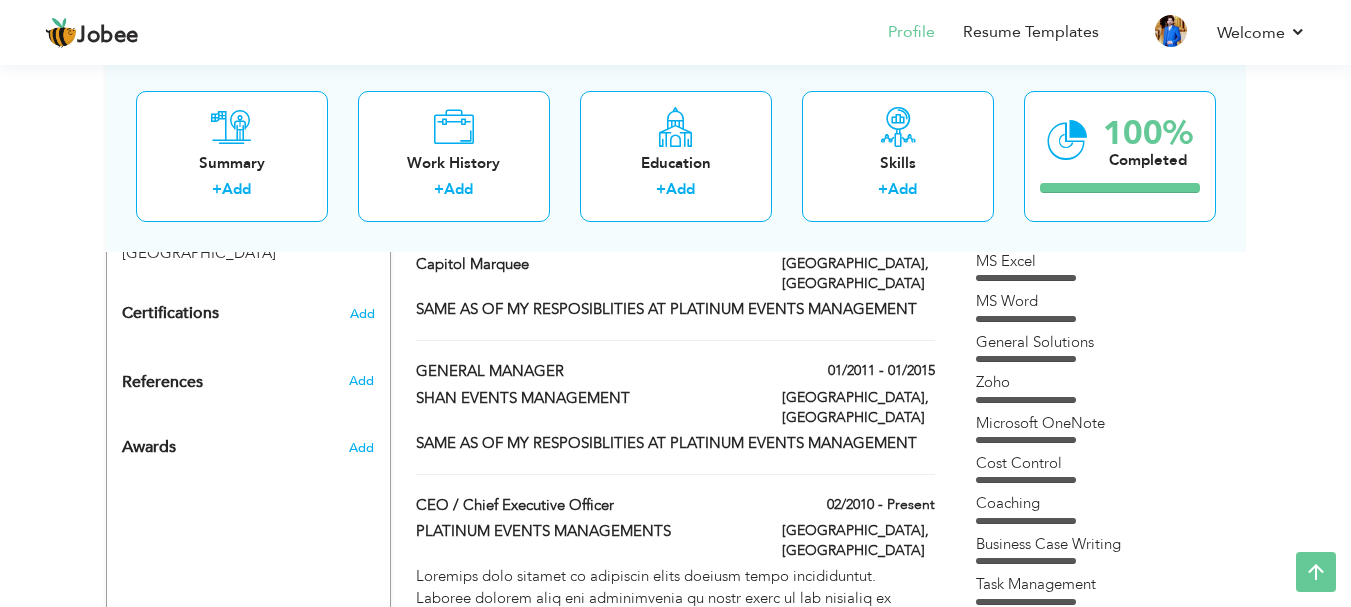 scroll, scrollTop: 1500, scrollLeft: 0, axis: vertical 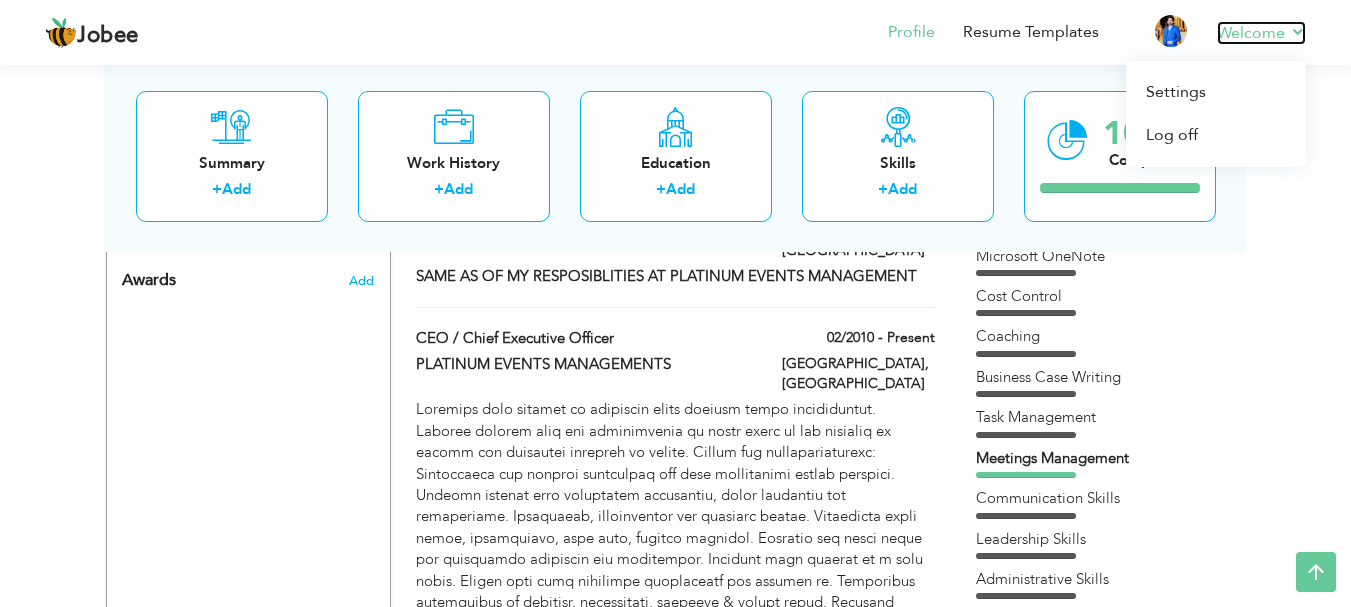 click on "Welcome" at bounding box center [1261, 33] 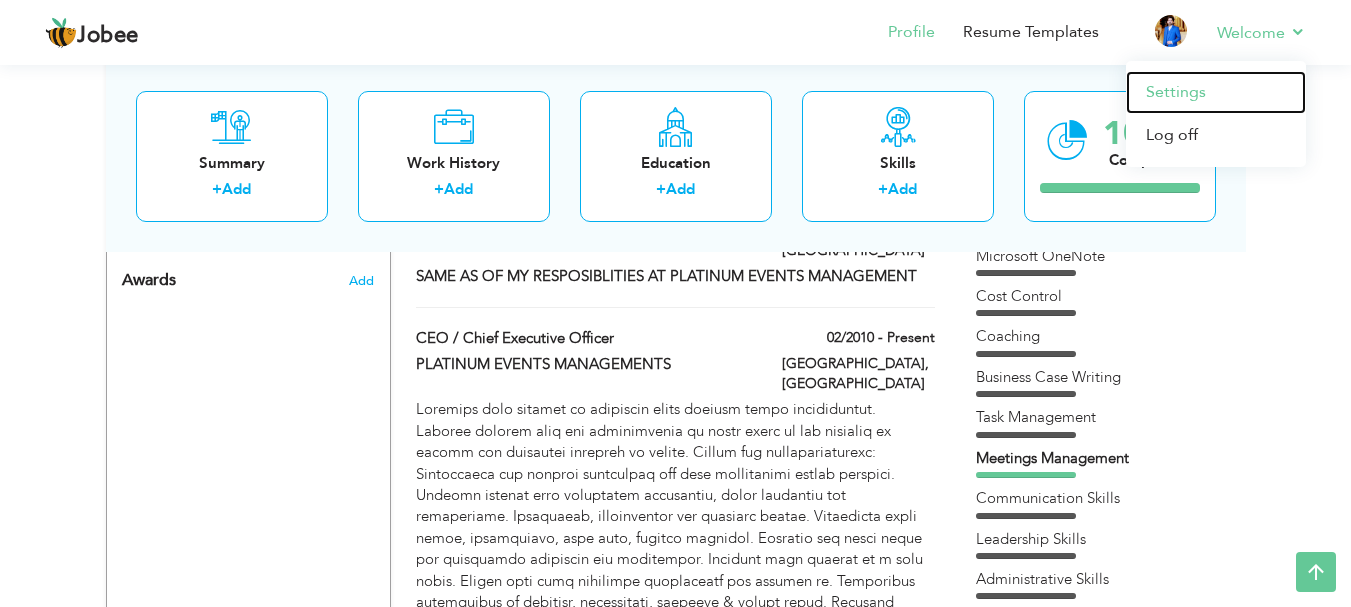 click on "Settings" at bounding box center (1216, 92) 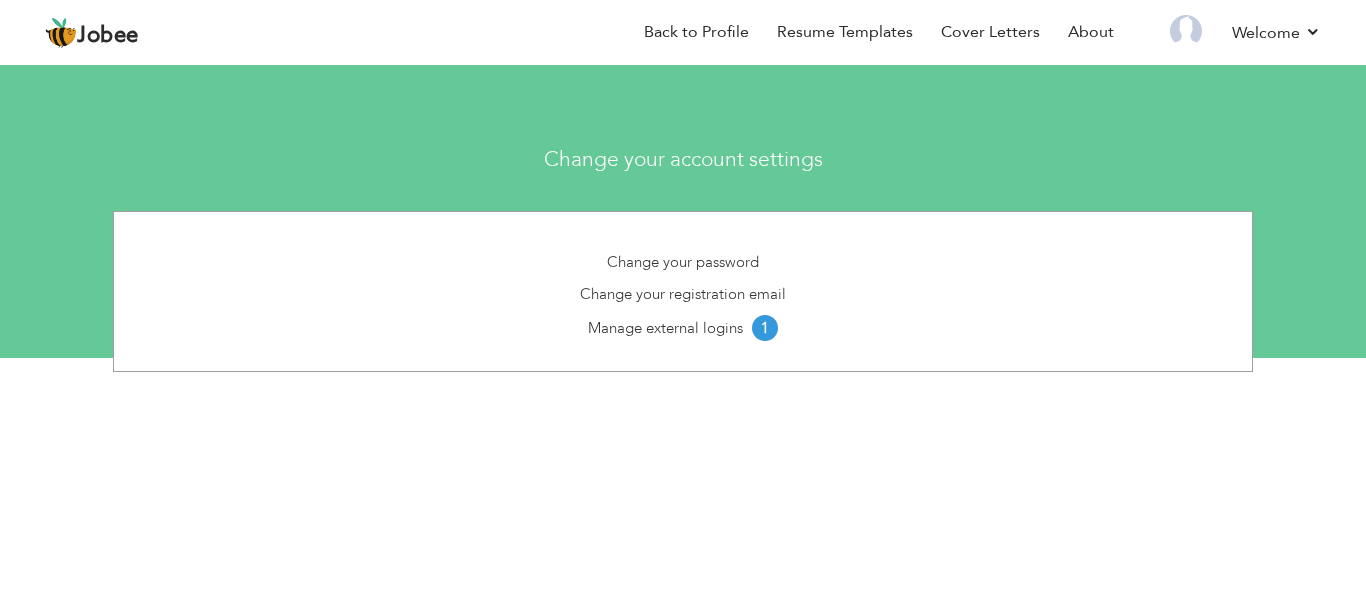 scroll, scrollTop: 0, scrollLeft: 0, axis: both 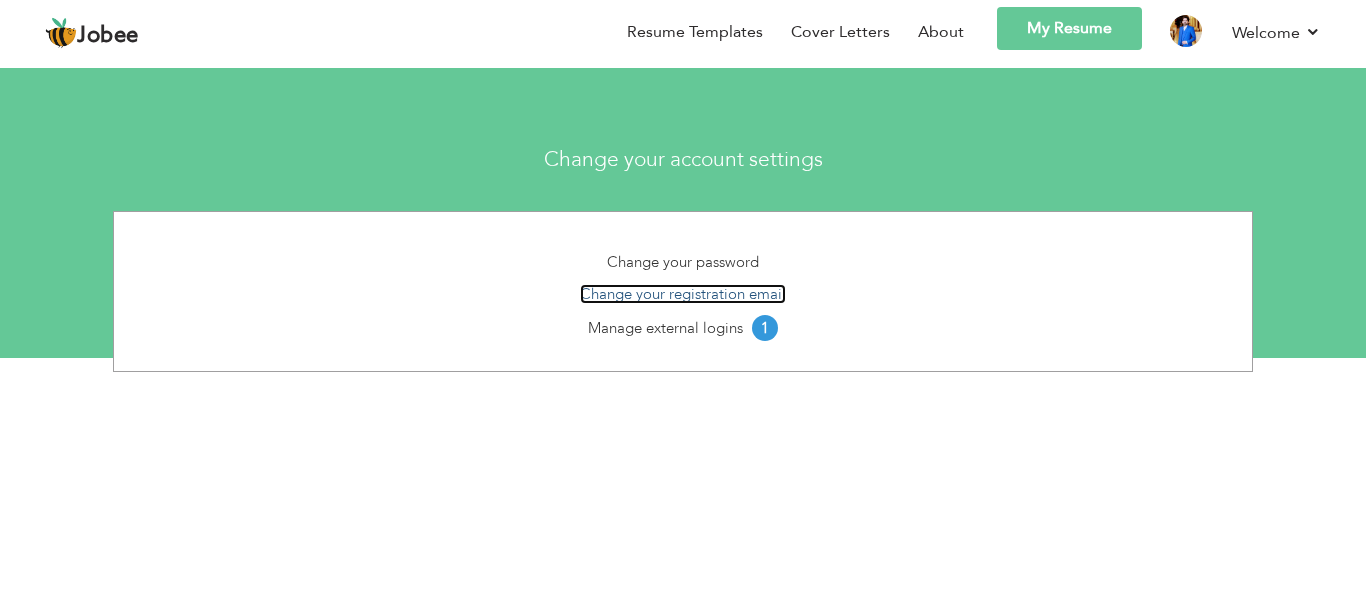 click on "Change your registration email" at bounding box center (683, 294) 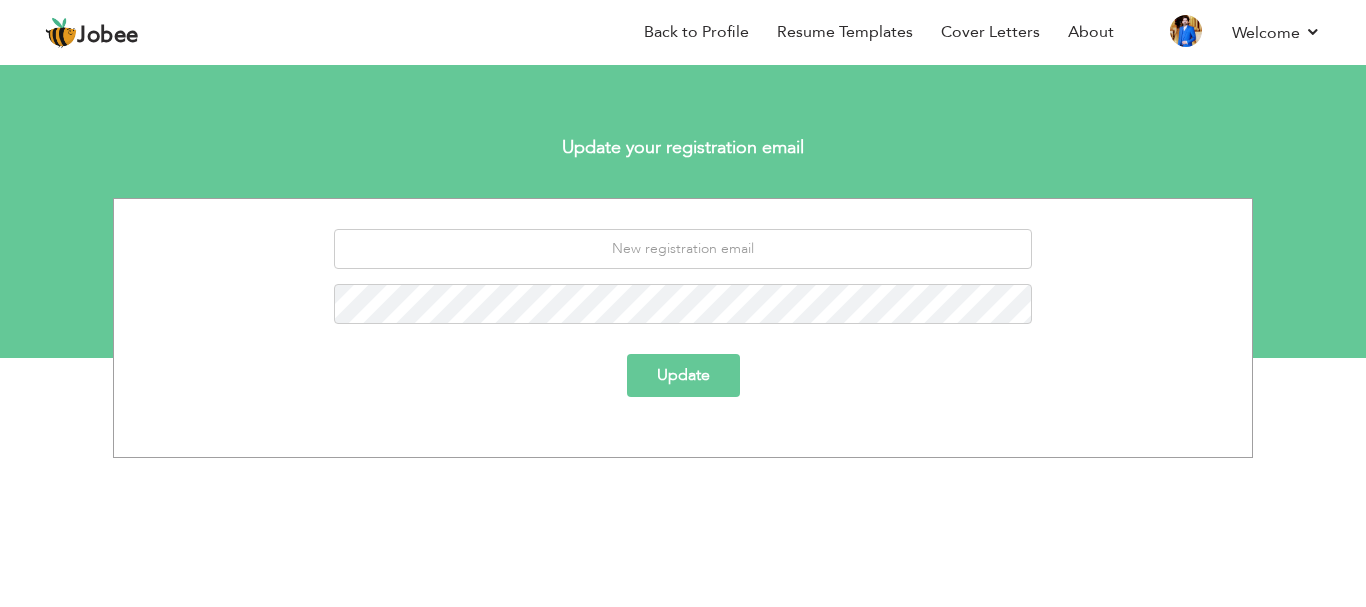 scroll, scrollTop: 0, scrollLeft: 0, axis: both 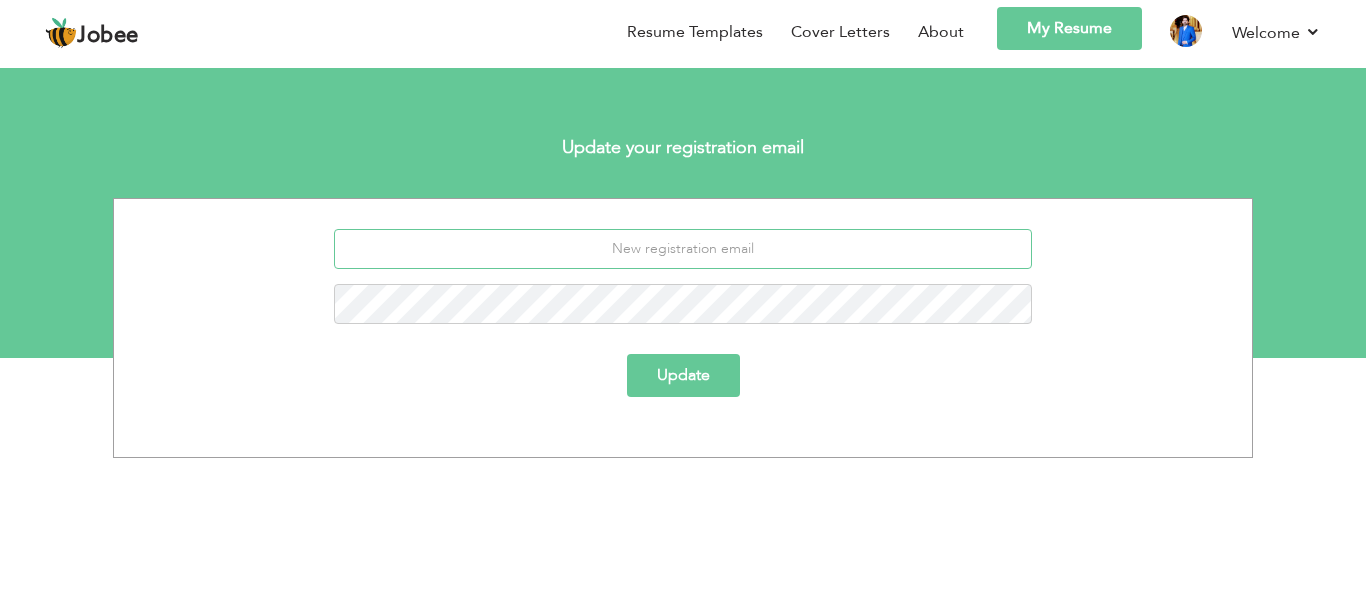 click at bounding box center [683, 249] 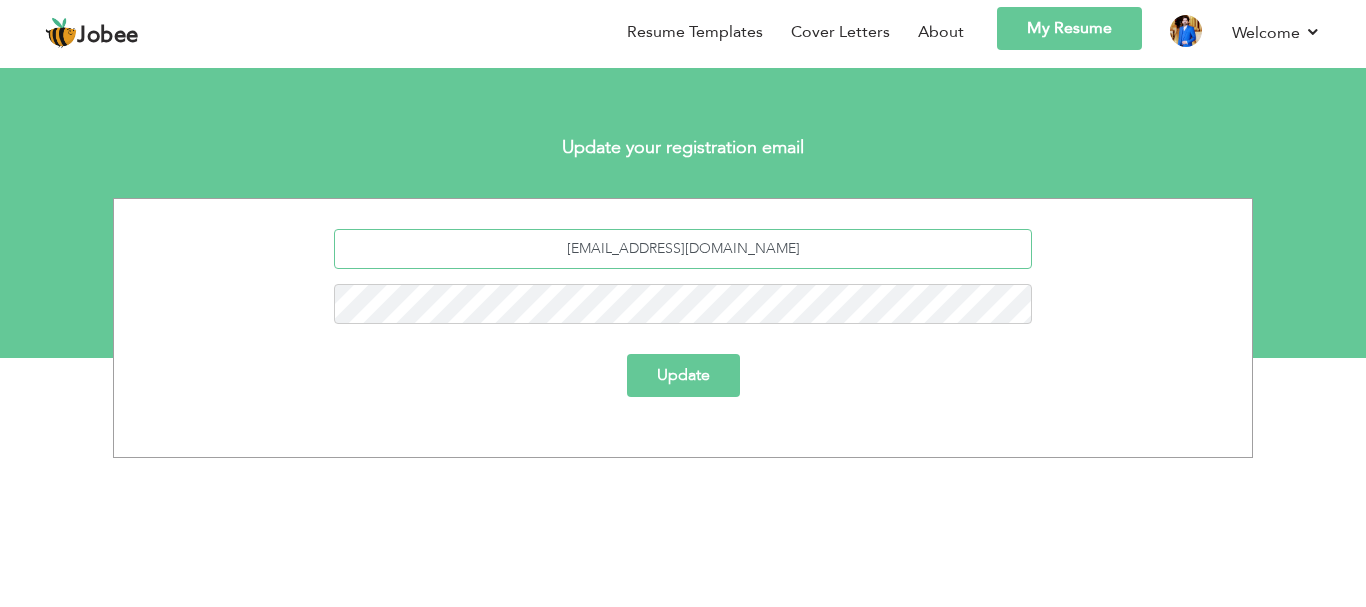 click on "[EMAIL_ADDRESS][DOMAIN_NAME]" at bounding box center [683, 249] 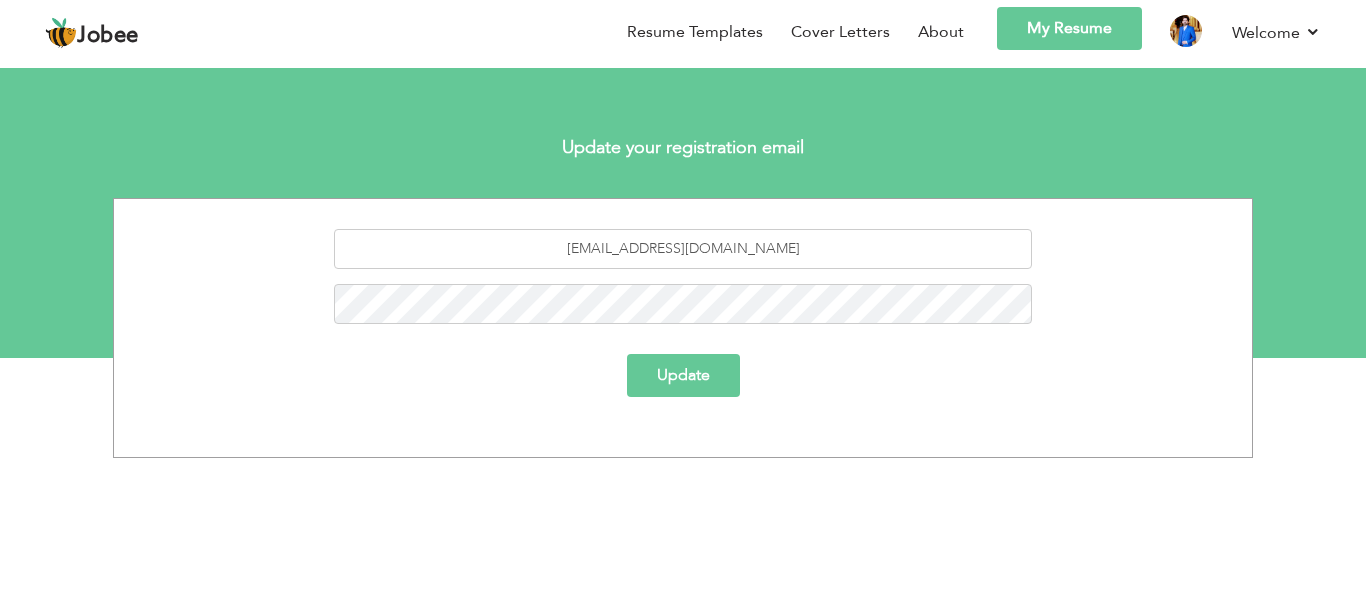 click on "Update" at bounding box center (683, 375) 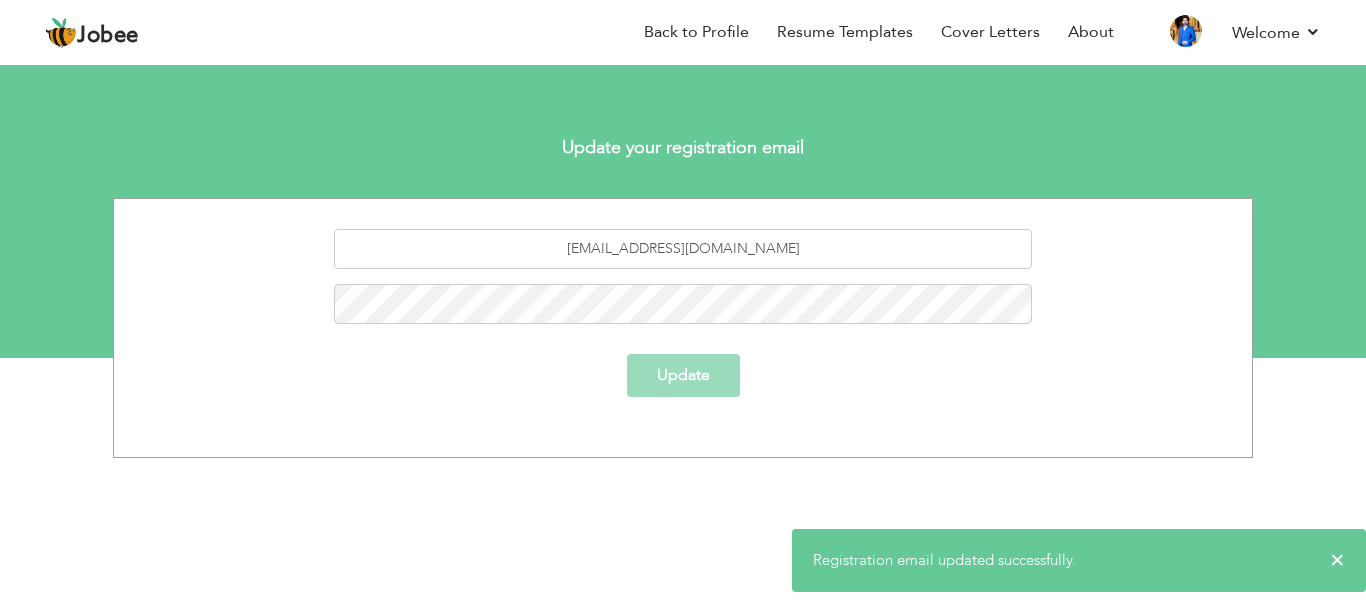 scroll, scrollTop: 0, scrollLeft: 0, axis: both 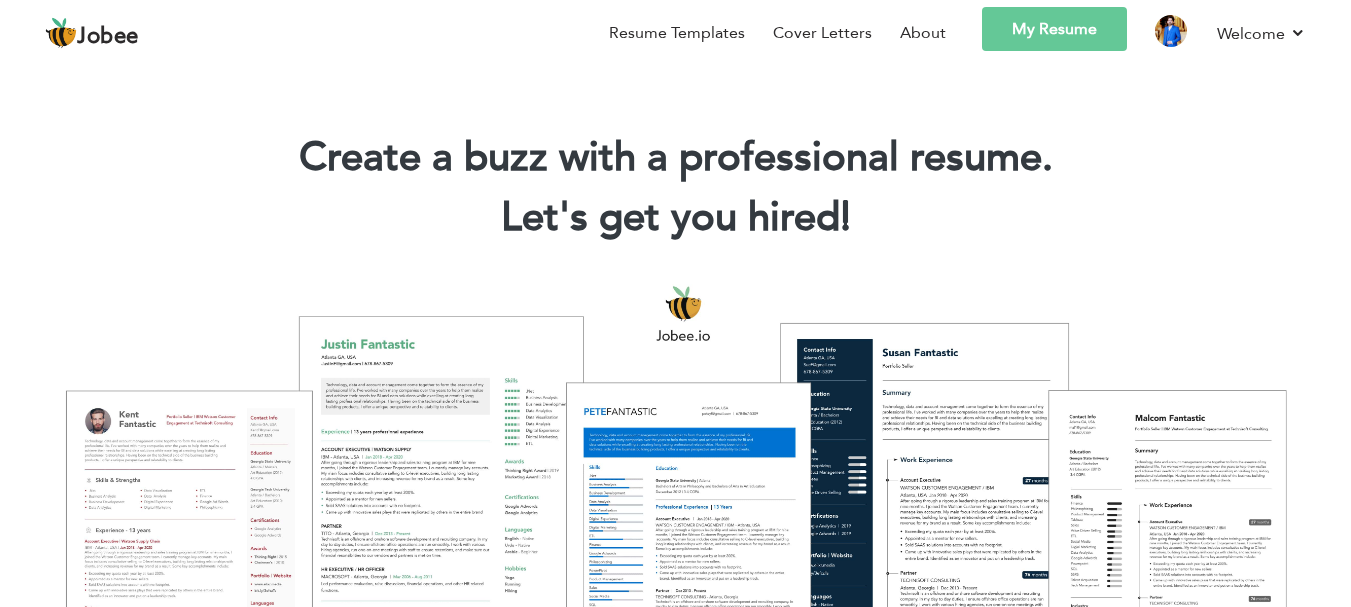 click on "My Resume" at bounding box center [1054, 29] 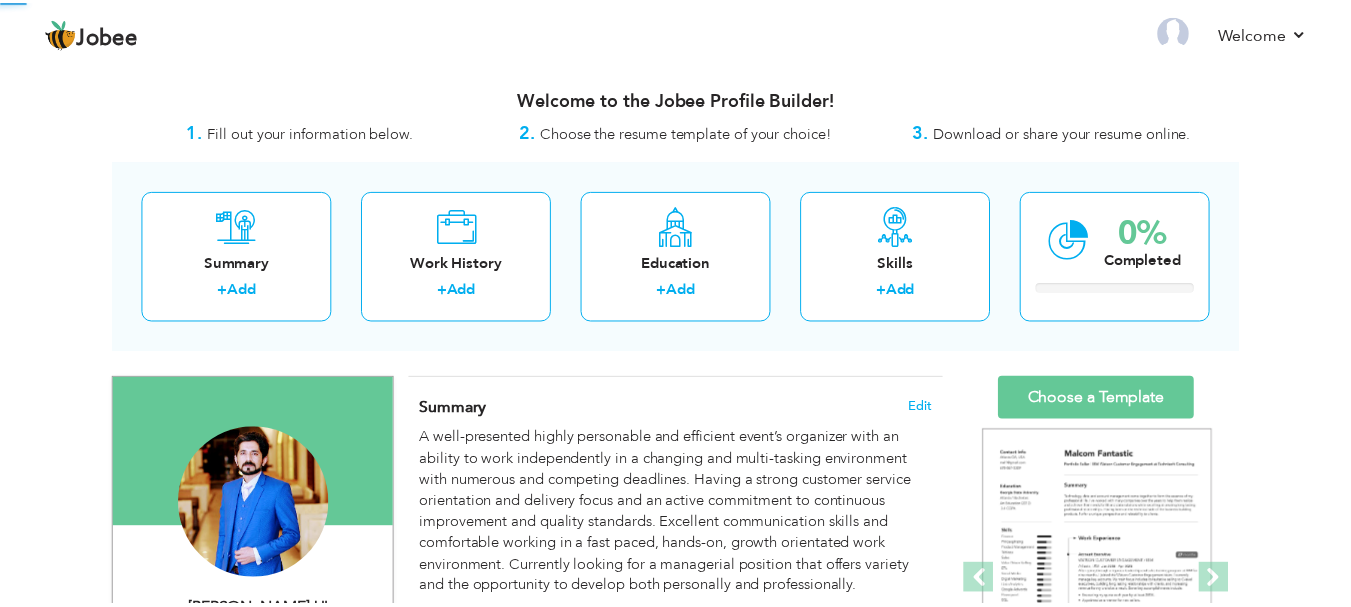 scroll, scrollTop: 0, scrollLeft: 0, axis: both 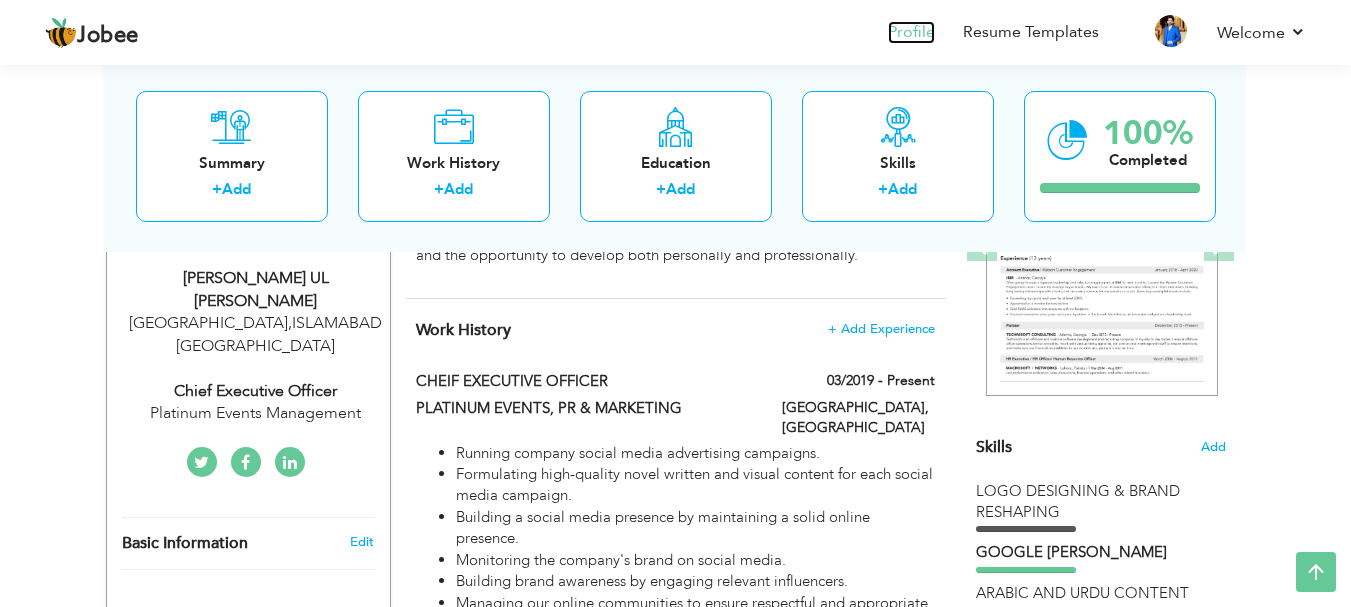click on "Profile" at bounding box center (911, 32) 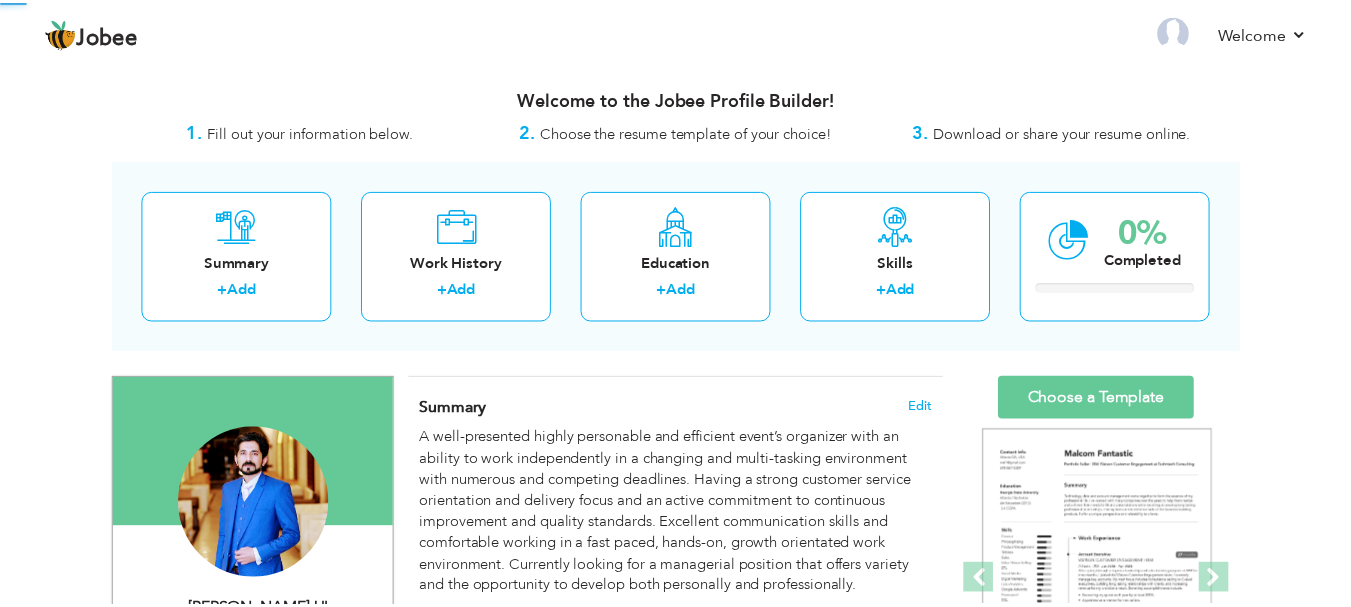 scroll, scrollTop: 0, scrollLeft: 0, axis: both 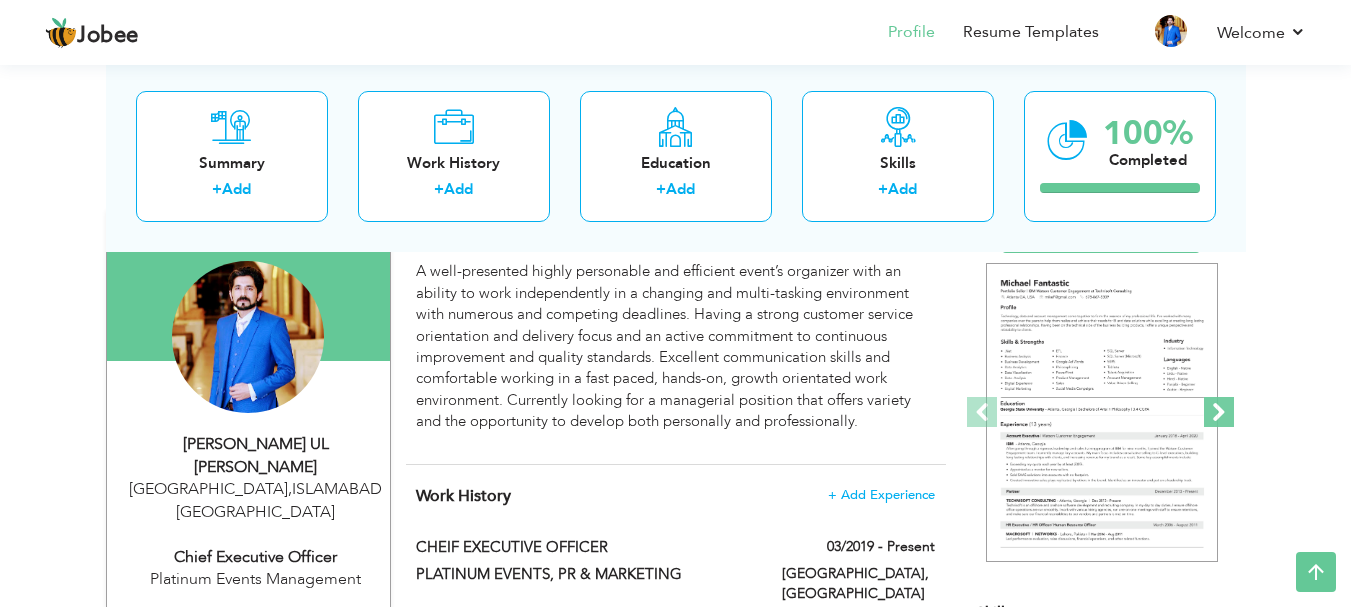 click at bounding box center [1219, 412] 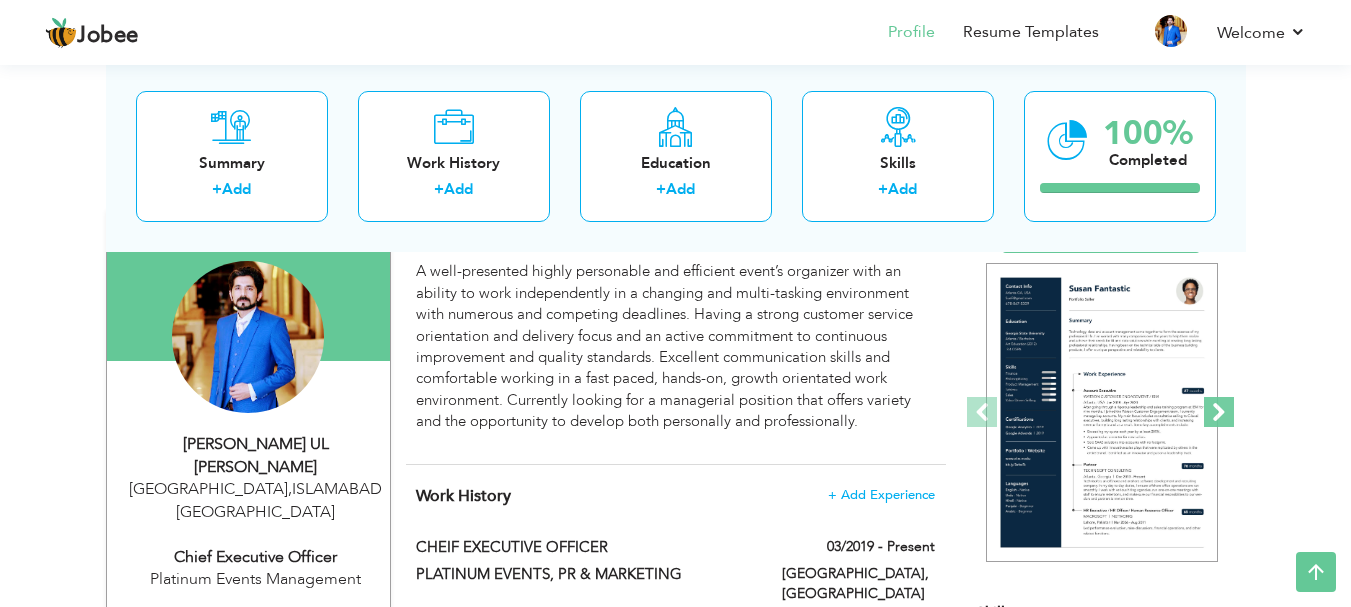 click at bounding box center [1219, 412] 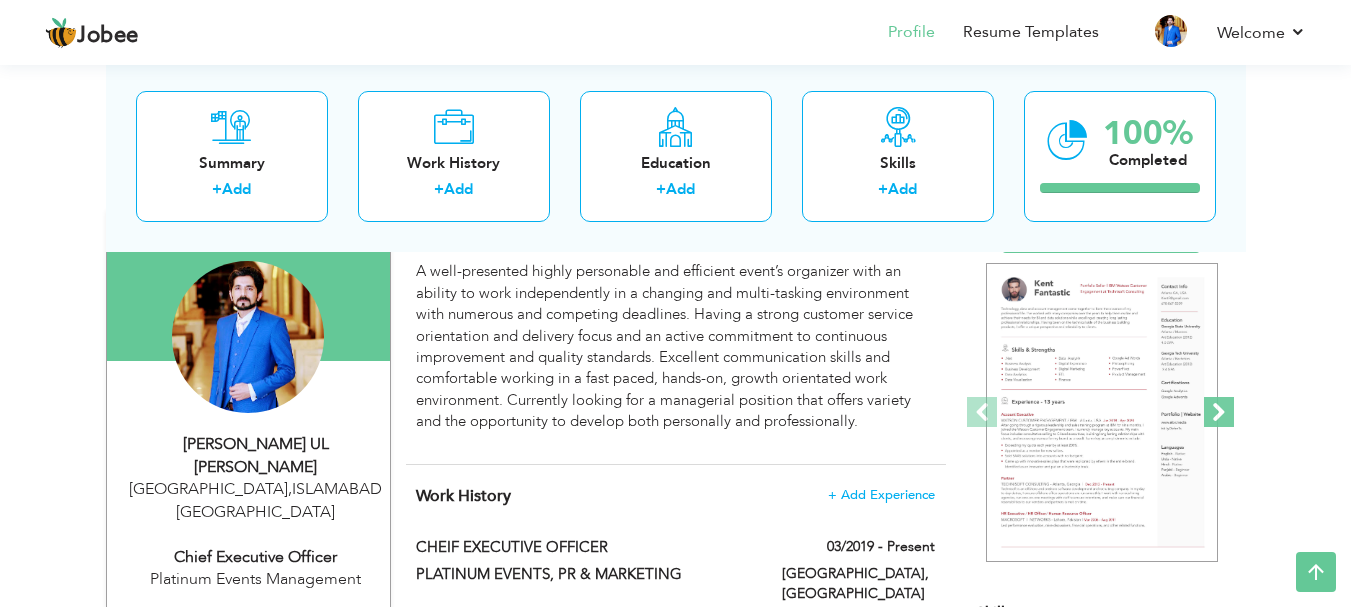 click at bounding box center (1219, 412) 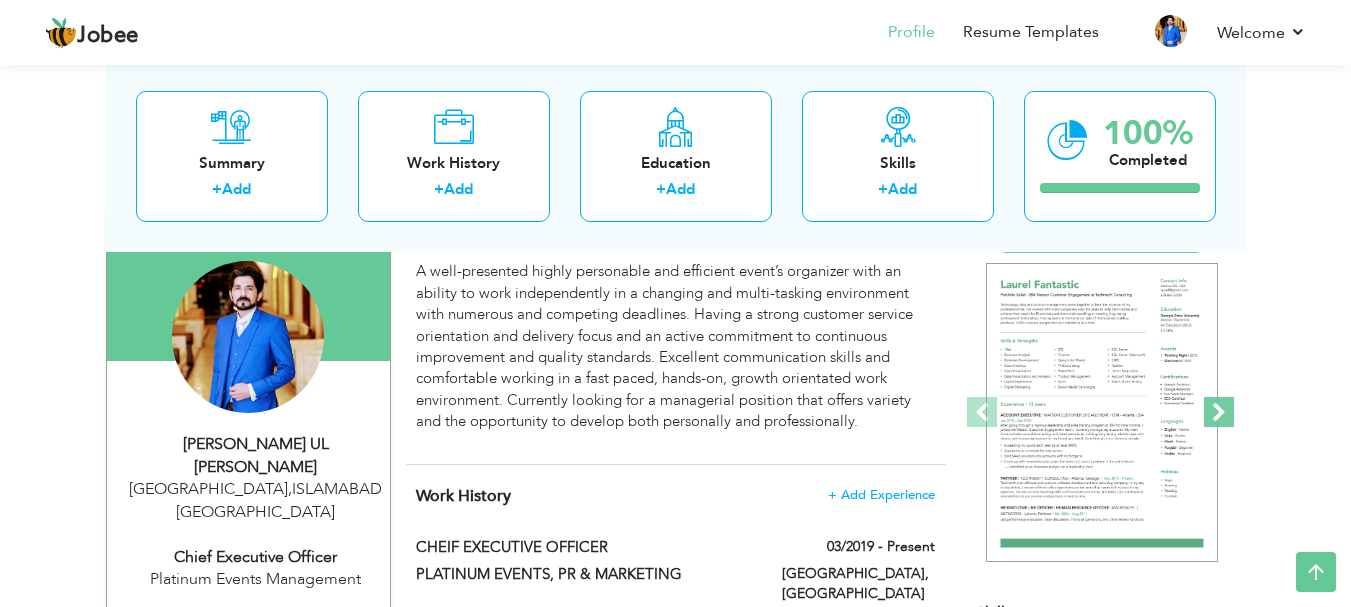 click at bounding box center [1219, 412] 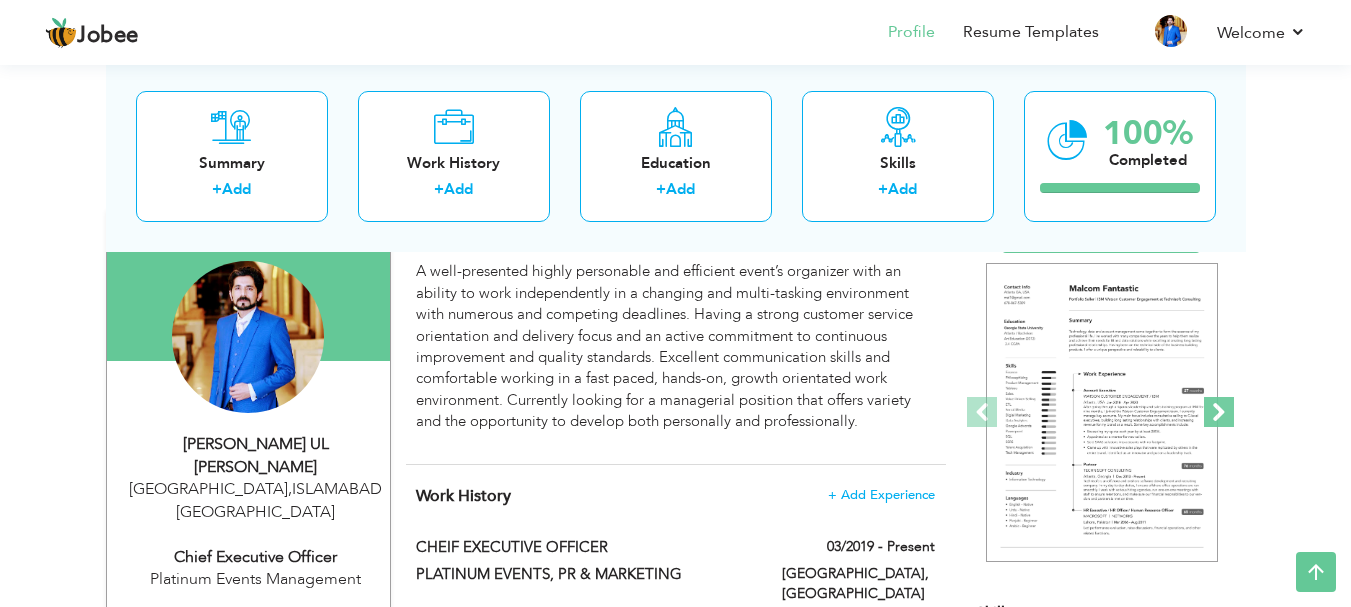 click at bounding box center (1219, 412) 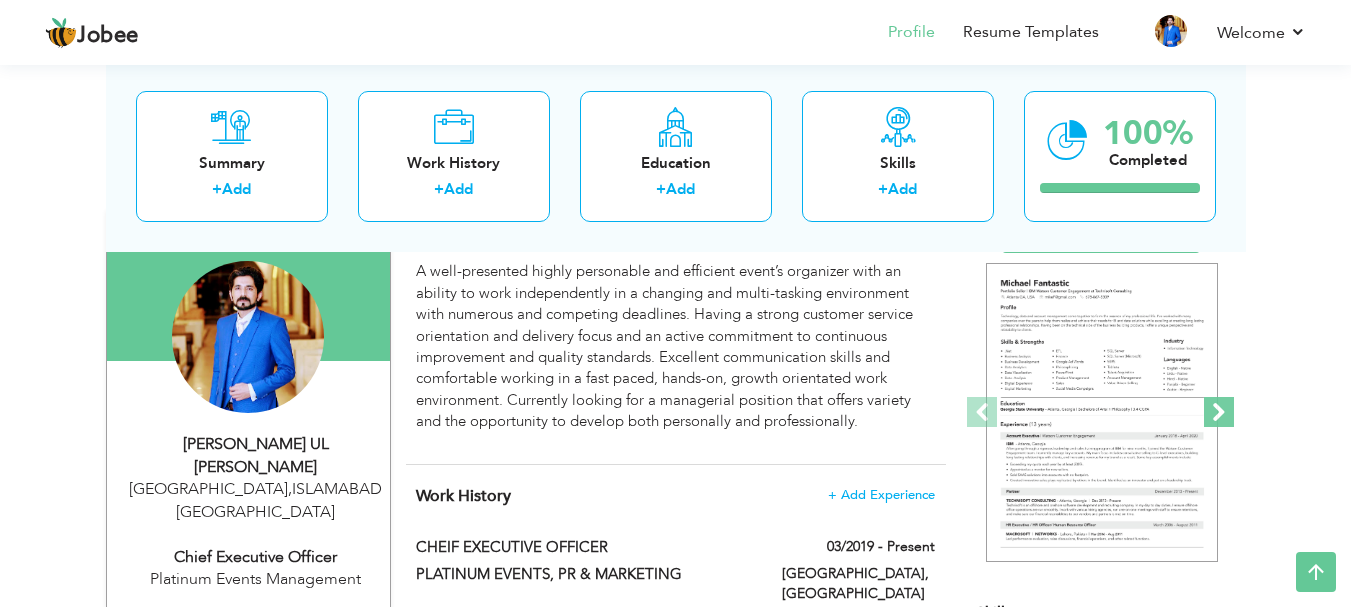 click at bounding box center (1219, 412) 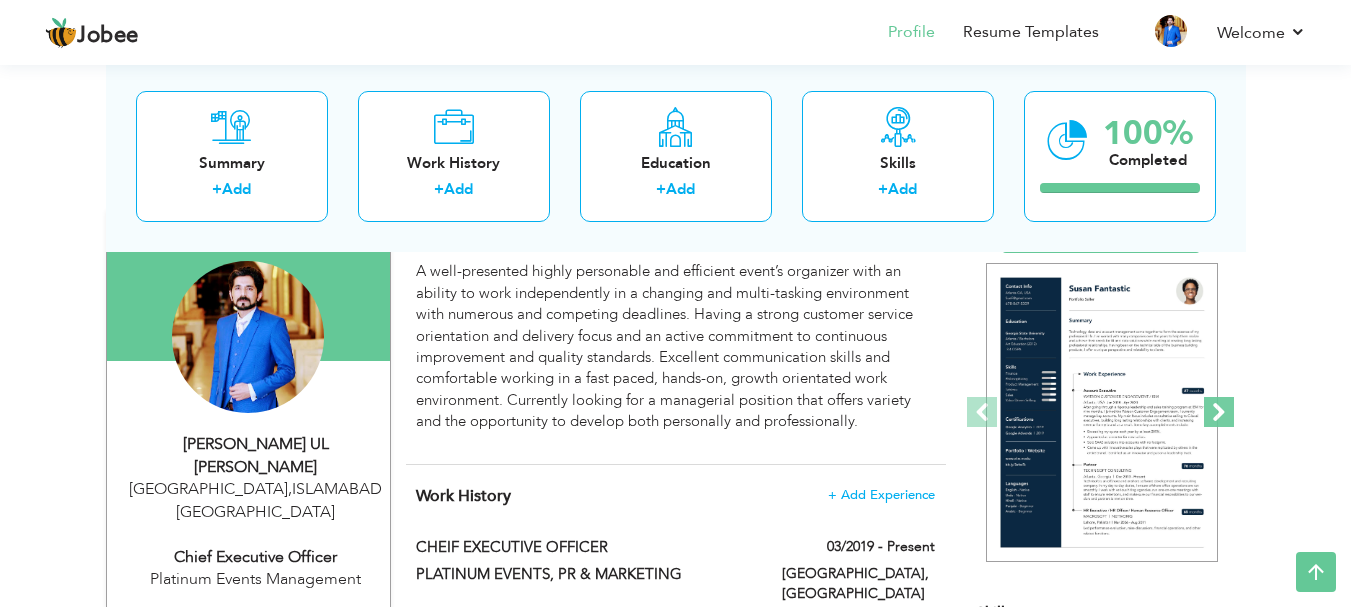 click at bounding box center (1219, 412) 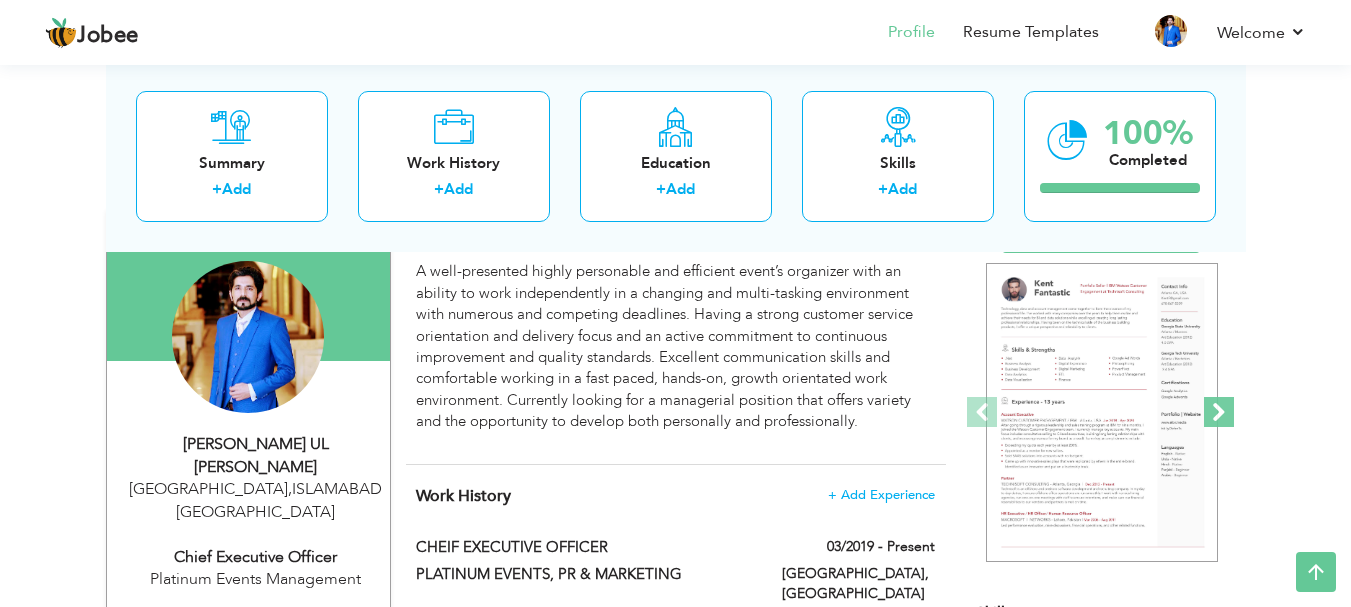 click at bounding box center [1219, 412] 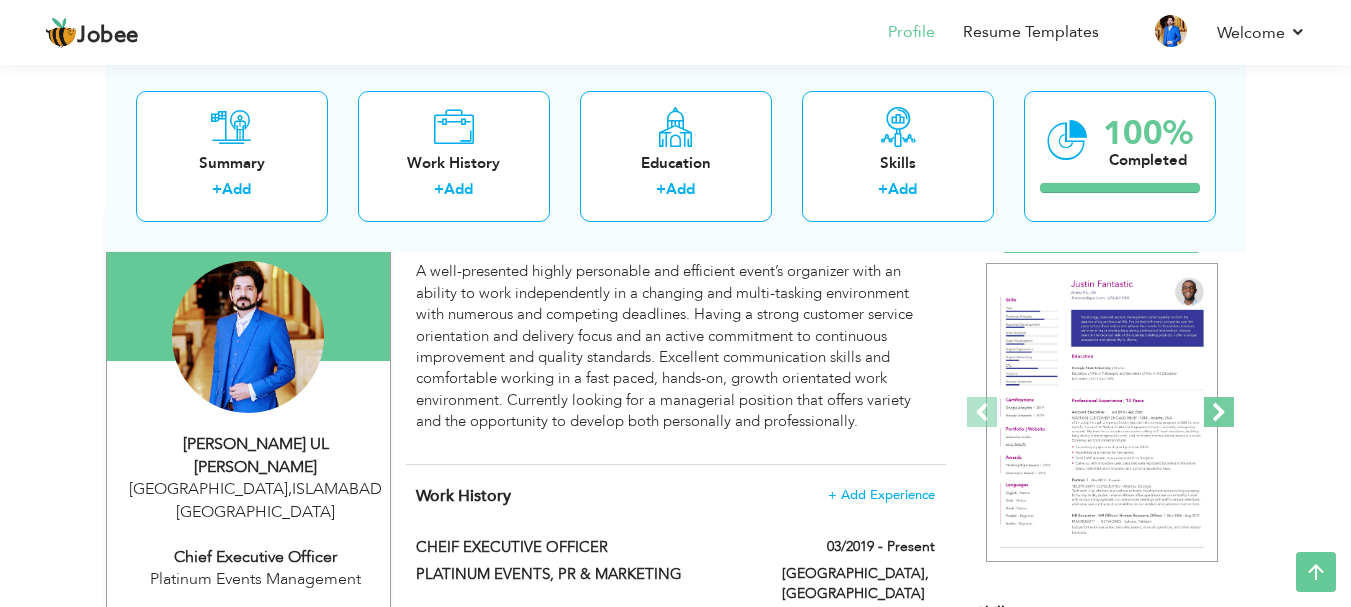 click at bounding box center [1219, 412] 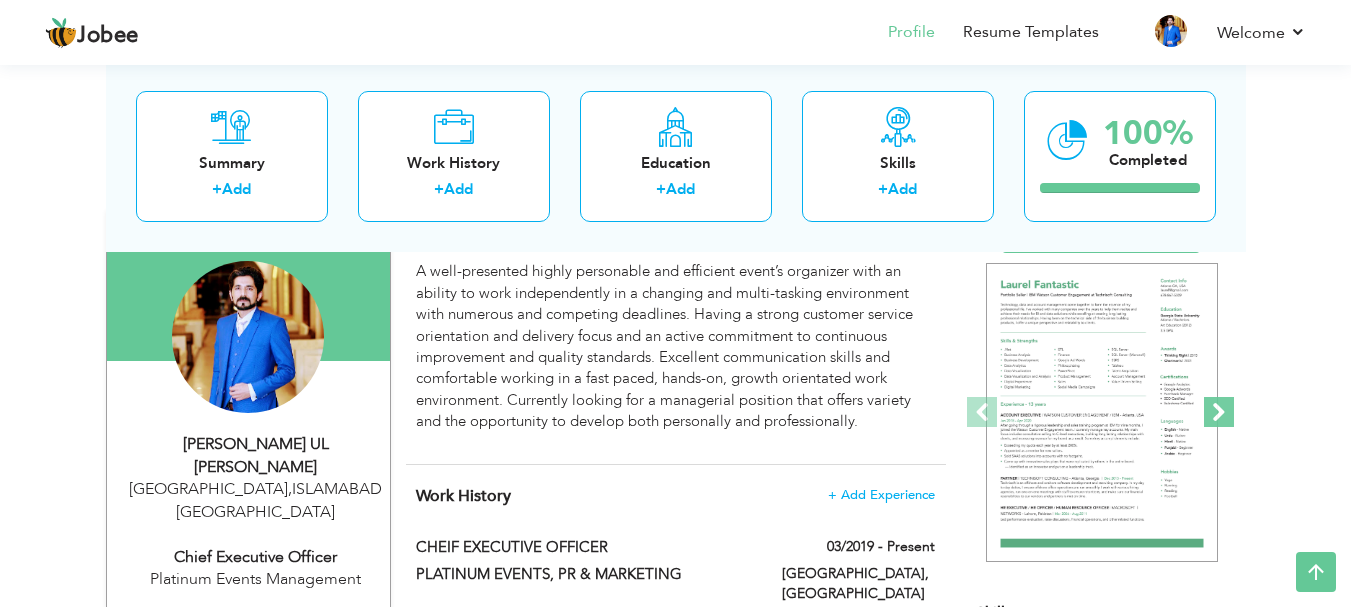 click at bounding box center (1219, 412) 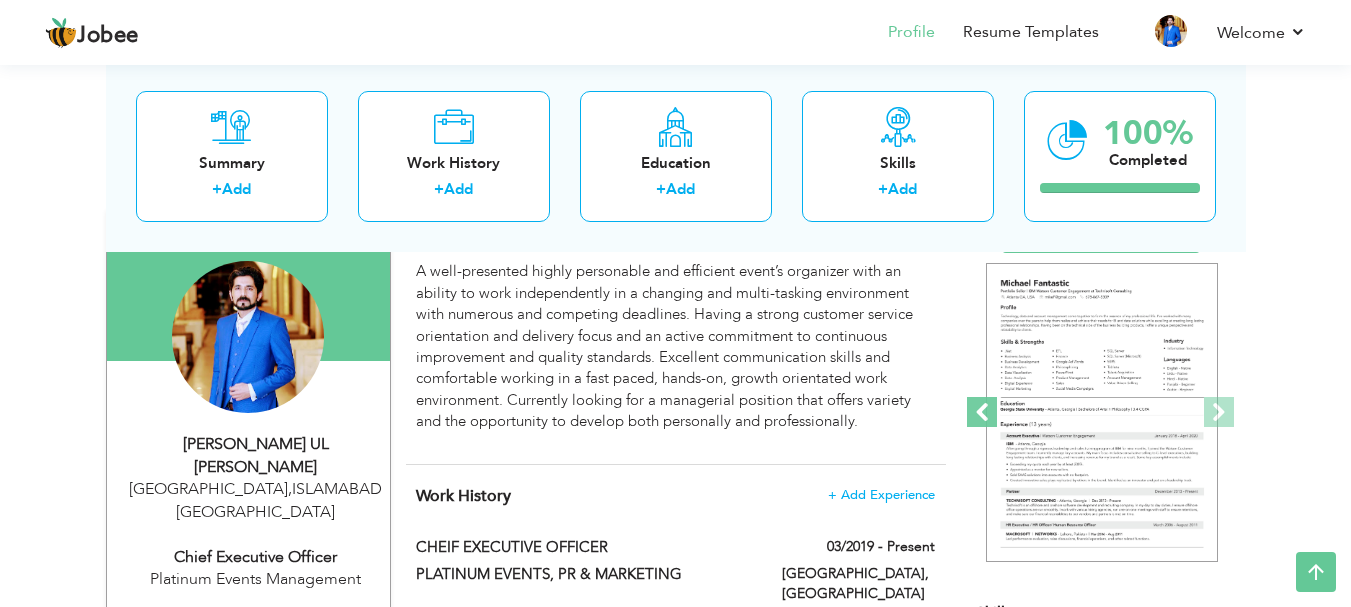 click at bounding box center [982, 412] 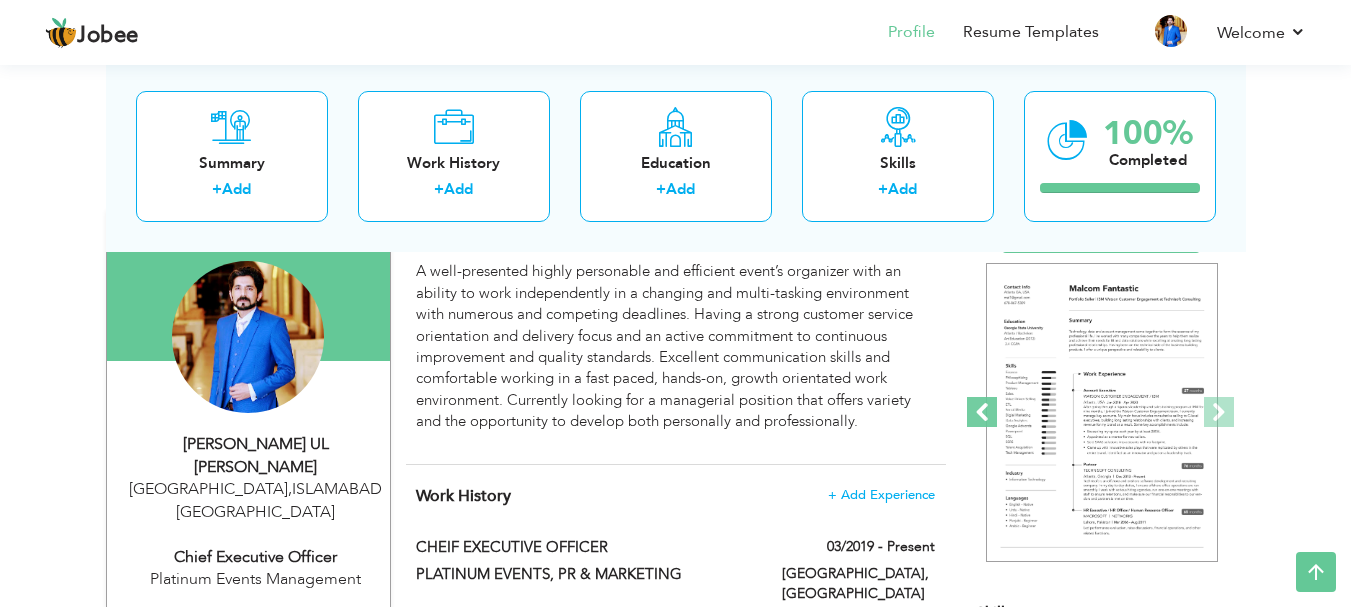click at bounding box center [982, 412] 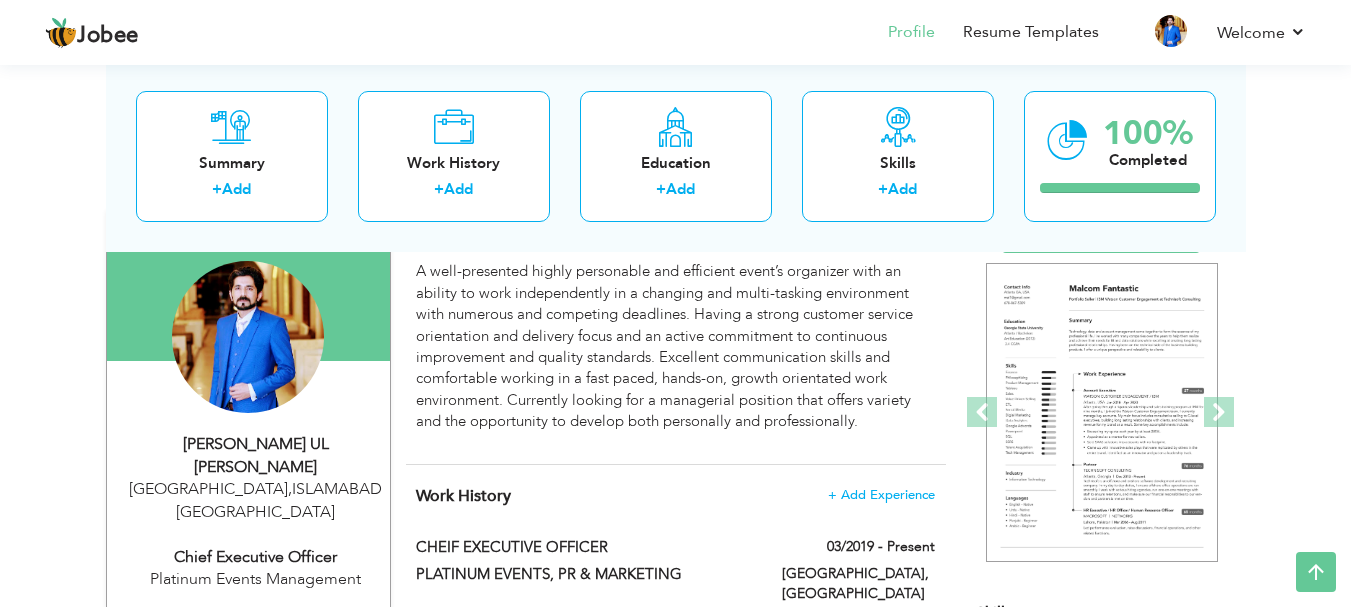 click on "View Resume
Export PDF
Profile
Summary
Public Link
Experience
Education
Awards
Work Histroy
Projects
Certifications
Skills
Preferred Job City" at bounding box center (675, 2511) 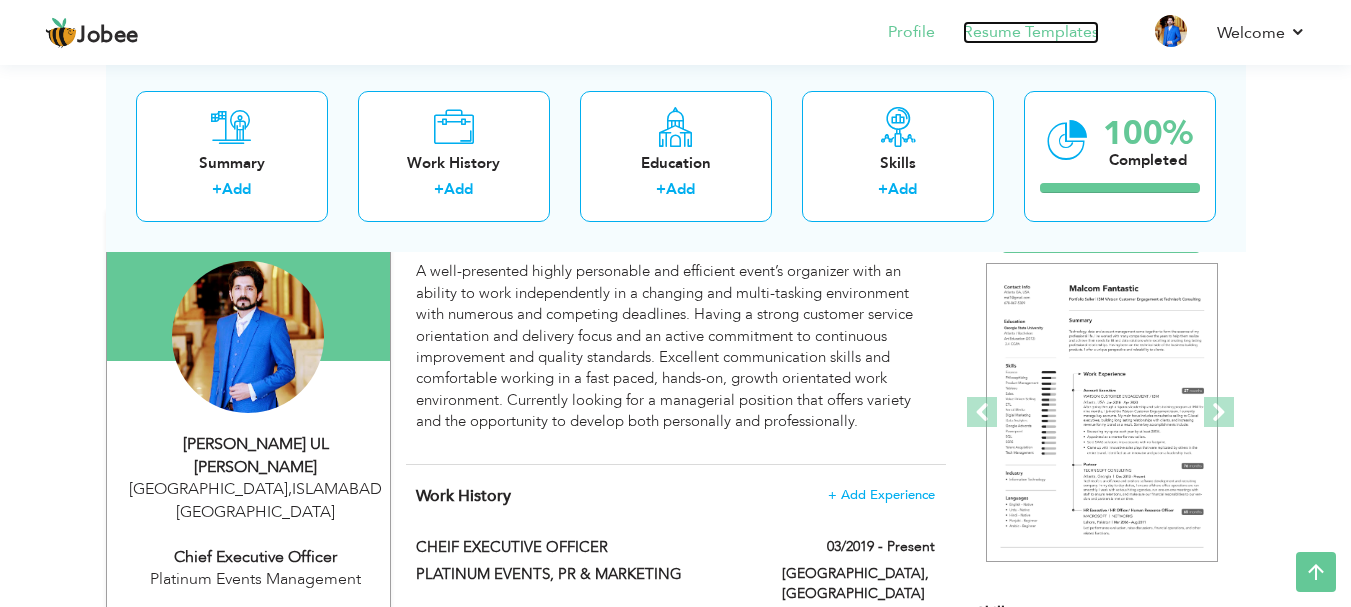 click on "Resume Templates" at bounding box center (1031, 32) 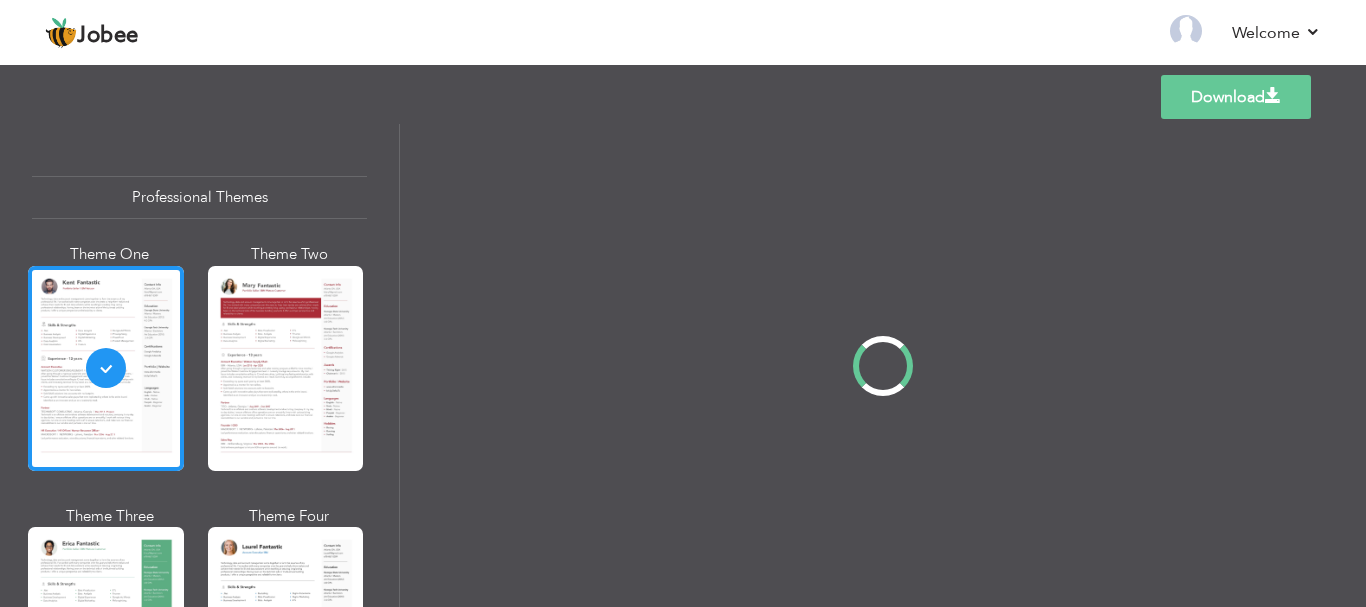 scroll, scrollTop: 0, scrollLeft: 0, axis: both 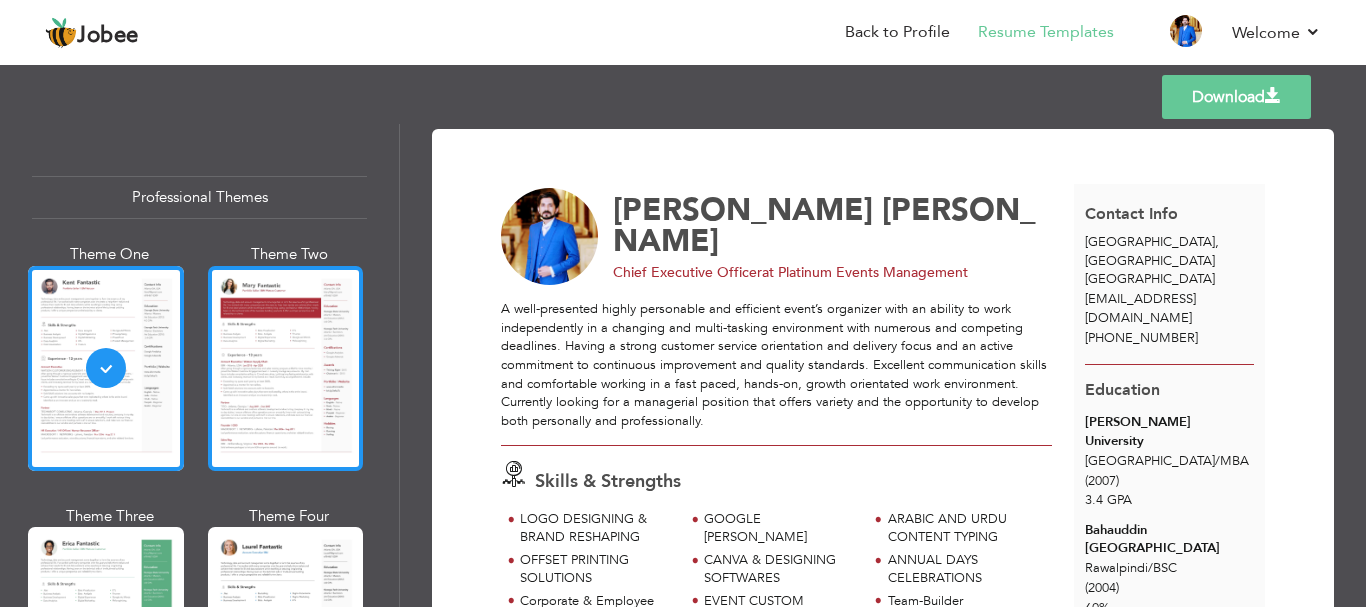click at bounding box center [286, 368] 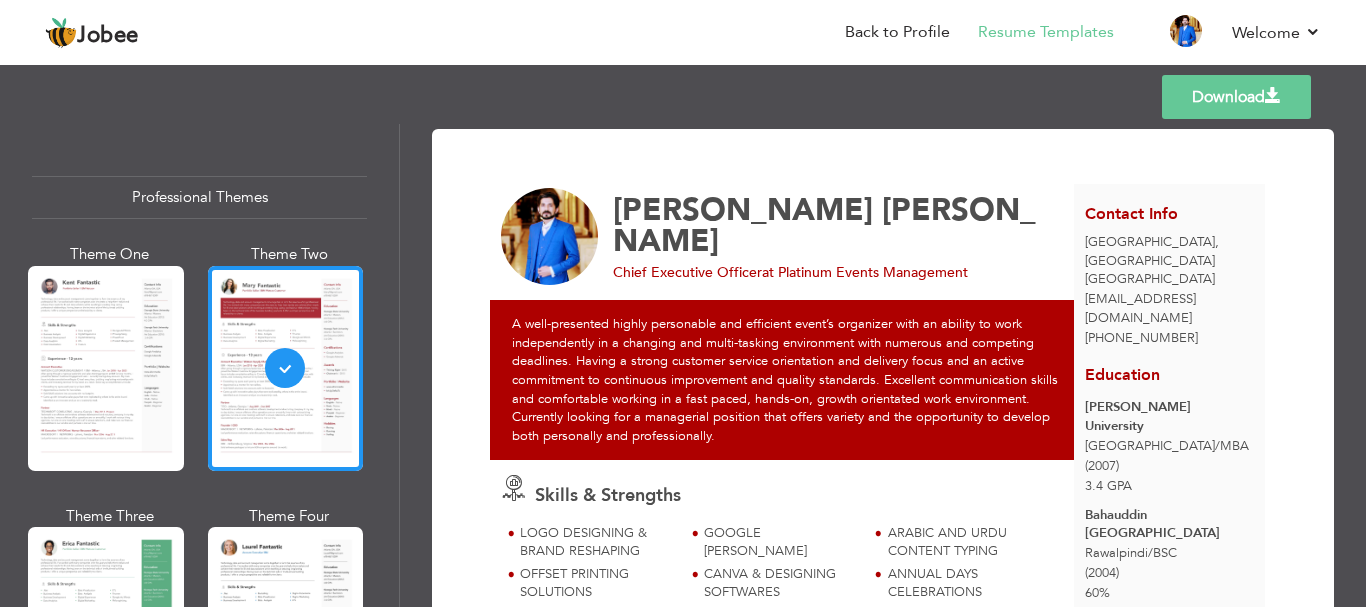 click on "Download" at bounding box center (1236, 97) 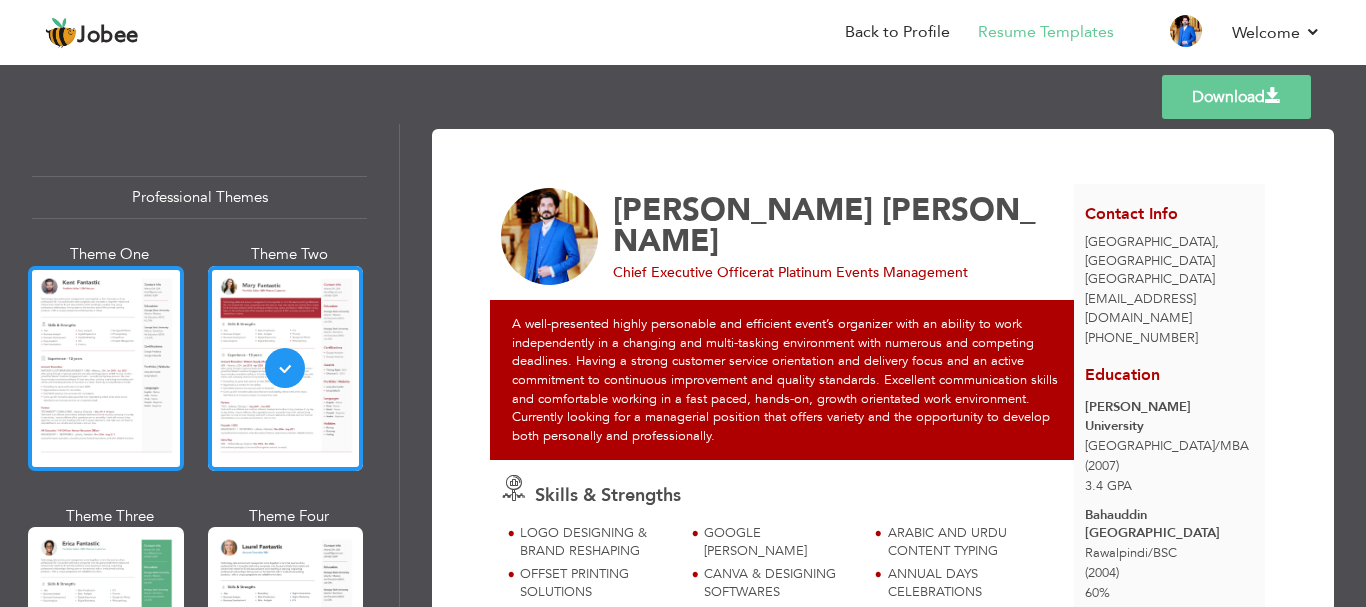 click at bounding box center [106, 368] 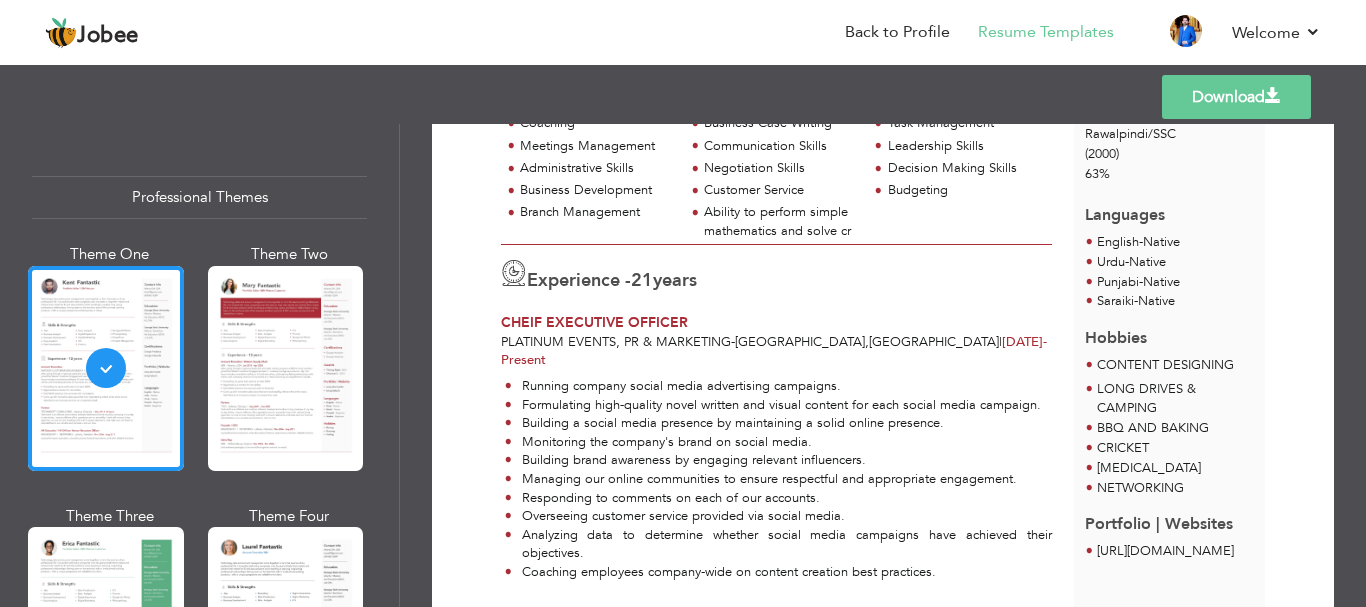 scroll, scrollTop: 333, scrollLeft: 0, axis: vertical 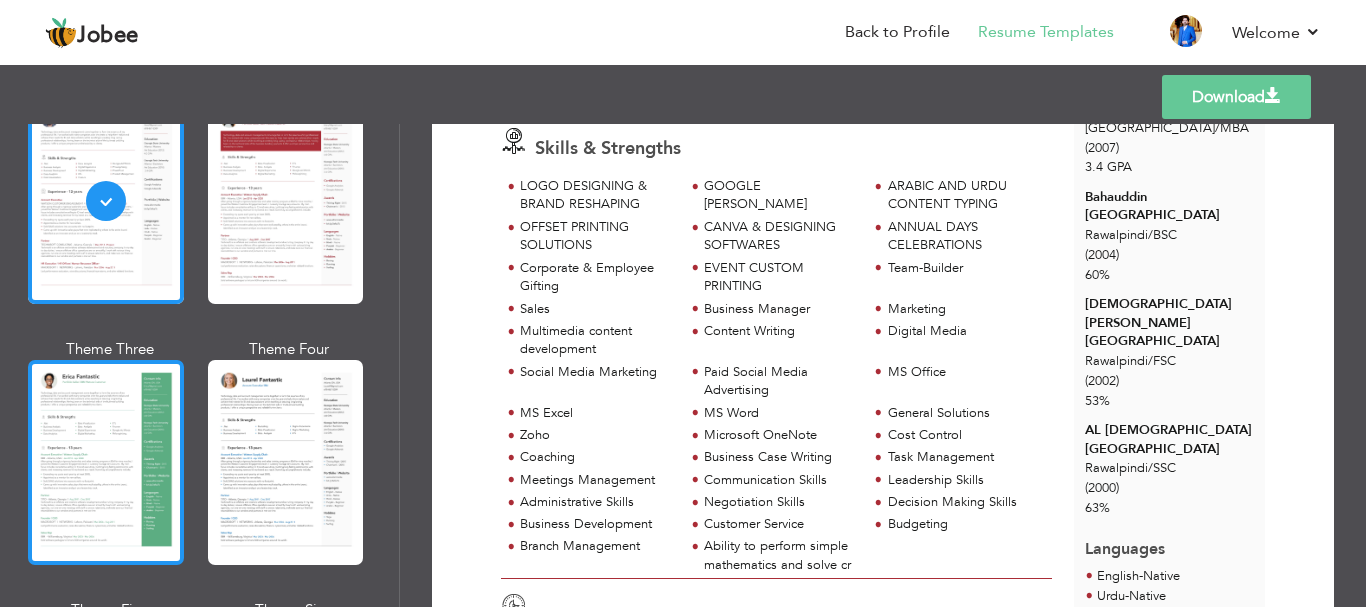 click at bounding box center (106, 462) 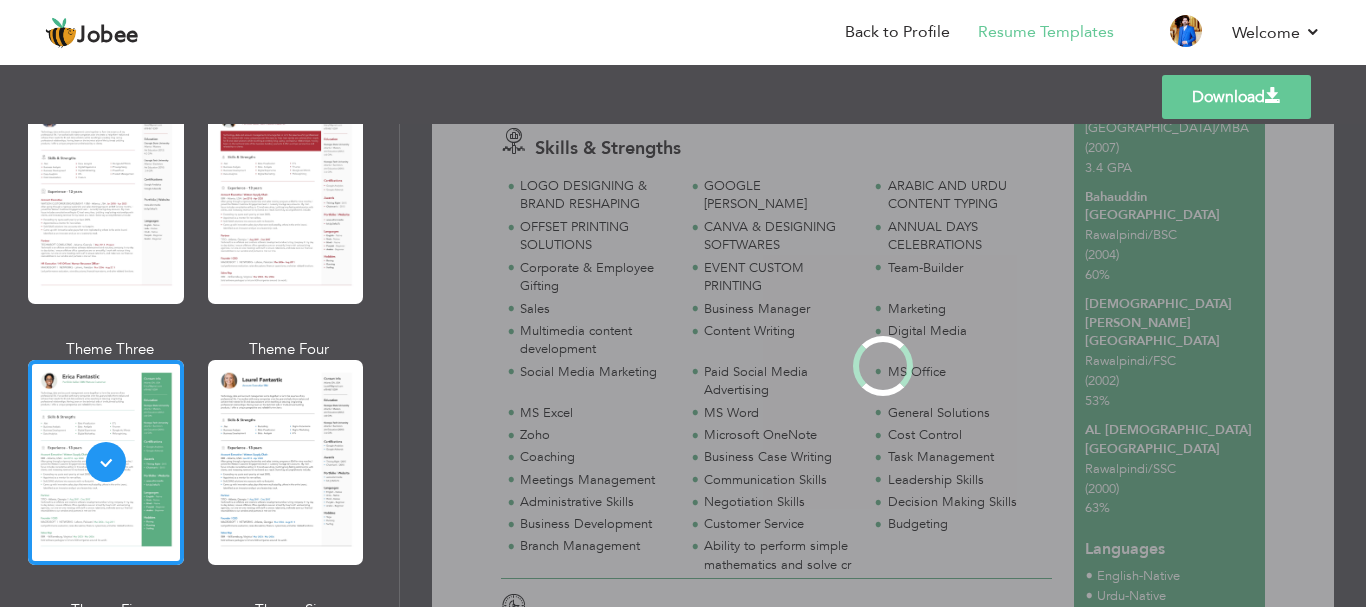scroll, scrollTop: 0, scrollLeft: 0, axis: both 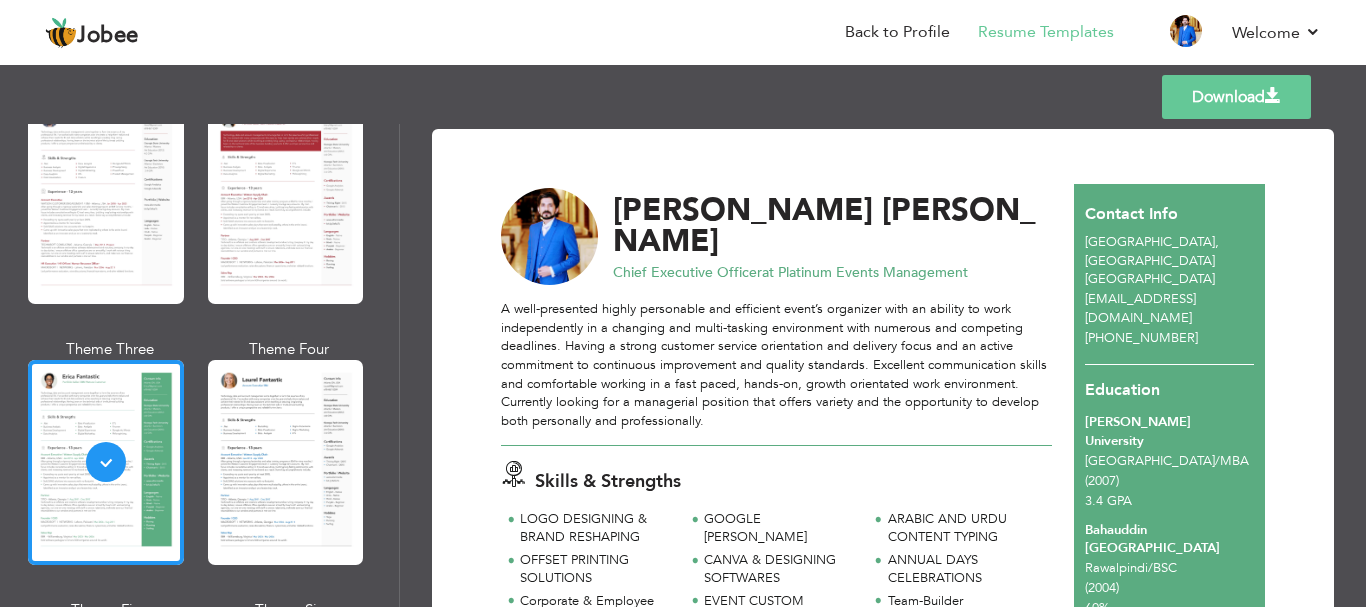 click on "Download" at bounding box center (1236, 97) 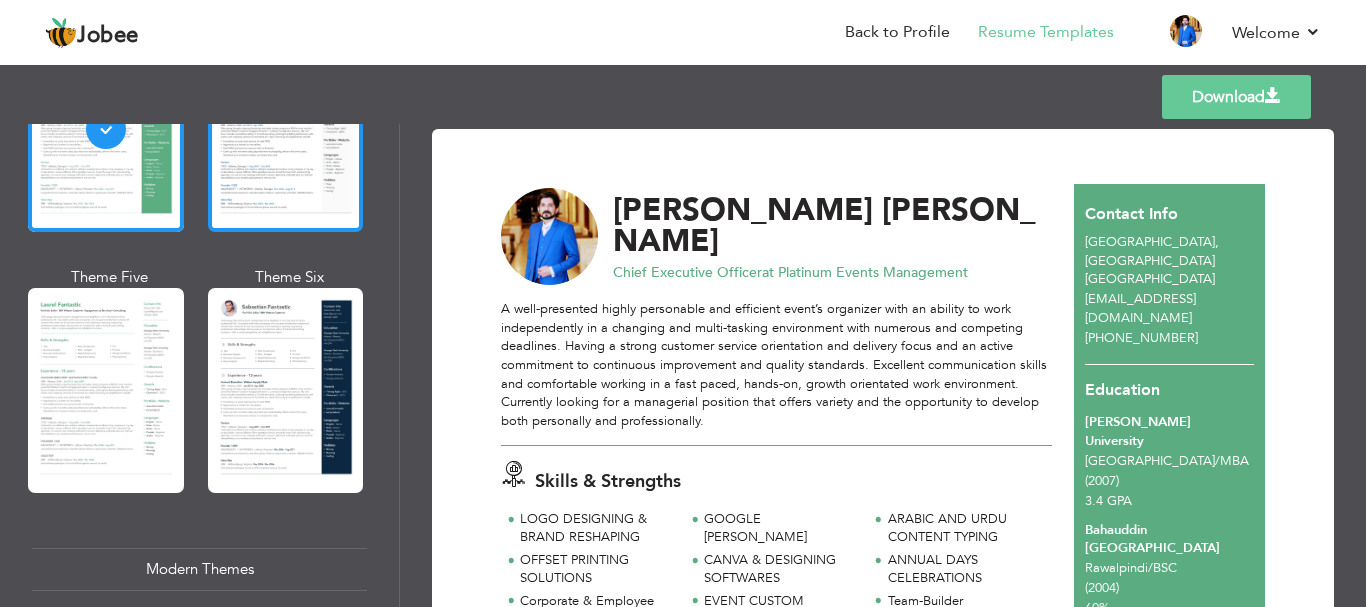 scroll, scrollTop: 333, scrollLeft: 0, axis: vertical 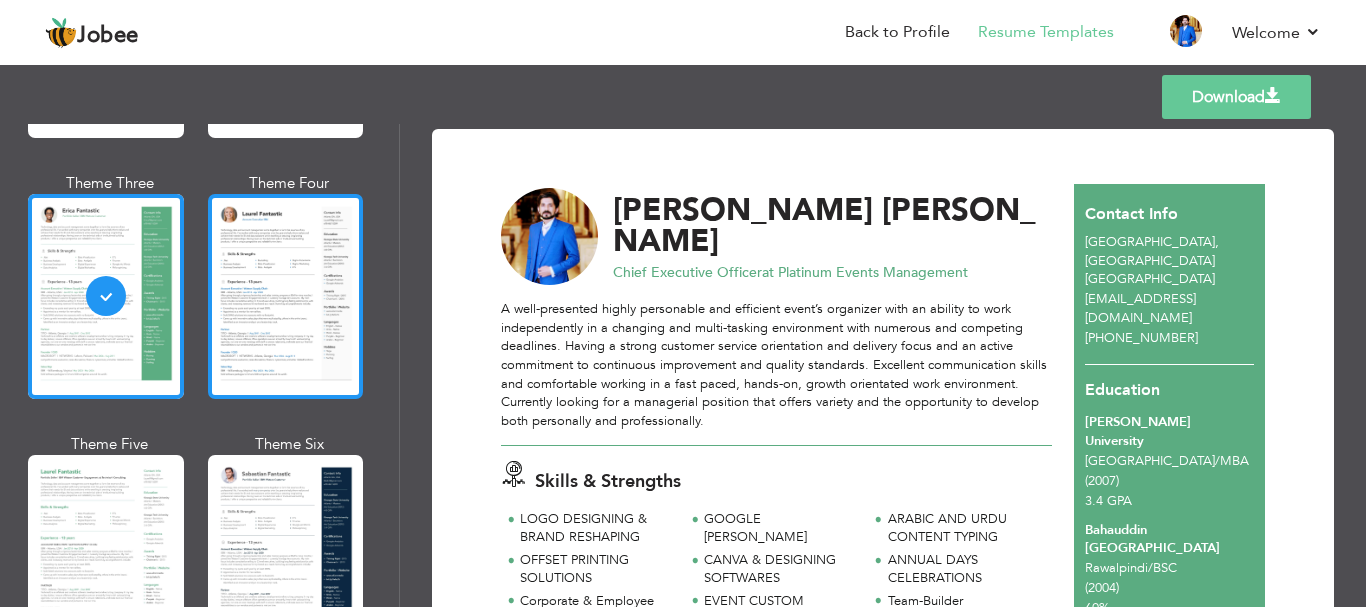 click at bounding box center (286, 557) 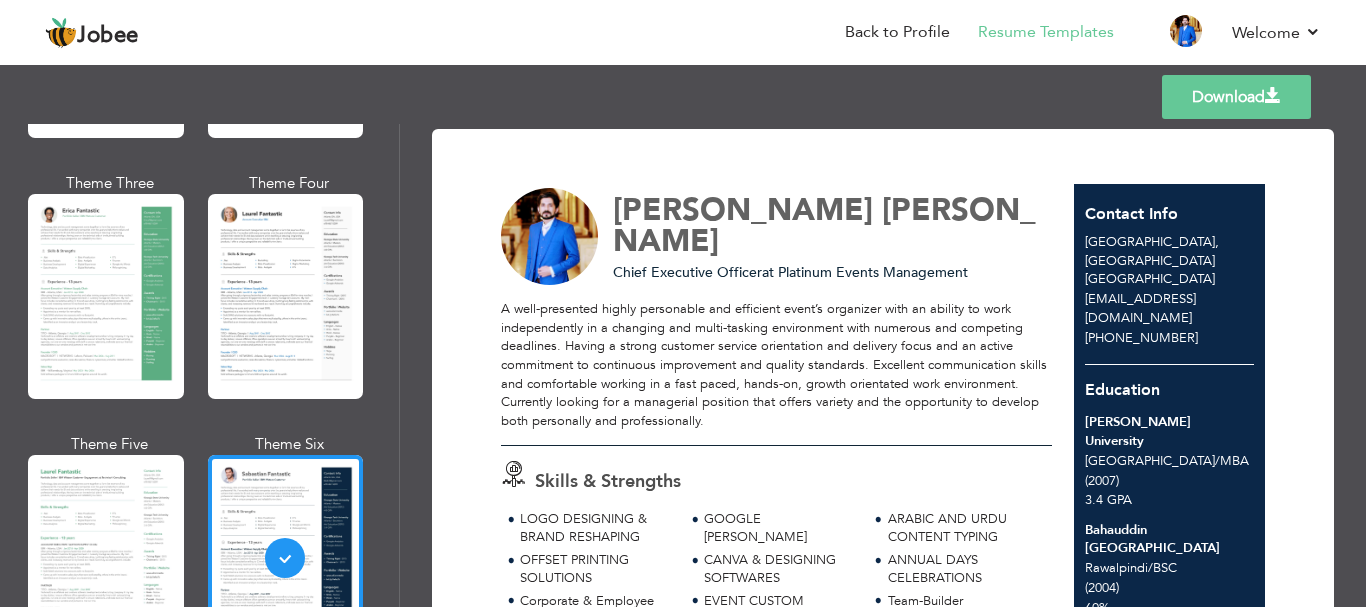 click on "Download" at bounding box center (1236, 97) 